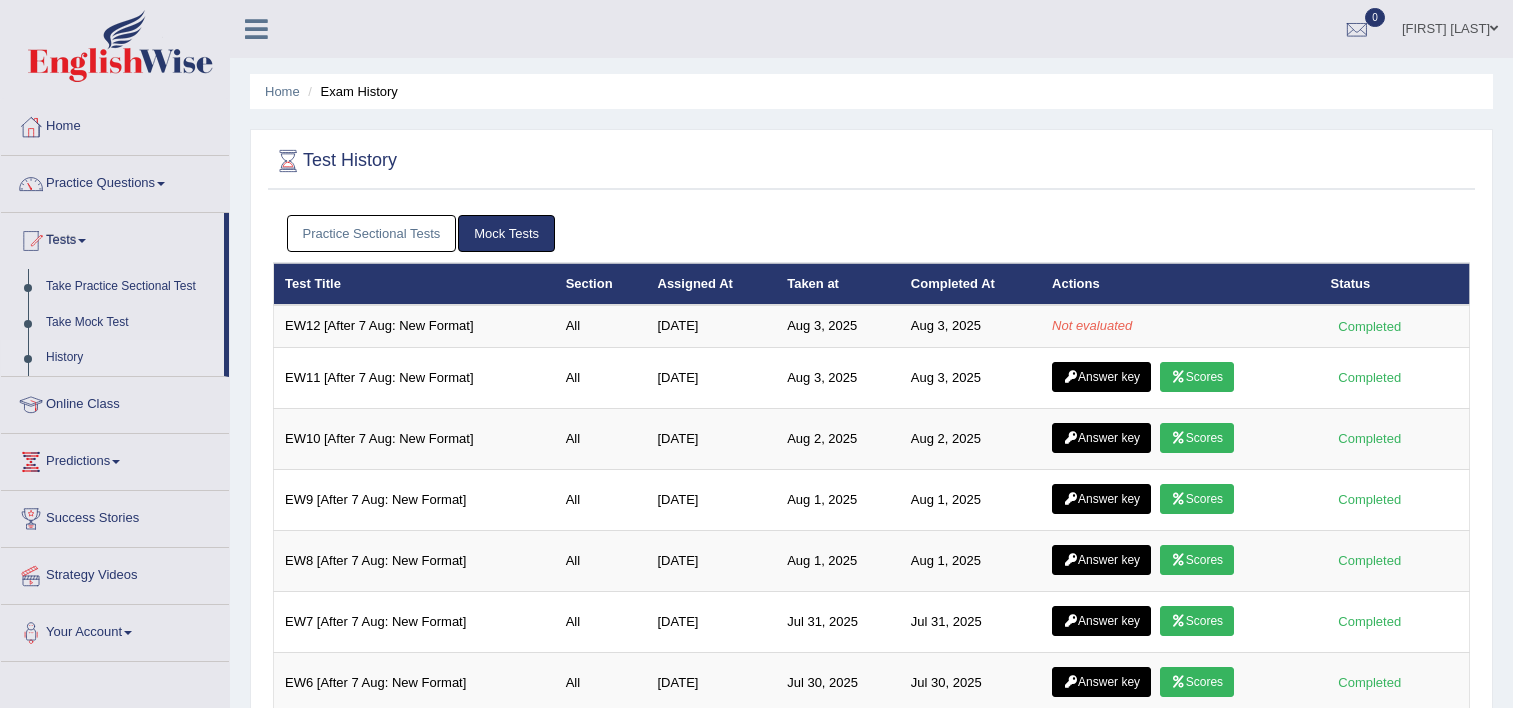 scroll, scrollTop: 0, scrollLeft: 0, axis: both 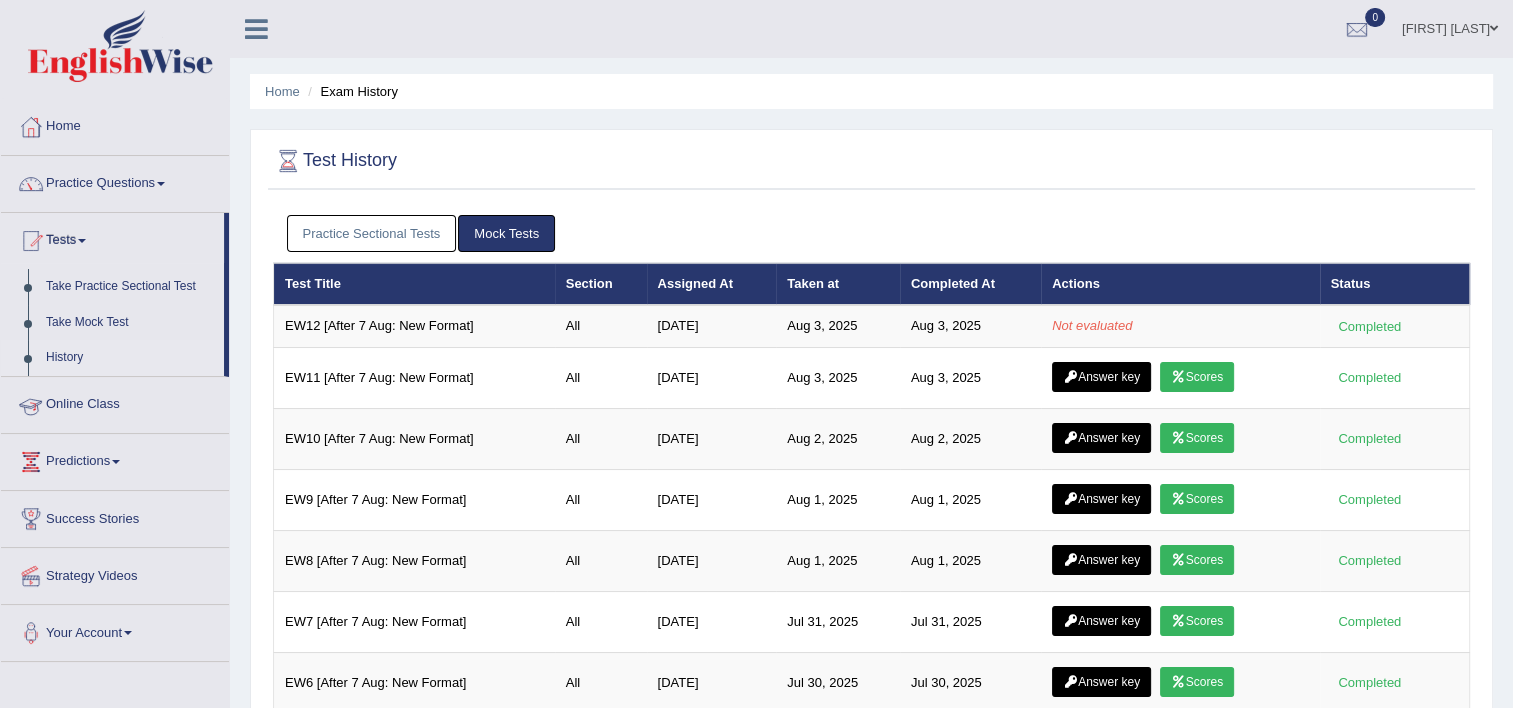 click on "History" at bounding box center [130, 358] 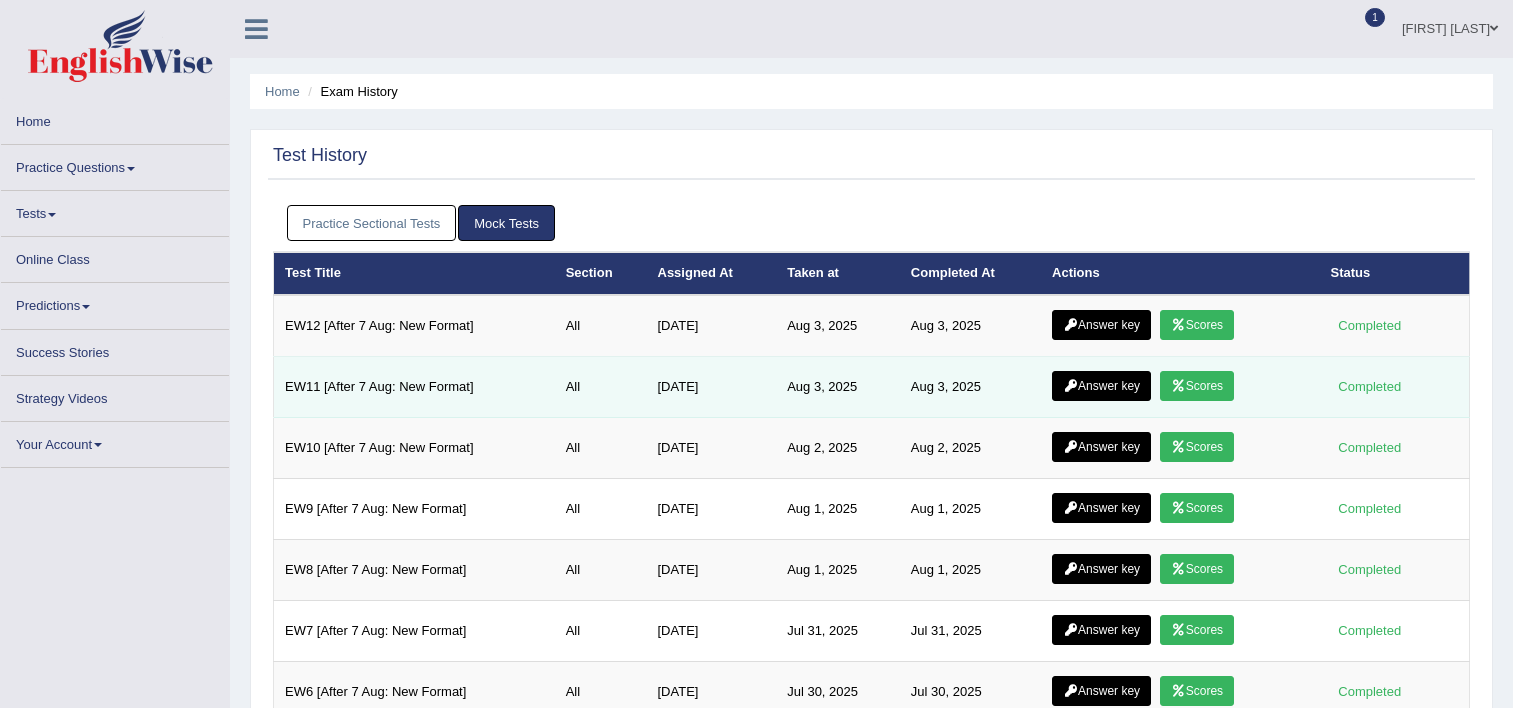 scroll, scrollTop: 0, scrollLeft: 0, axis: both 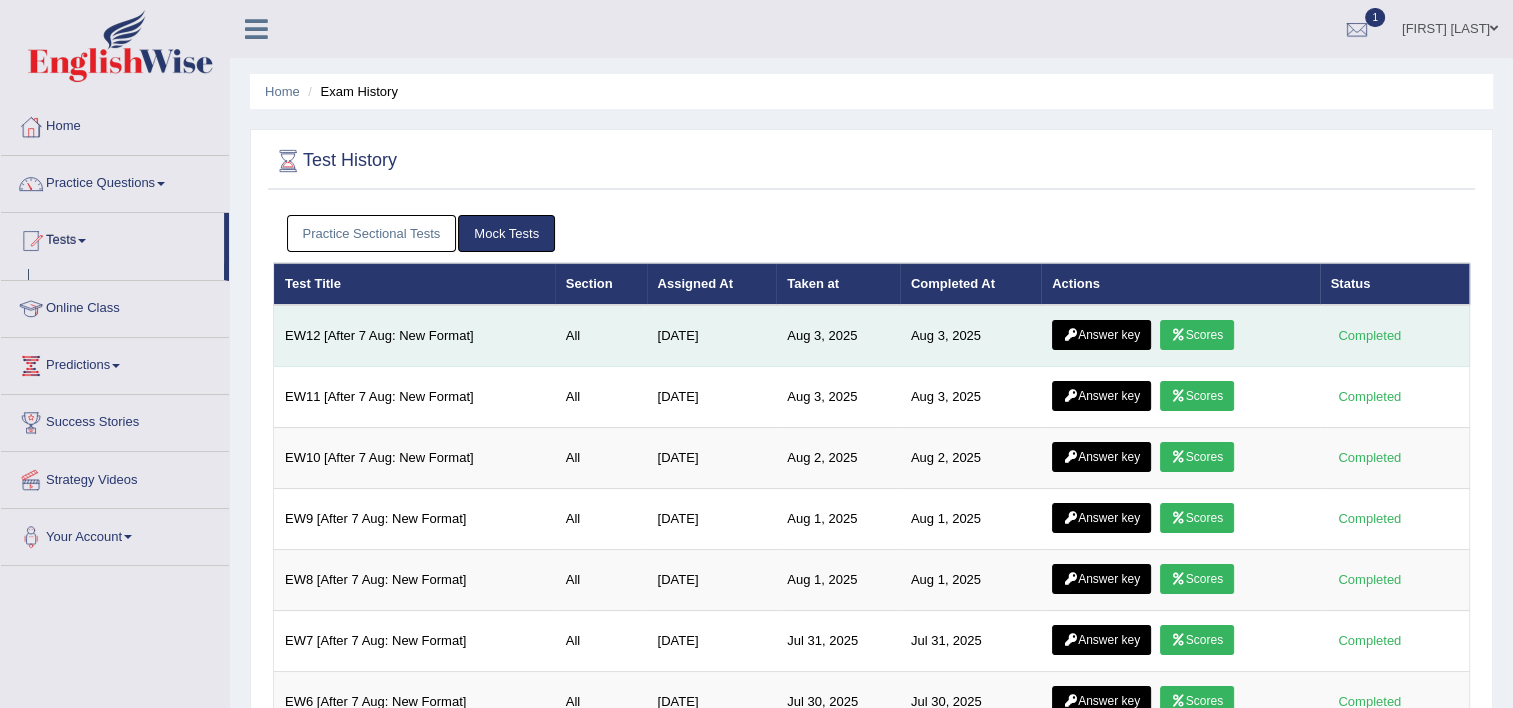 click on "Scores" at bounding box center (1197, 335) 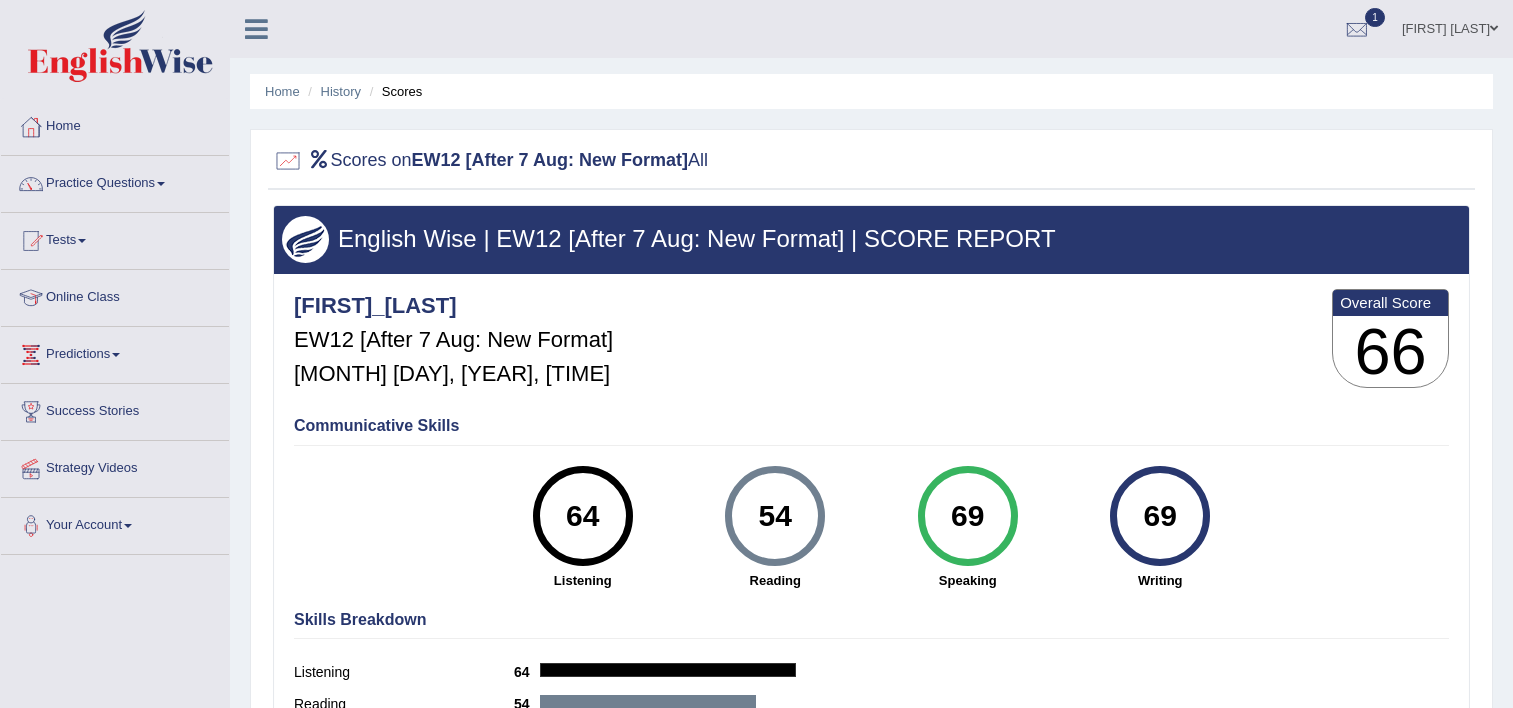 scroll, scrollTop: 0, scrollLeft: 0, axis: both 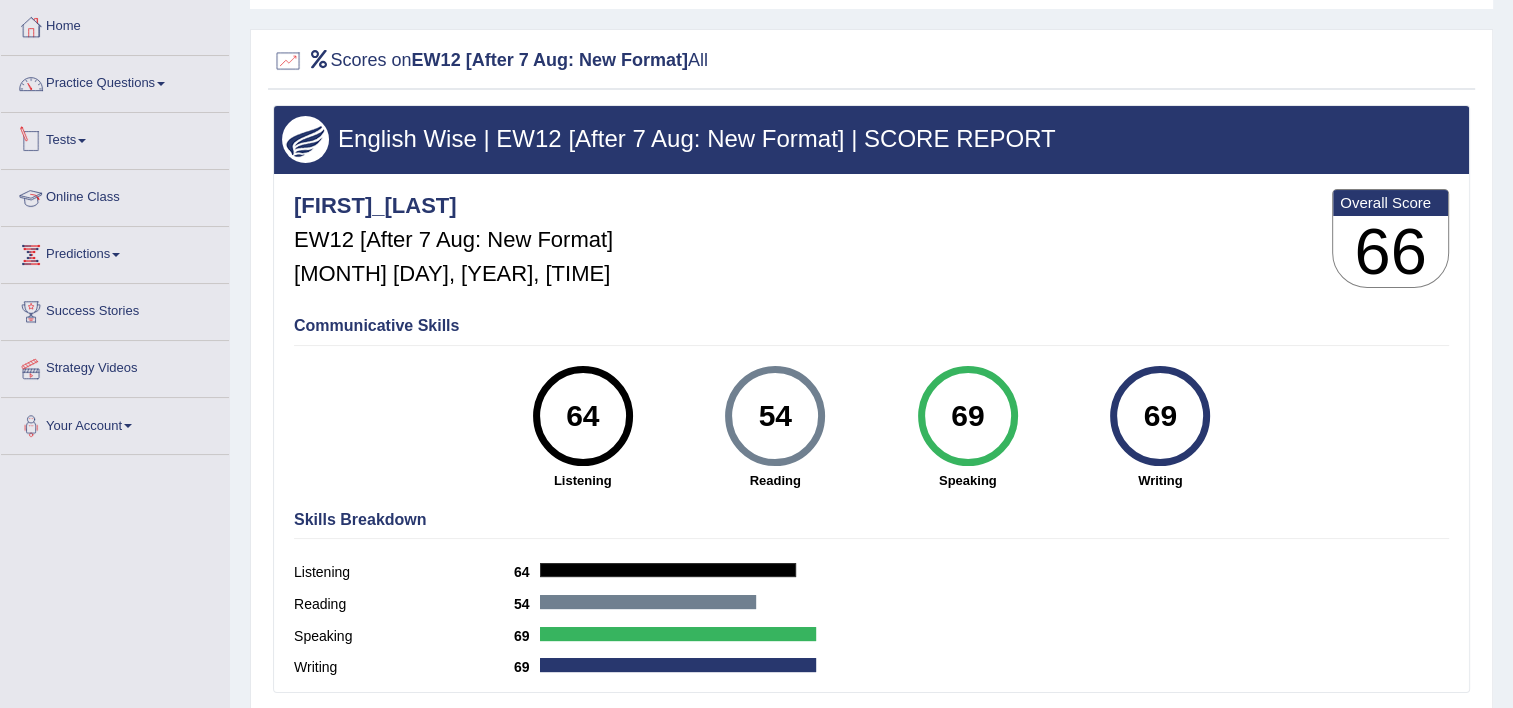 click on "Tests" at bounding box center [115, 138] 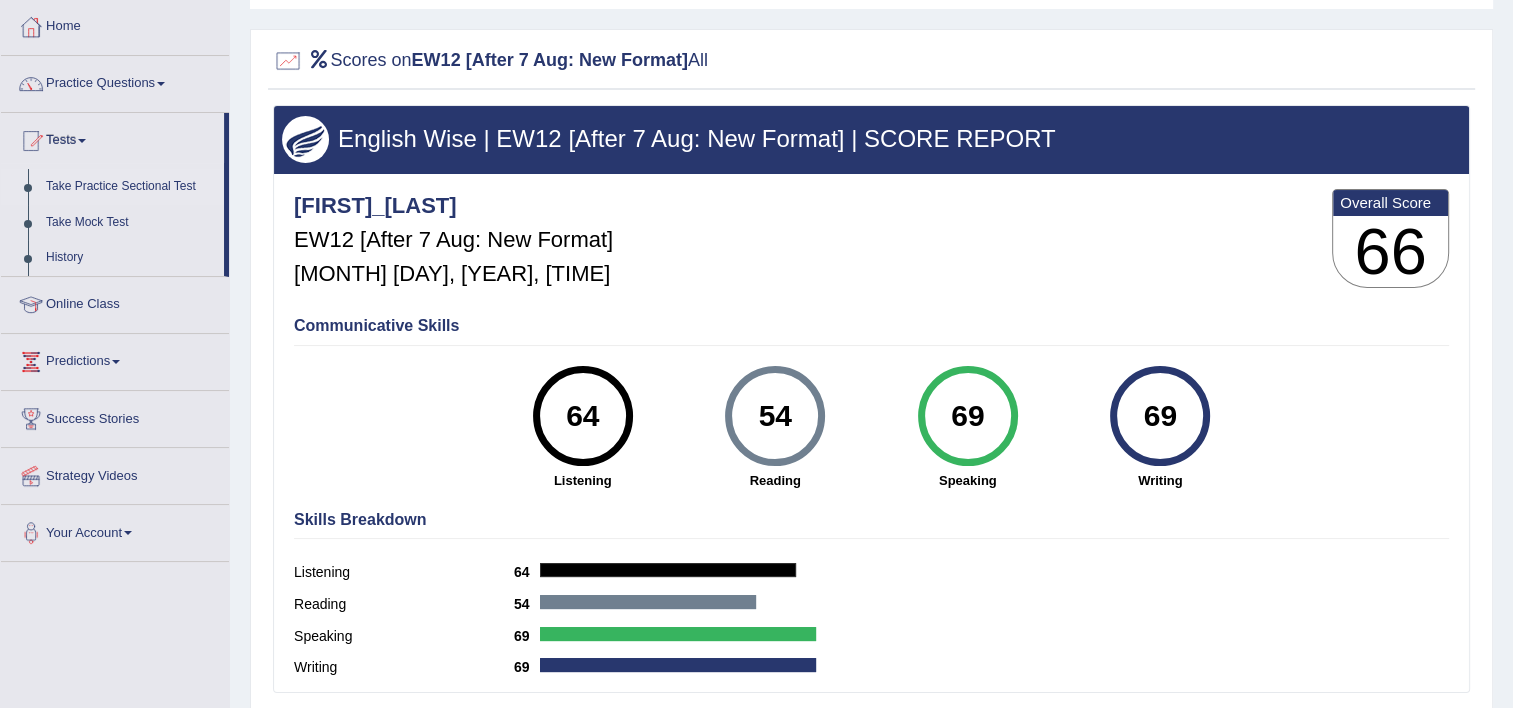 click on "Take Practice Sectional Test" at bounding box center (130, 187) 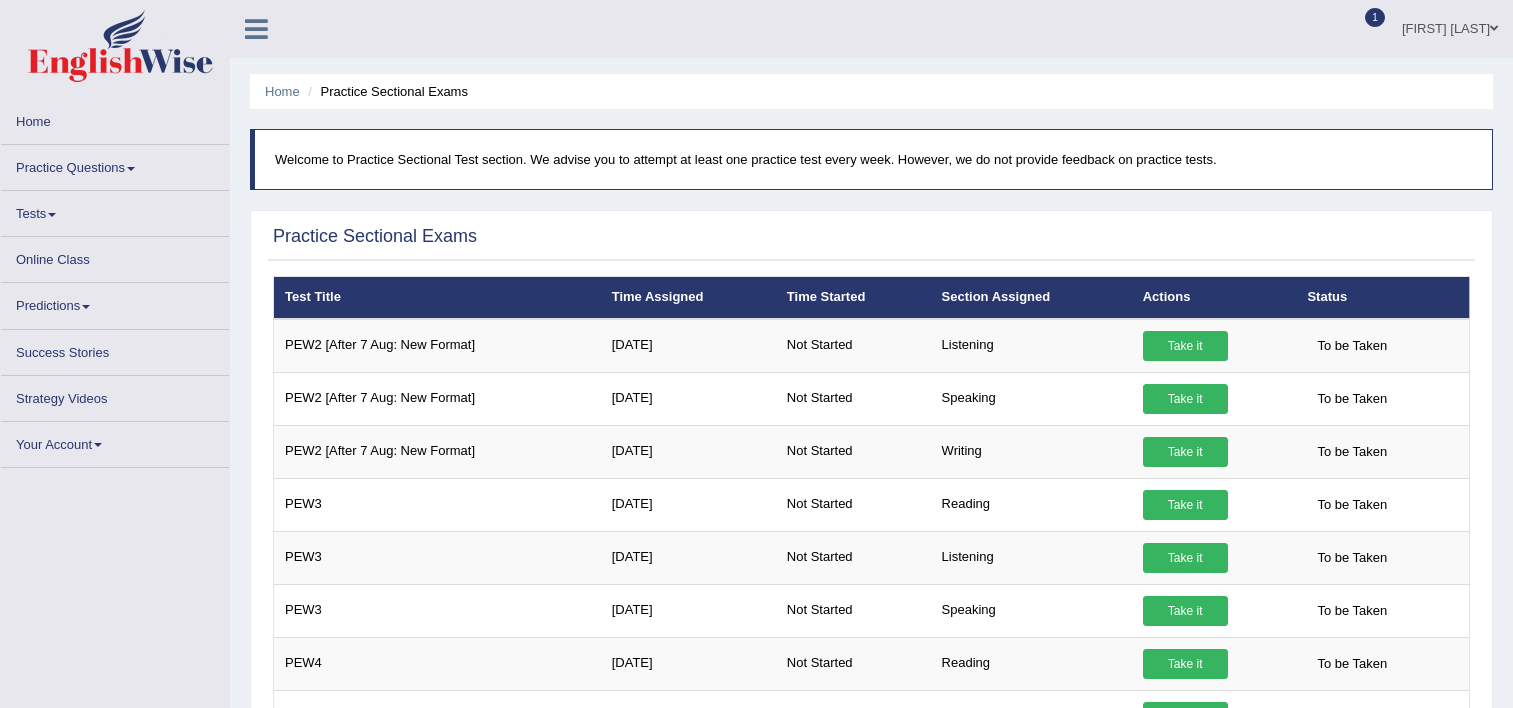 scroll, scrollTop: 0, scrollLeft: 0, axis: both 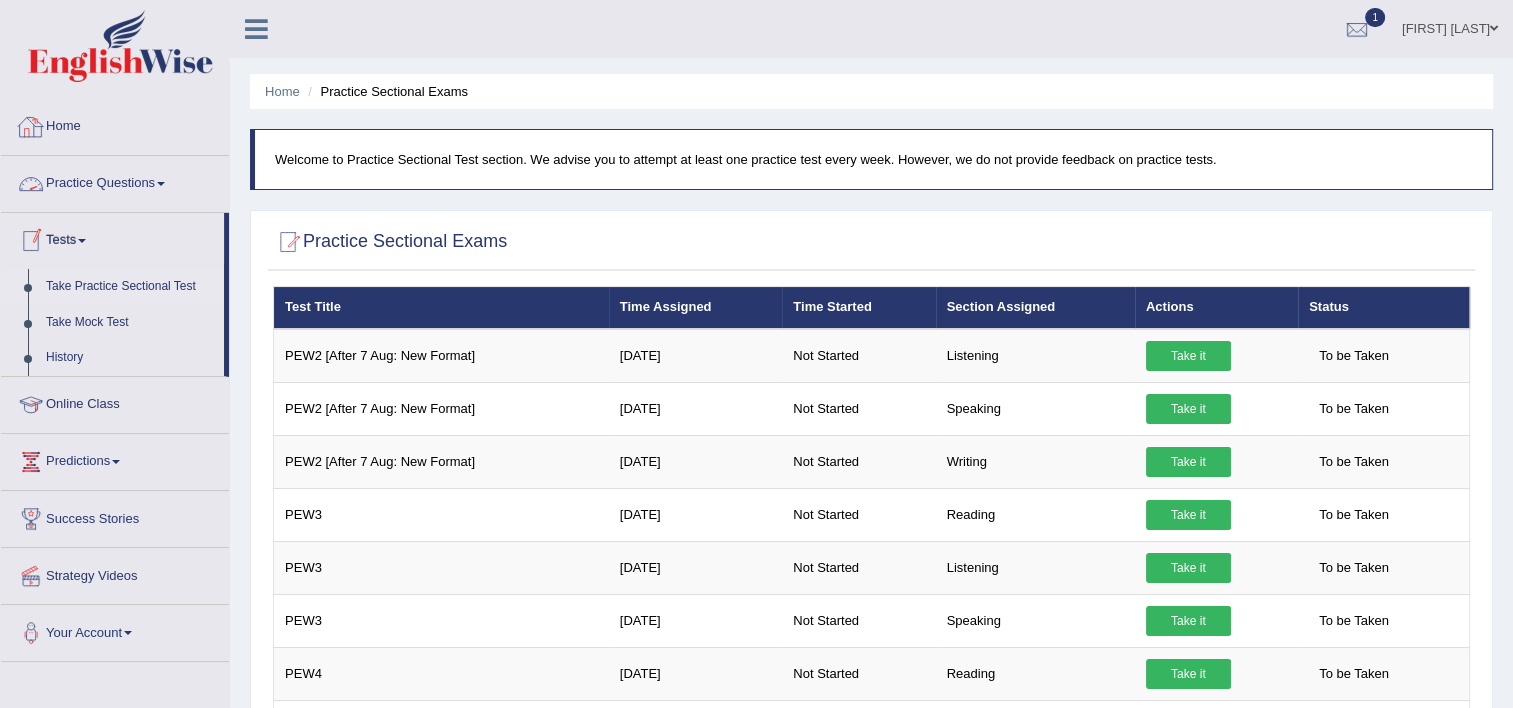 click on "Practice Questions" at bounding box center (115, 181) 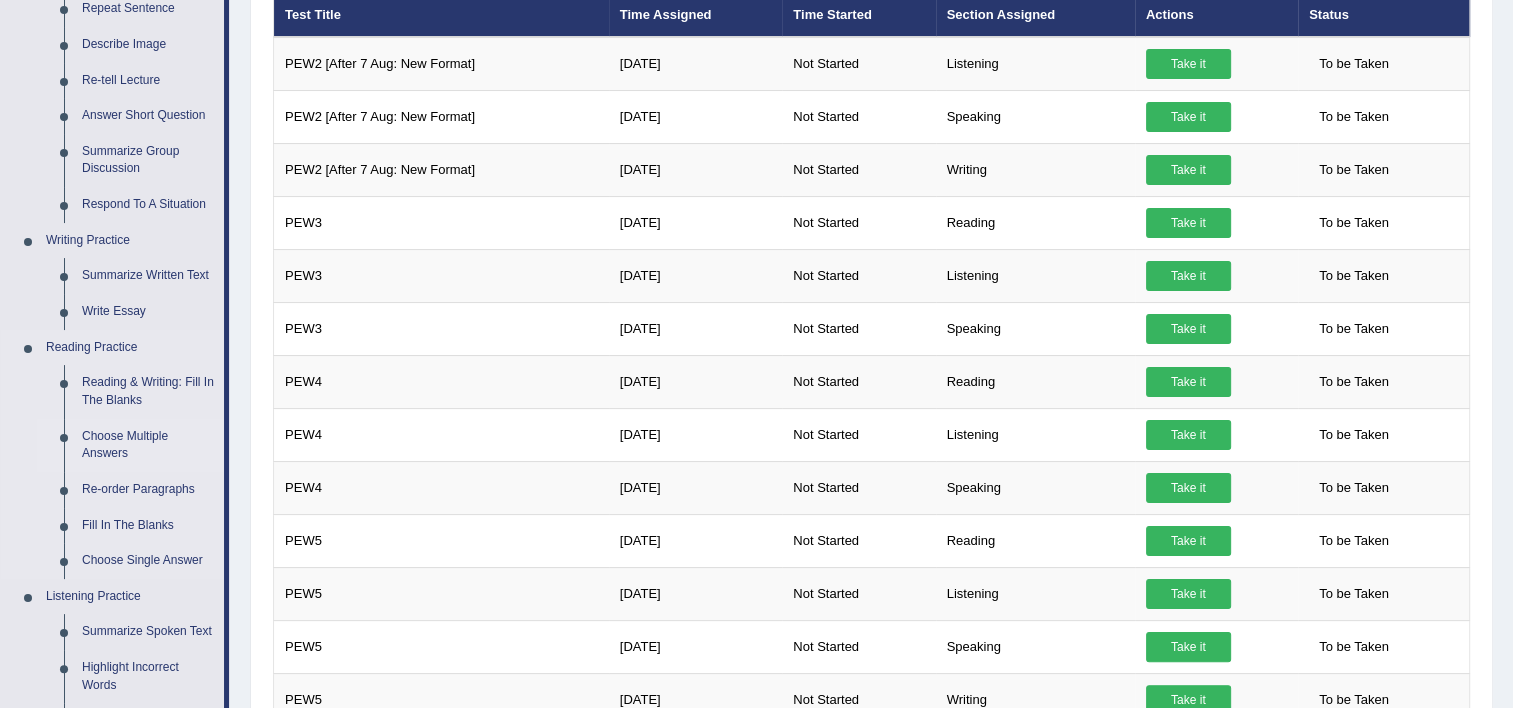 scroll, scrollTop: 300, scrollLeft: 0, axis: vertical 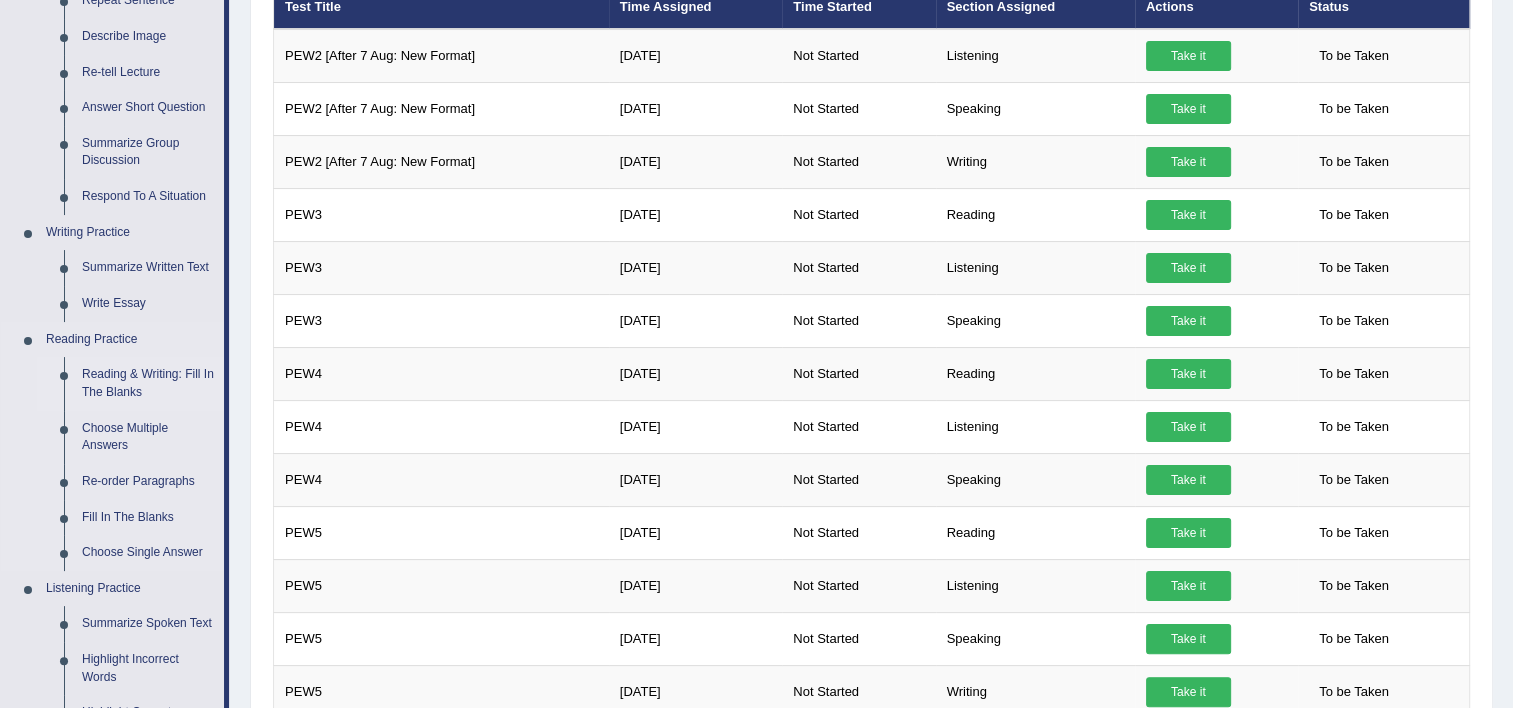 click on "Reading & Writing: Fill In The Blanks" at bounding box center (148, 383) 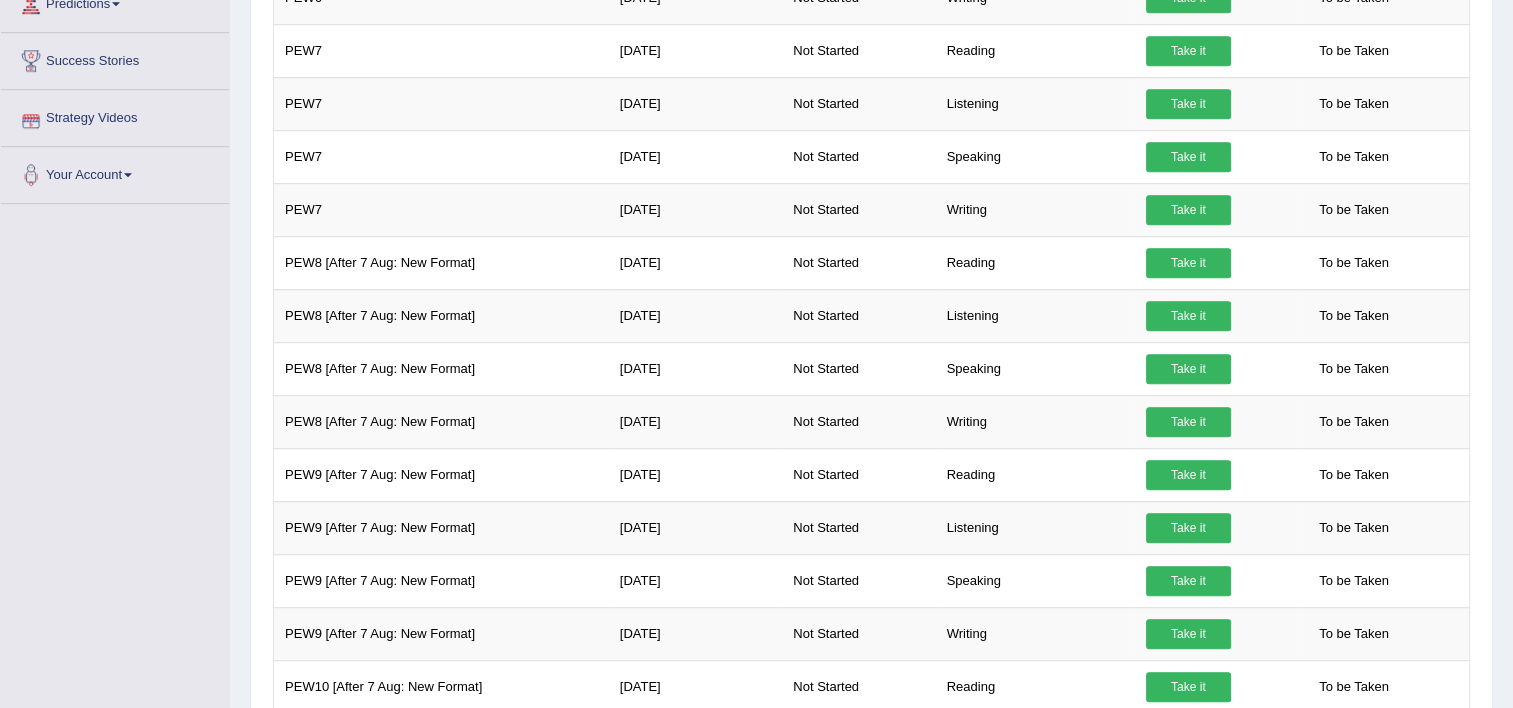 scroll, scrollTop: 1300, scrollLeft: 0, axis: vertical 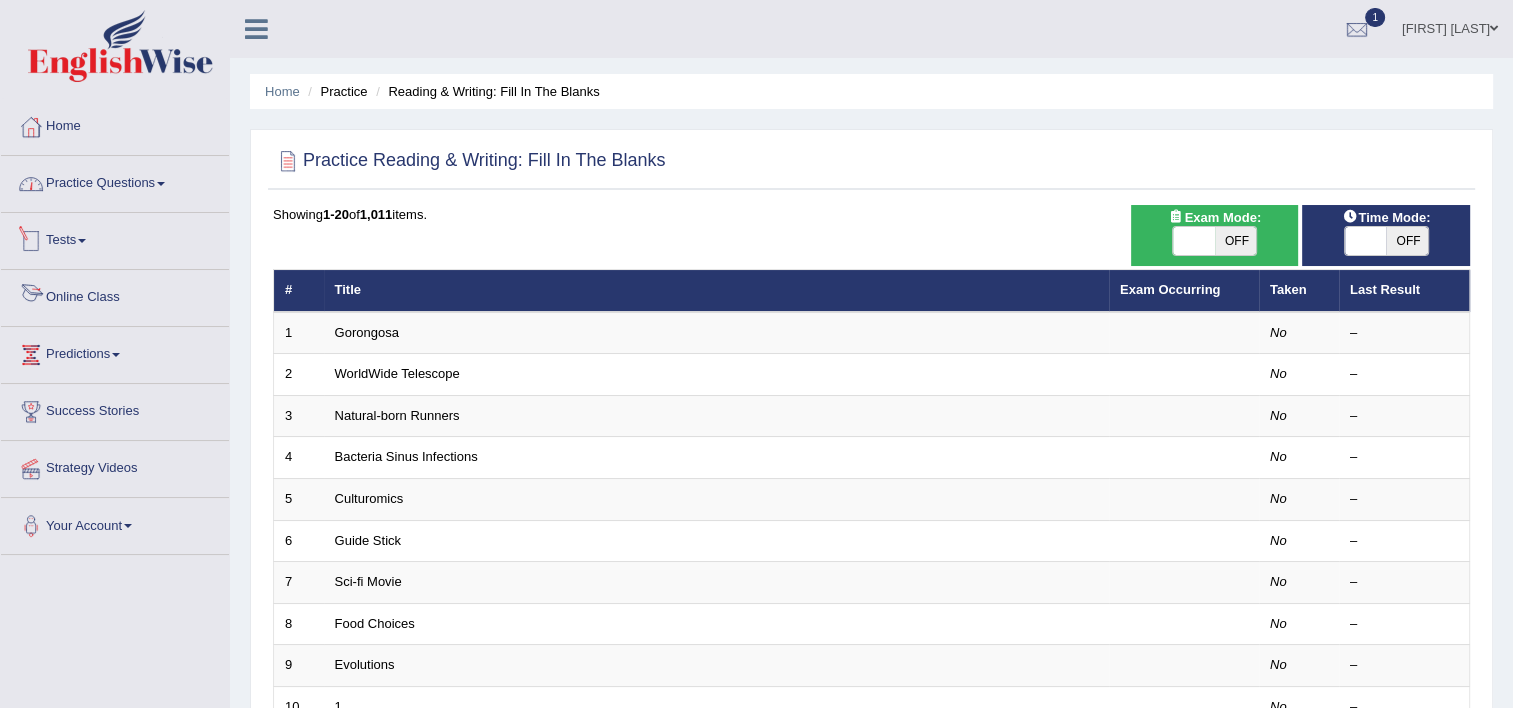click on "Practice Questions" at bounding box center (115, 181) 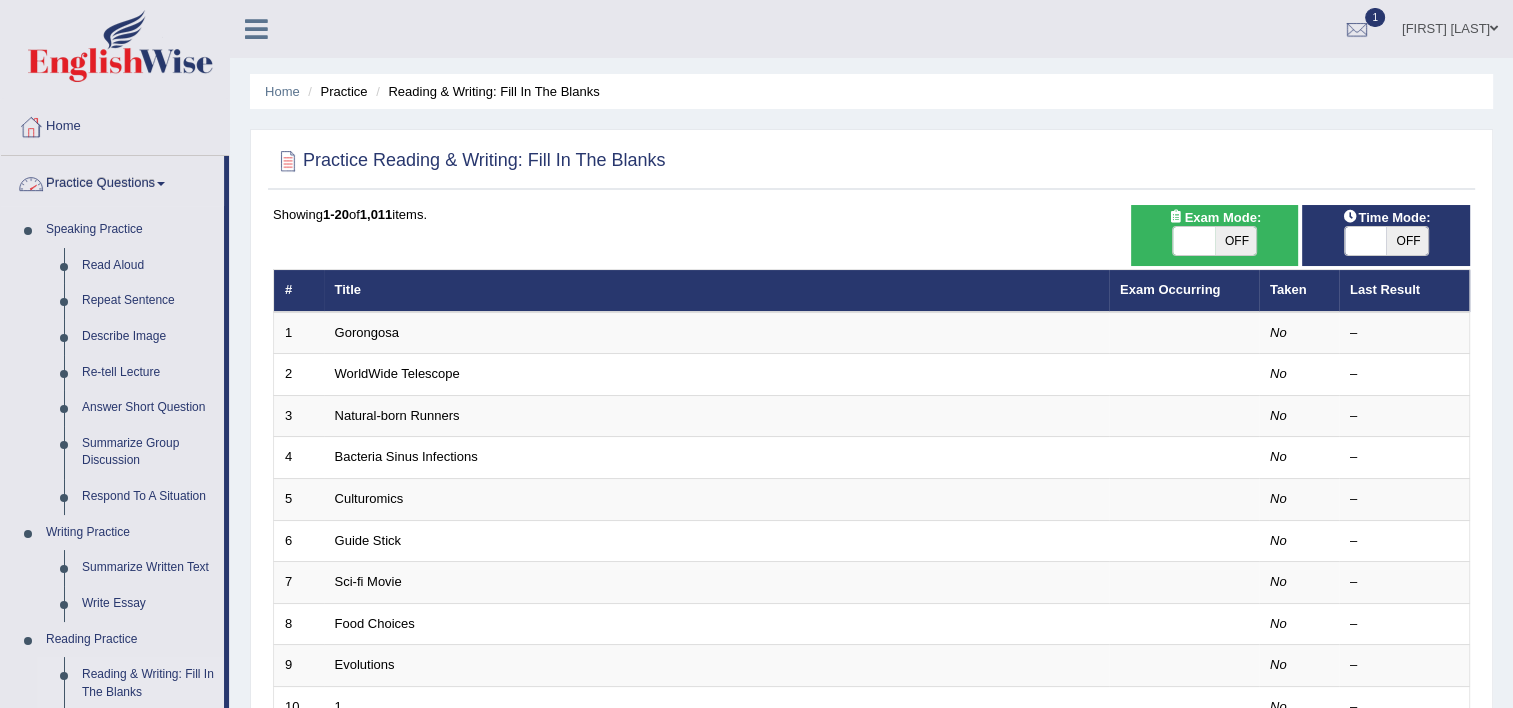 click on "Practice Questions" at bounding box center (112, 181) 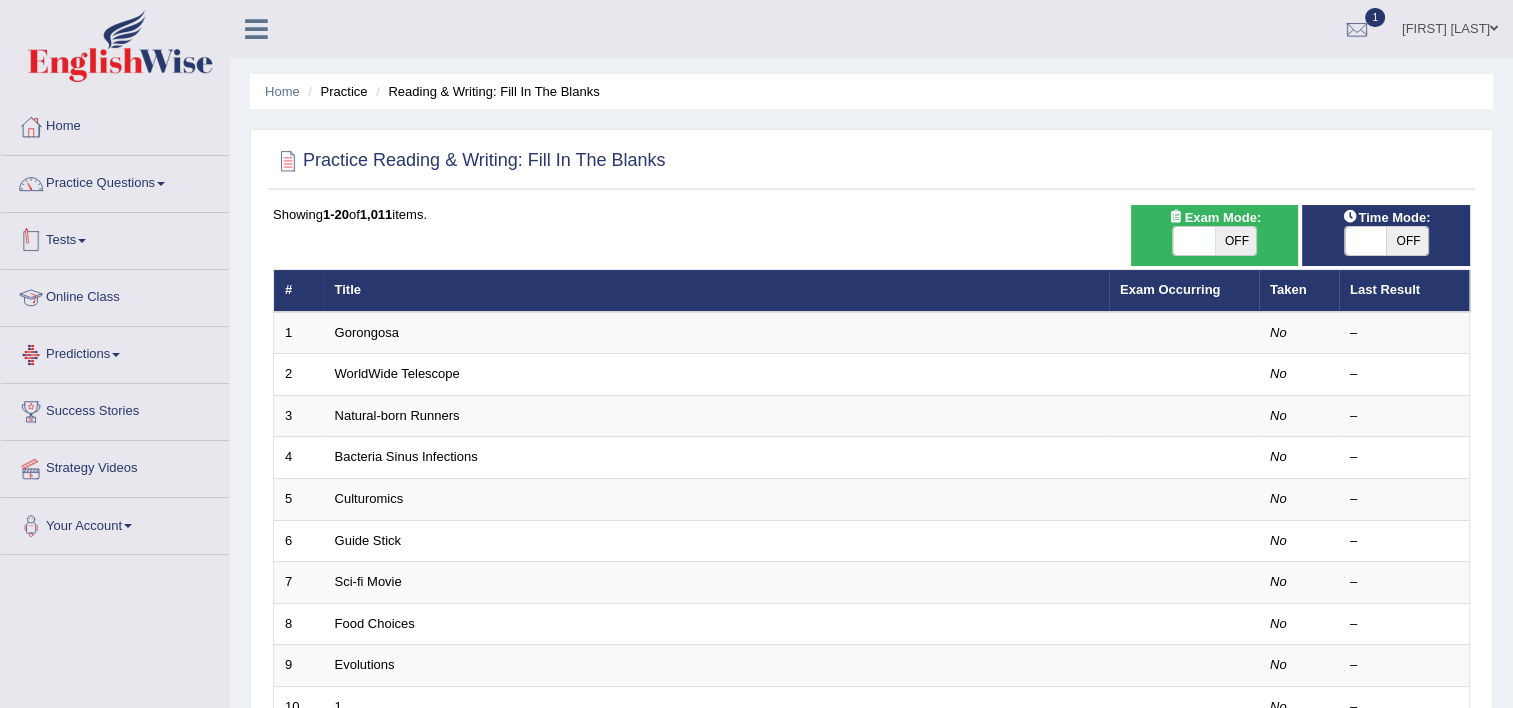 click on "Tests" at bounding box center [115, 238] 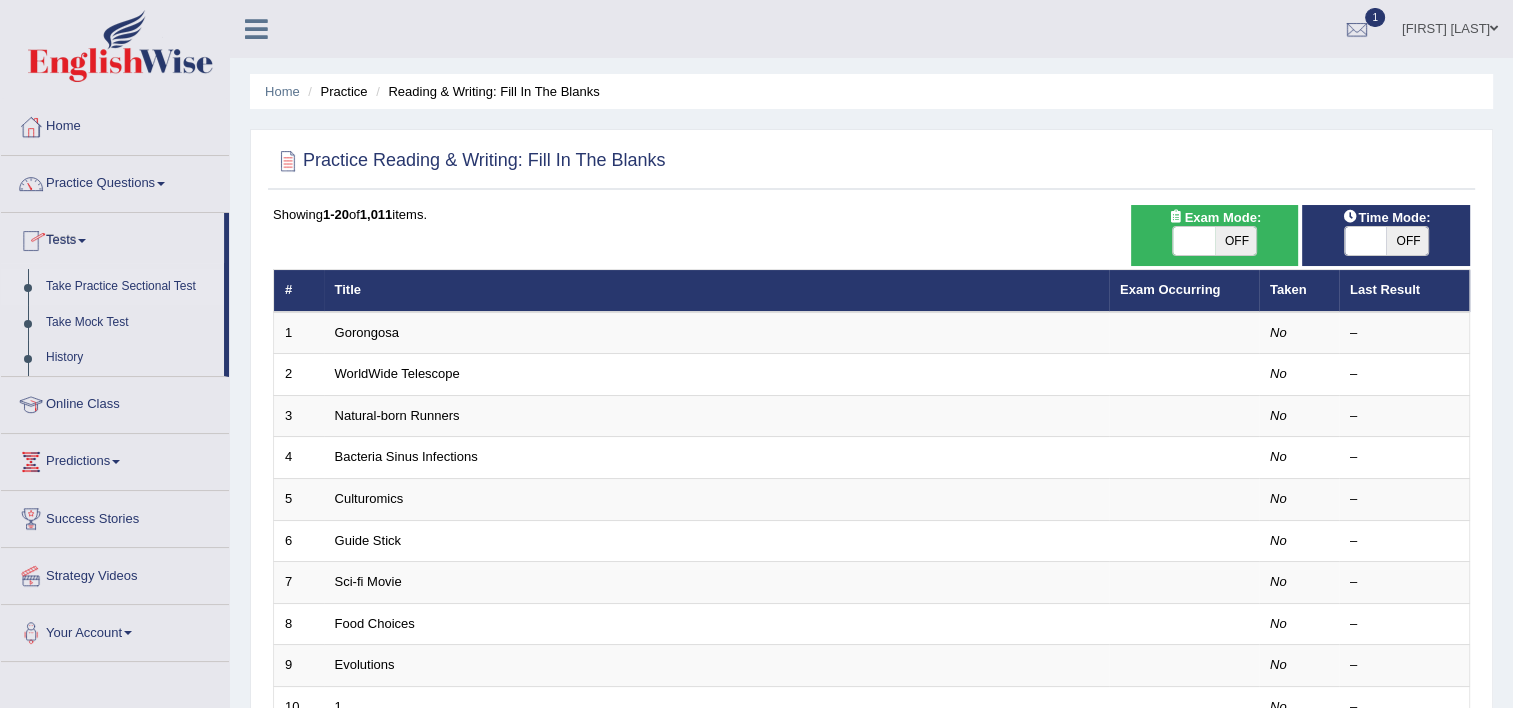 click on "Take Practice Sectional Test" at bounding box center [130, 287] 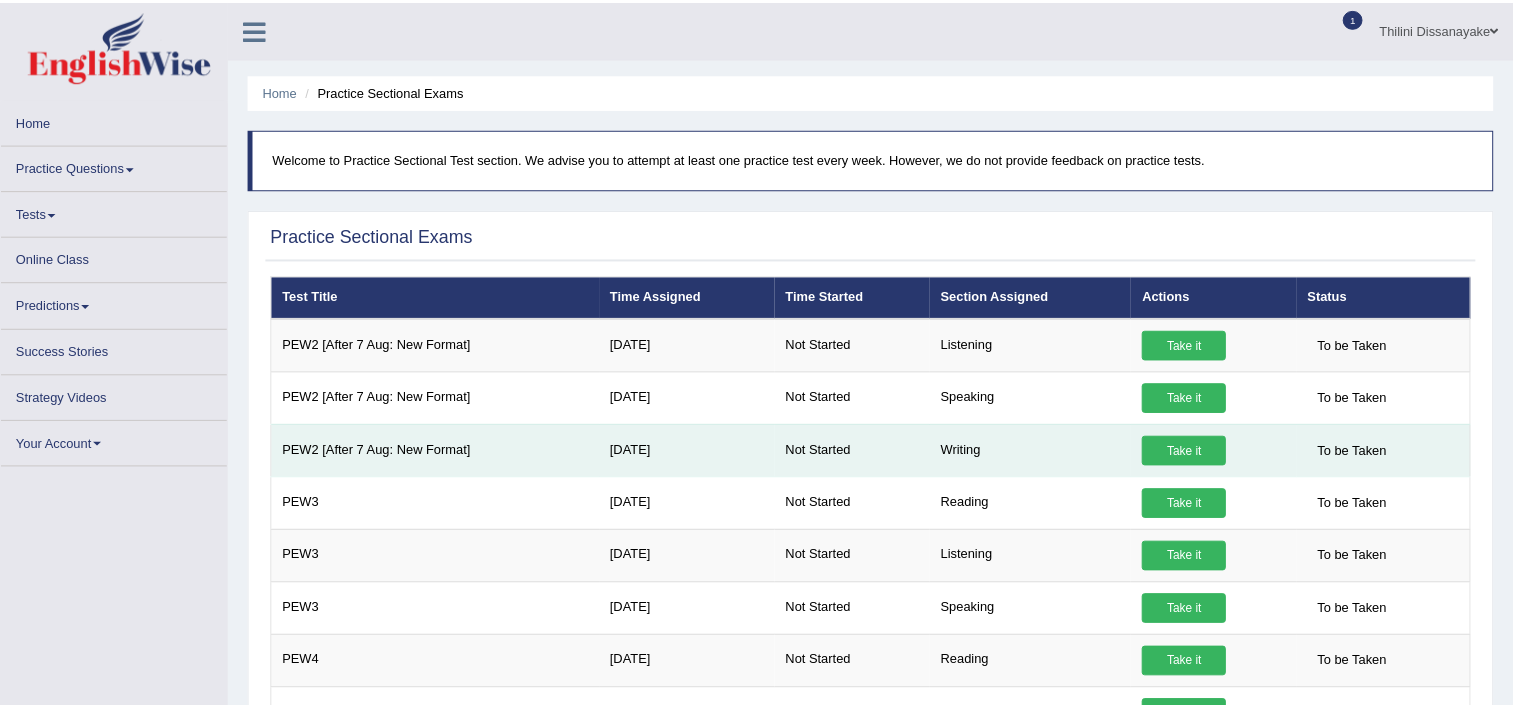 scroll, scrollTop: 0, scrollLeft: 0, axis: both 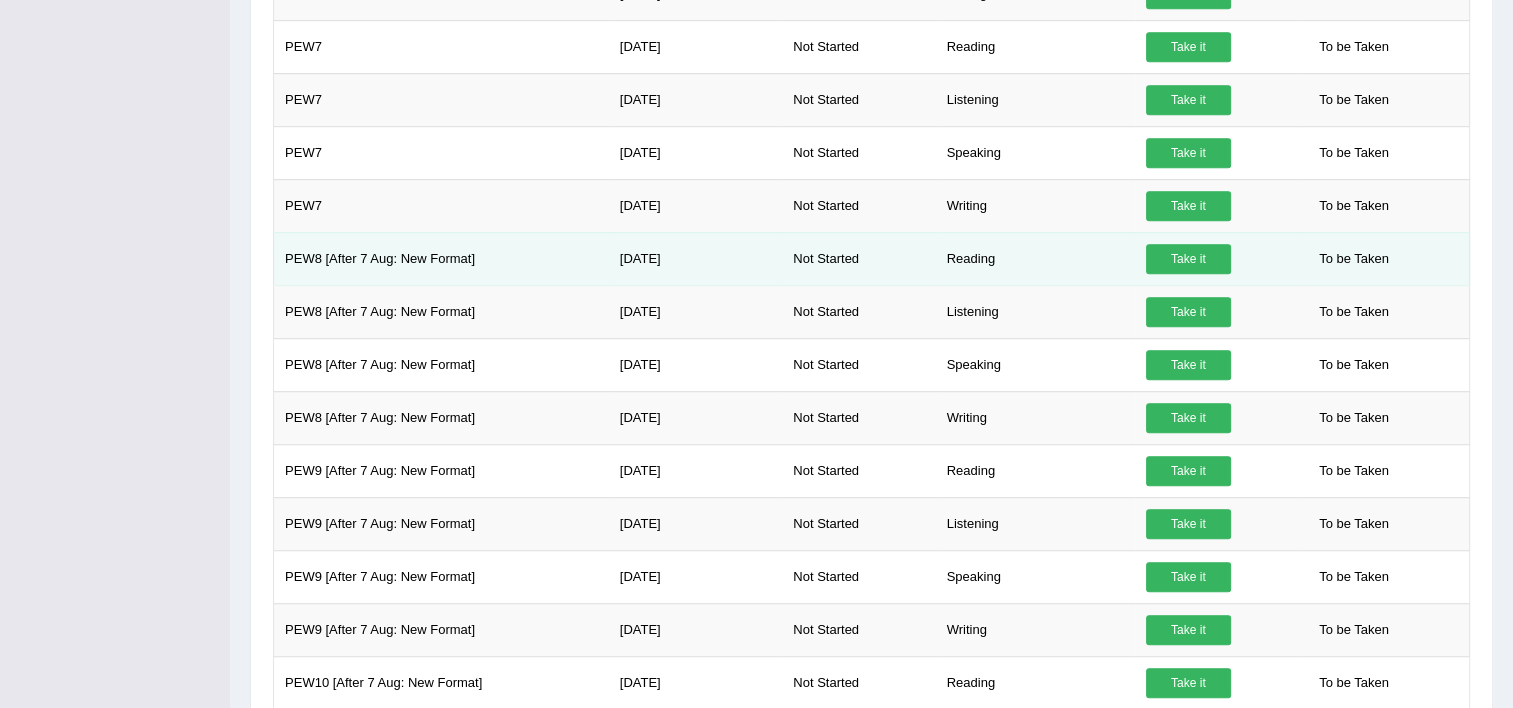 click on "Take it" at bounding box center (1188, 259) 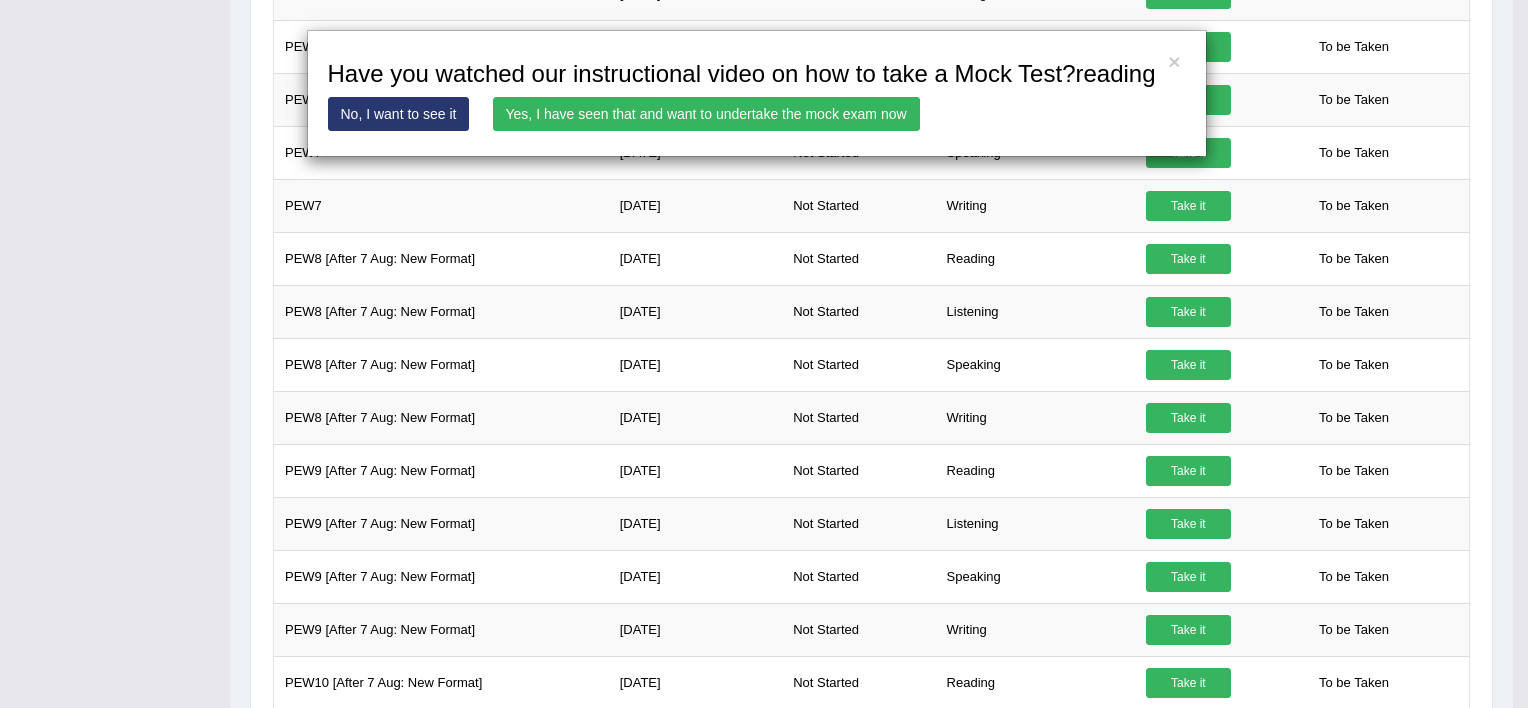 click on "Yes, I have seen that and want to undertake the mock exam now" at bounding box center (706, 114) 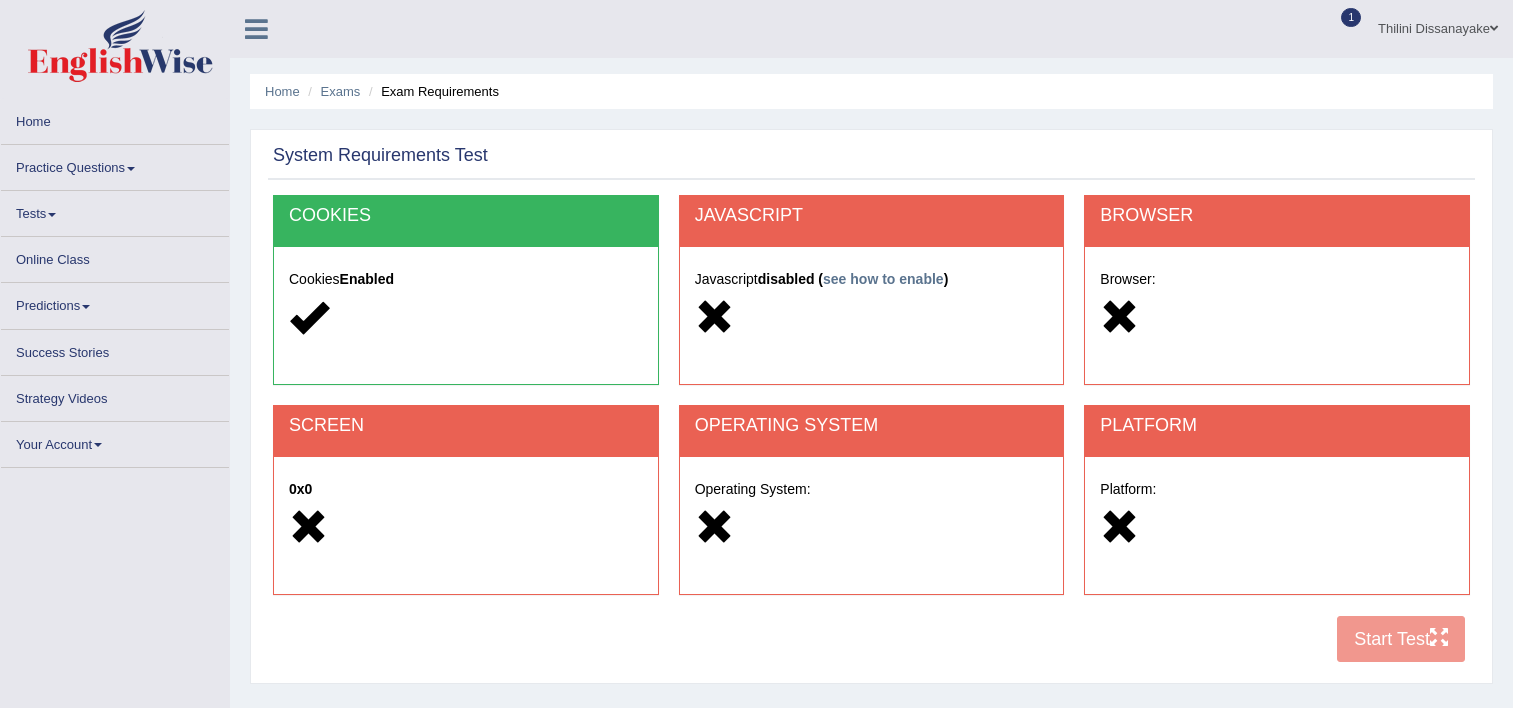 scroll, scrollTop: 0, scrollLeft: 0, axis: both 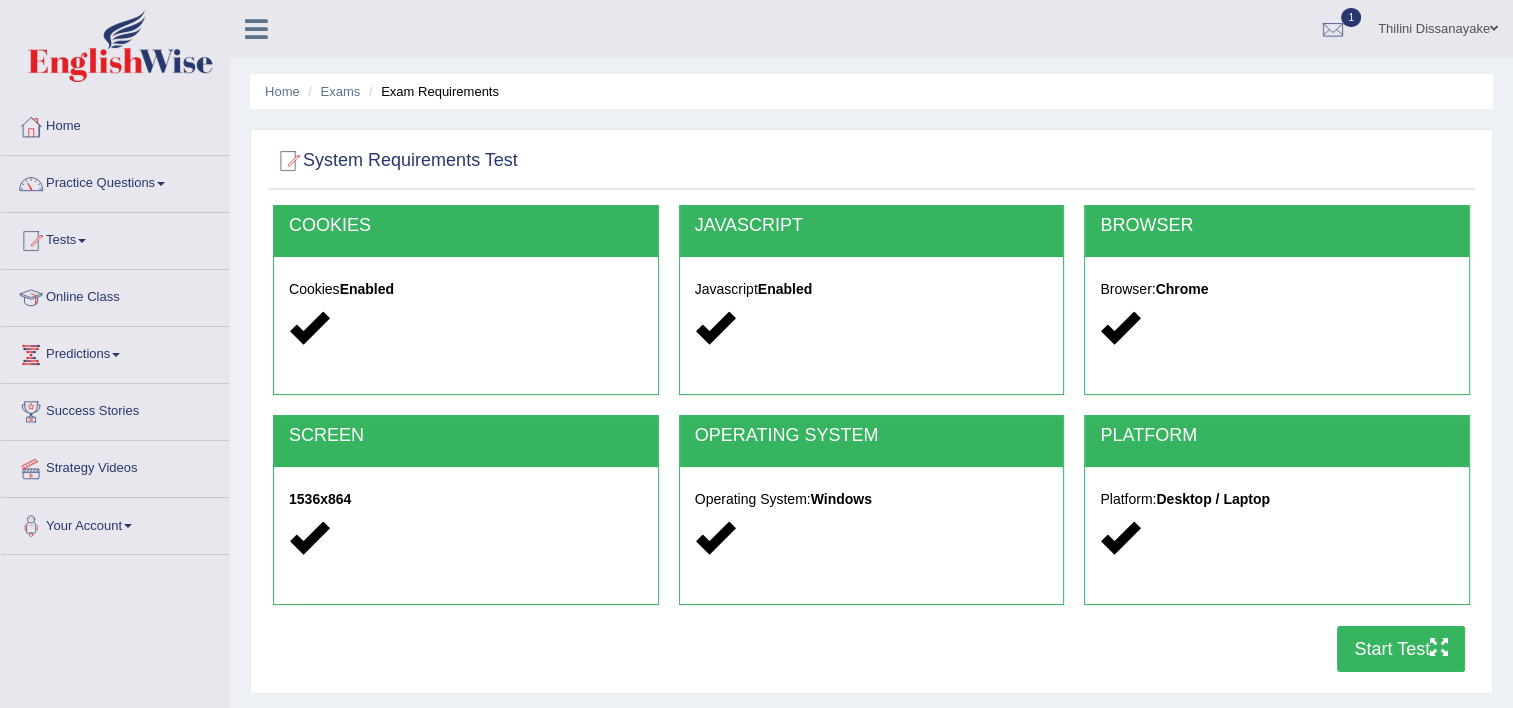 click on "Start Test" at bounding box center [1401, 649] 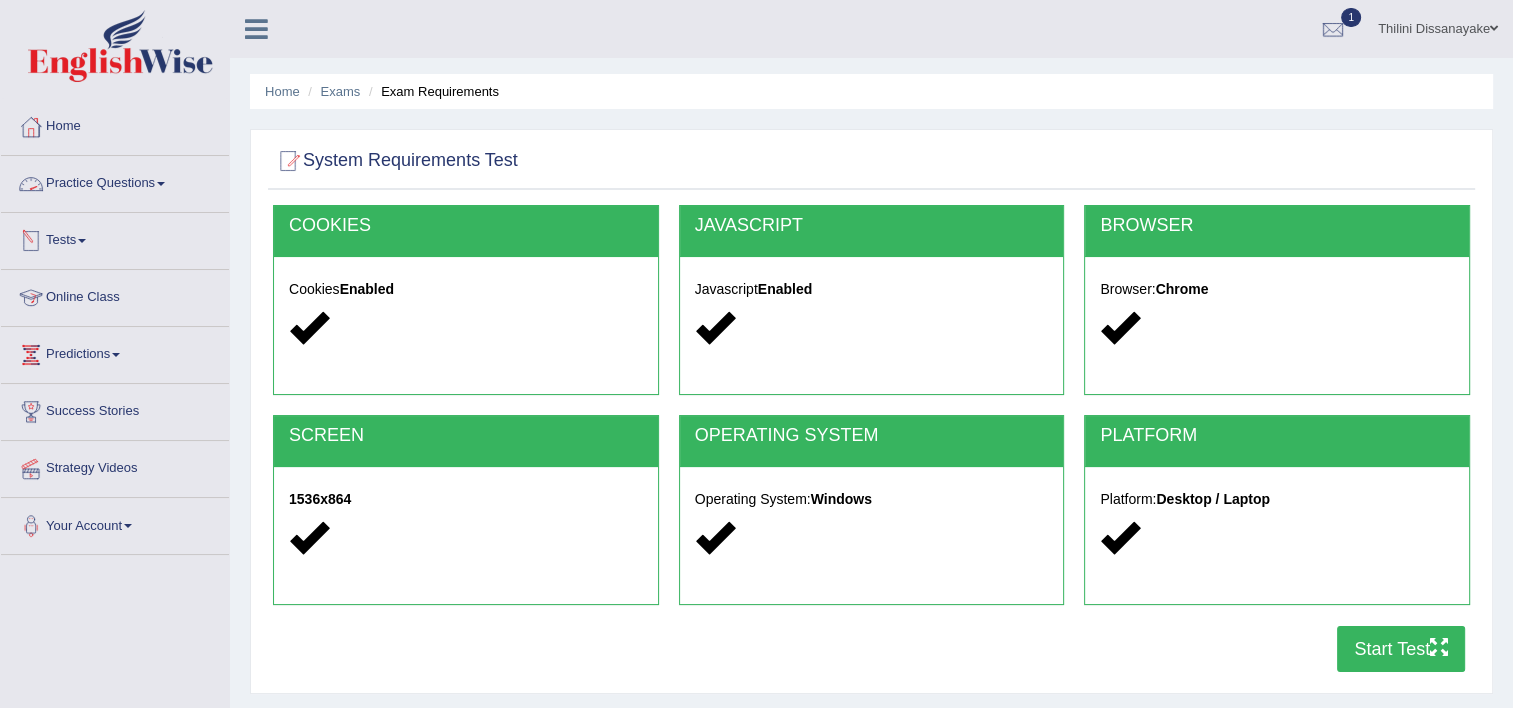 click on "Tests" at bounding box center (115, 238) 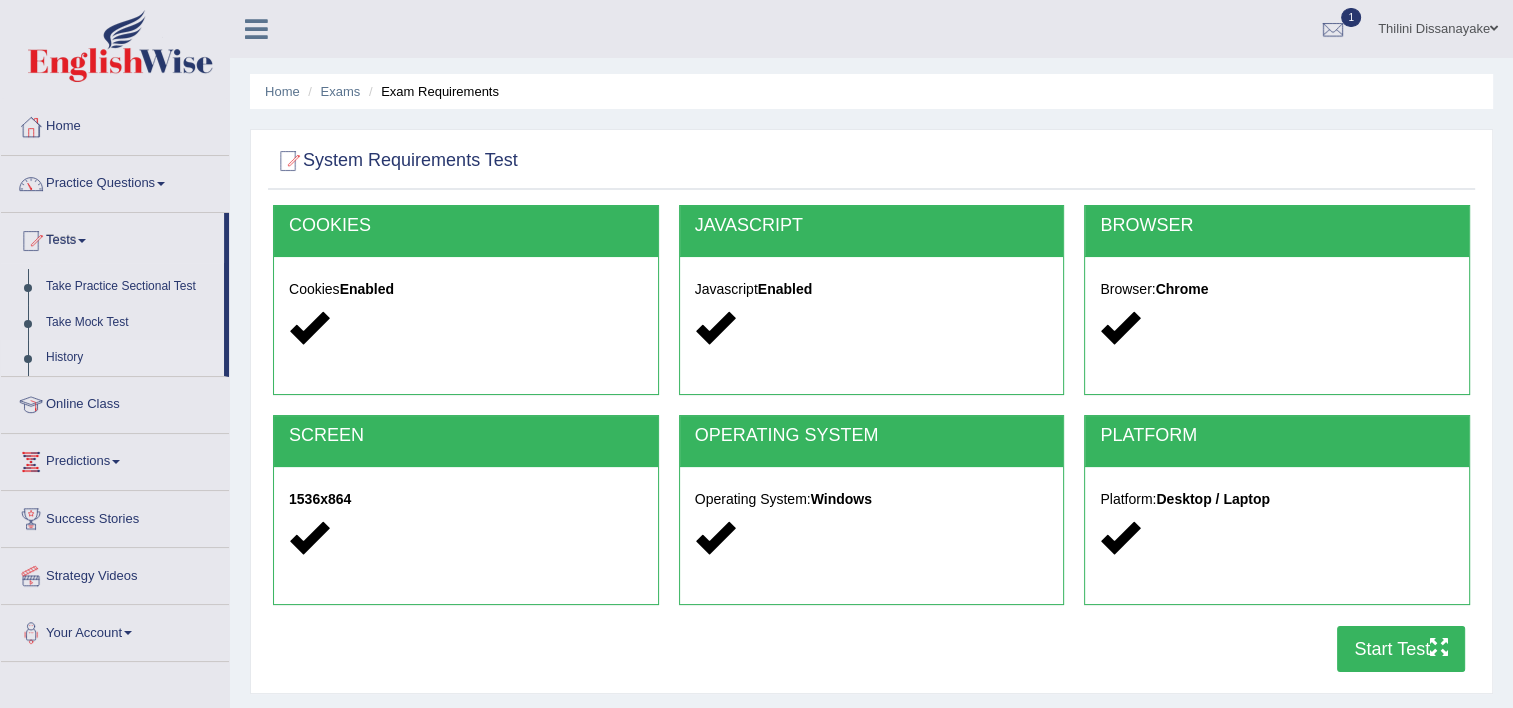 click on "History" at bounding box center [130, 358] 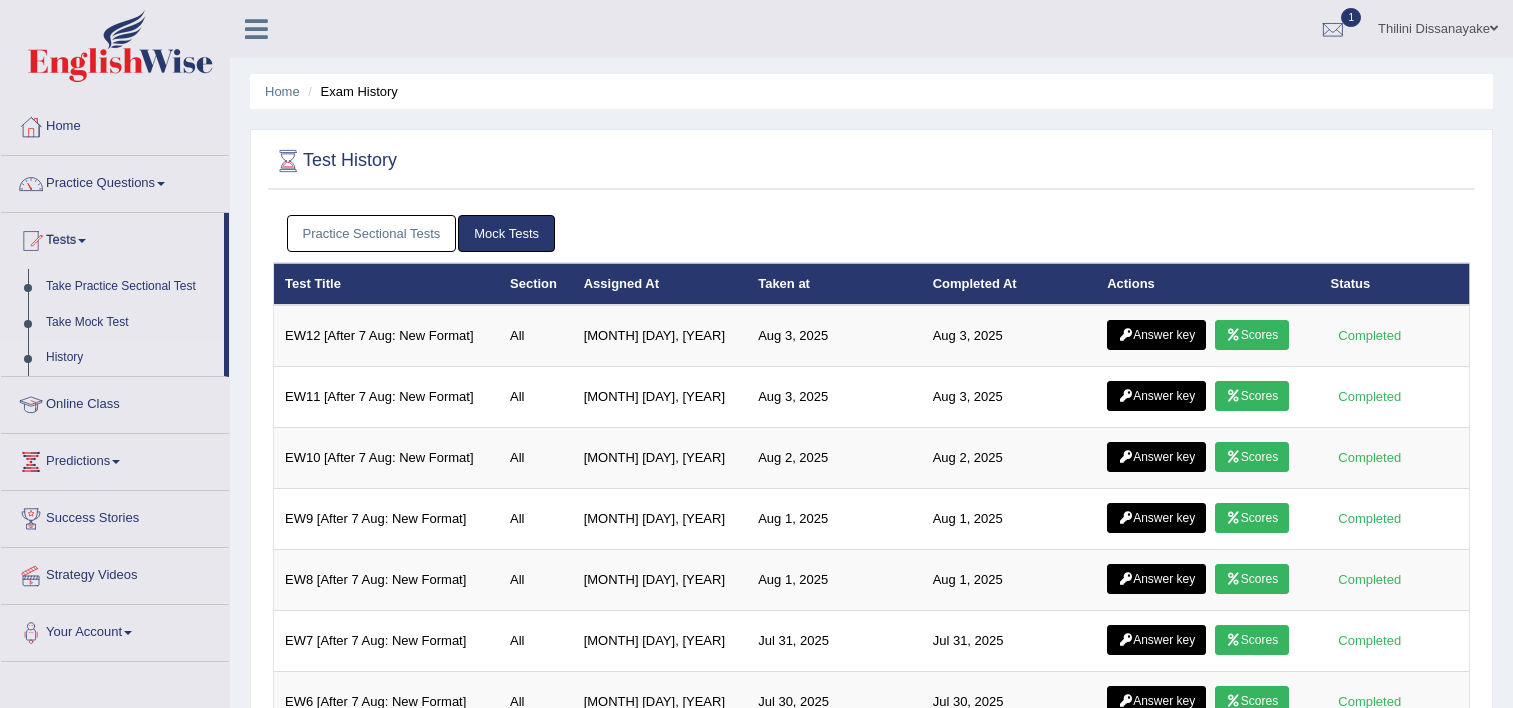 scroll, scrollTop: 0, scrollLeft: 0, axis: both 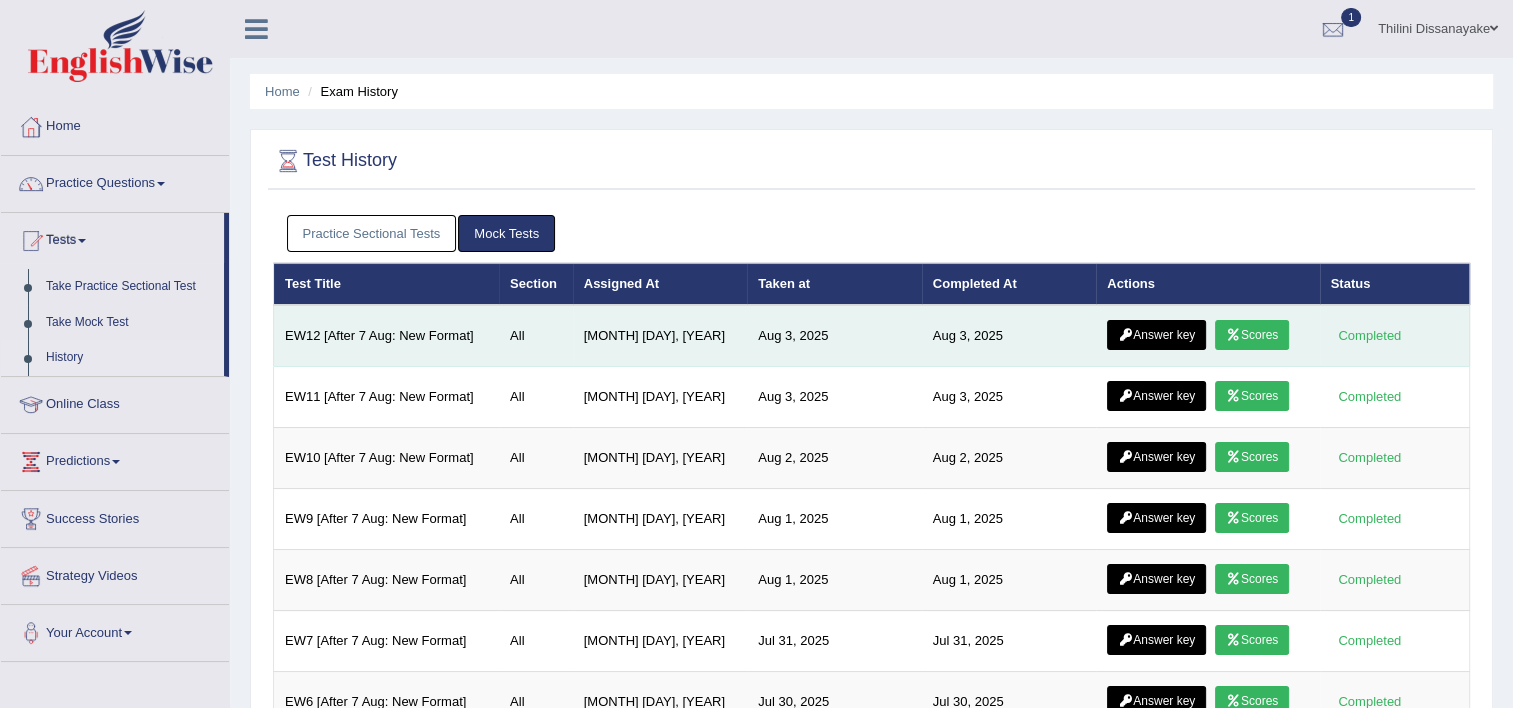 click on "Answer key" at bounding box center (1156, 335) 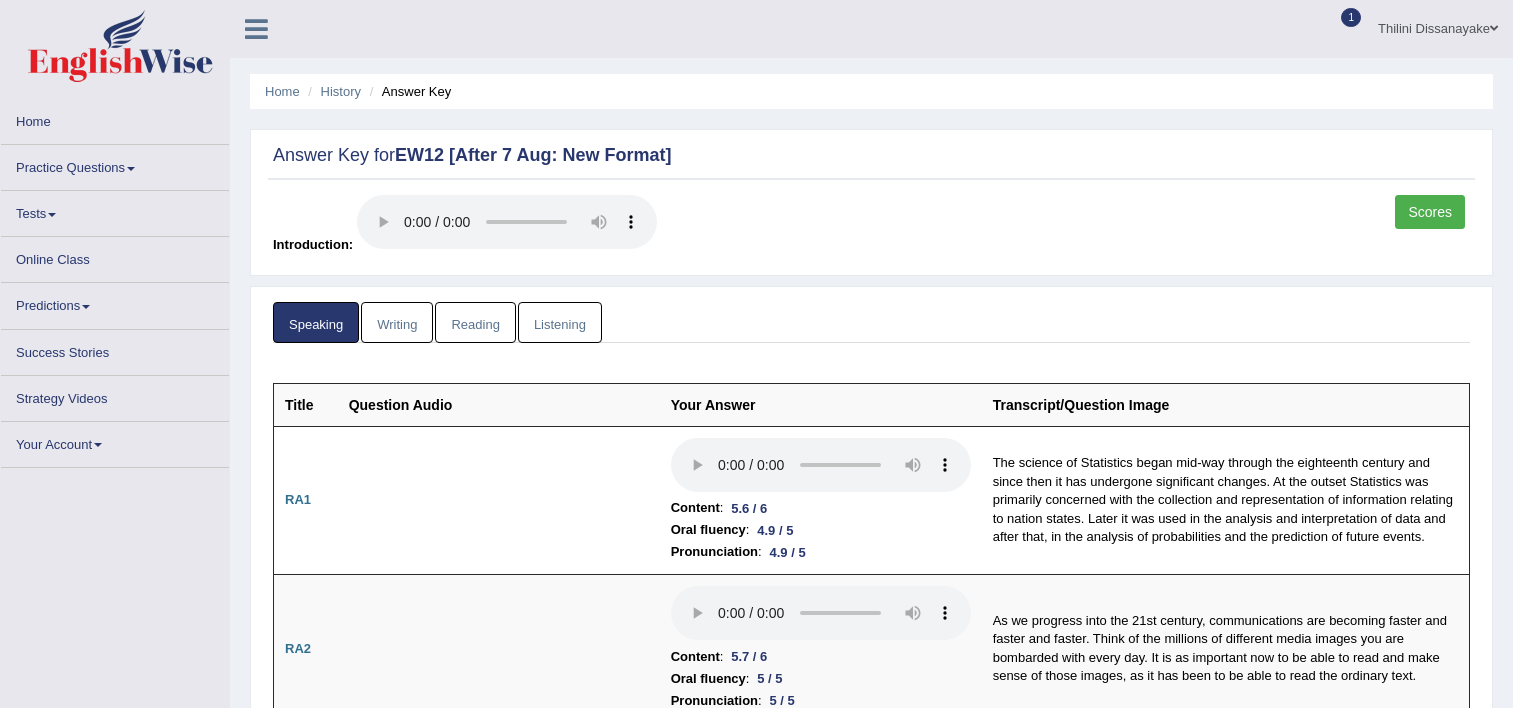 scroll, scrollTop: 0, scrollLeft: 0, axis: both 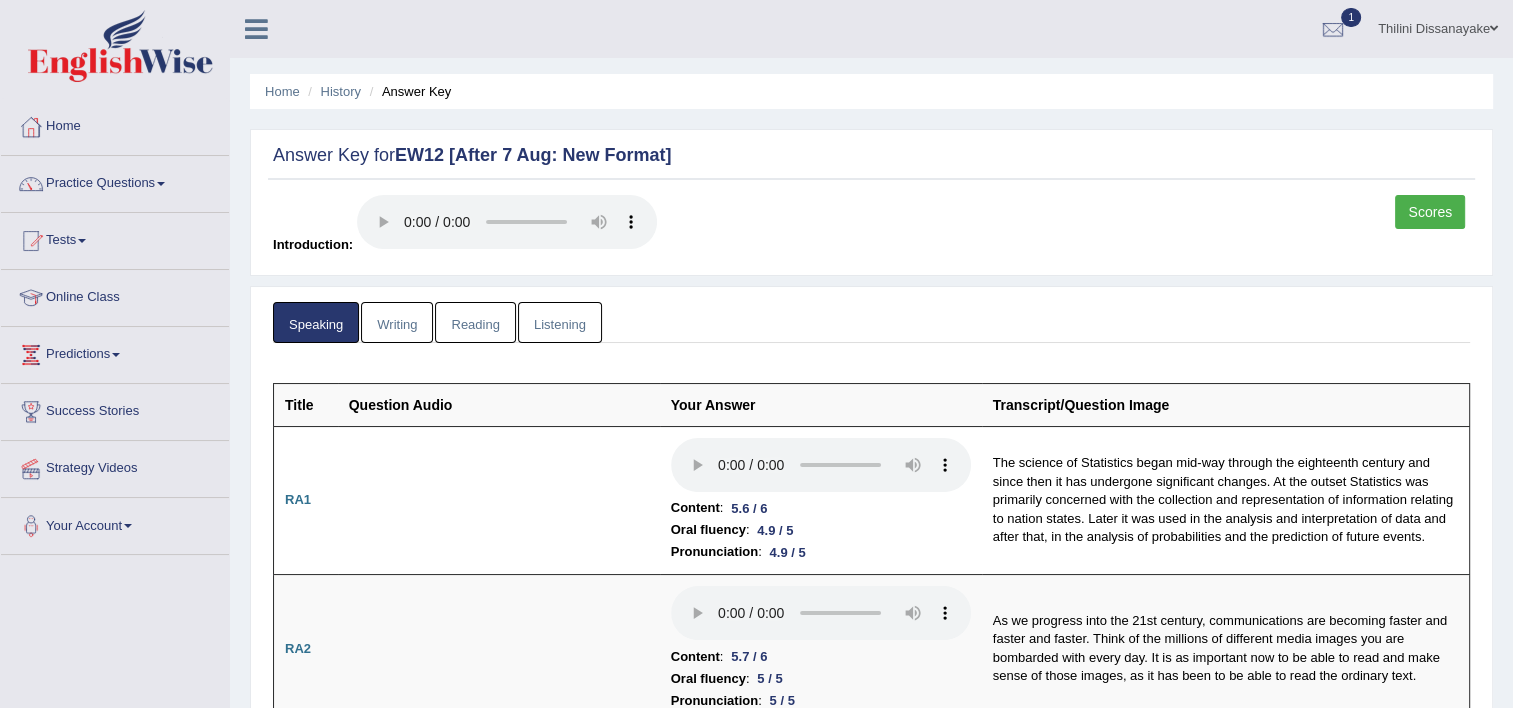 click on "Writing" at bounding box center [397, 322] 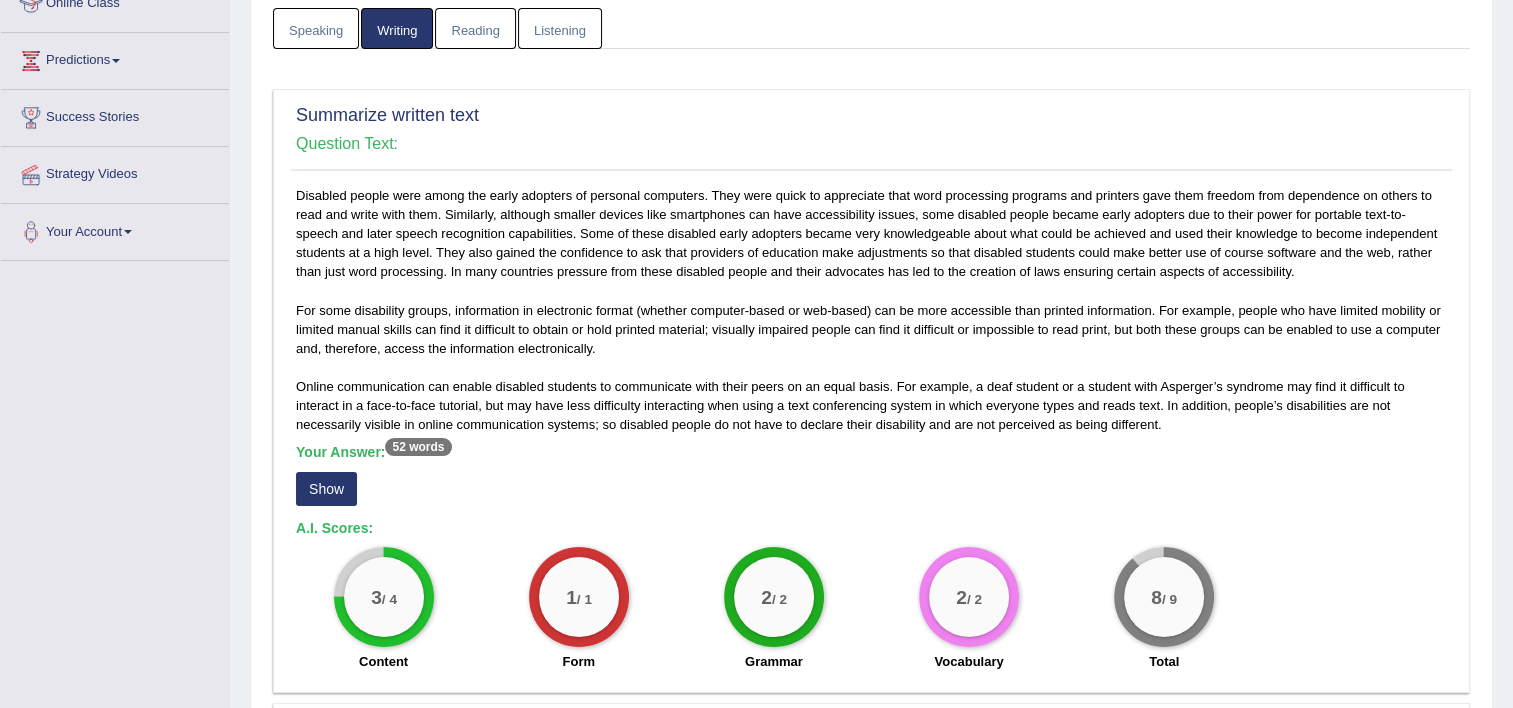 scroll, scrollTop: 500, scrollLeft: 0, axis: vertical 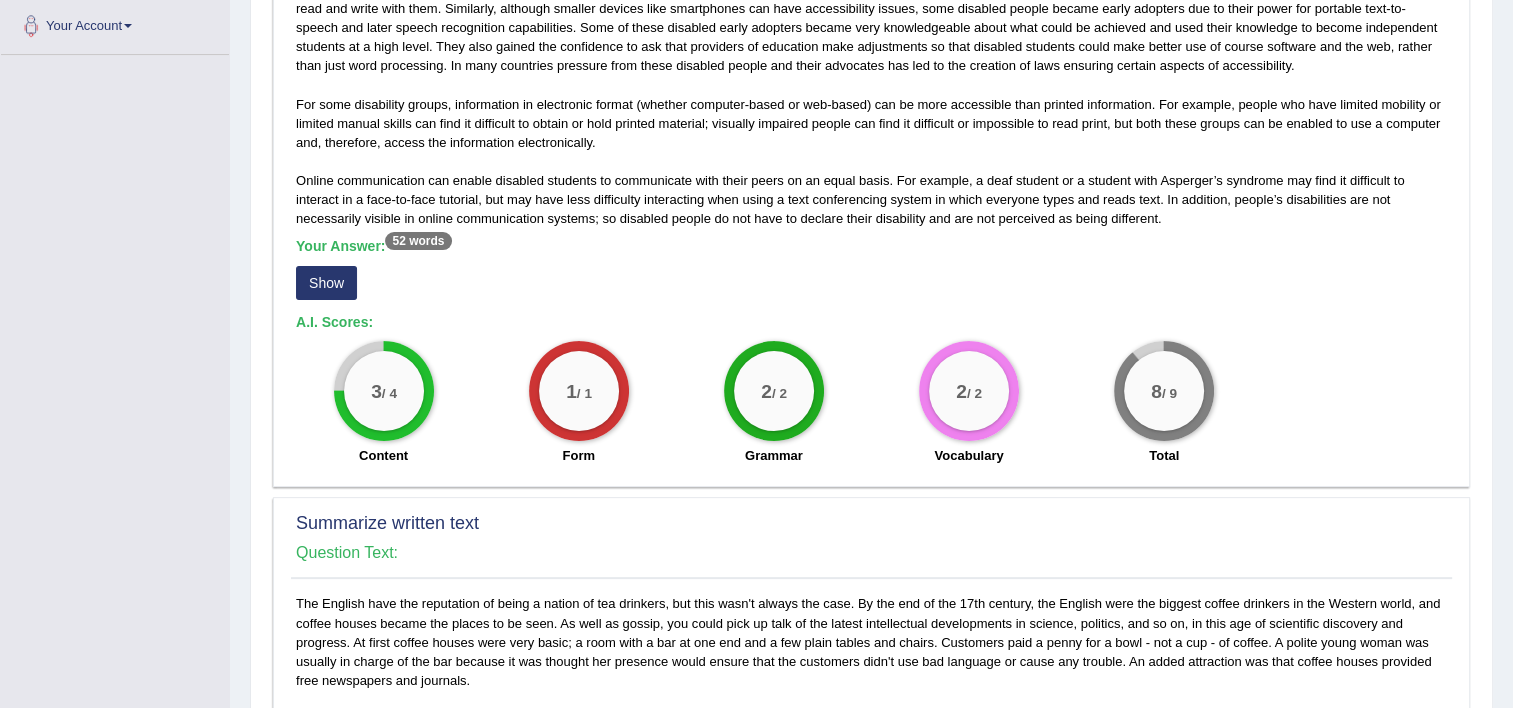 click on "Show" at bounding box center [326, 283] 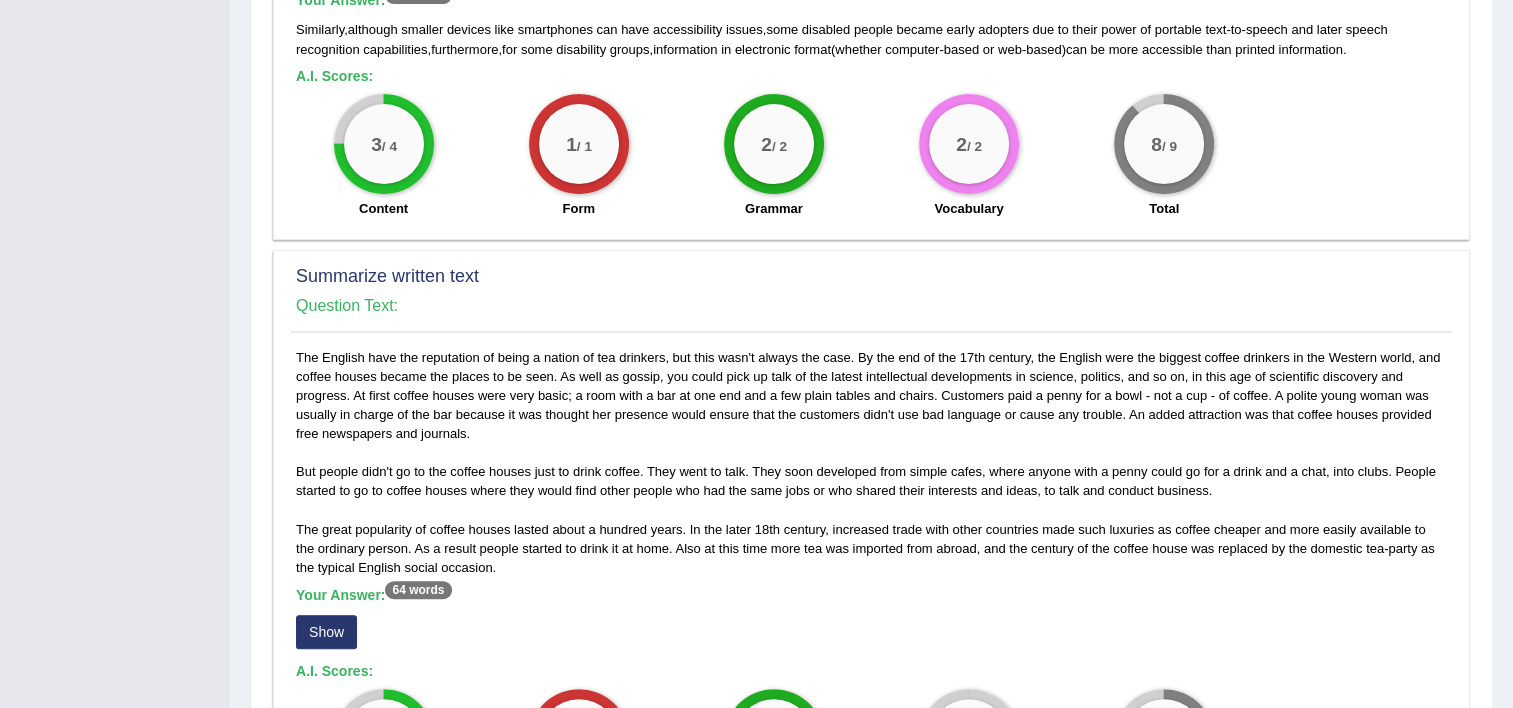 scroll, scrollTop: 900, scrollLeft: 0, axis: vertical 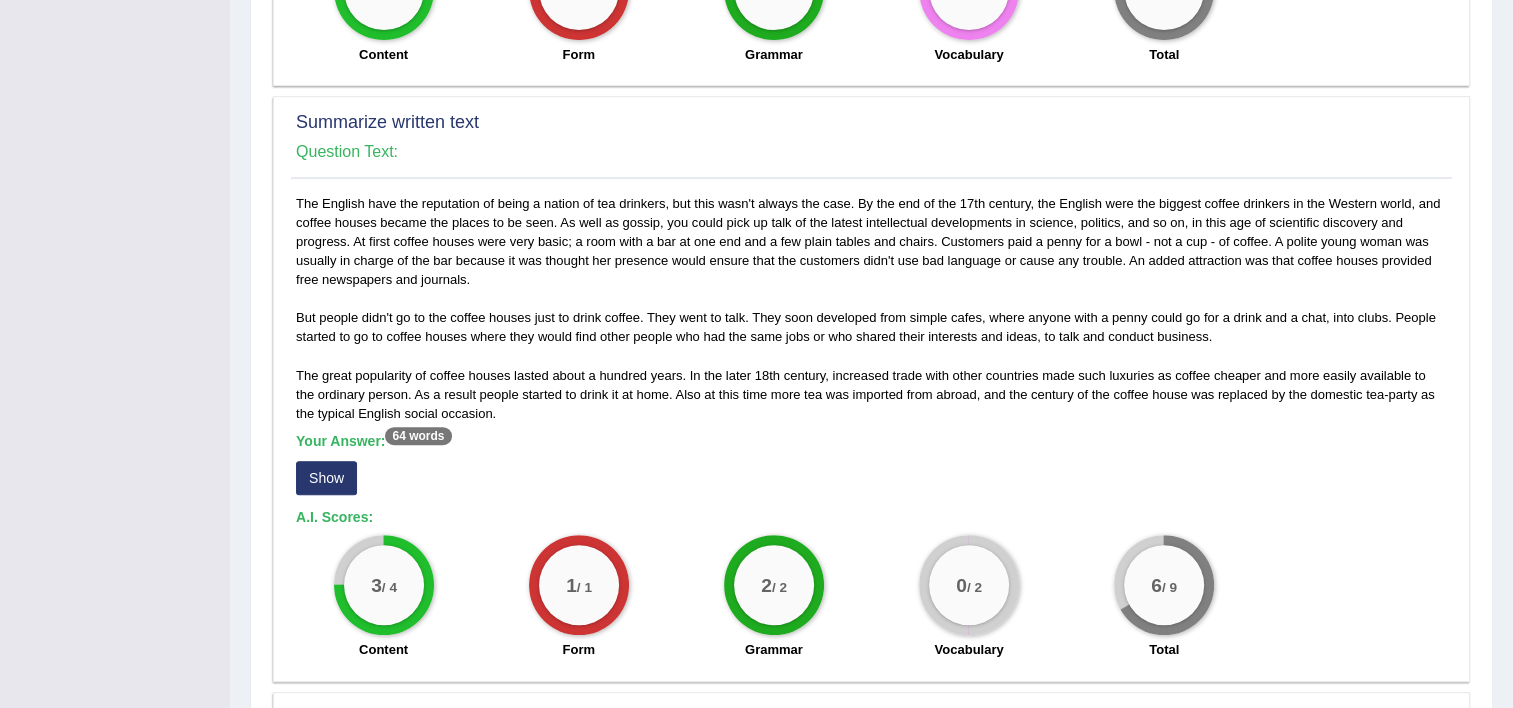 click on "Show" at bounding box center (326, 478) 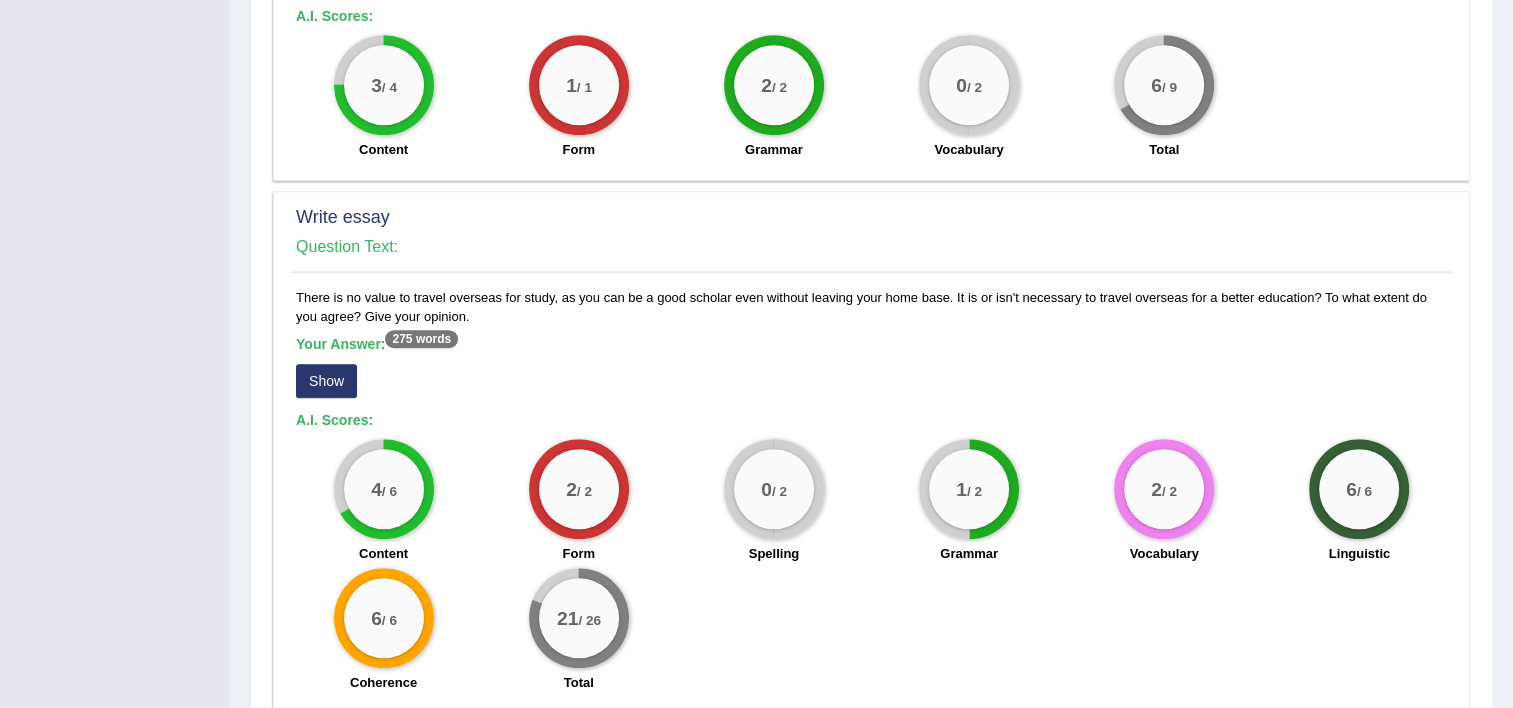 scroll, scrollTop: 1495, scrollLeft: 0, axis: vertical 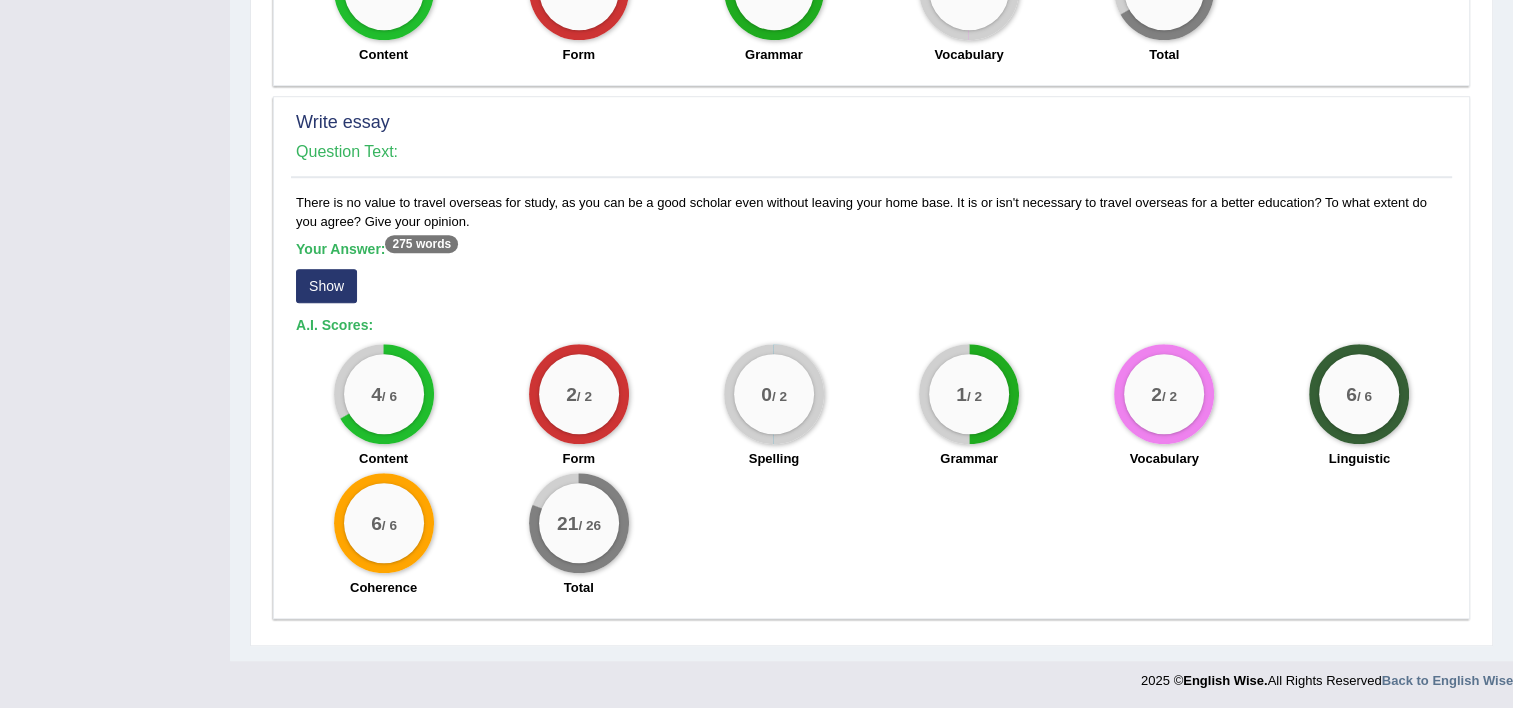 click on "Show" at bounding box center [326, 286] 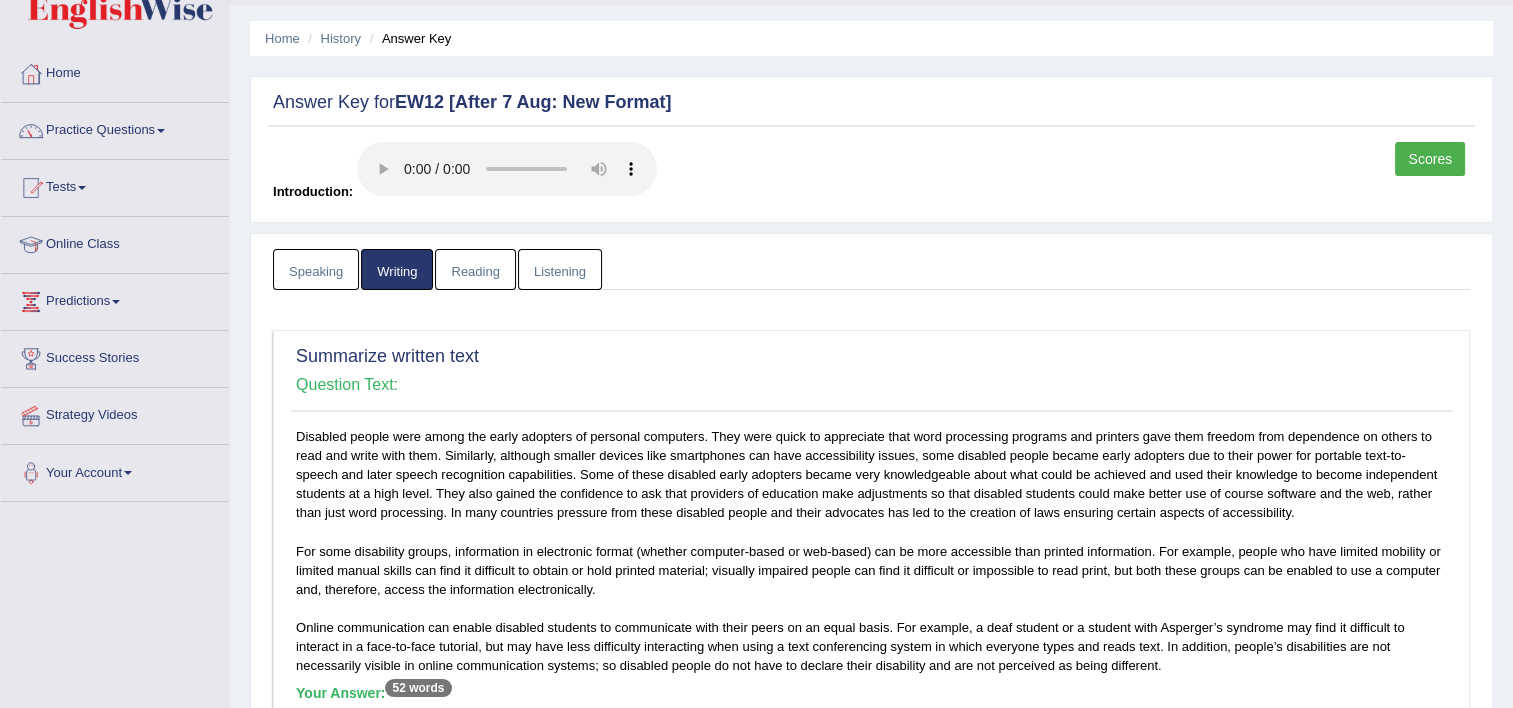 scroll, scrollTop: 0, scrollLeft: 0, axis: both 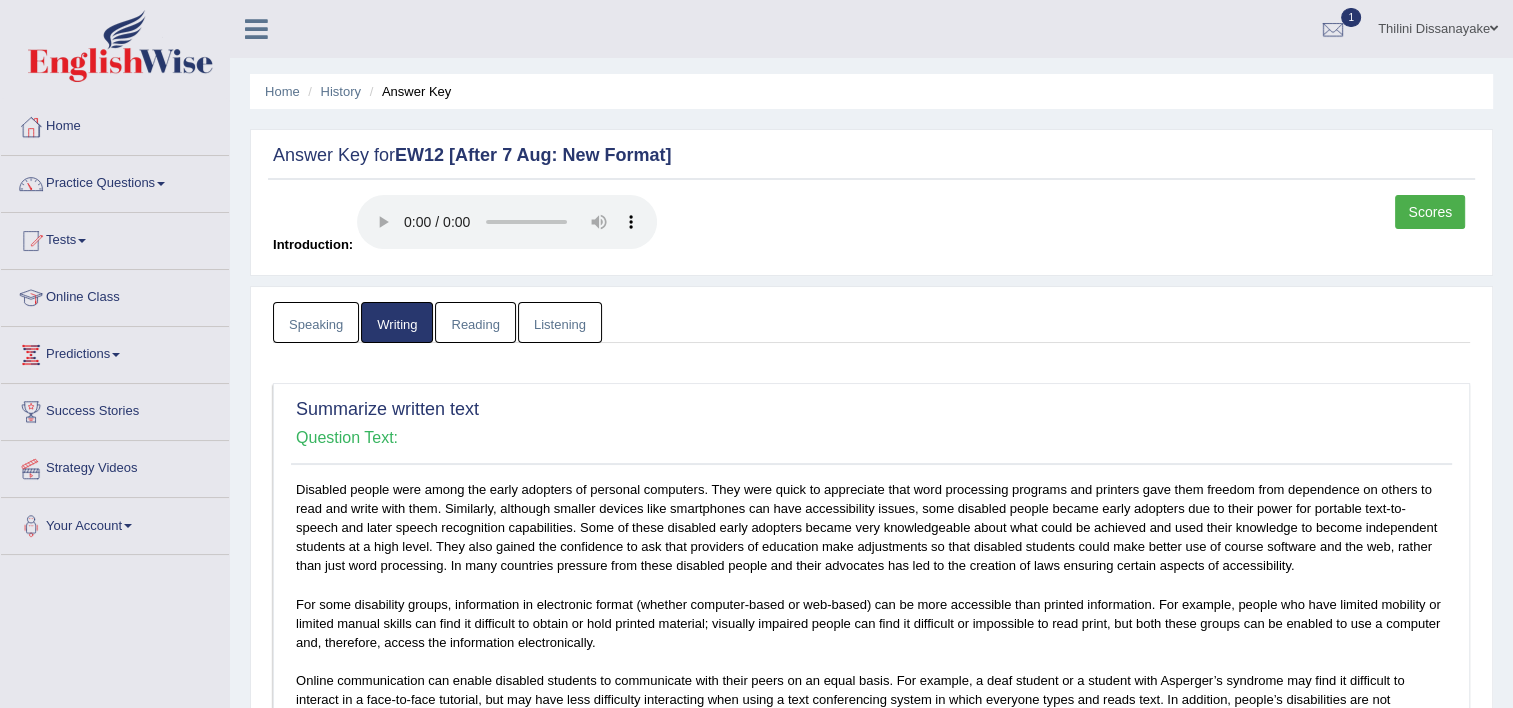 click on "Reading" at bounding box center (475, 322) 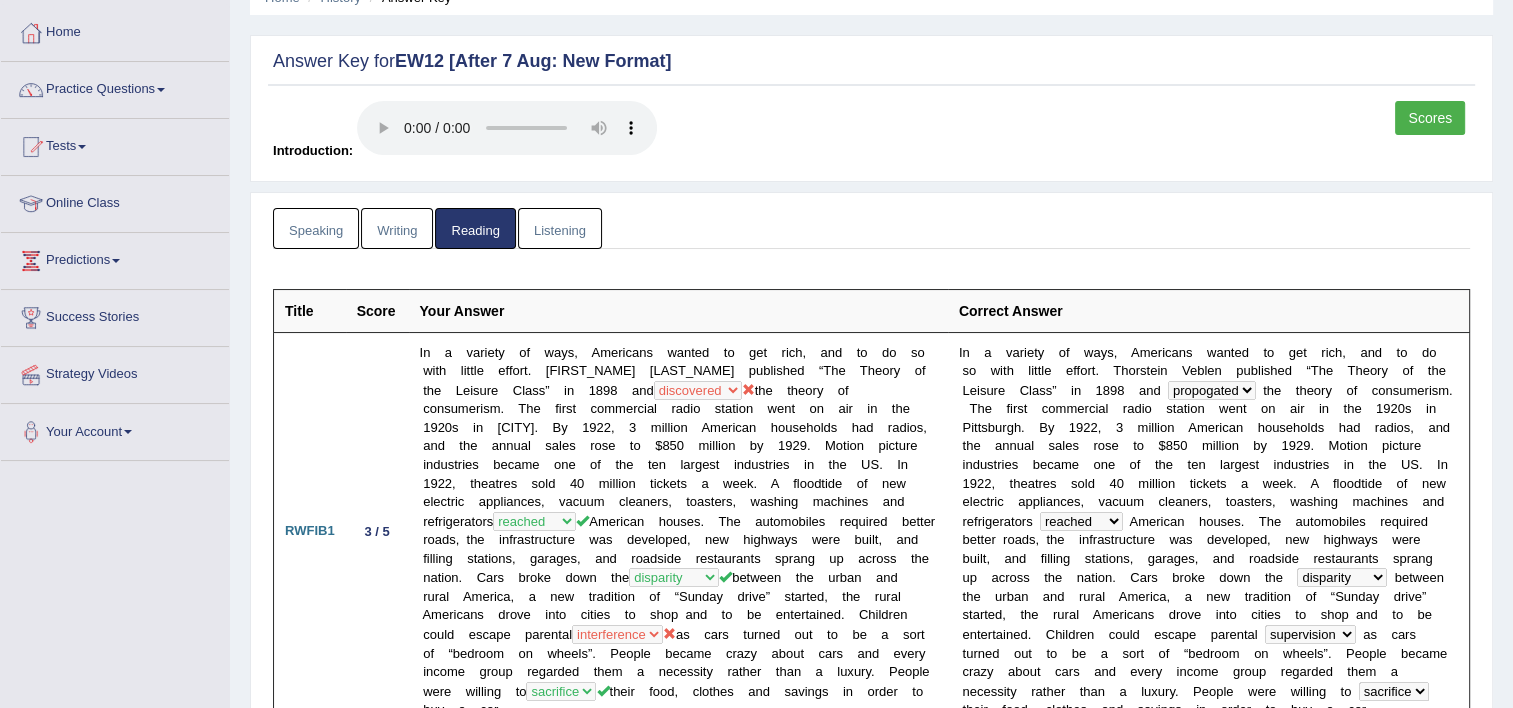 scroll, scrollTop: 0, scrollLeft: 0, axis: both 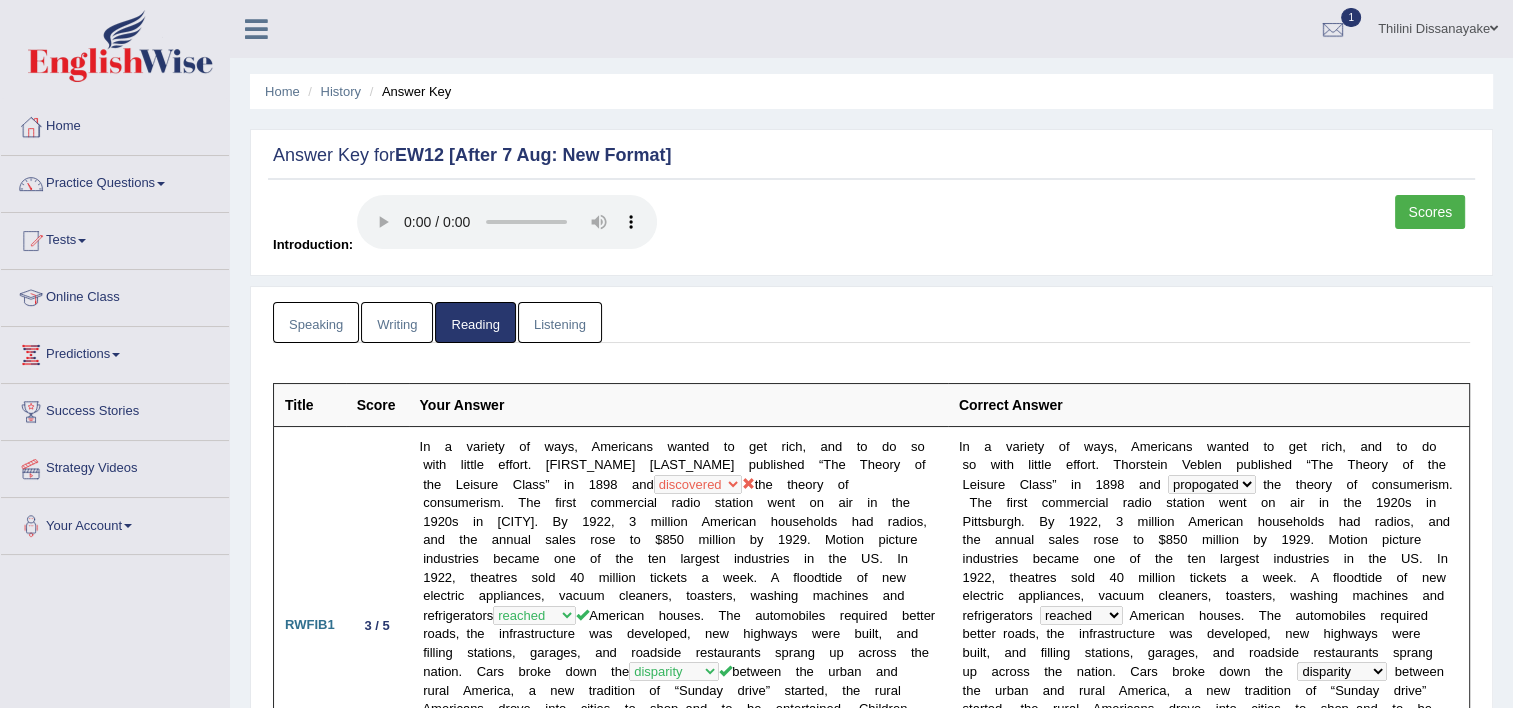 click on "Listening" at bounding box center [560, 322] 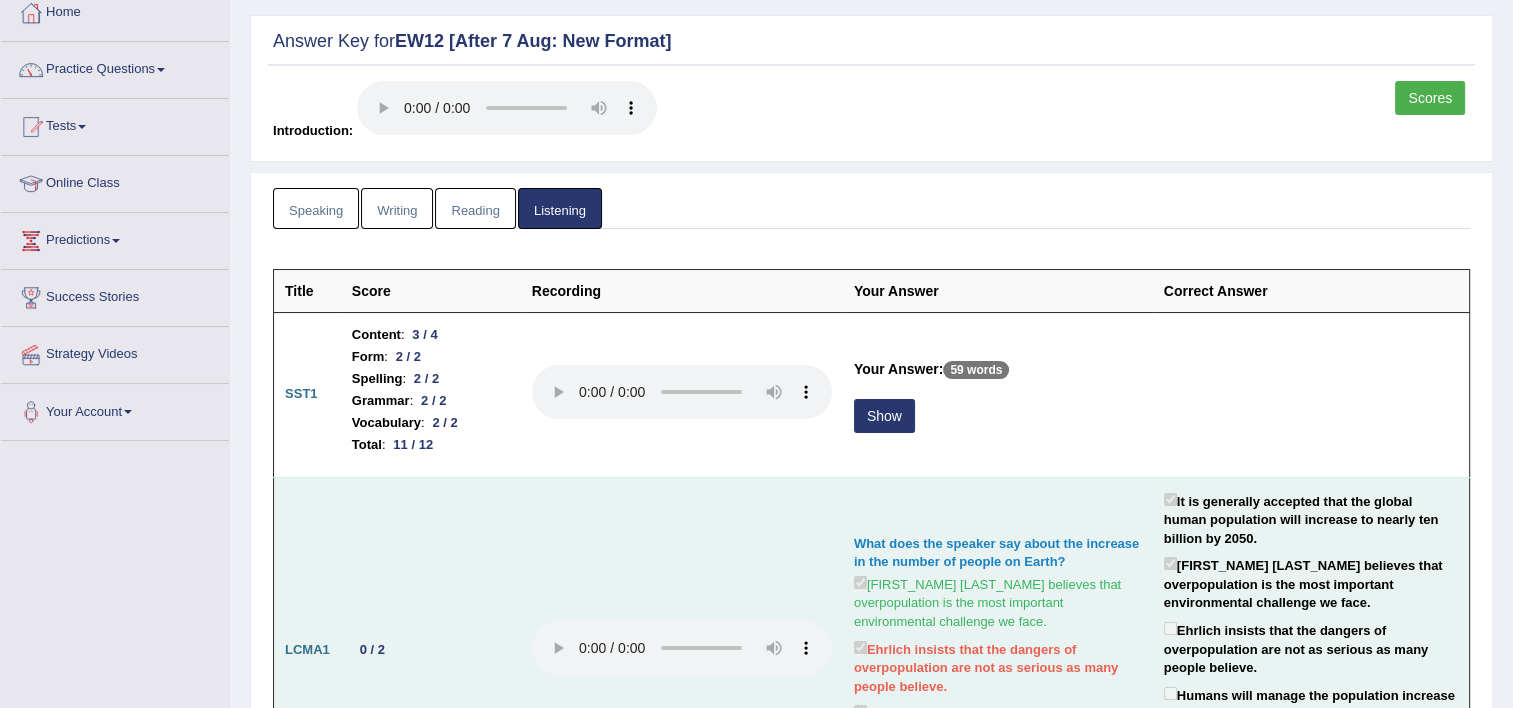 scroll, scrollTop: 0, scrollLeft: 0, axis: both 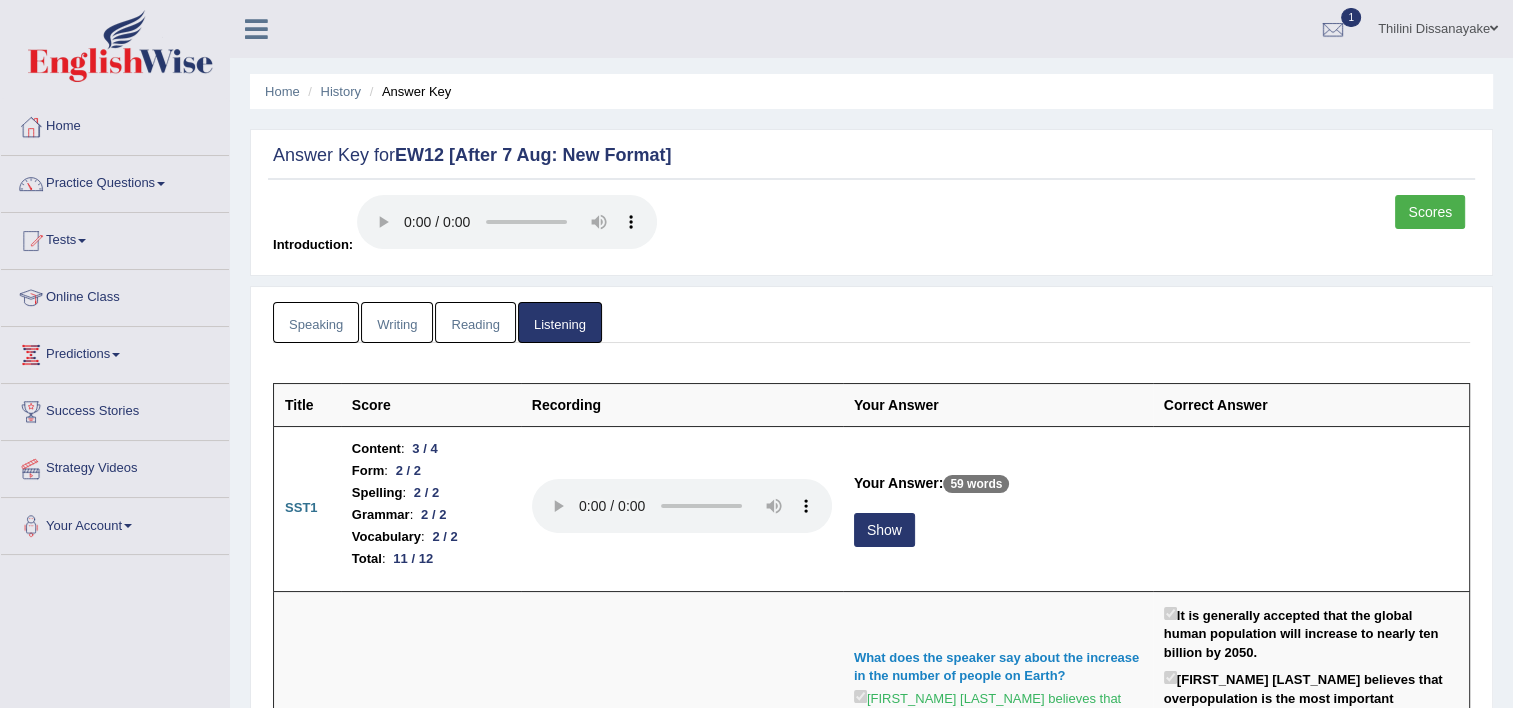 click at bounding box center [1333, 30] 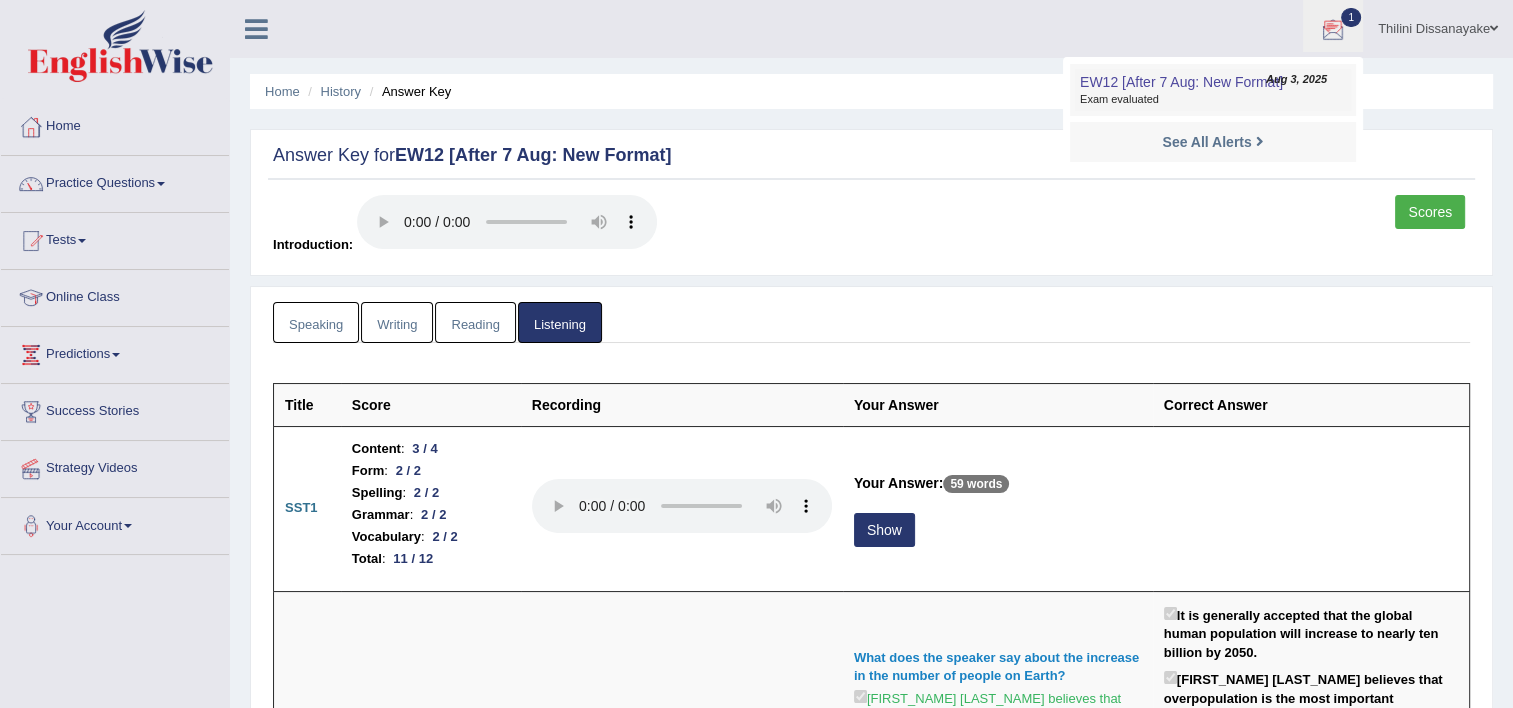 click on "Exam evaluated" at bounding box center (1213, 100) 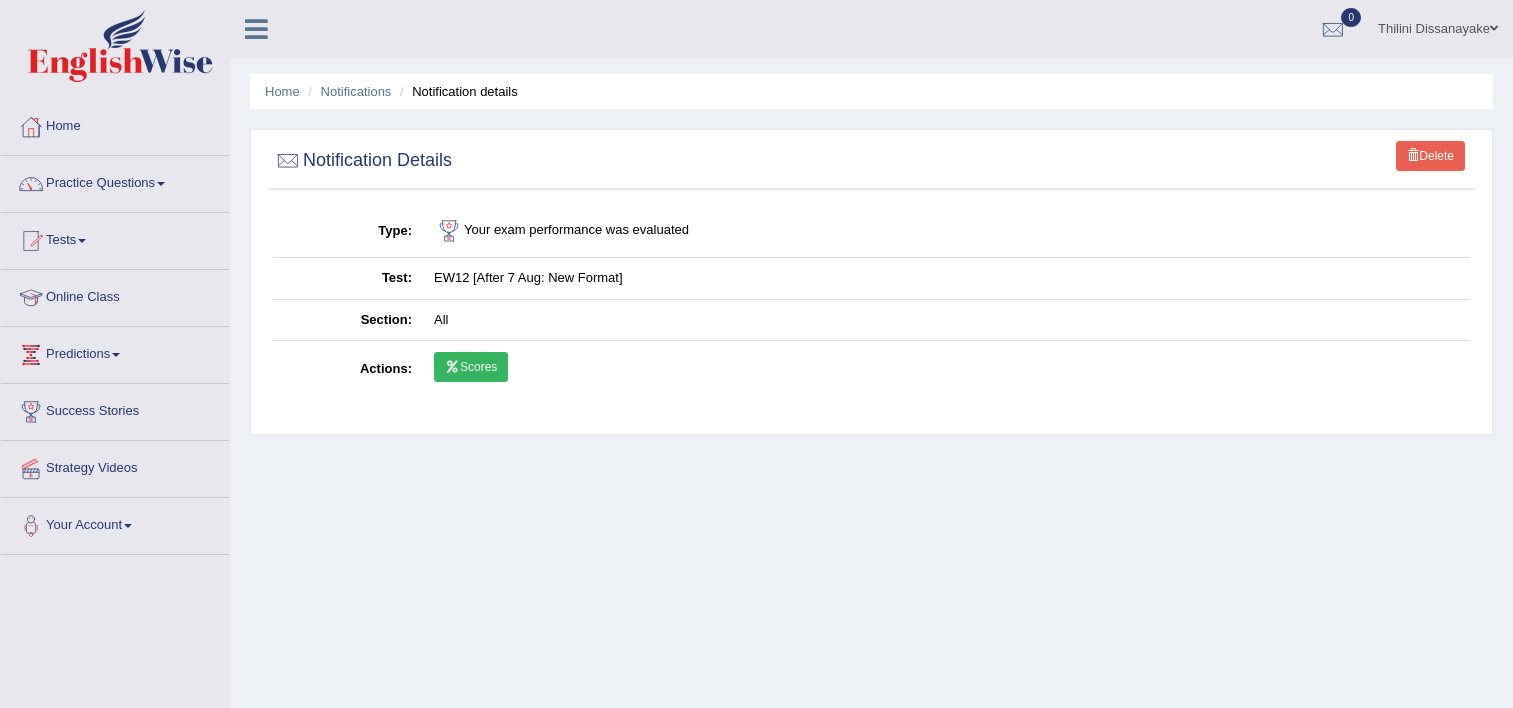 scroll, scrollTop: 0, scrollLeft: 0, axis: both 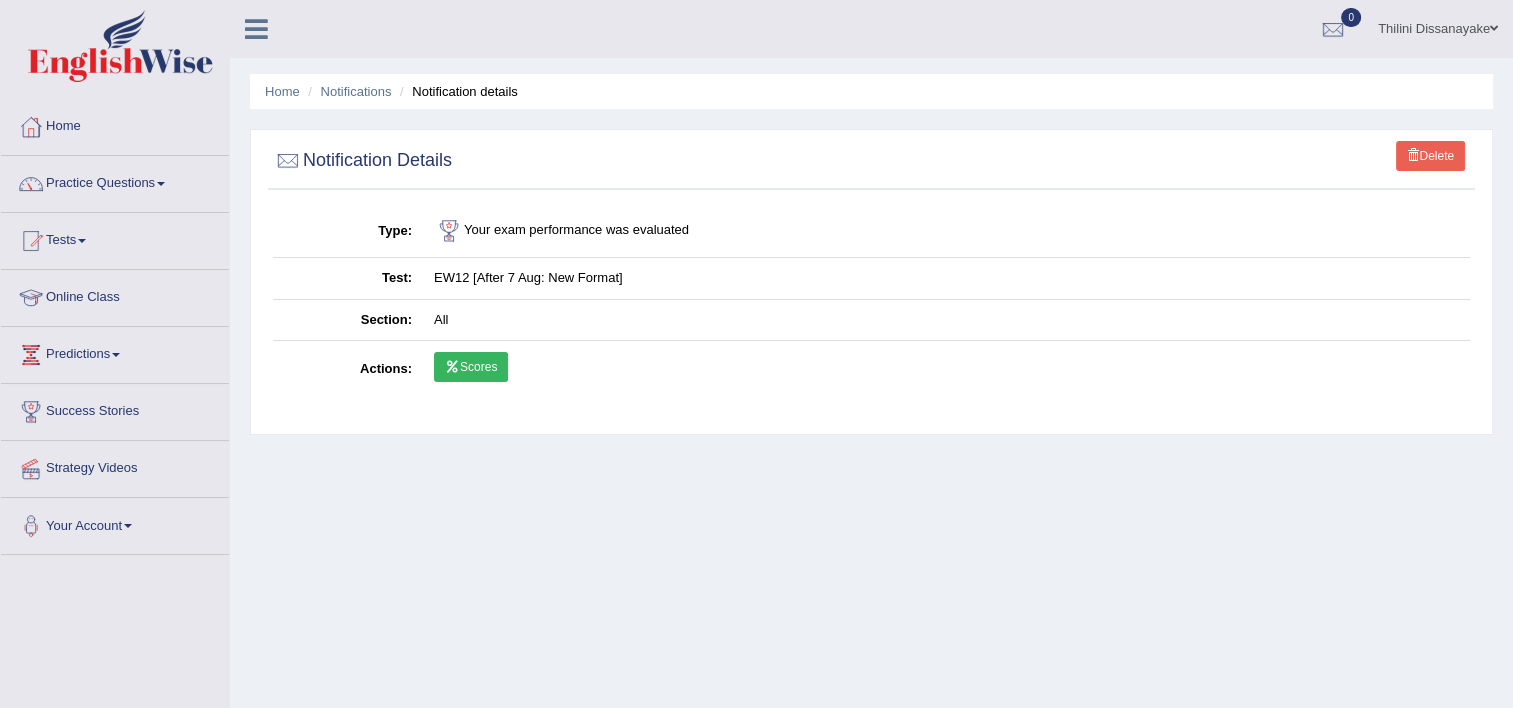 click on "Scores" at bounding box center [471, 367] 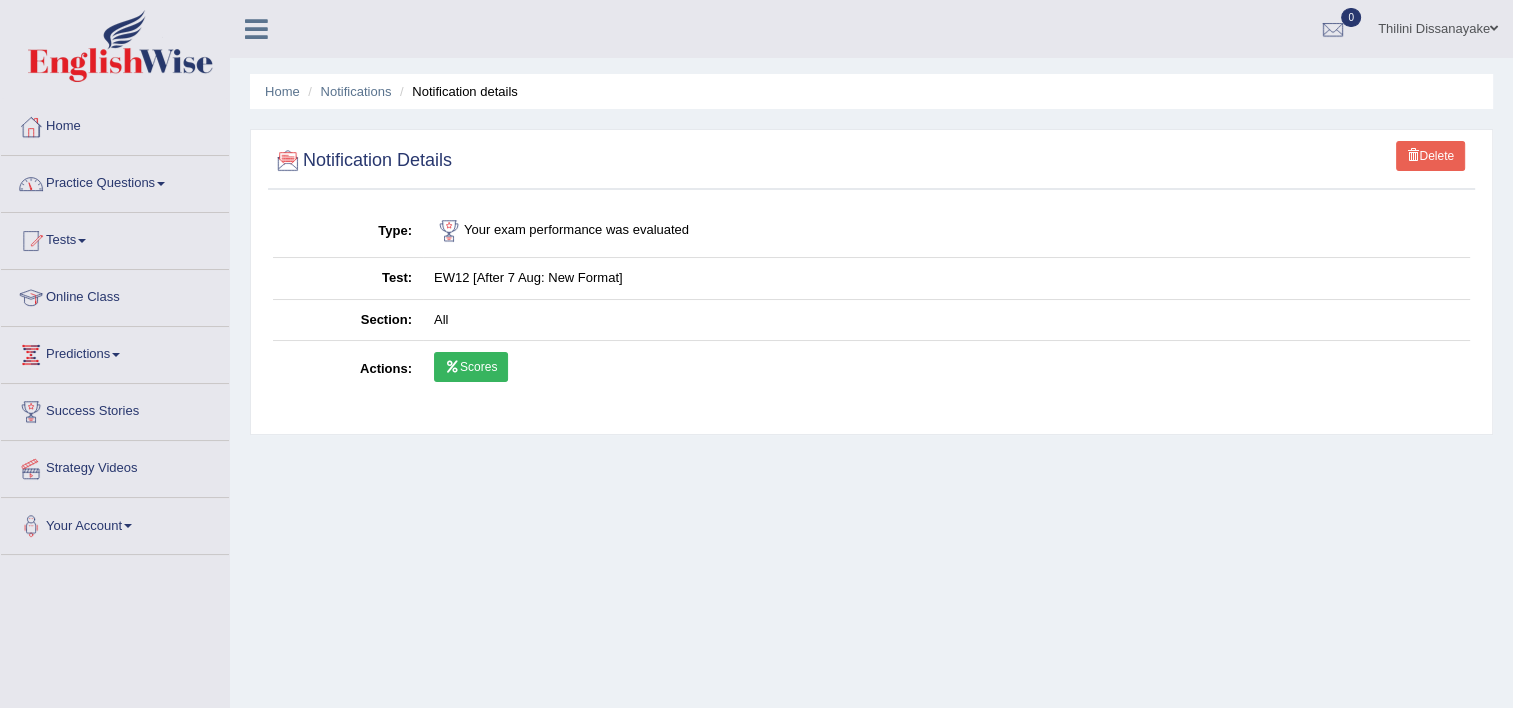 click on "Practice Questions" at bounding box center [115, 181] 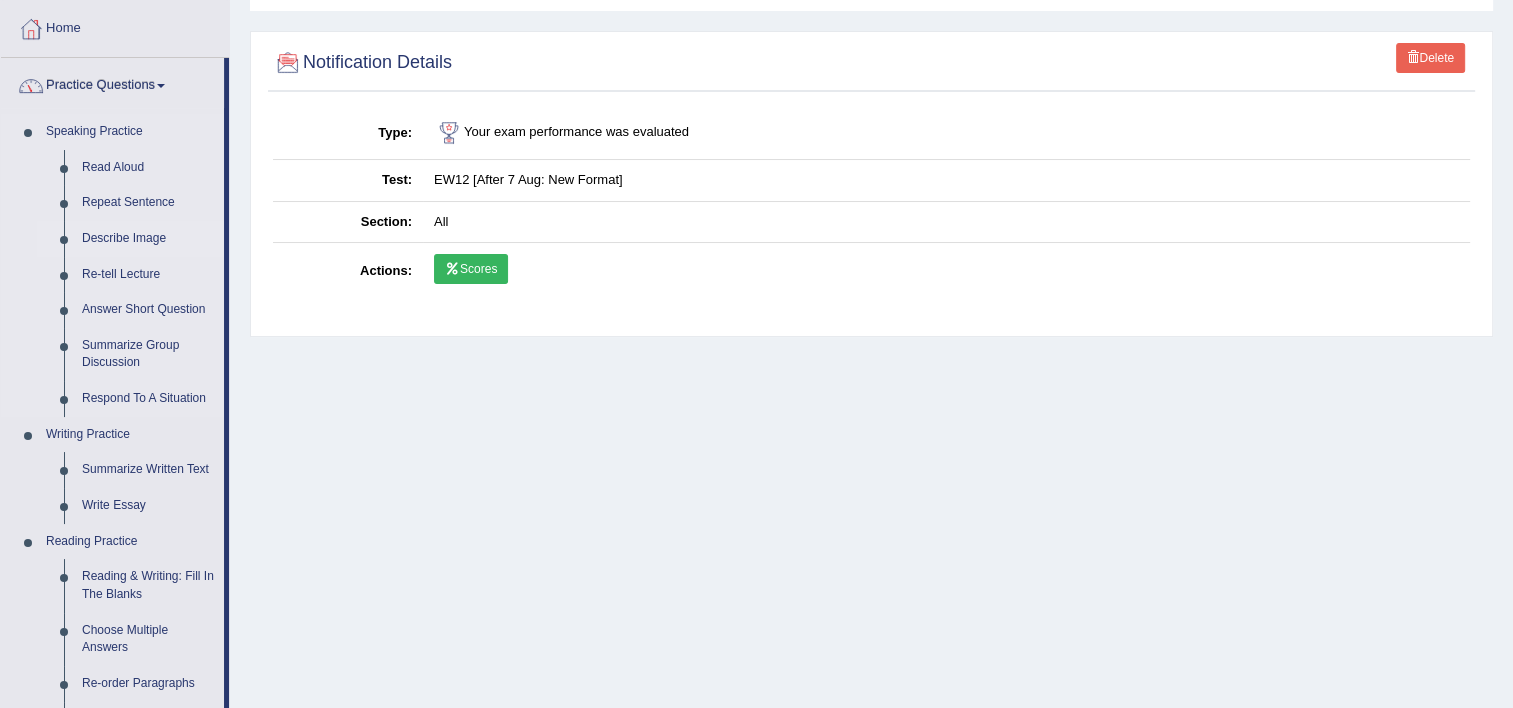 scroll, scrollTop: 200, scrollLeft: 0, axis: vertical 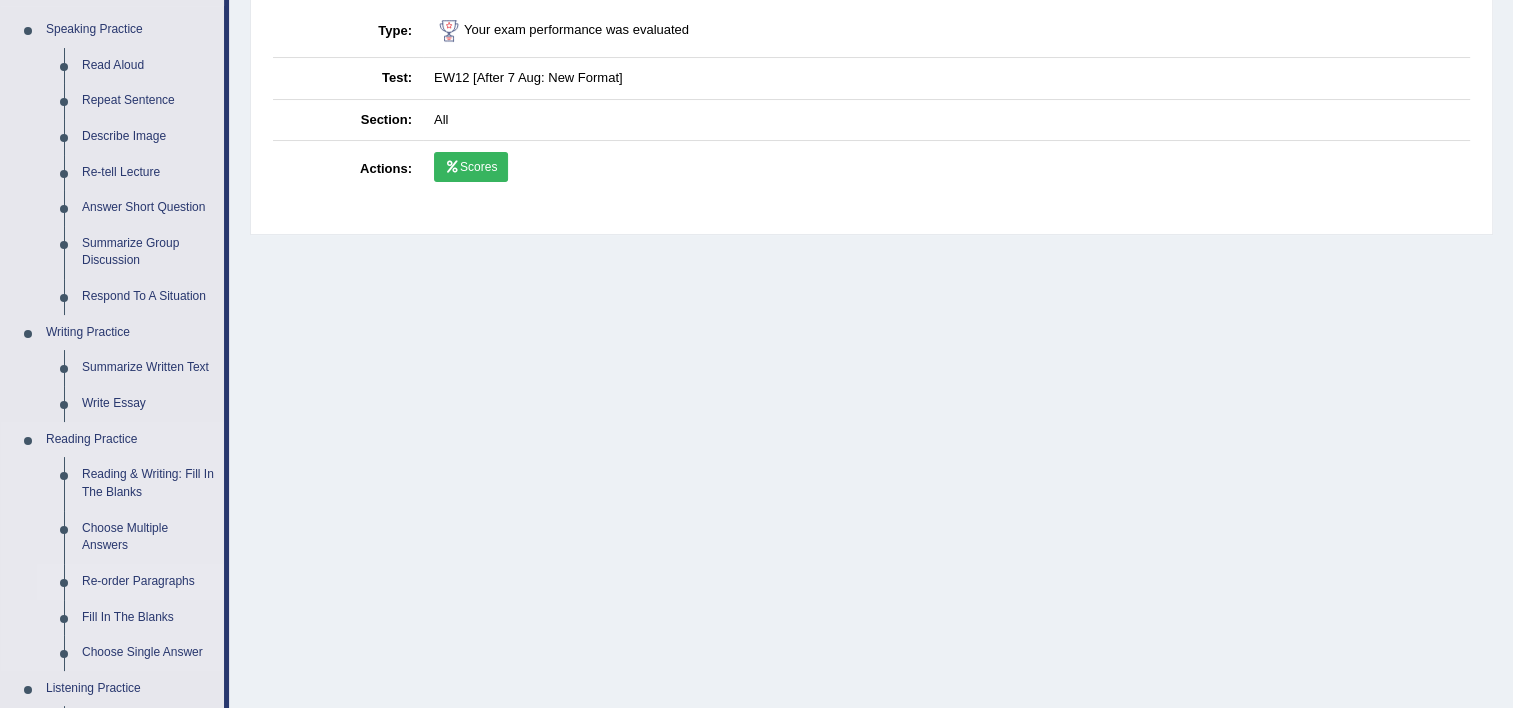 click on "Re-order Paragraphs" at bounding box center (148, 582) 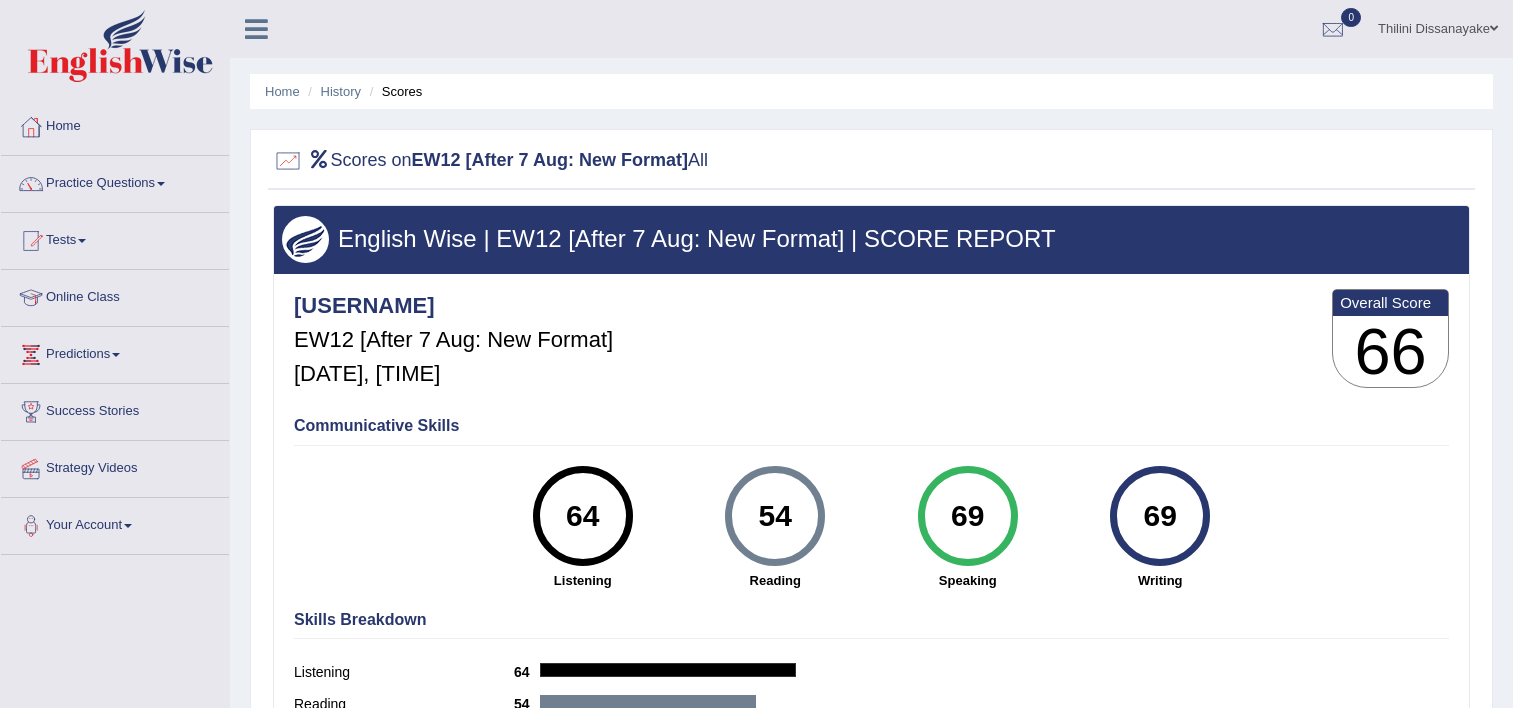 scroll, scrollTop: 0, scrollLeft: 0, axis: both 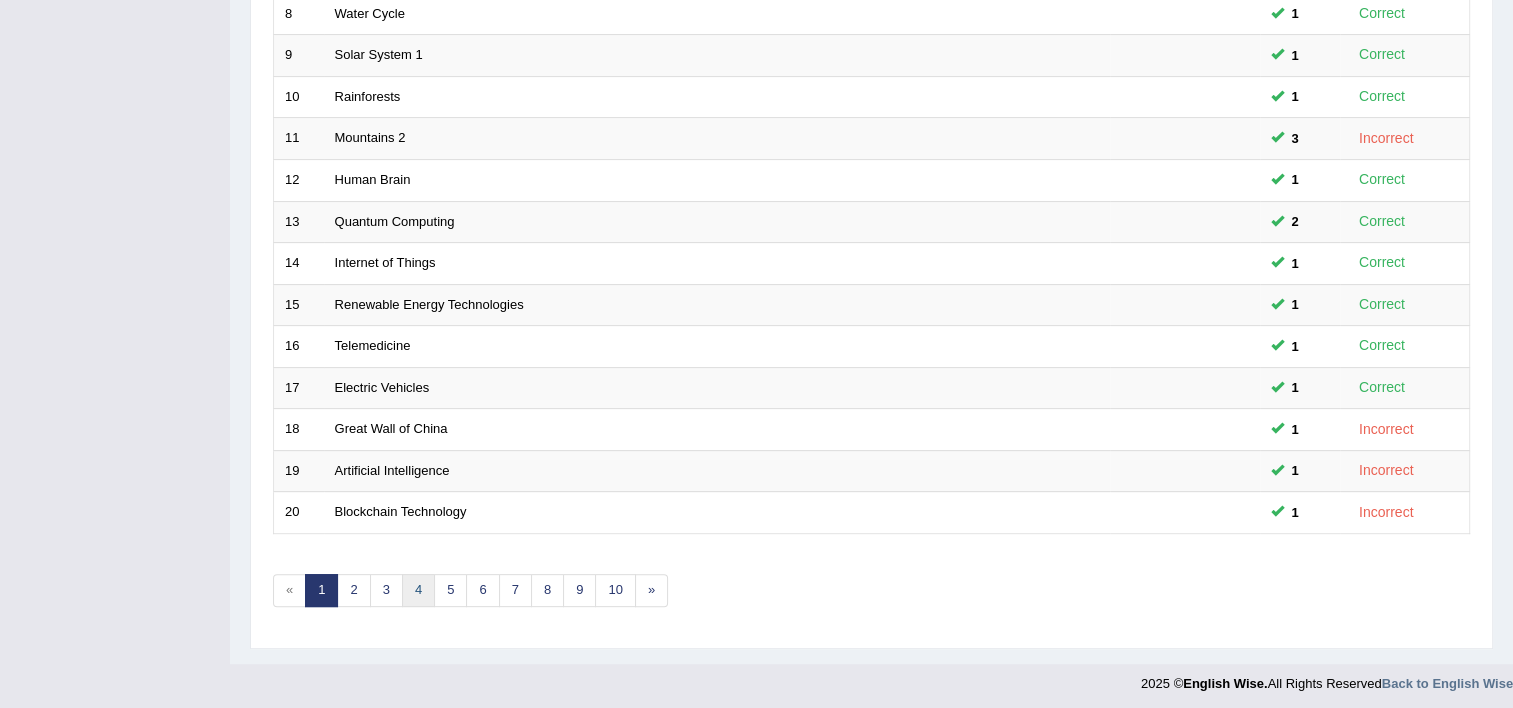 click on "4" at bounding box center [418, 590] 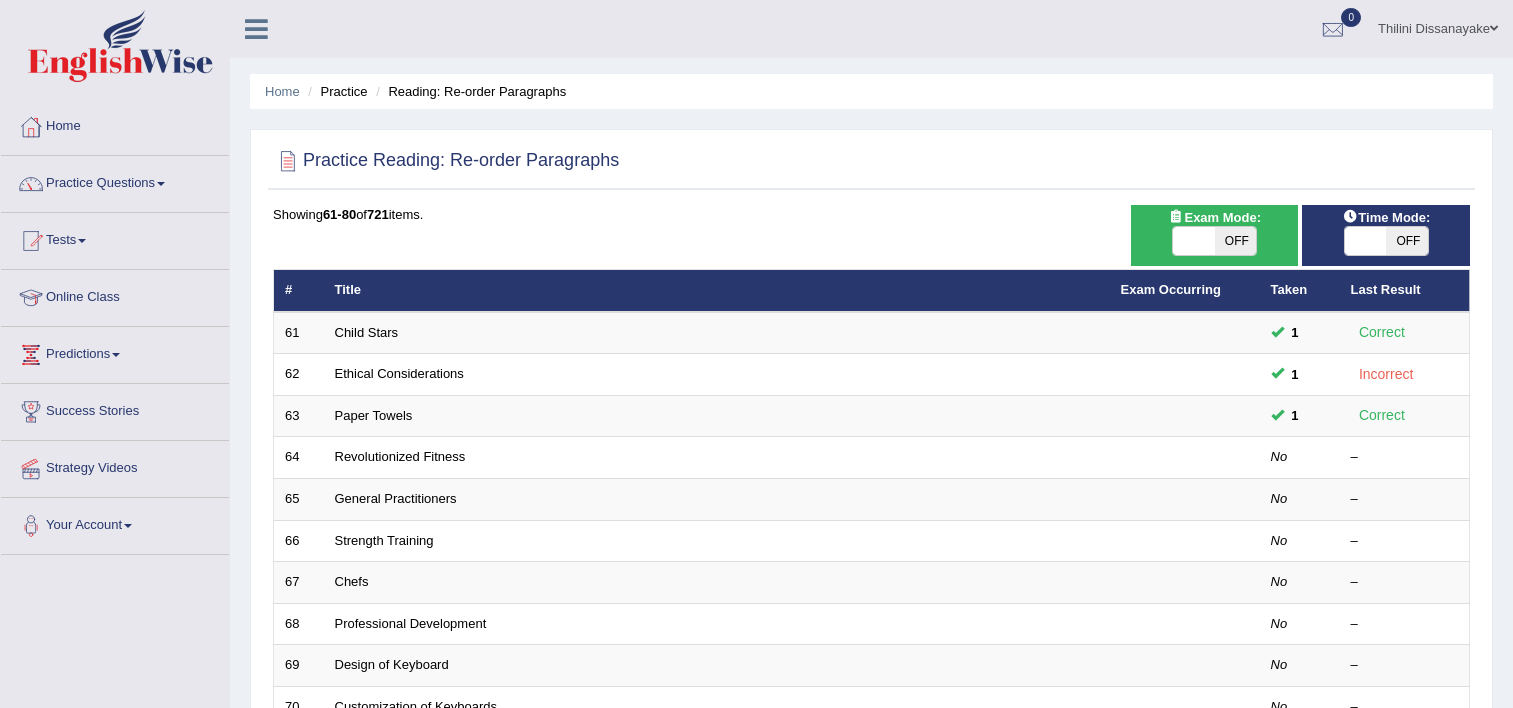 scroll, scrollTop: 600, scrollLeft: 0, axis: vertical 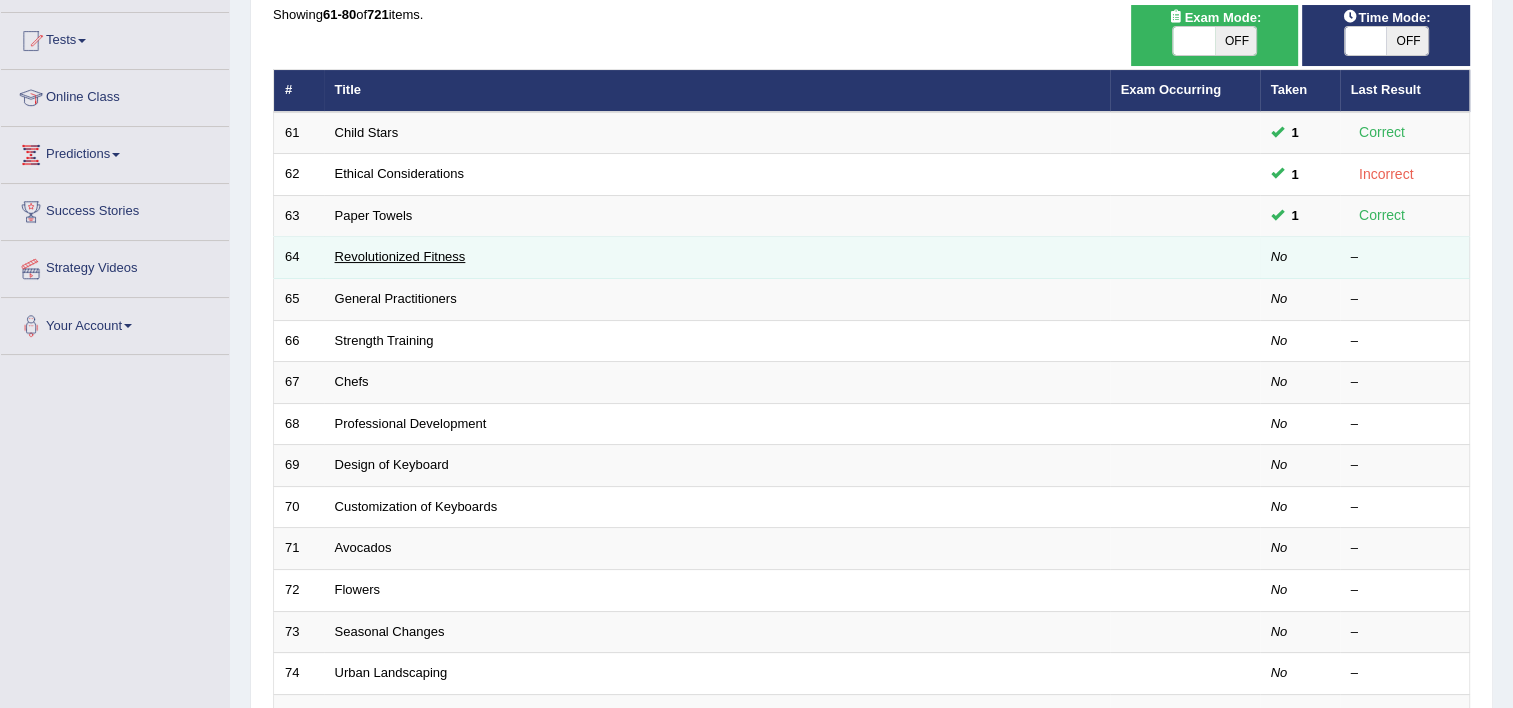 click on "Revolutionized Fitness" at bounding box center [400, 256] 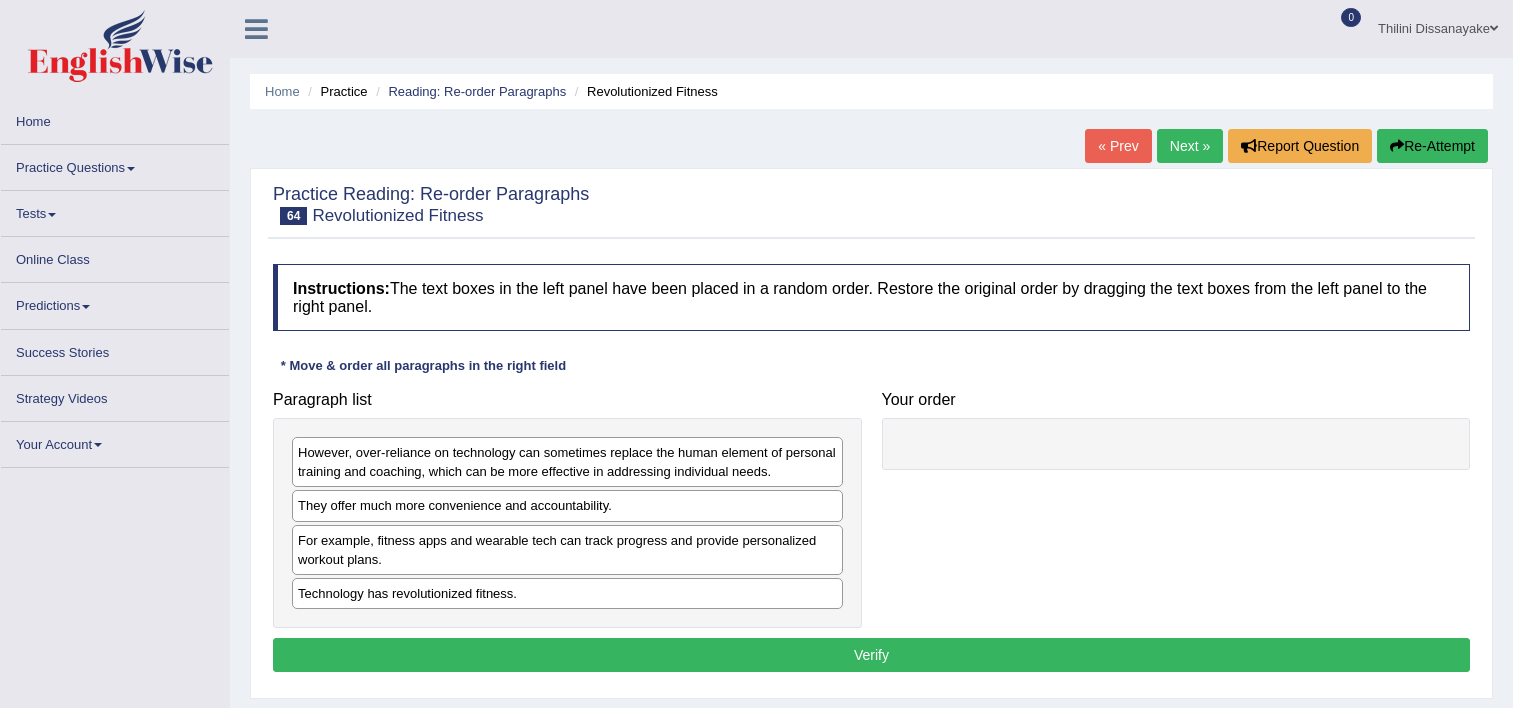 scroll, scrollTop: 0, scrollLeft: 0, axis: both 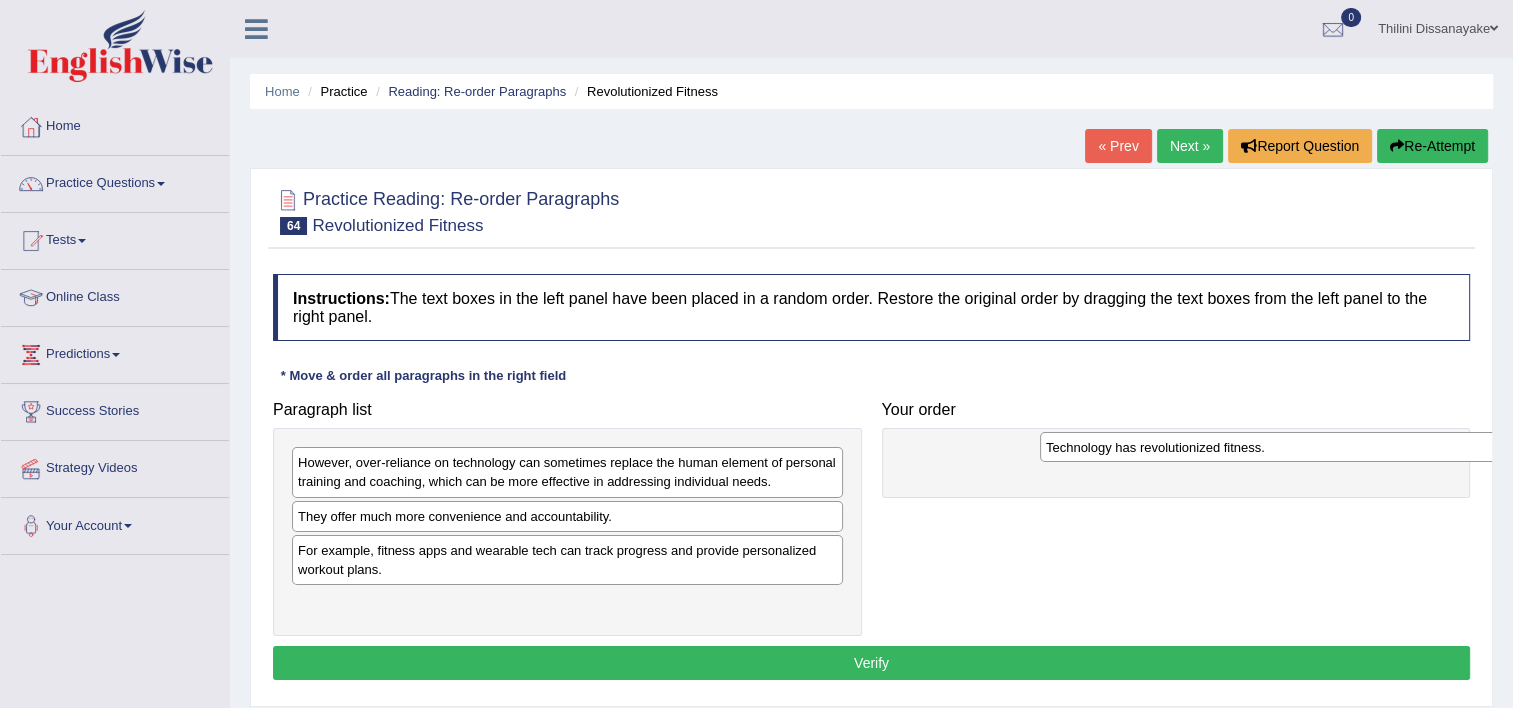 drag, startPoint x: 430, startPoint y: 606, endPoint x: 1150, endPoint y: 451, distance: 736.49506 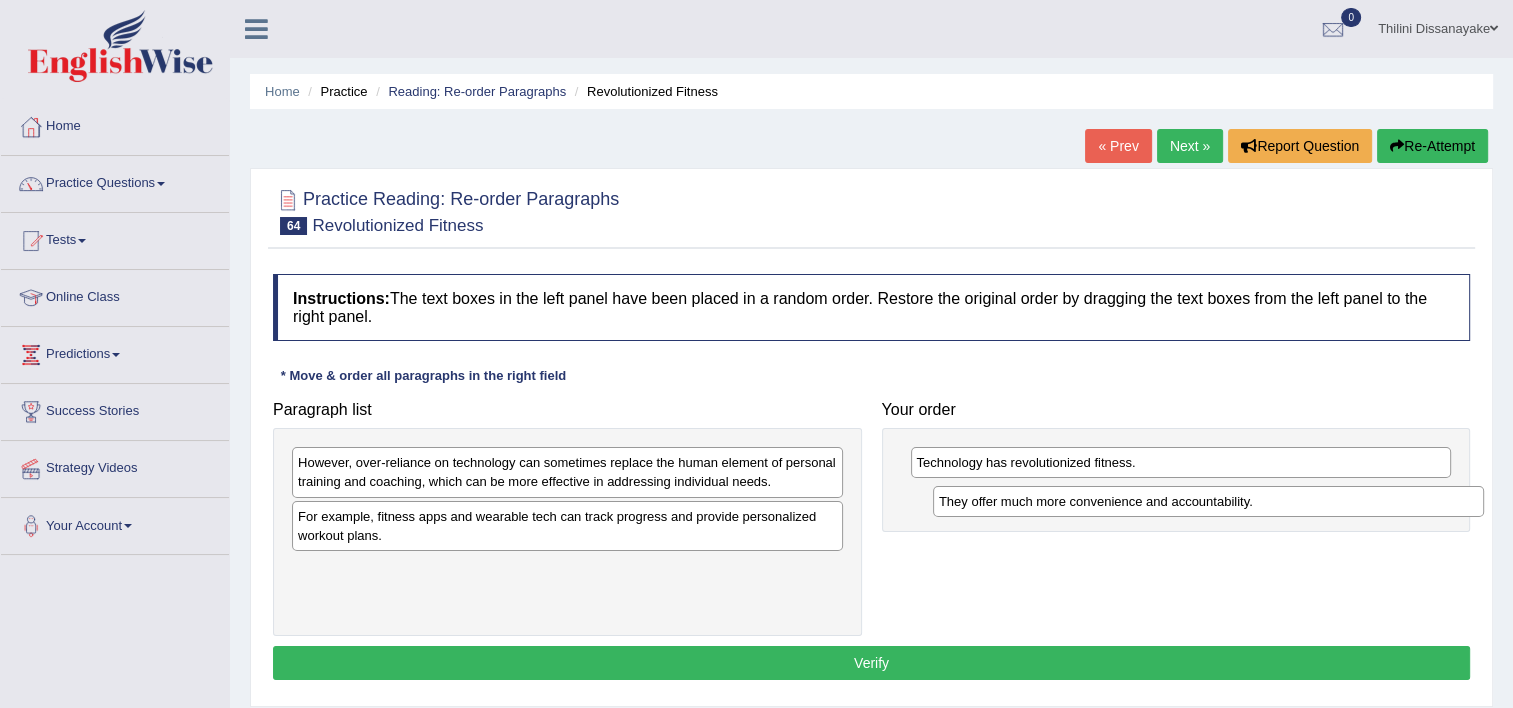 drag, startPoint x: 528, startPoint y: 516, endPoint x: 1157, endPoint y: 500, distance: 629.2035 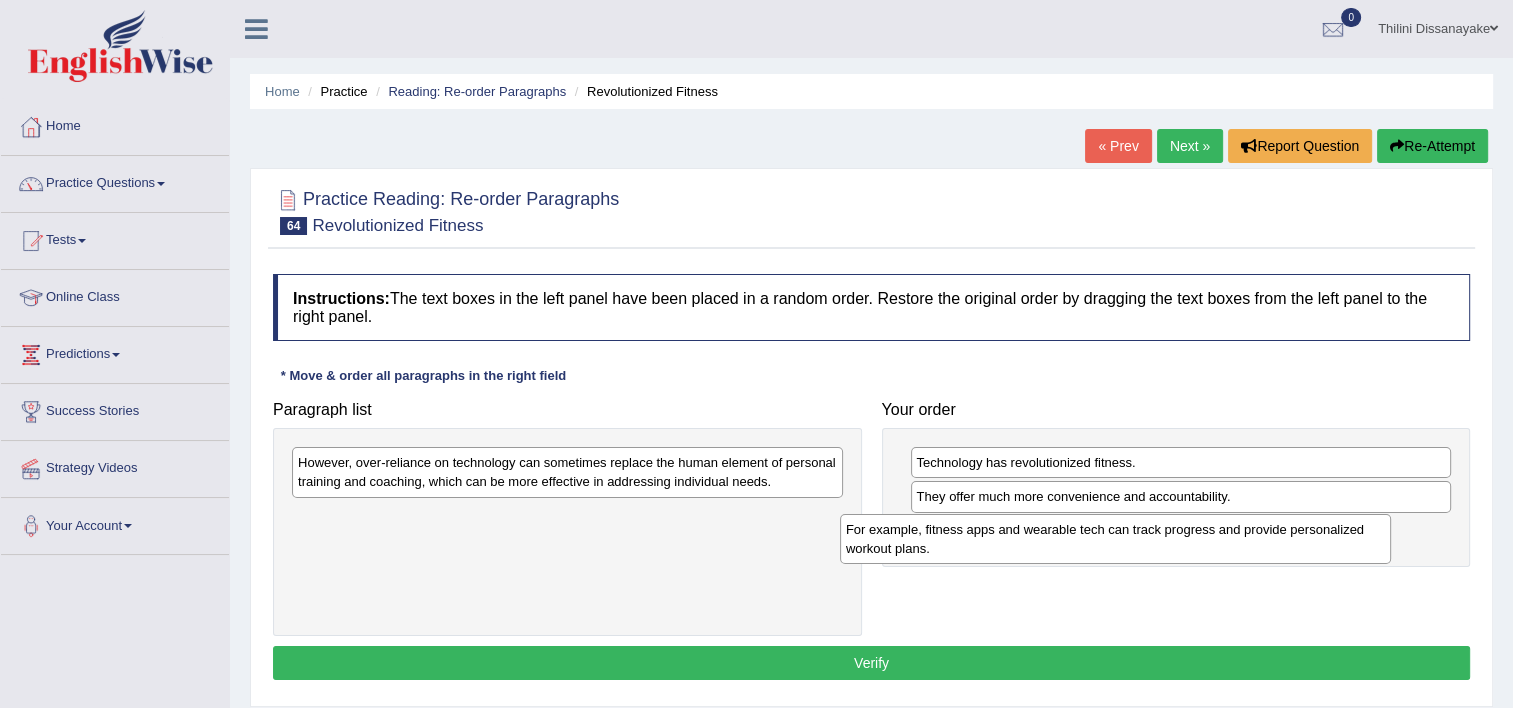 drag, startPoint x: 613, startPoint y: 537, endPoint x: 1086, endPoint y: 542, distance: 473.02643 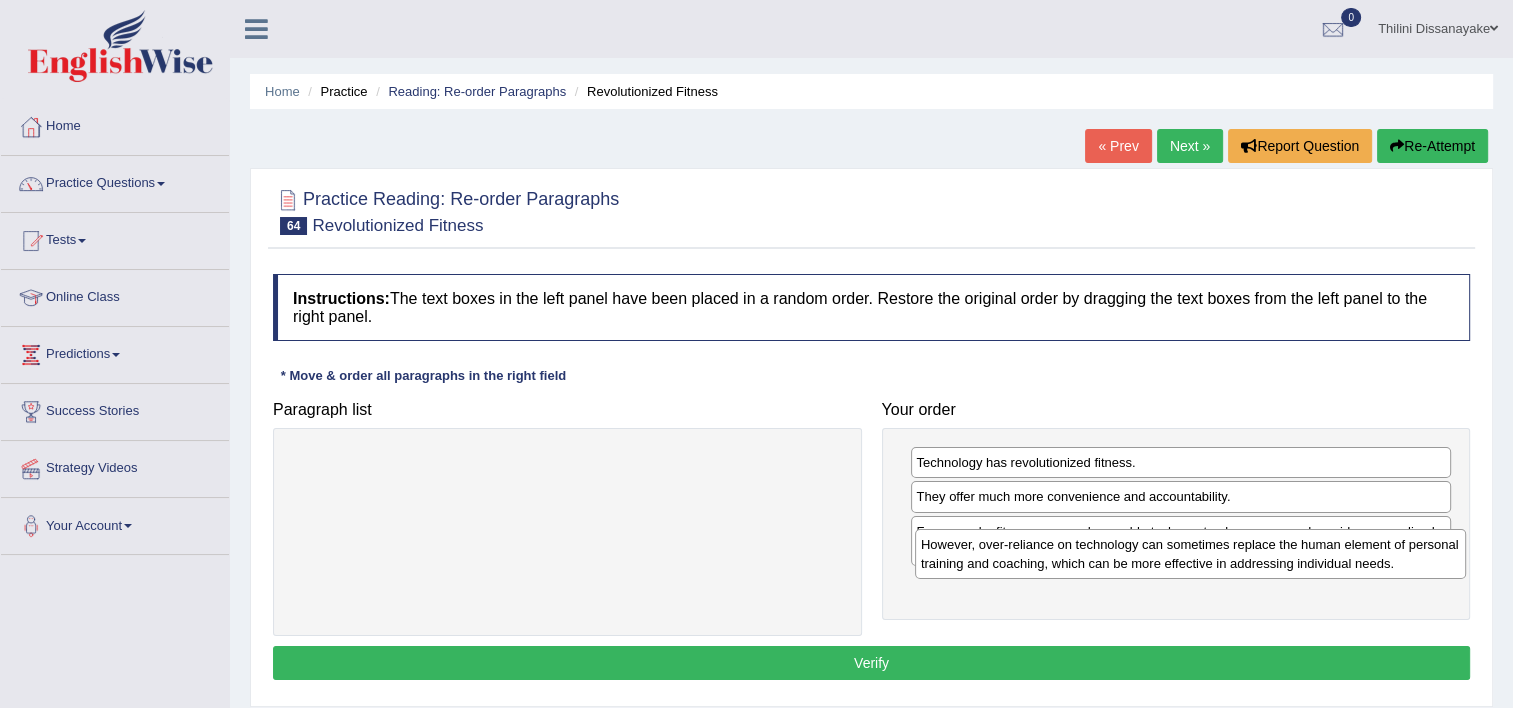 drag, startPoint x: 634, startPoint y: 464, endPoint x: 1242, endPoint y: 564, distance: 616.1688 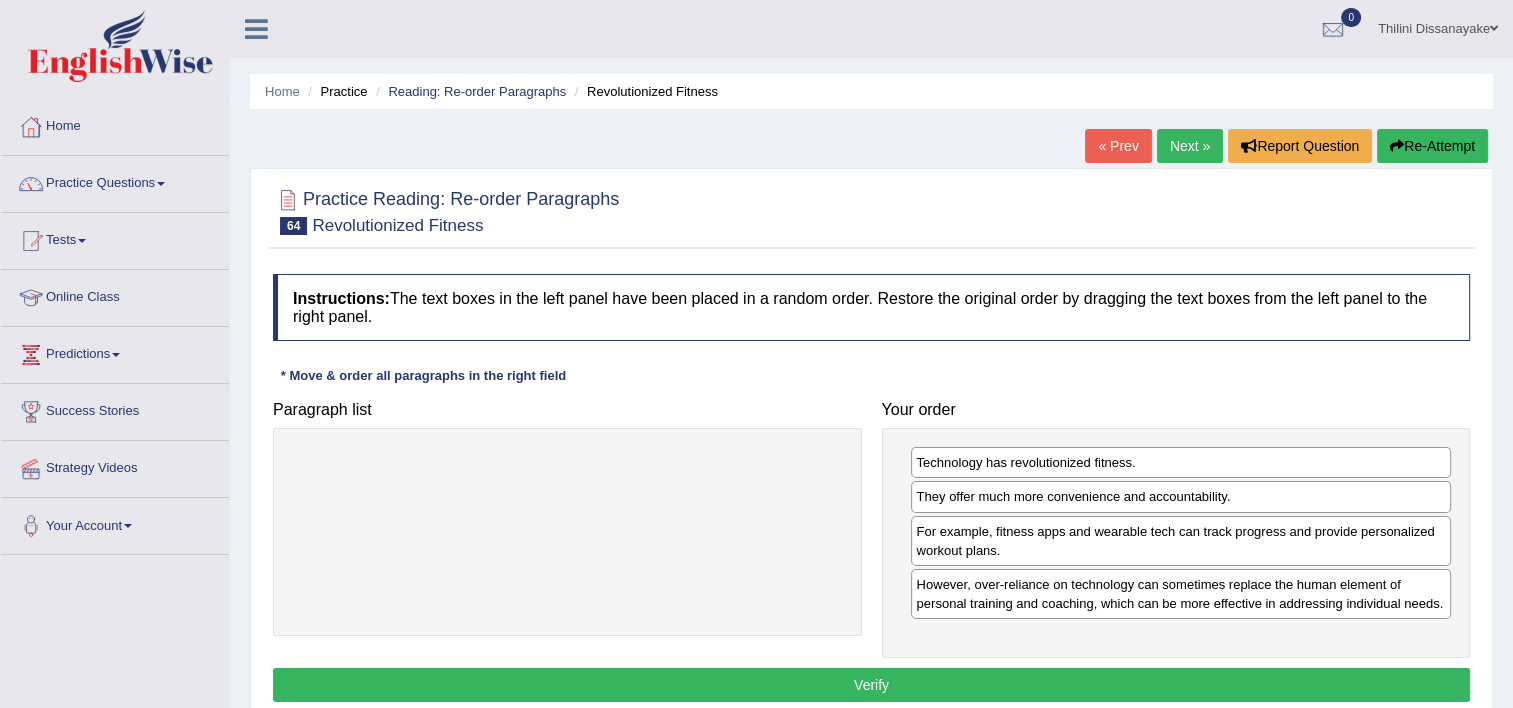 click on "Instructions:  The text boxes in the left panel have been placed in a random order. Restore the original order by dragging the text boxes from the left panel to the right panel.
* Move & order all paragraphs in the right field
Paragraph list
Correct order
Technology has revolutionized fitness. For example, fitness apps and wearable tech can track progress and provide personalized workout plans. They offer much more convenience and accountability. However, over-reliance on technology can sometimes replace the human element of personal training and
coaching, which can be more effective in addressing individual needs.
Your order
Technology has revolutionized fitness. They offer much more convenience and accountability. For example, fitness apps and wearable tech can track progress and provide personalized workout plans.
Result:  Verify" at bounding box center (871, 491) 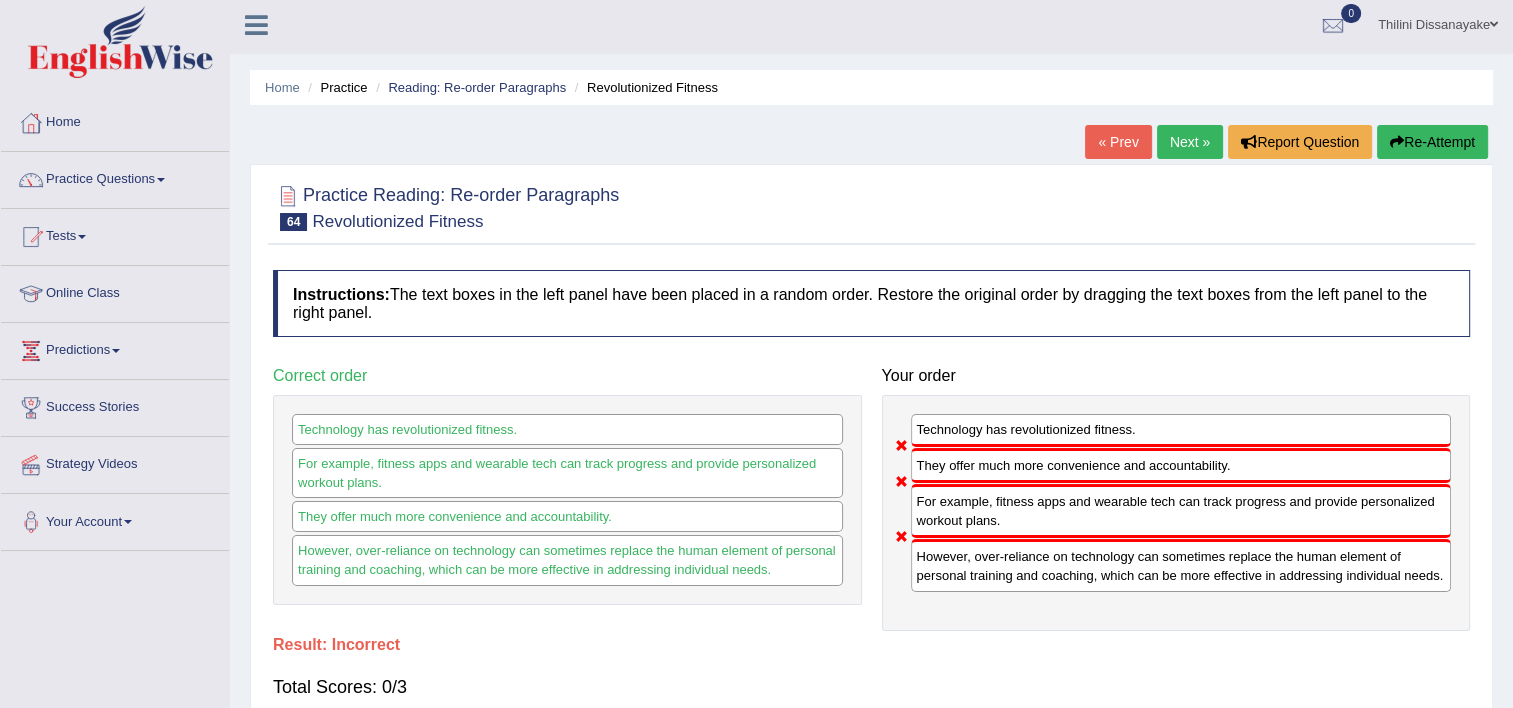 scroll, scrollTop: 0, scrollLeft: 0, axis: both 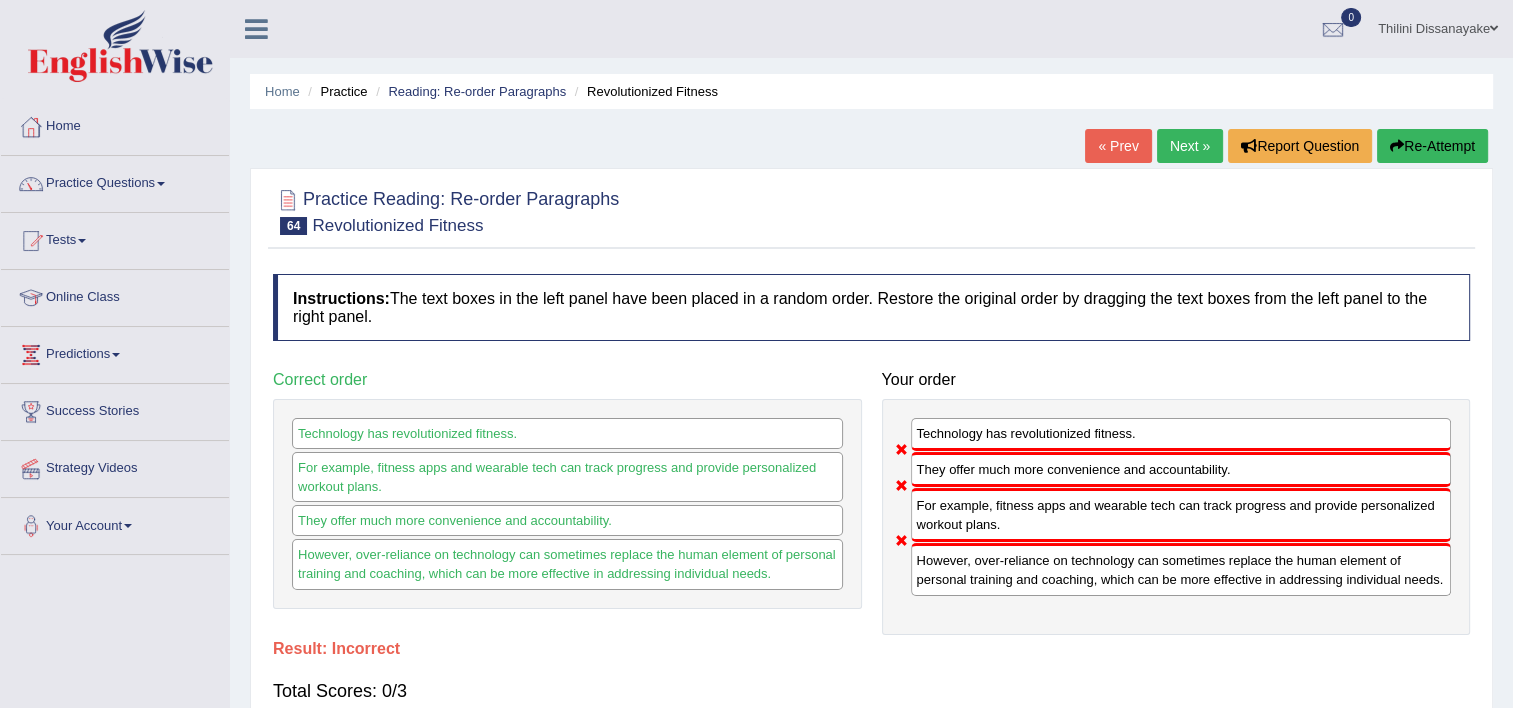click on "Next »" at bounding box center [1190, 146] 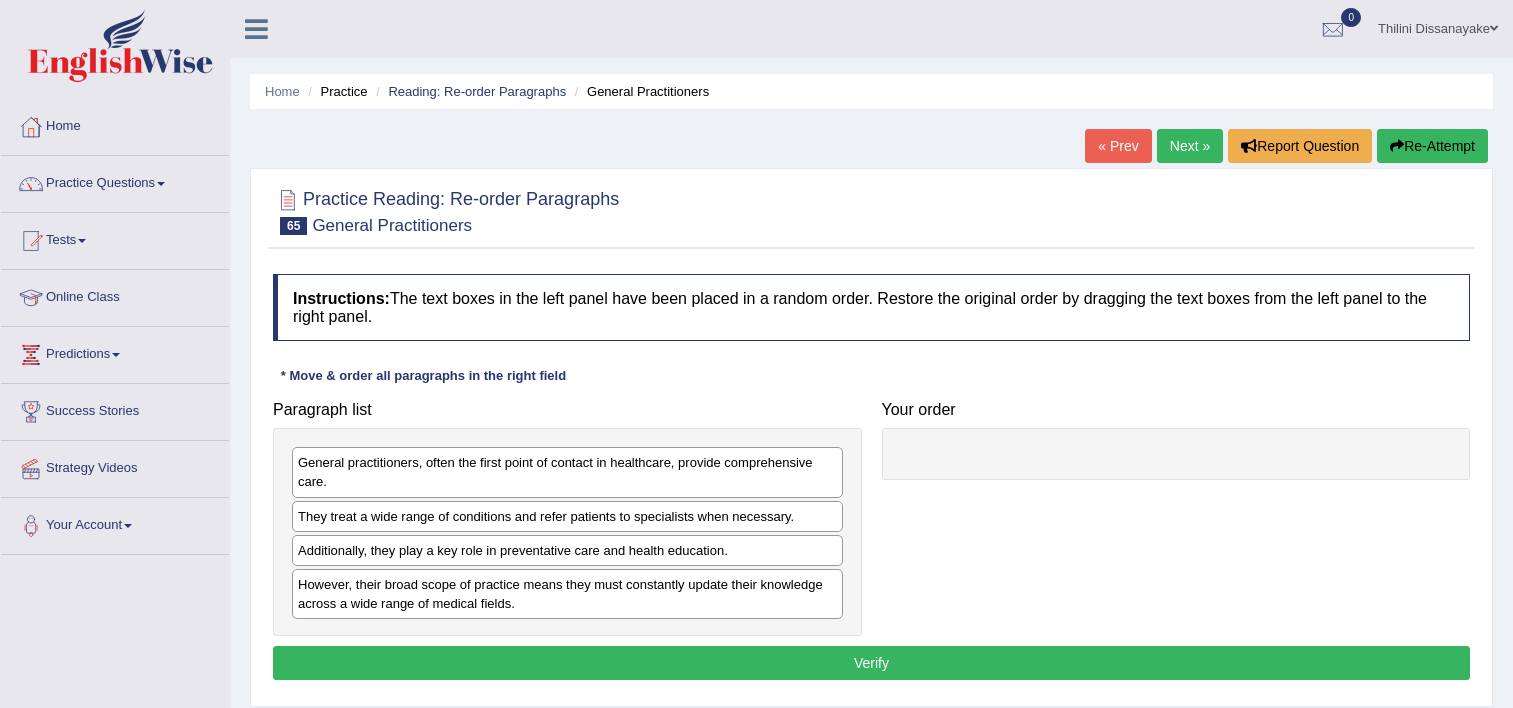 scroll, scrollTop: 0, scrollLeft: 0, axis: both 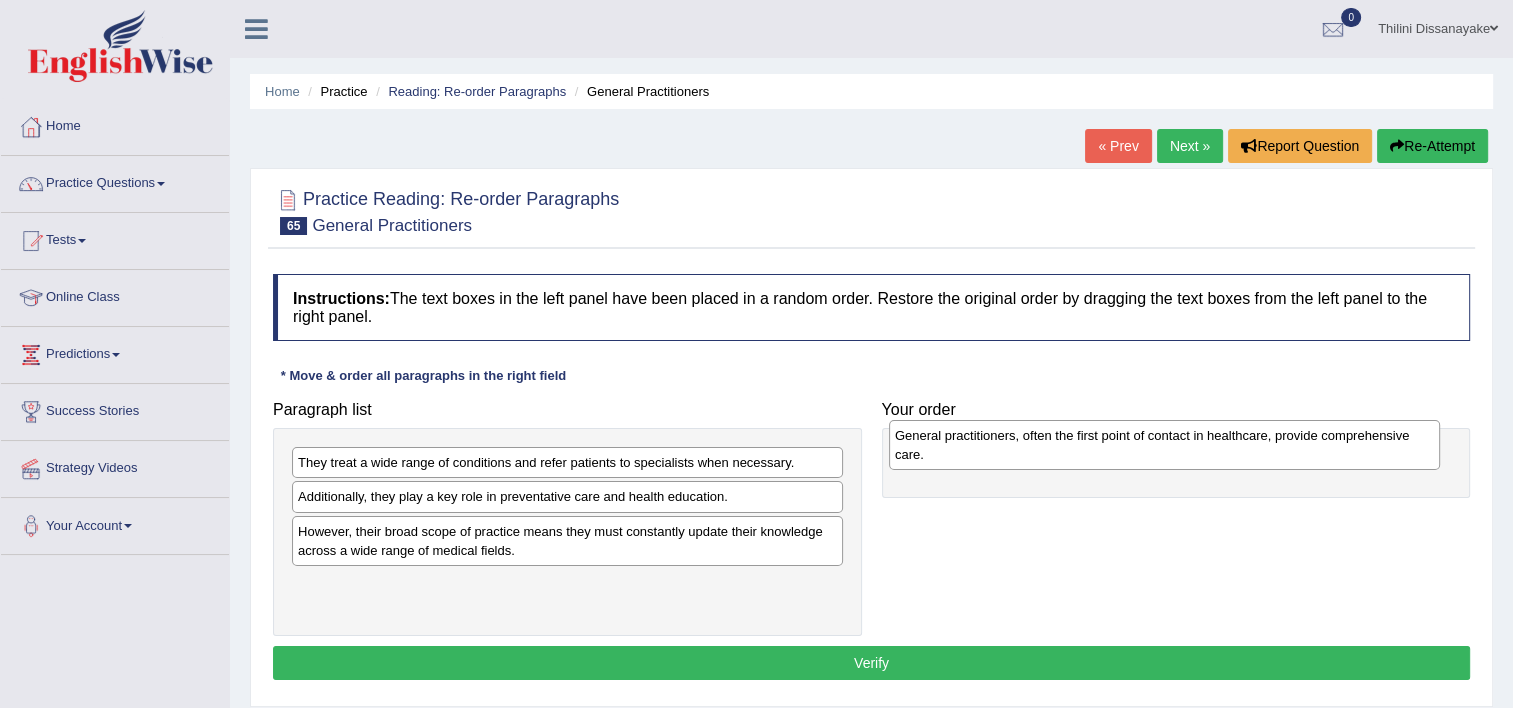 drag, startPoint x: 440, startPoint y: 484, endPoint x: 1036, endPoint y: 458, distance: 596.56683 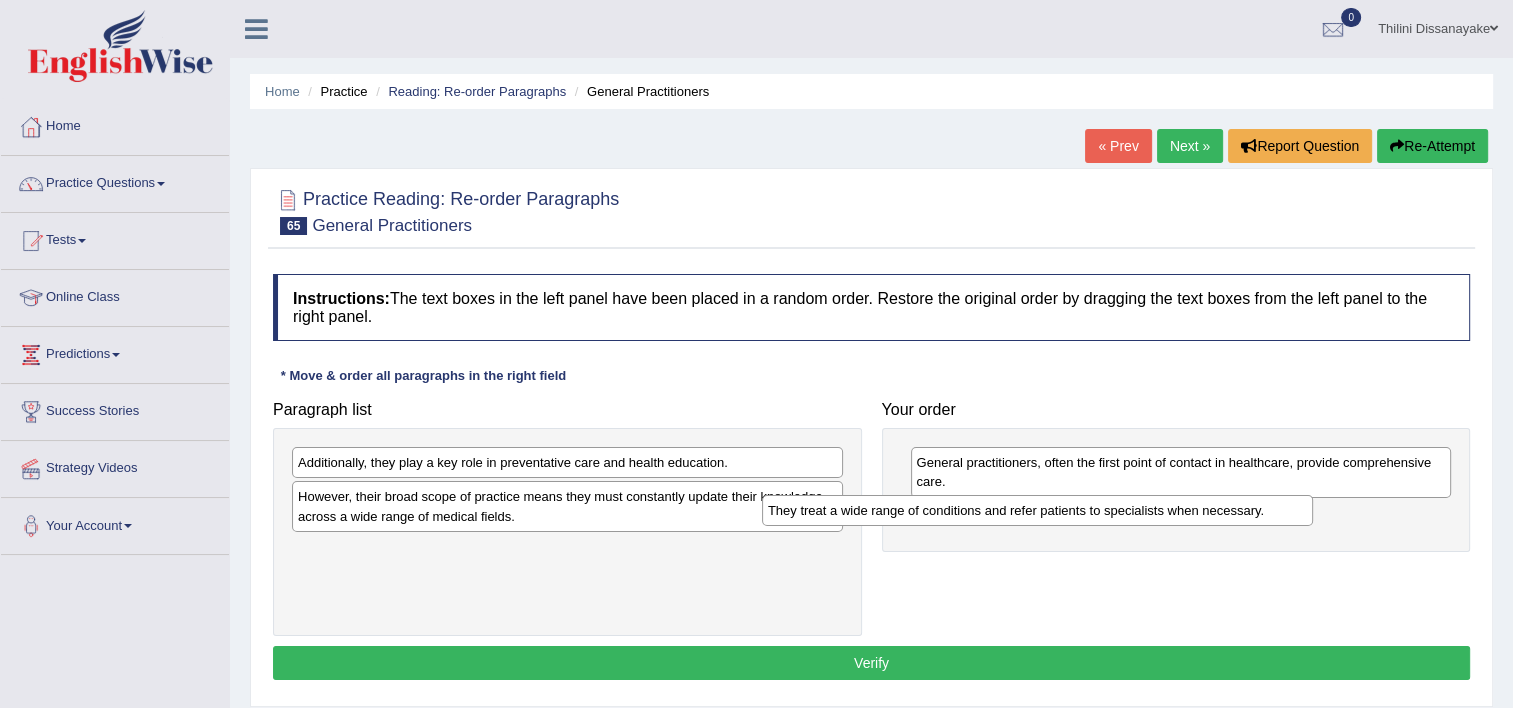 drag, startPoint x: 578, startPoint y: 482, endPoint x: 968, endPoint y: 511, distance: 391.07672 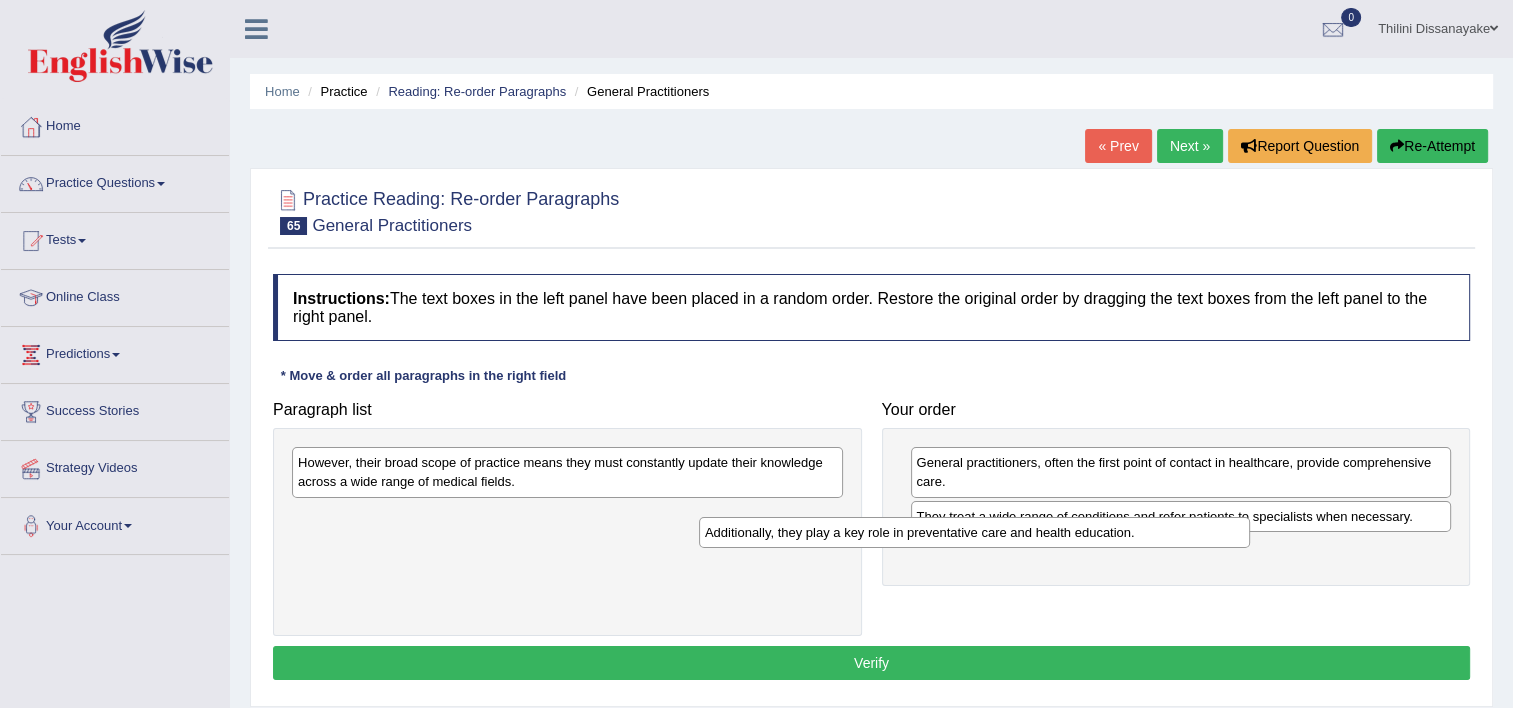 drag, startPoint x: 711, startPoint y: 470, endPoint x: 1132, endPoint y: 535, distance: 425.98825 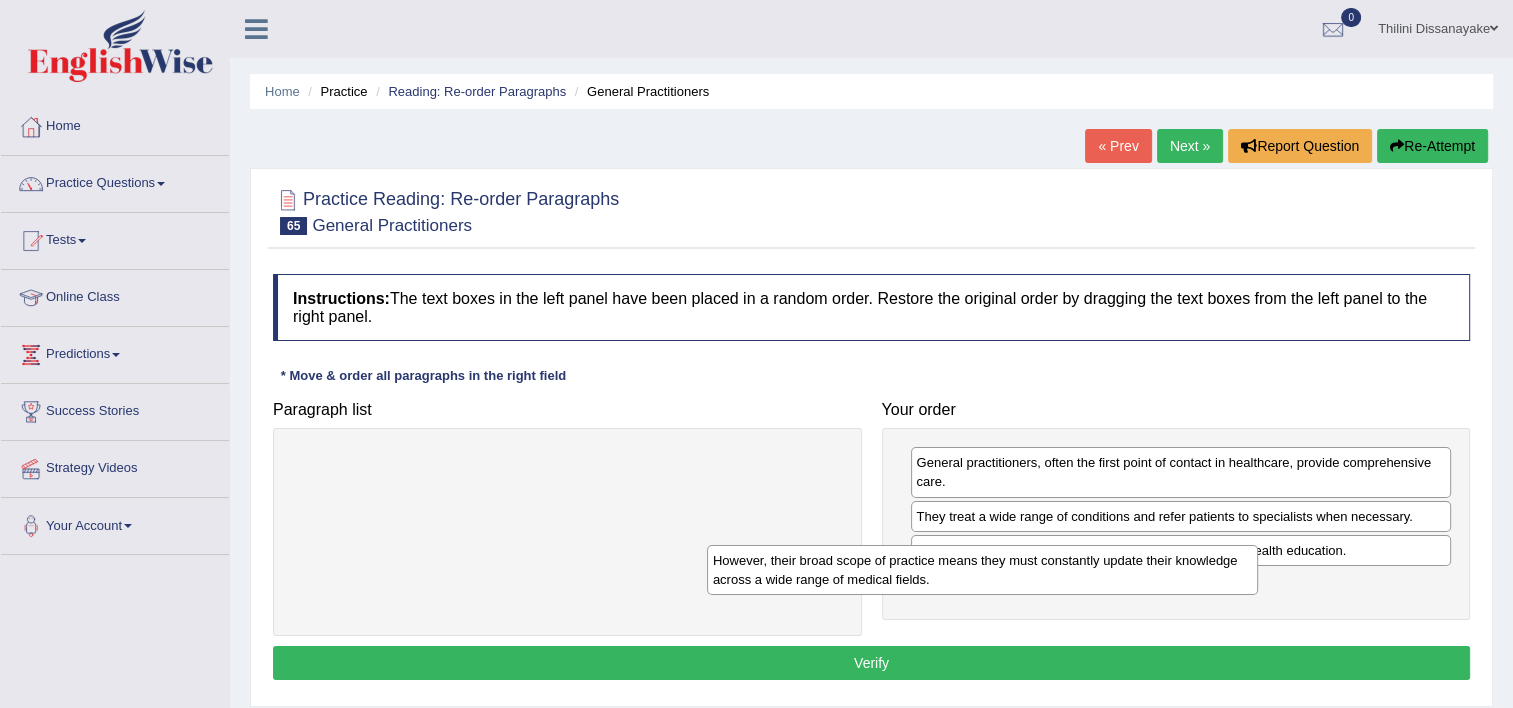 drag, startPoint x: 793, startPoint y: 479, endPoint x: 1267, endPoint y: 568, distance: 482.2831 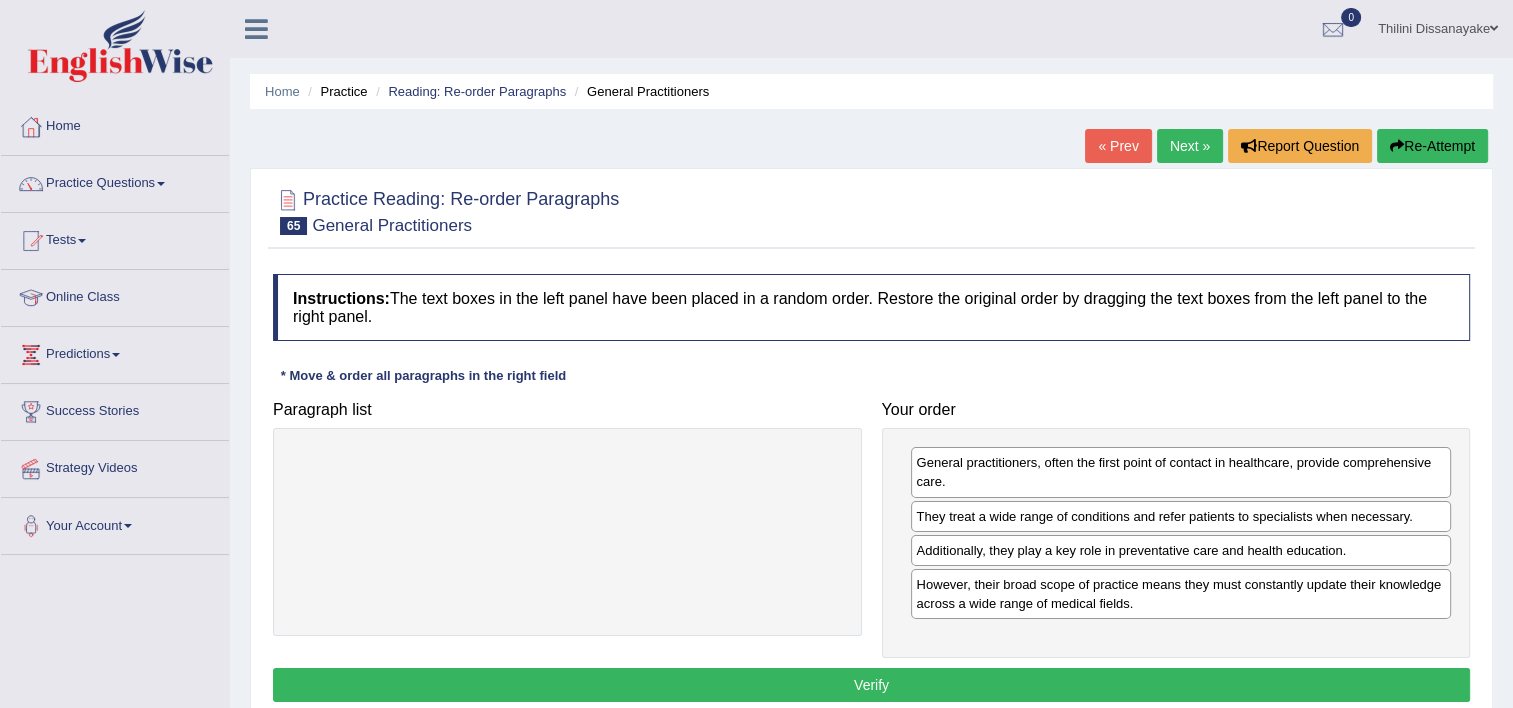 click on "Verify" at bounding box center (871, 685) 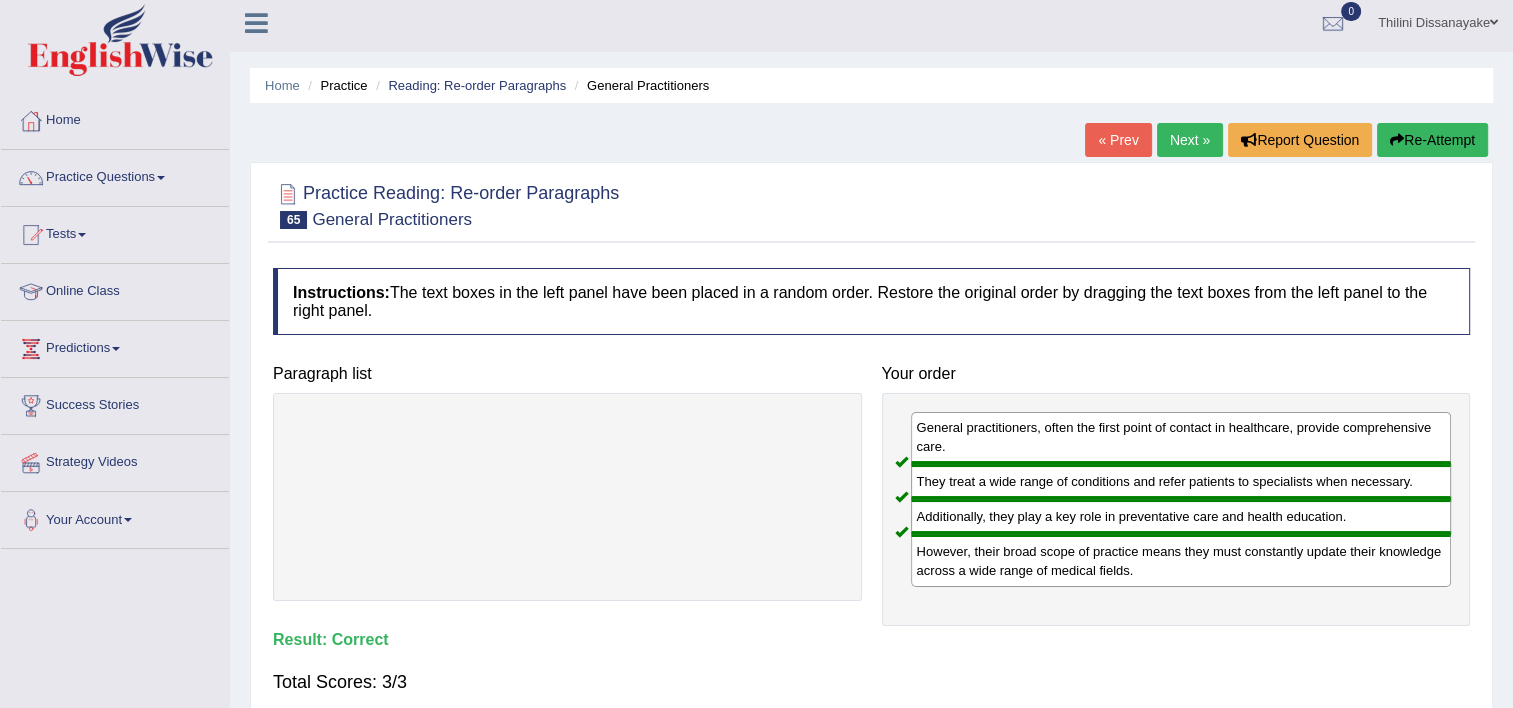 scroll, scrollTop: 0, scrollLeft: 0, axis: both 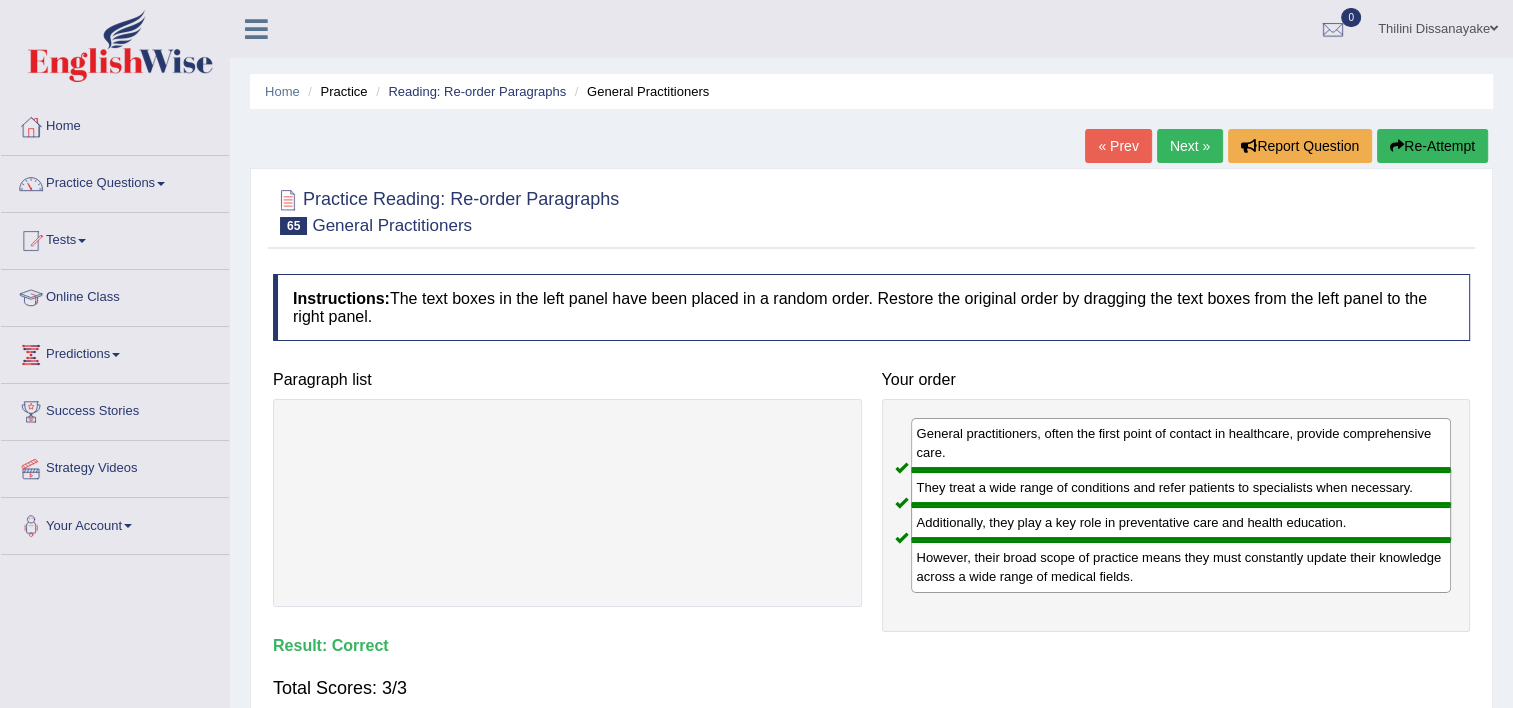 click on "Next »" at bounding box center [1190, 146] 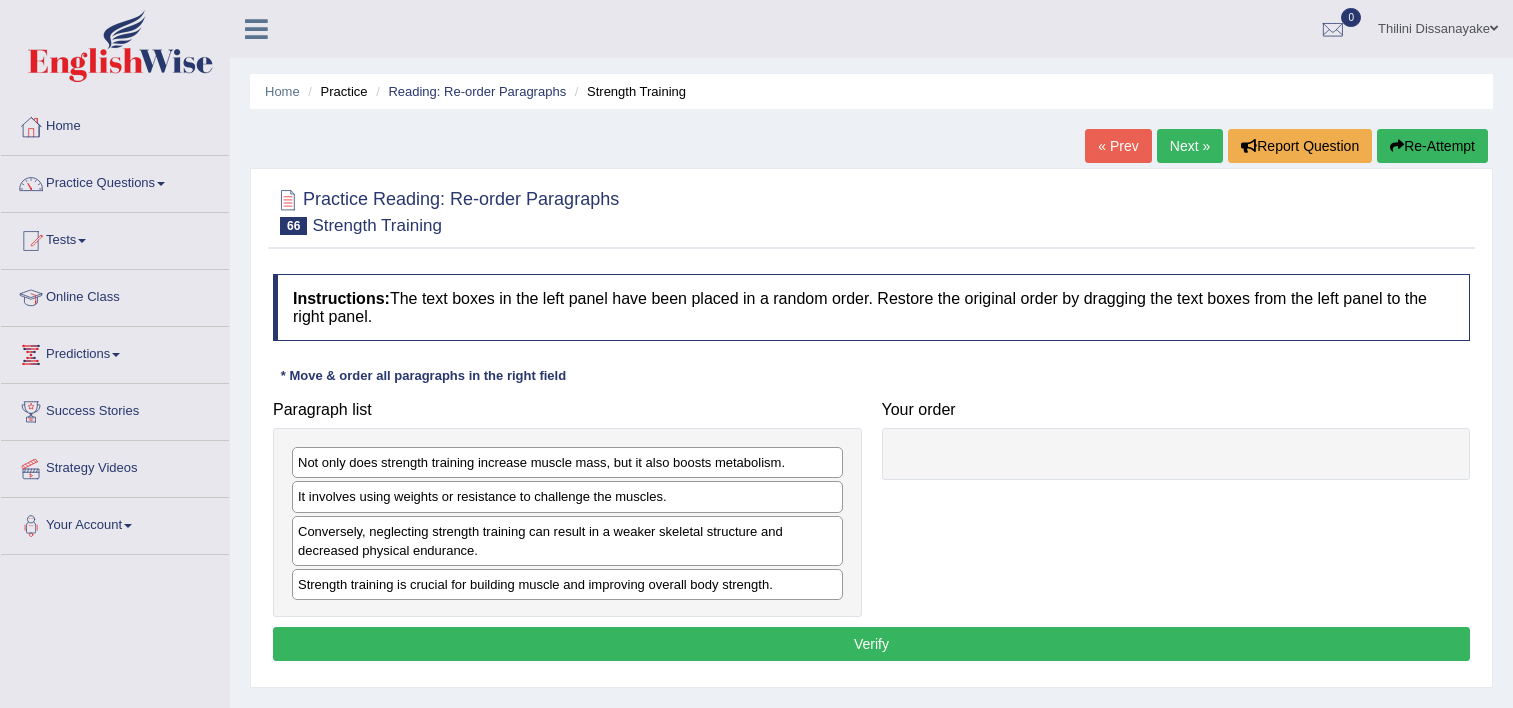 scroll, scrollTop: 0, scrollLeft: 0, axis: both 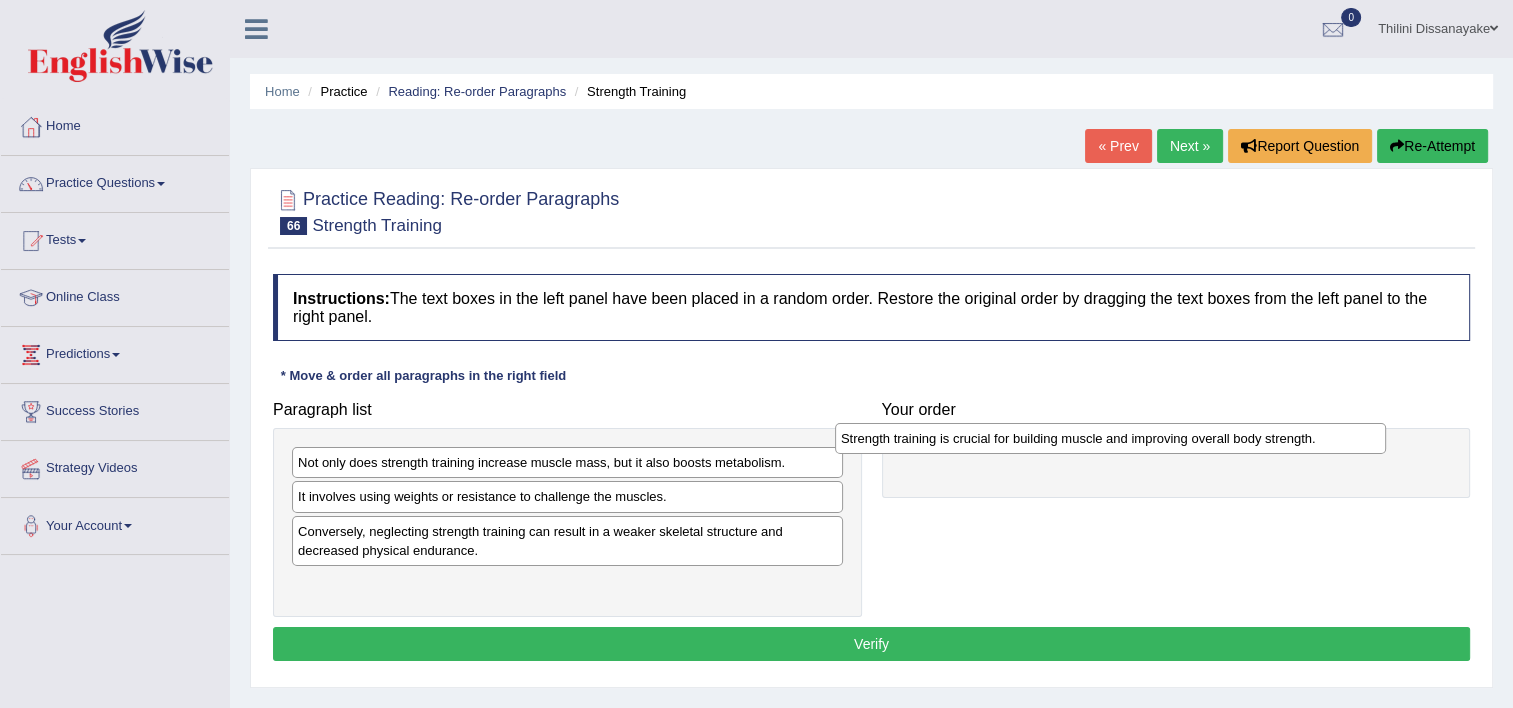 drag, startPoint x: 525, startPoint y: 590, endPoint x: 1072, endPoint y: 448, distance: 565.131 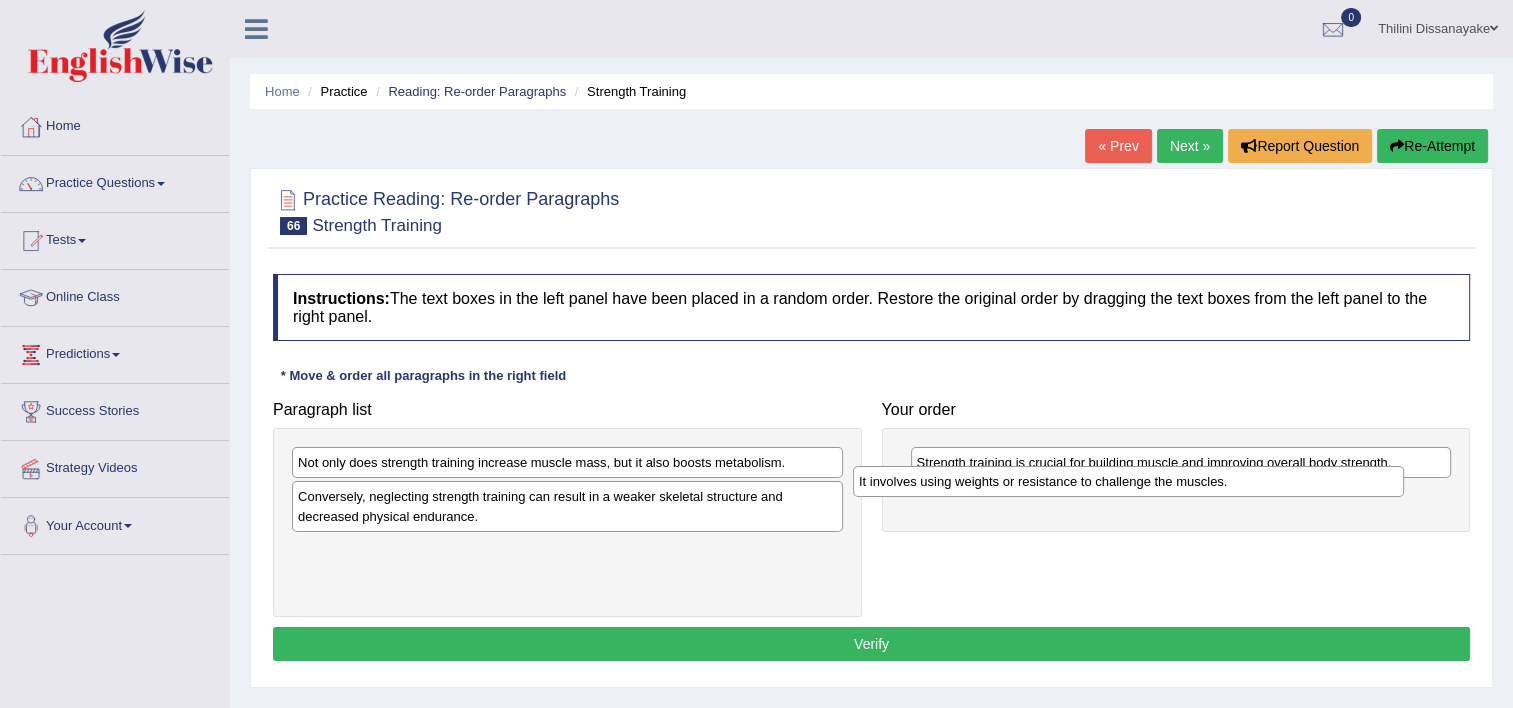 drag, startPoint x: 565, startPoint y: 496, endPoint x: 1124, endPoint y: 480, distance: 559.22894 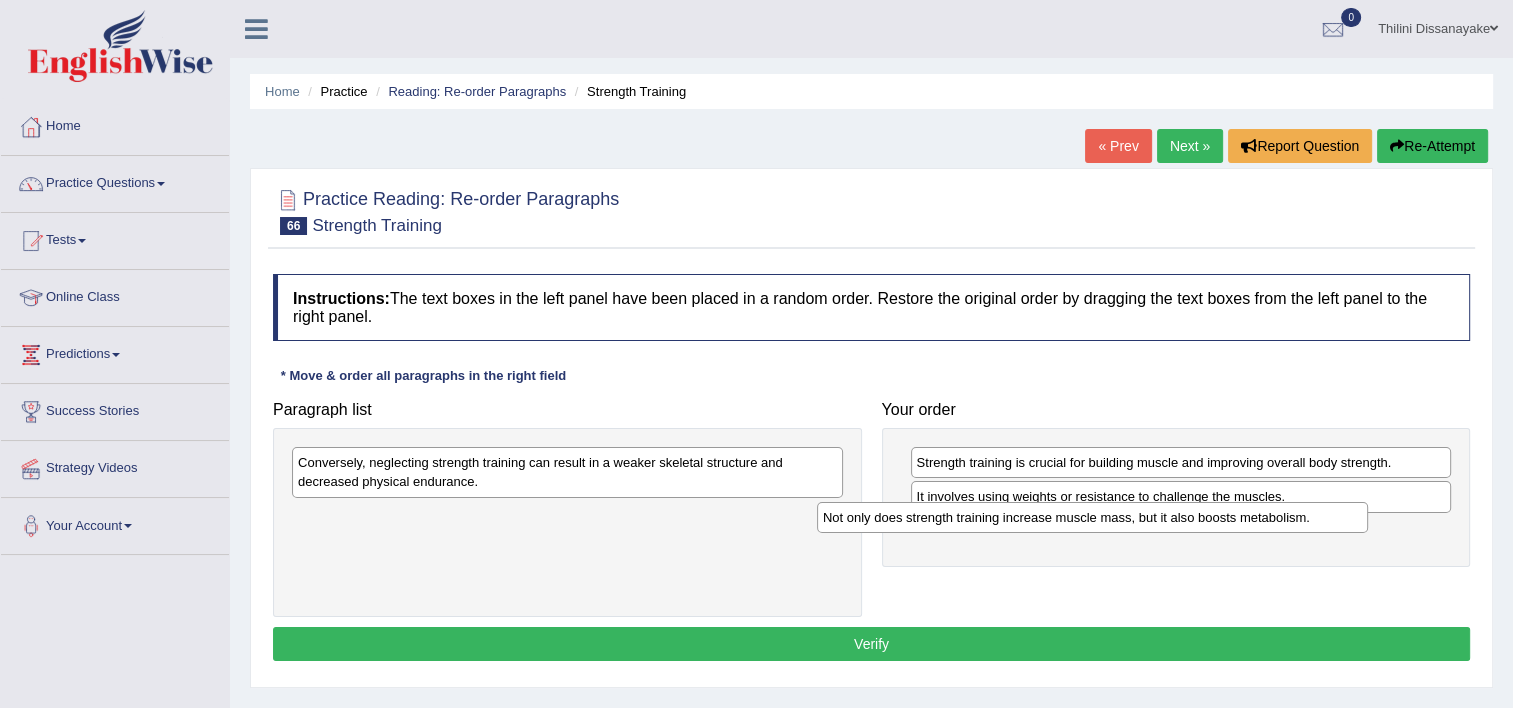 drag, startPoint x: 498, startPoint y: 459, endPoint x: 1023, endPoint y: 514, distance: 527.8731 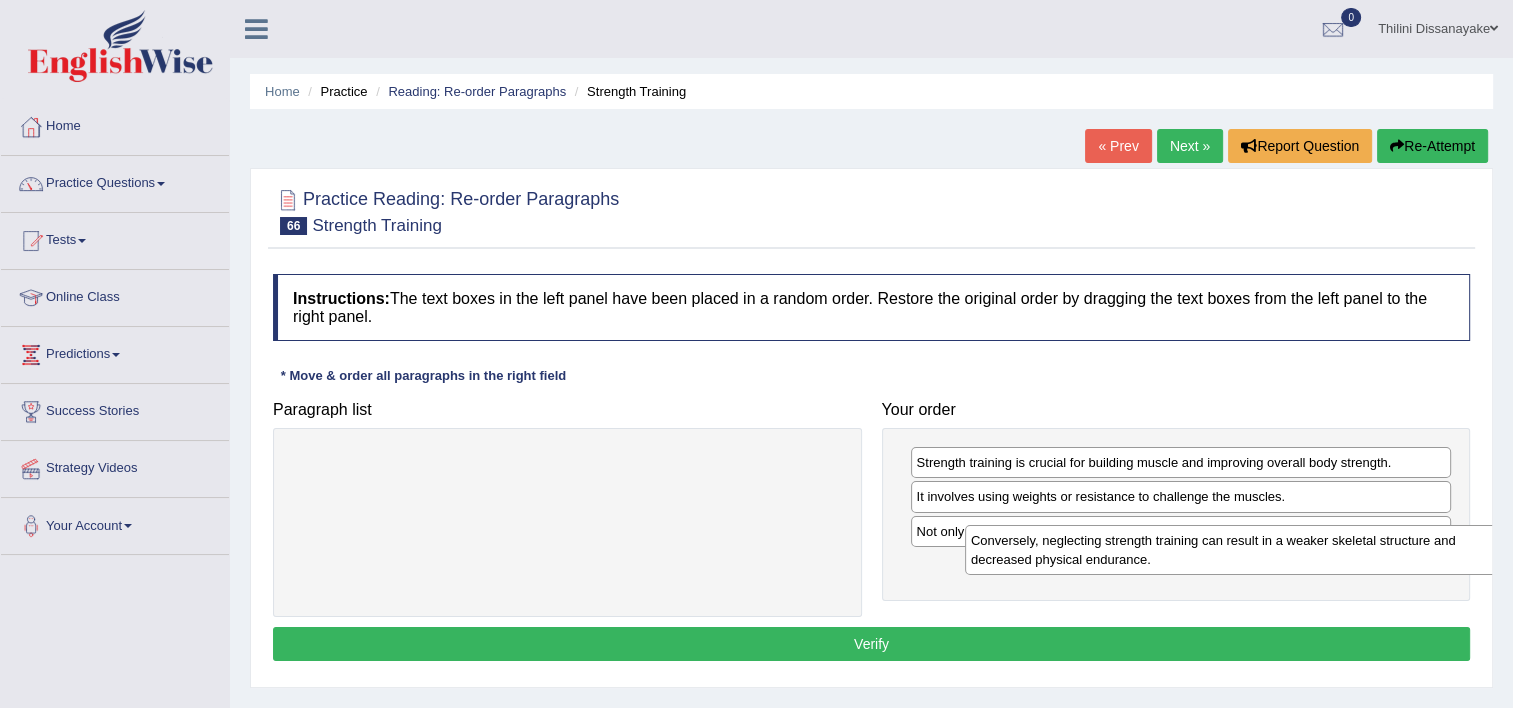 drag, startPoint x: 862, startPoint y: 540, endPoint x: 1133, endPoint y: 550, distance: 271.18445 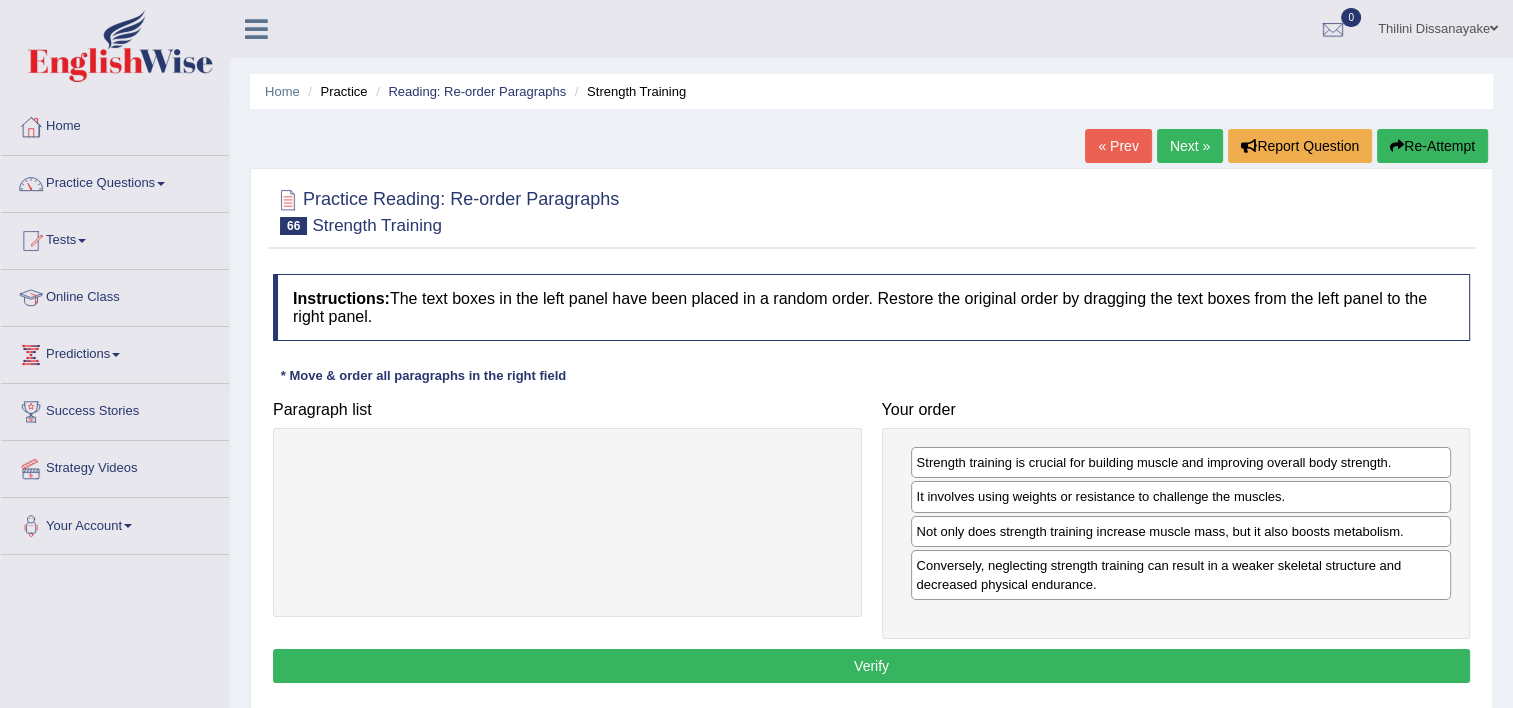 click on "Verify" at bounding box center (871, 666) 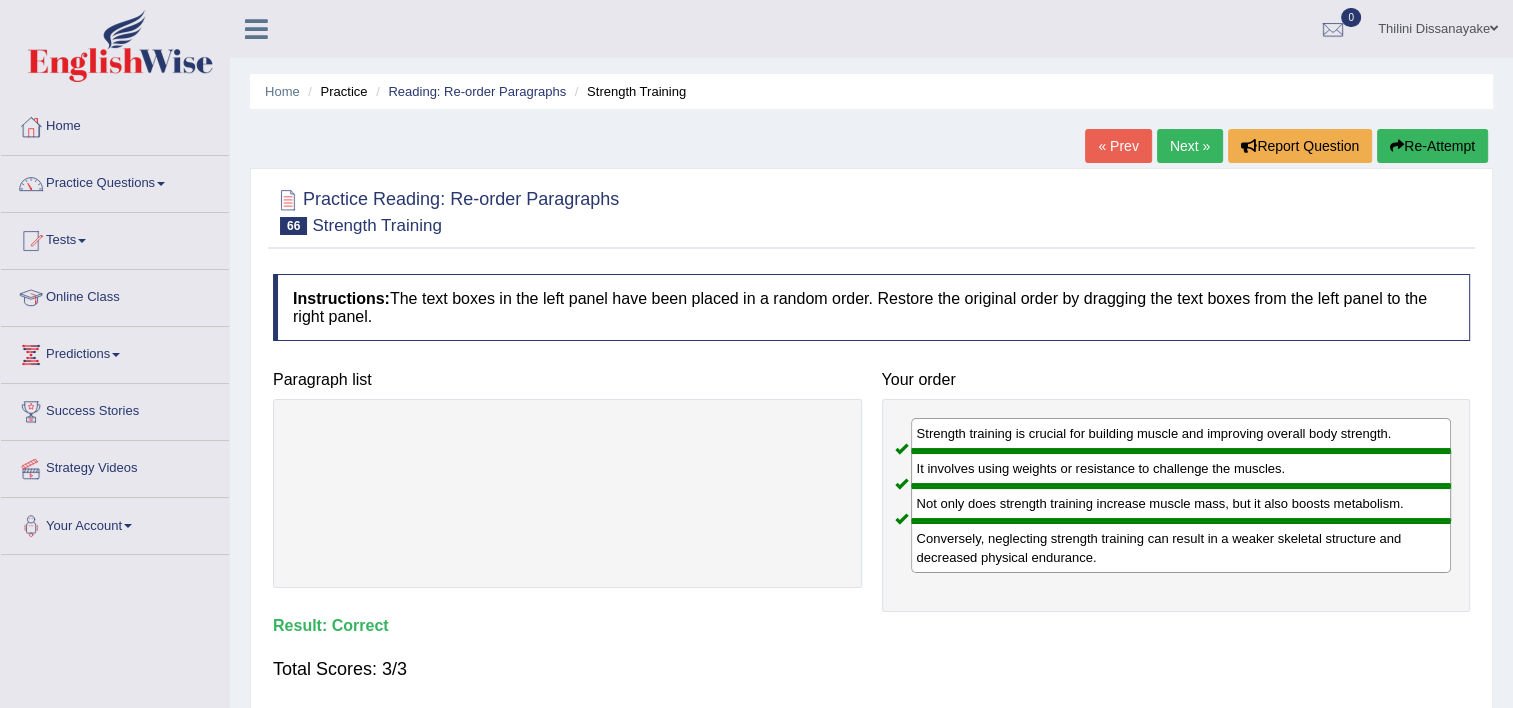 click on "Next »" at bounding box center [1190, 146] 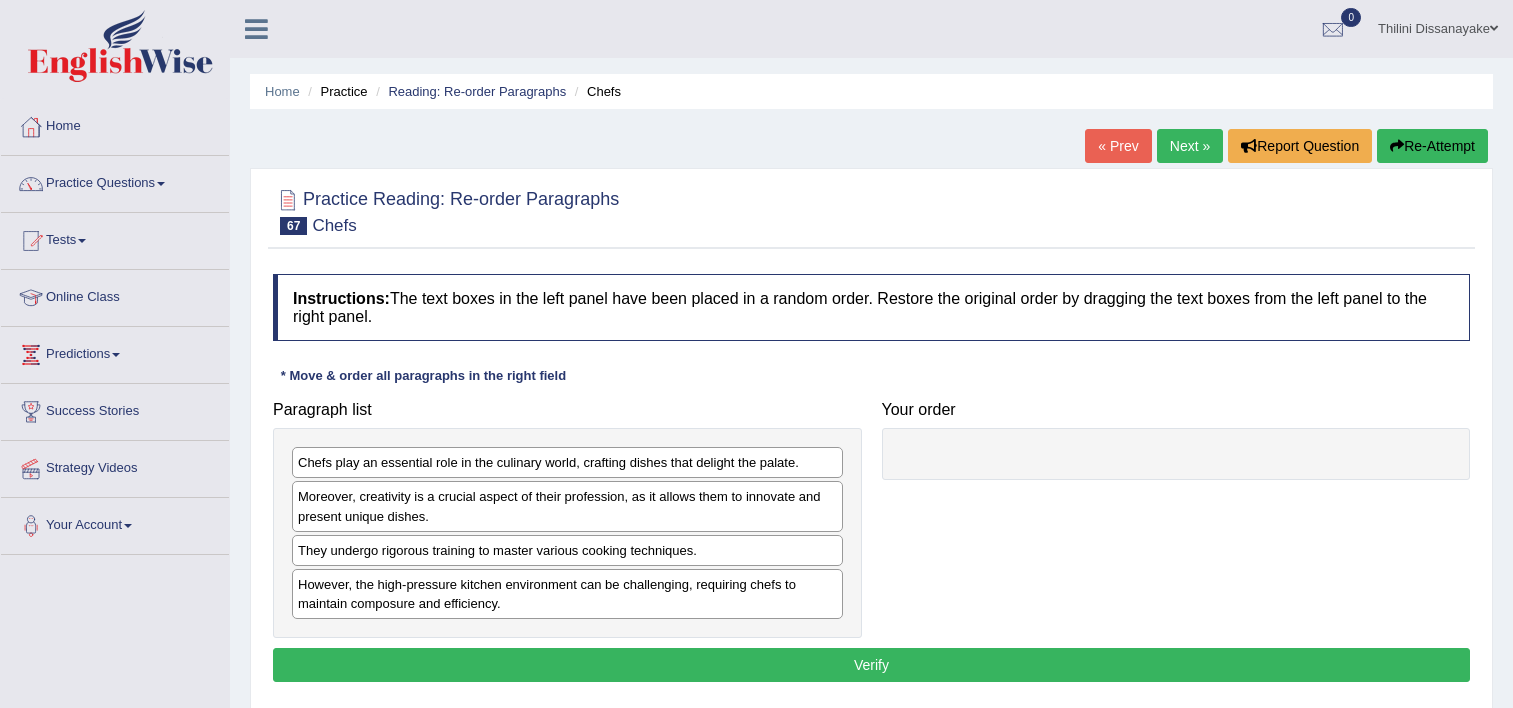 scroll, scrollTop: 0, scrollLeft: 0, axis: both 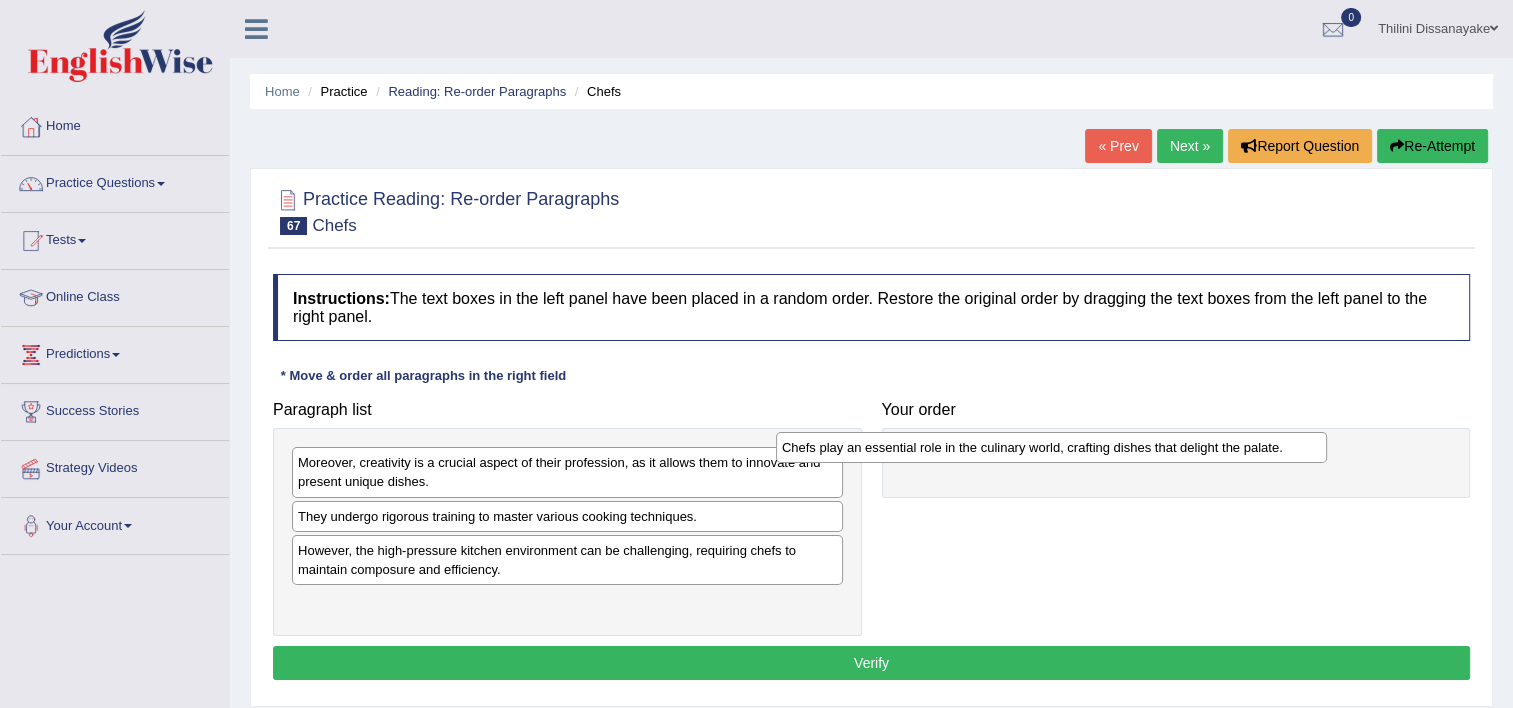 drag, startPoint x: 436, startPoint y: 458, endPoint x: 920, endPoint y: 443, distance: 484.2324 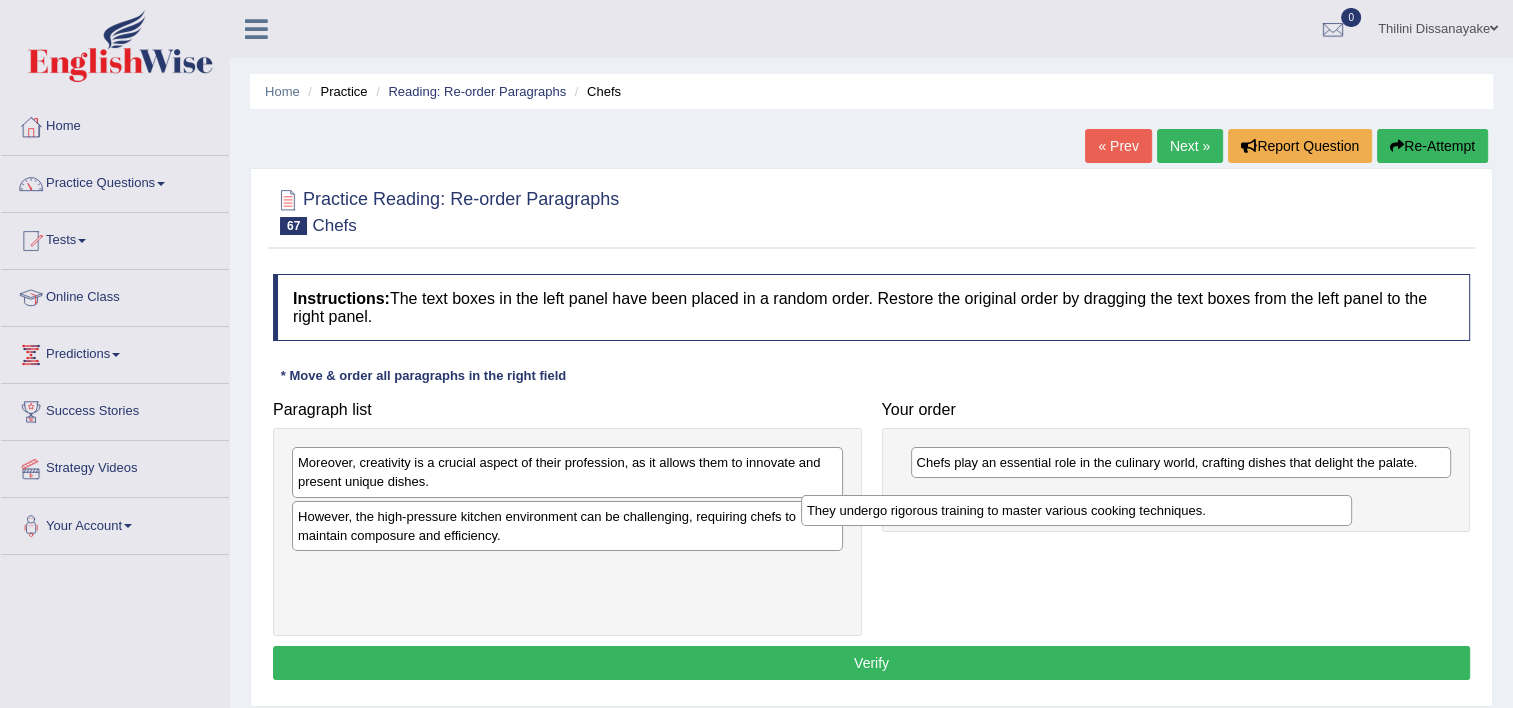 drag, startPoint x: 425, startPoint y: 509, endPoint x: 942, endPoint y: 499, distance: 517.0967 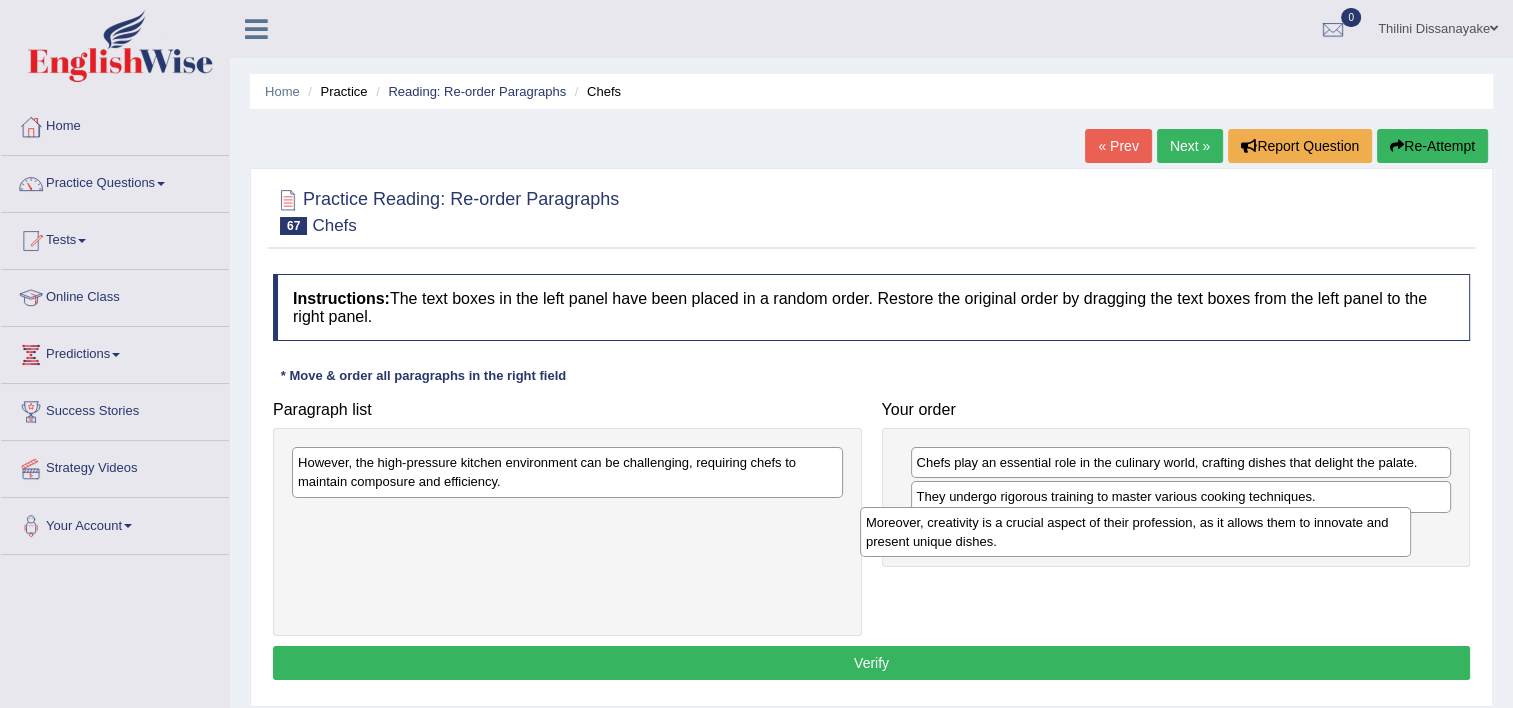 drag, startPoint x: 495, startPoint y: 477, endPoint x: 1063, endPoint y: 537, distance: 571.1602 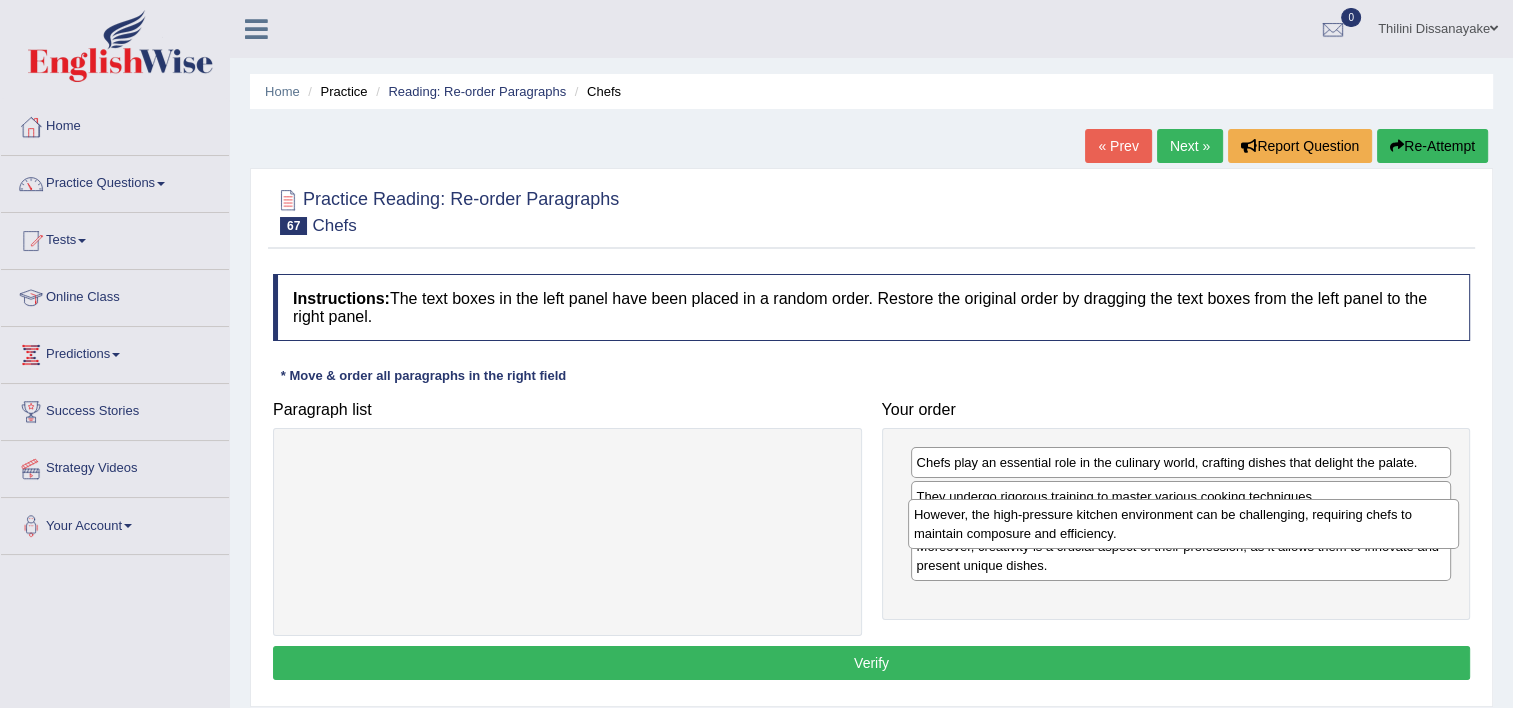 drag, startPoint x: 494, startPoint y: 474, endPoint x: 1110, endPoint y: 526, distance: 618.1909 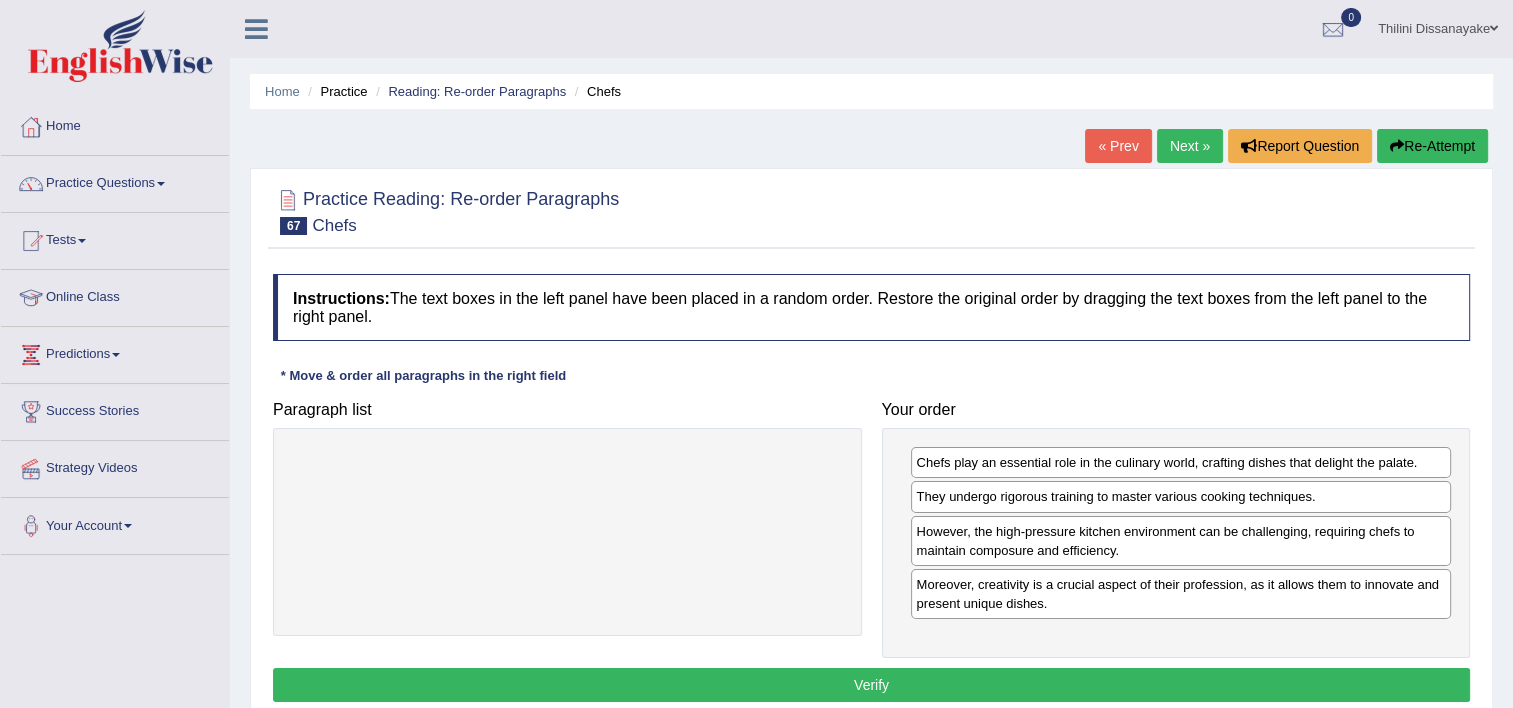 click on "Verify" at bounding box center (871, 685) 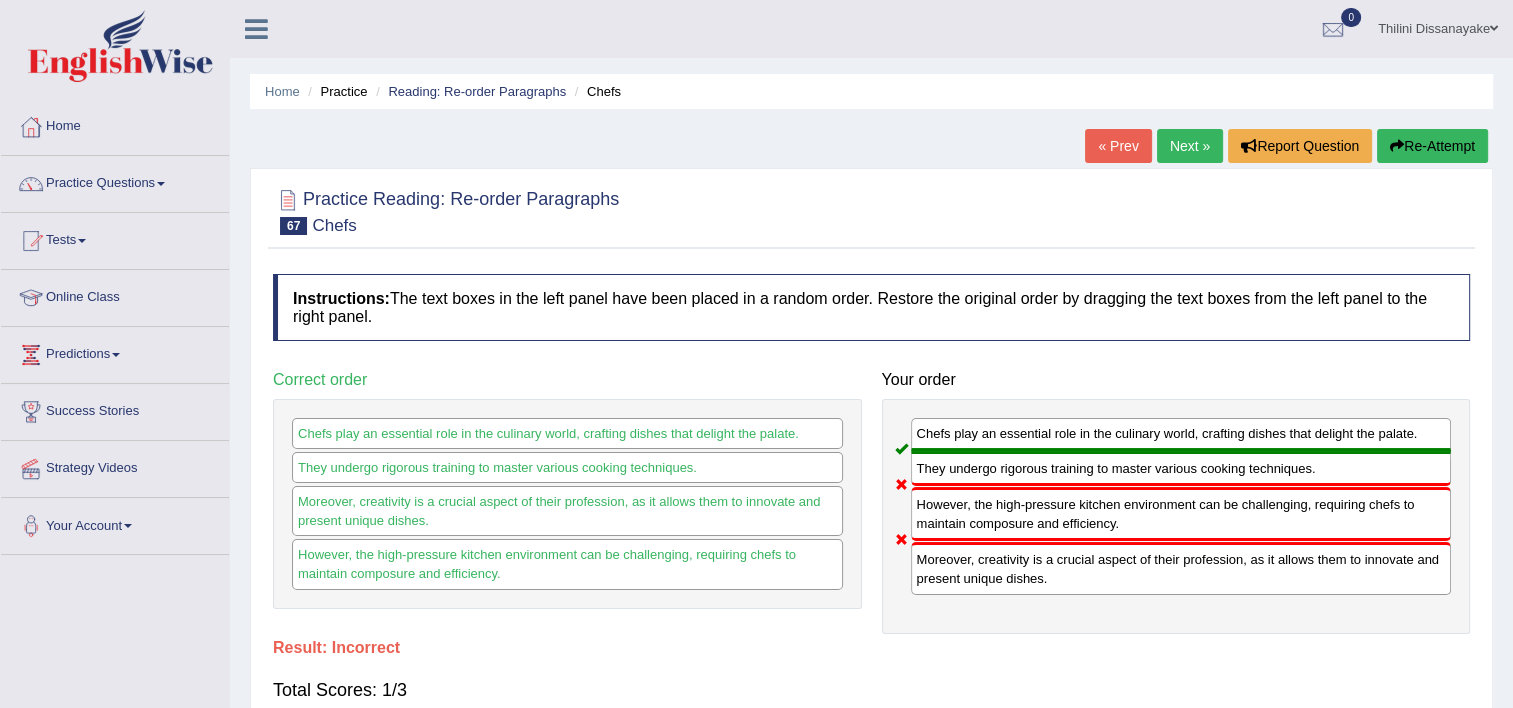 click on "Next »" at bounding box center [1190, 146] 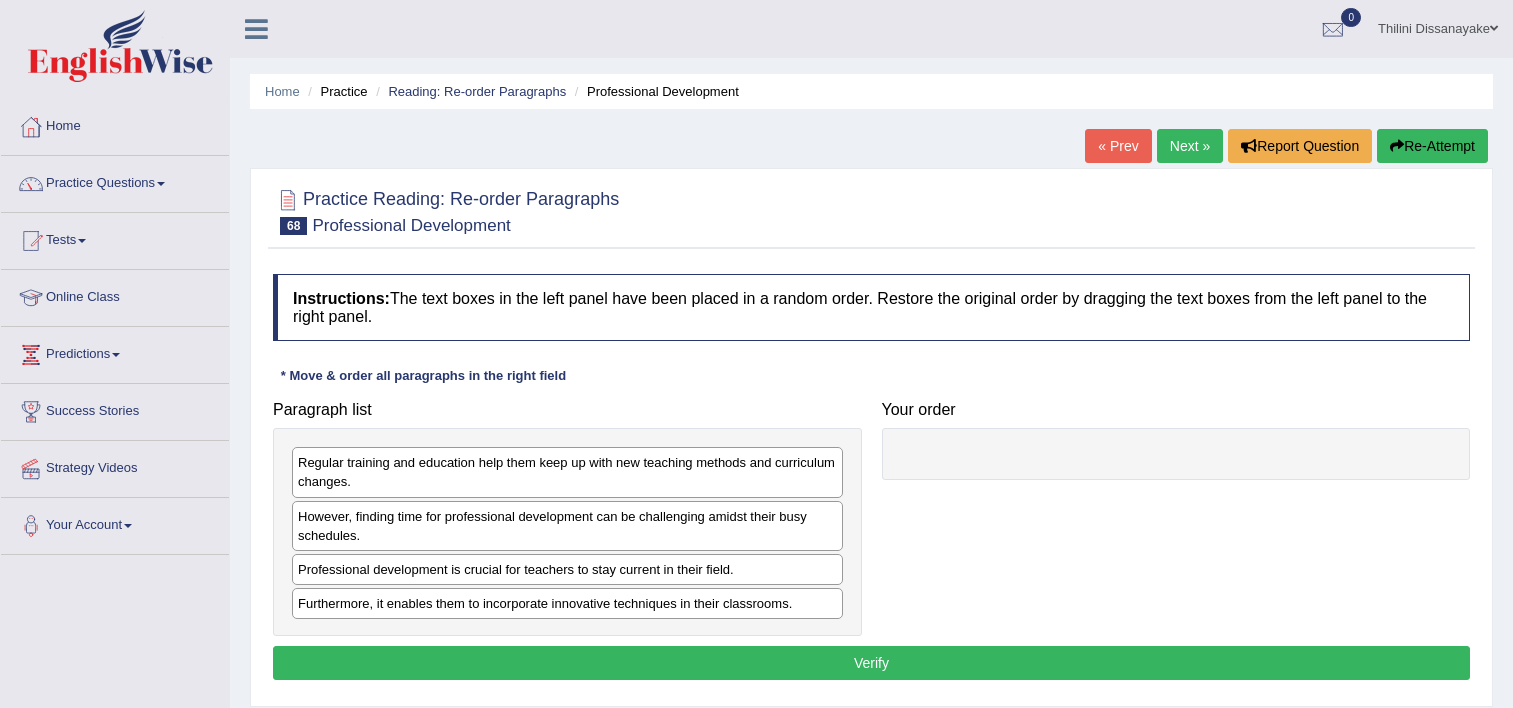 scroll, scrollTop: 0, scrollLeft: 0, axis: both 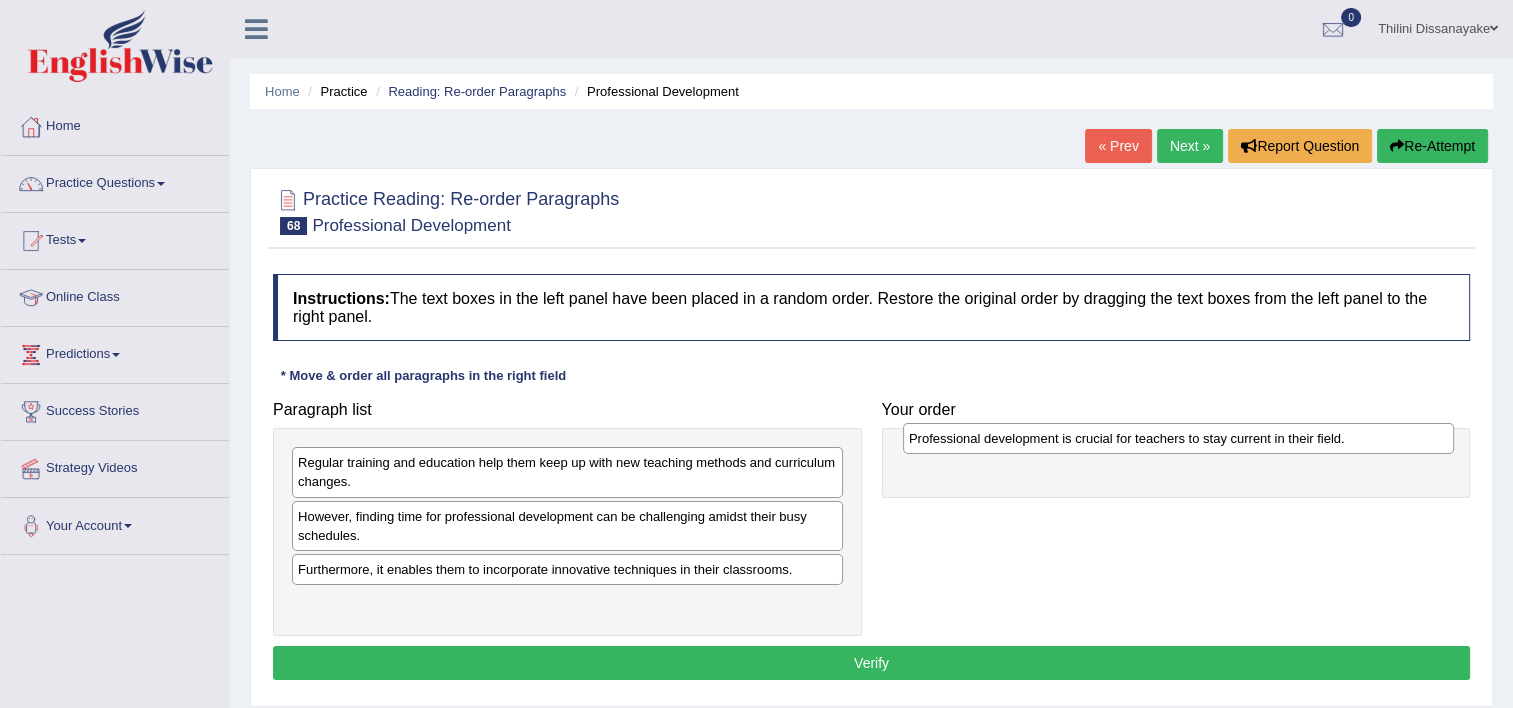 drag, startPoint x: 405, startPoint y: 561, endPoint x: 1016, endPoint y: 431, distance: 624.6767 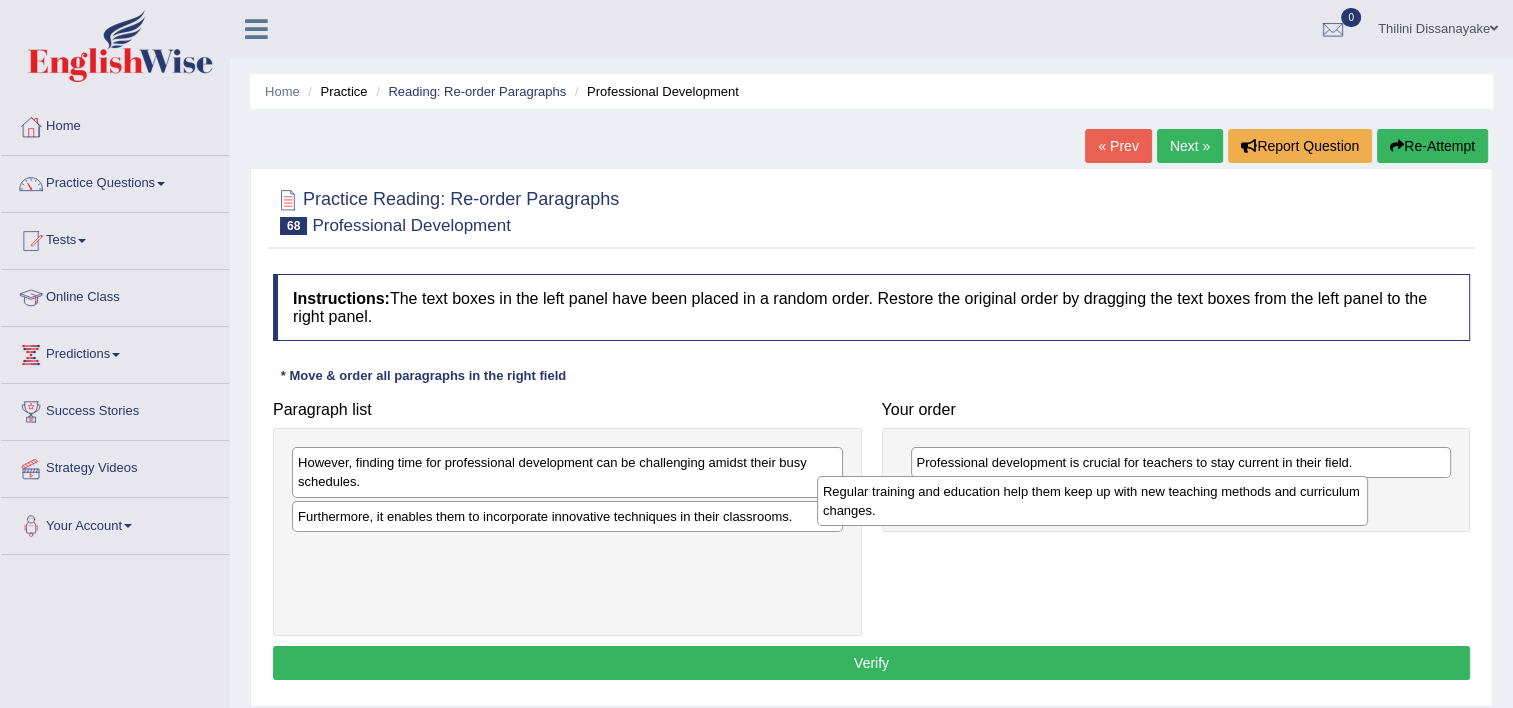 drag, startPoint x: 495, startPoint y: 471, endPoint x: 1051, endPoint y: 493, distance: 556.43506 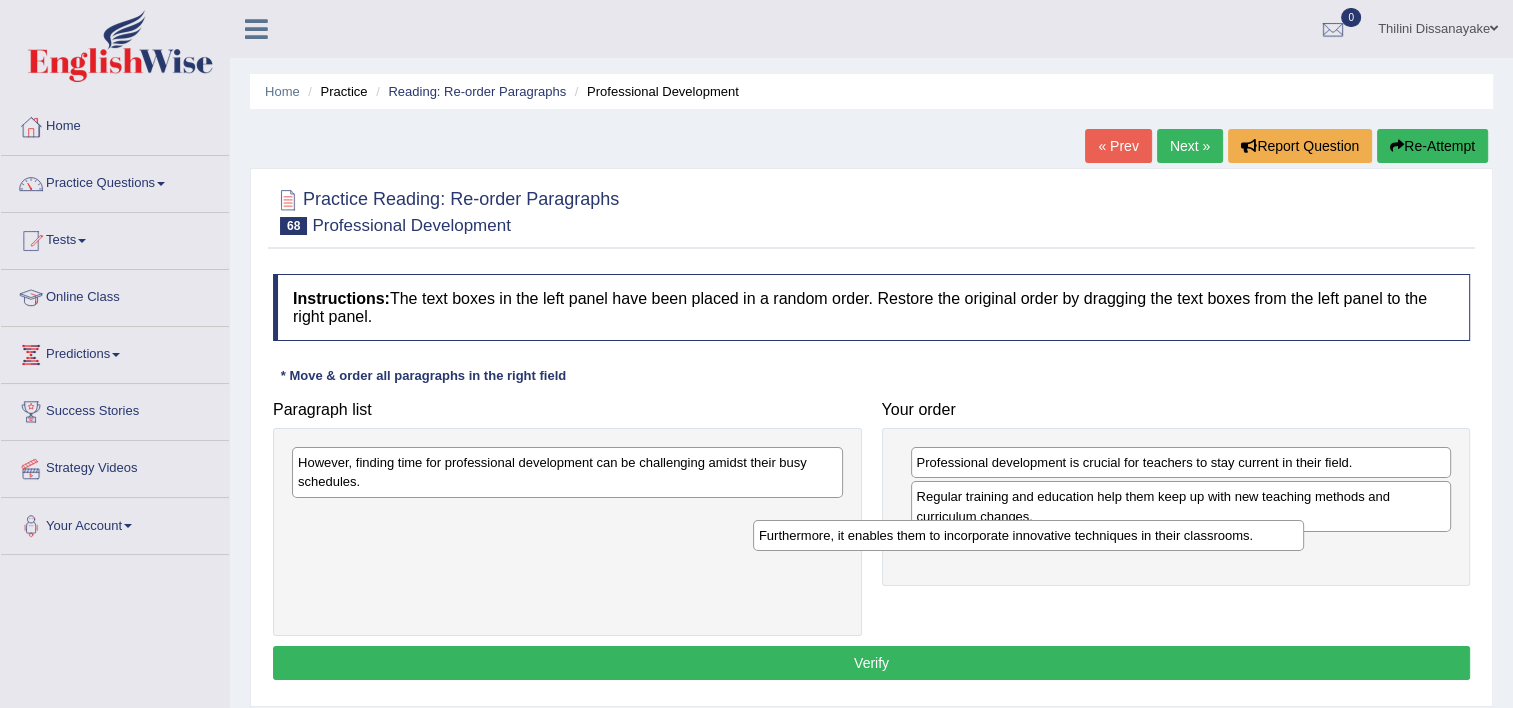drag, startPoint x: 857, startPoint y: 505, endPoint x: 1088, endPoint y: 541, distance: 233.78836 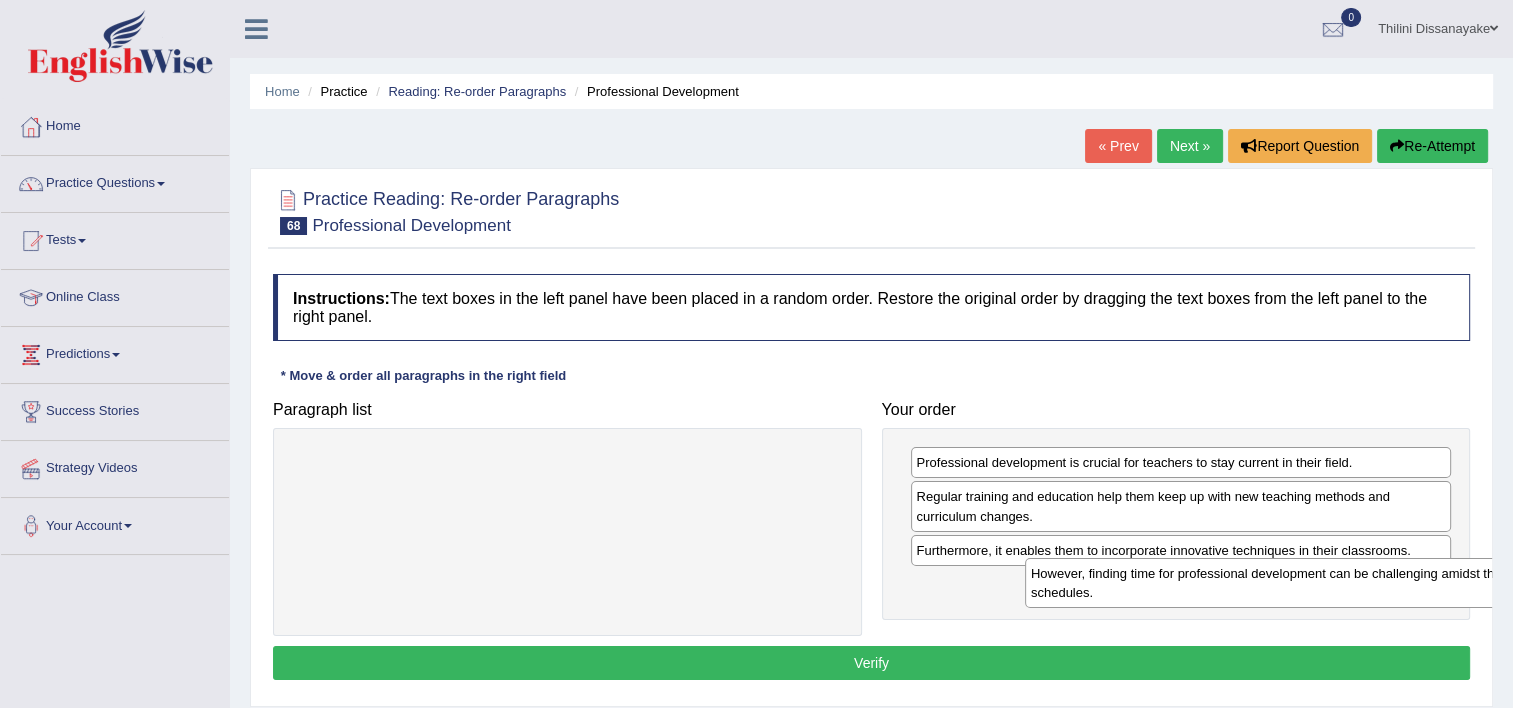 drag, startPoint x: 956, startPoint y: 563, endPoint x: 1364, endPoint y: 582, distance: 408.44217 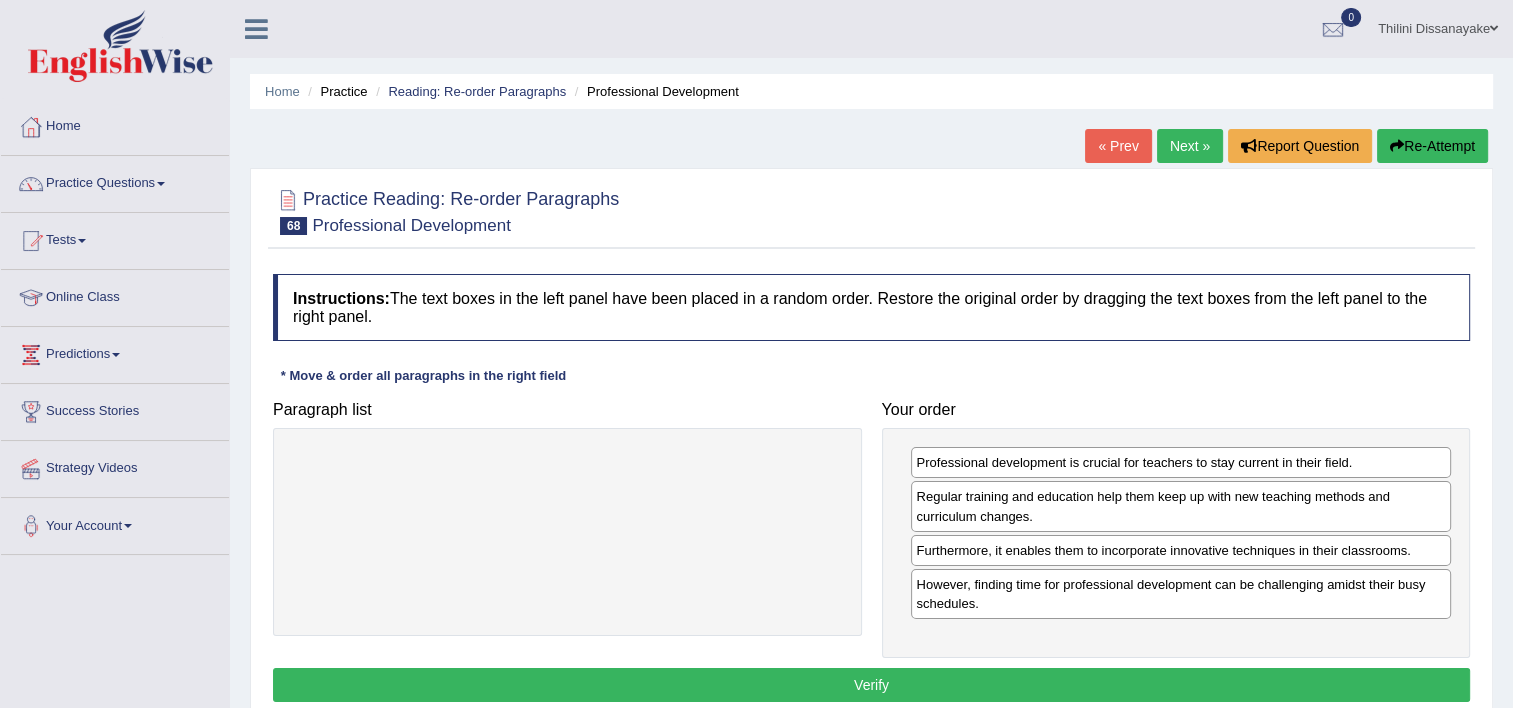 click on "Verify" at bounding box center [871, 685] 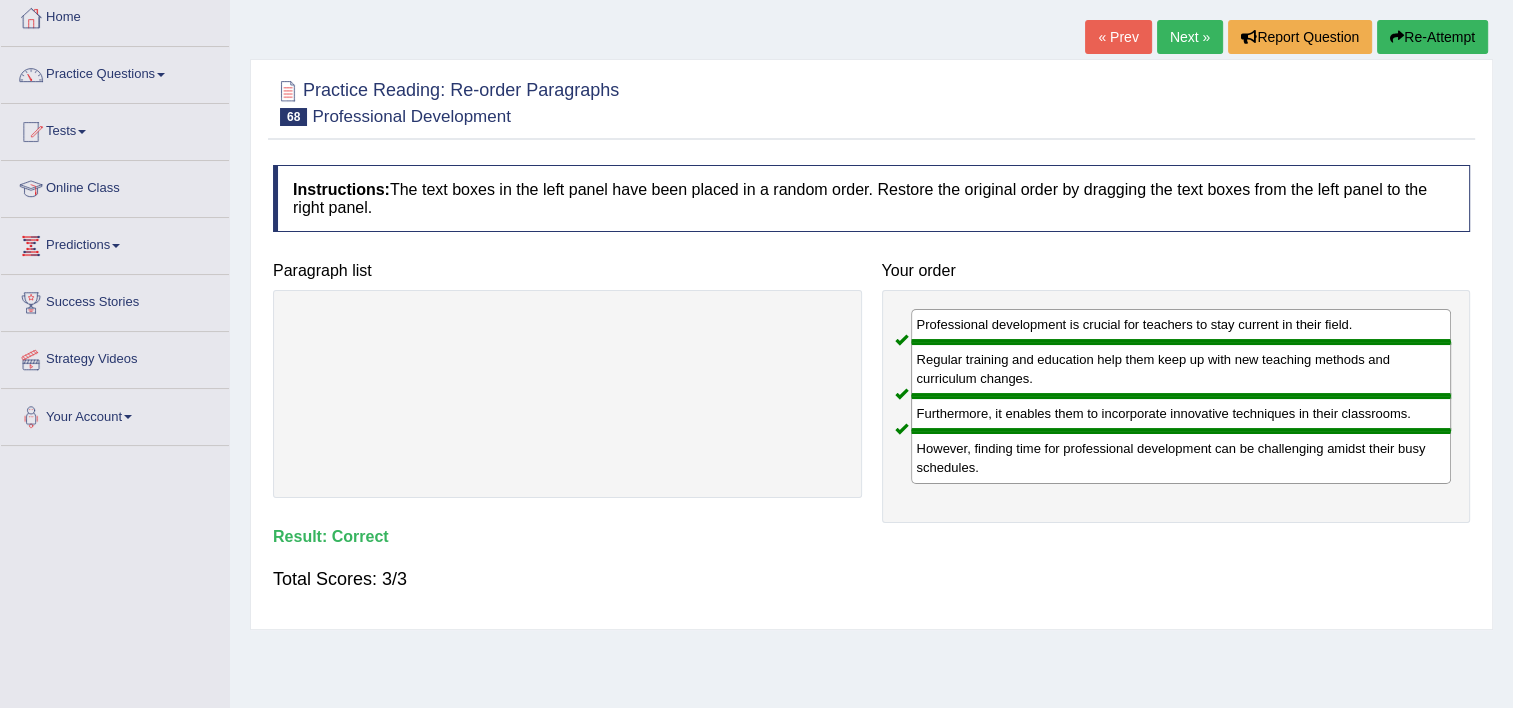 scroll, scrollTop: 100, scrollLeft: 0, axis: vertical 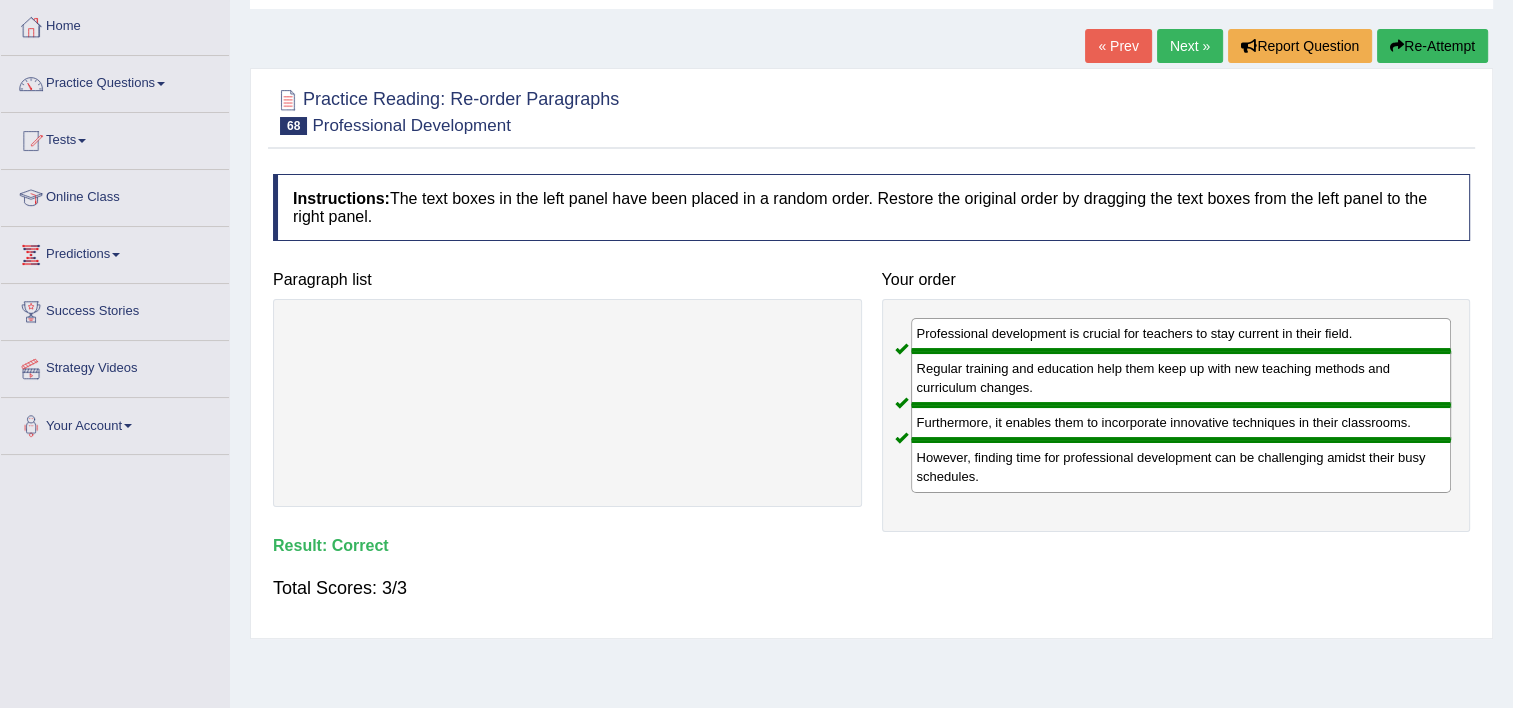 click on "Next »" at bounding box center (1190, 46) 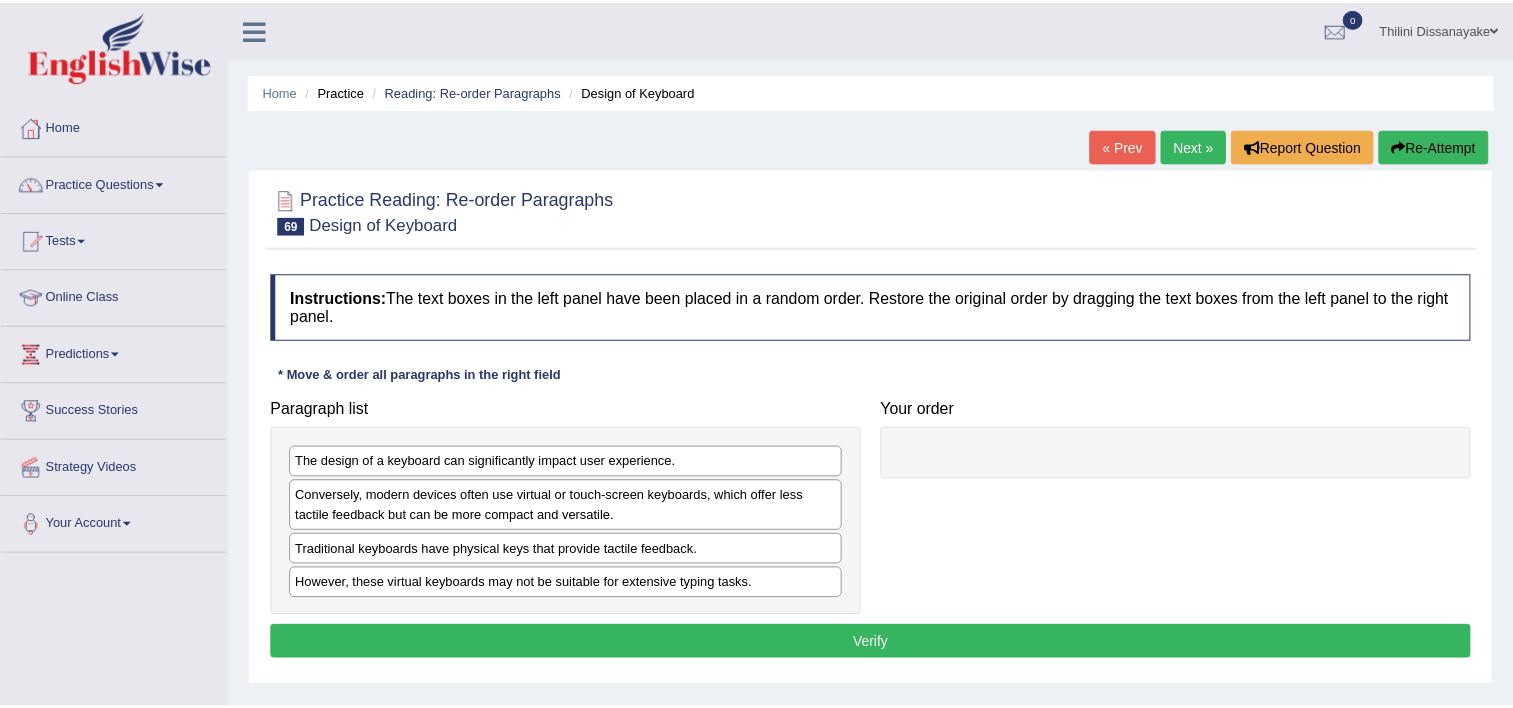 scroll, scrollTop: 0, scrollLeft: 0, axis: both 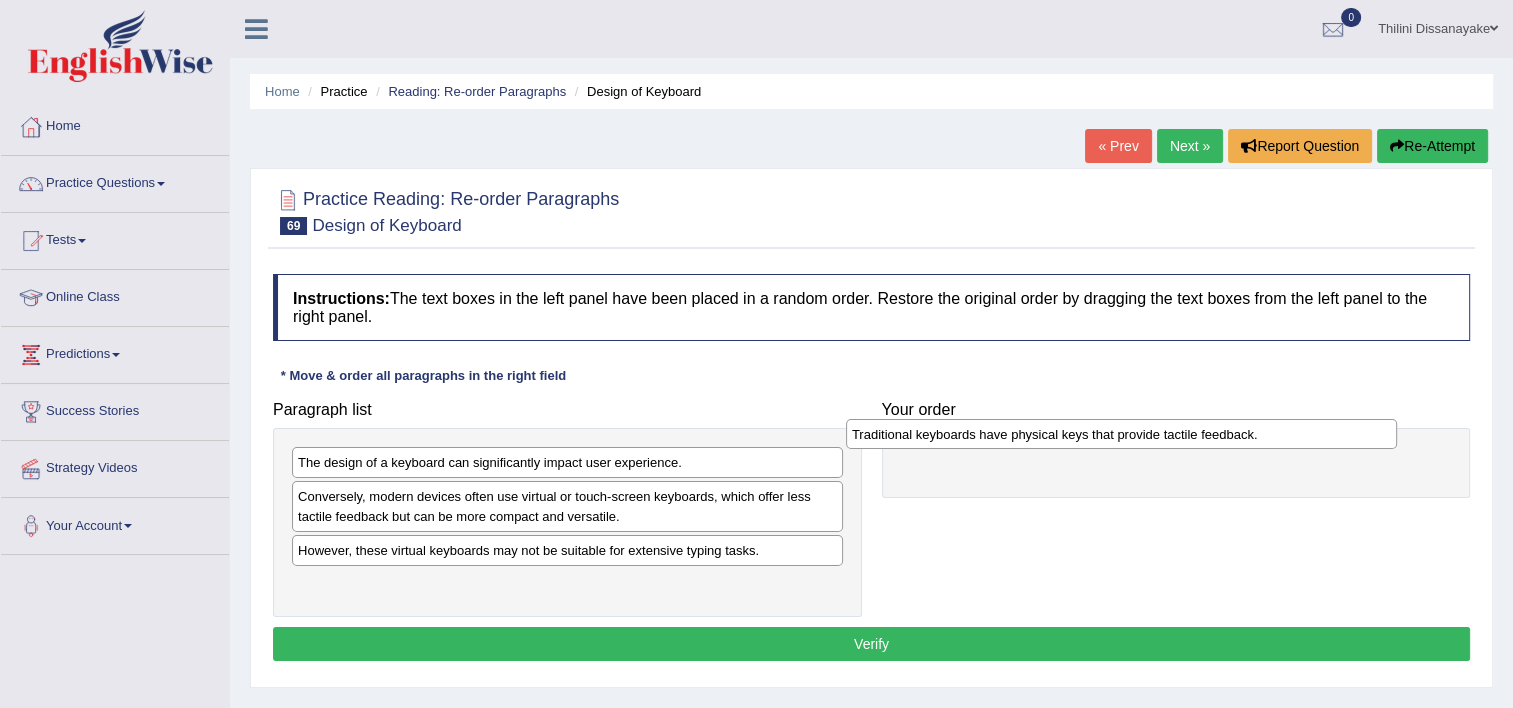 drag, startPoint x: 432, startPoint y: 550, endPoint x: 968, endPoint y: 439, distance: 547.3728 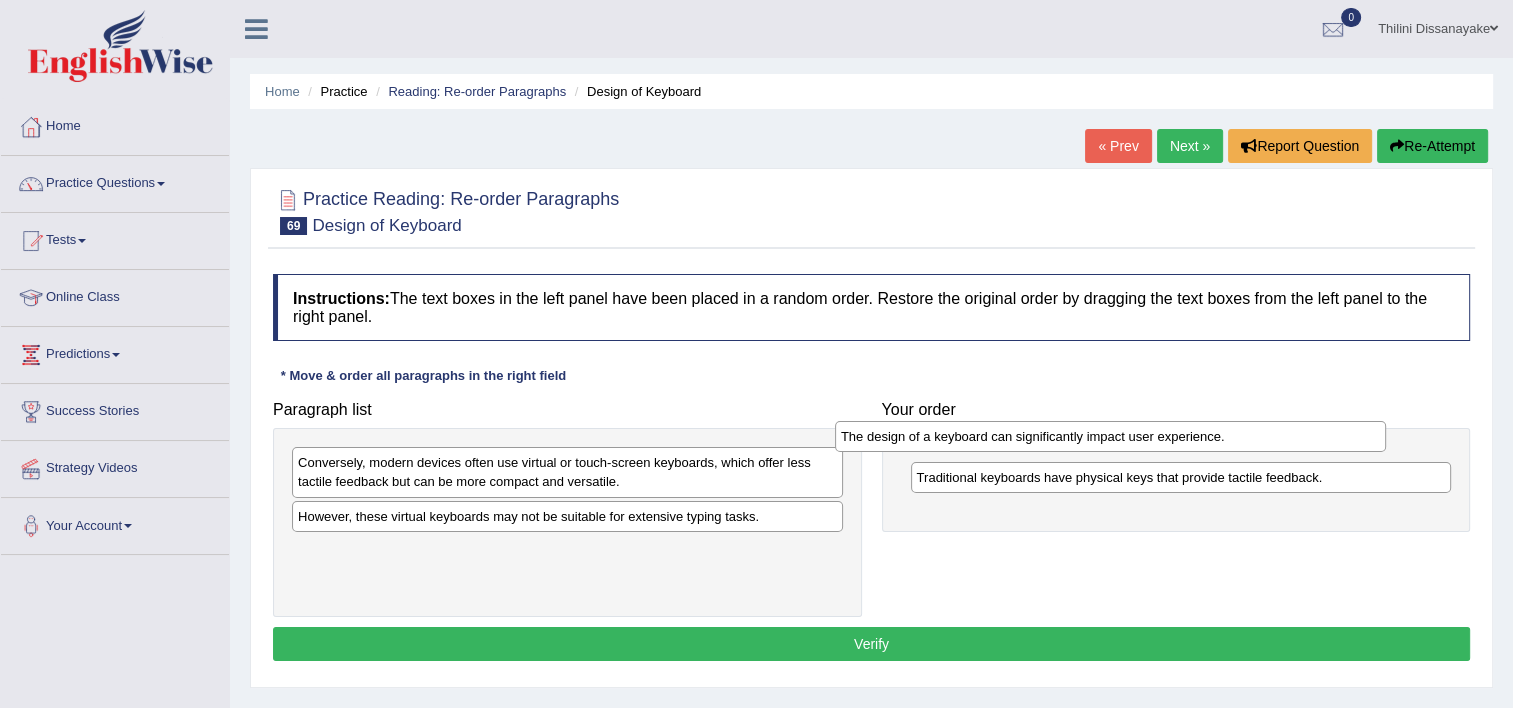 drag, startPoint x: 436, startPoint y: 465, endPoint x: 985, endPoint y: 438, distance: 549.6635 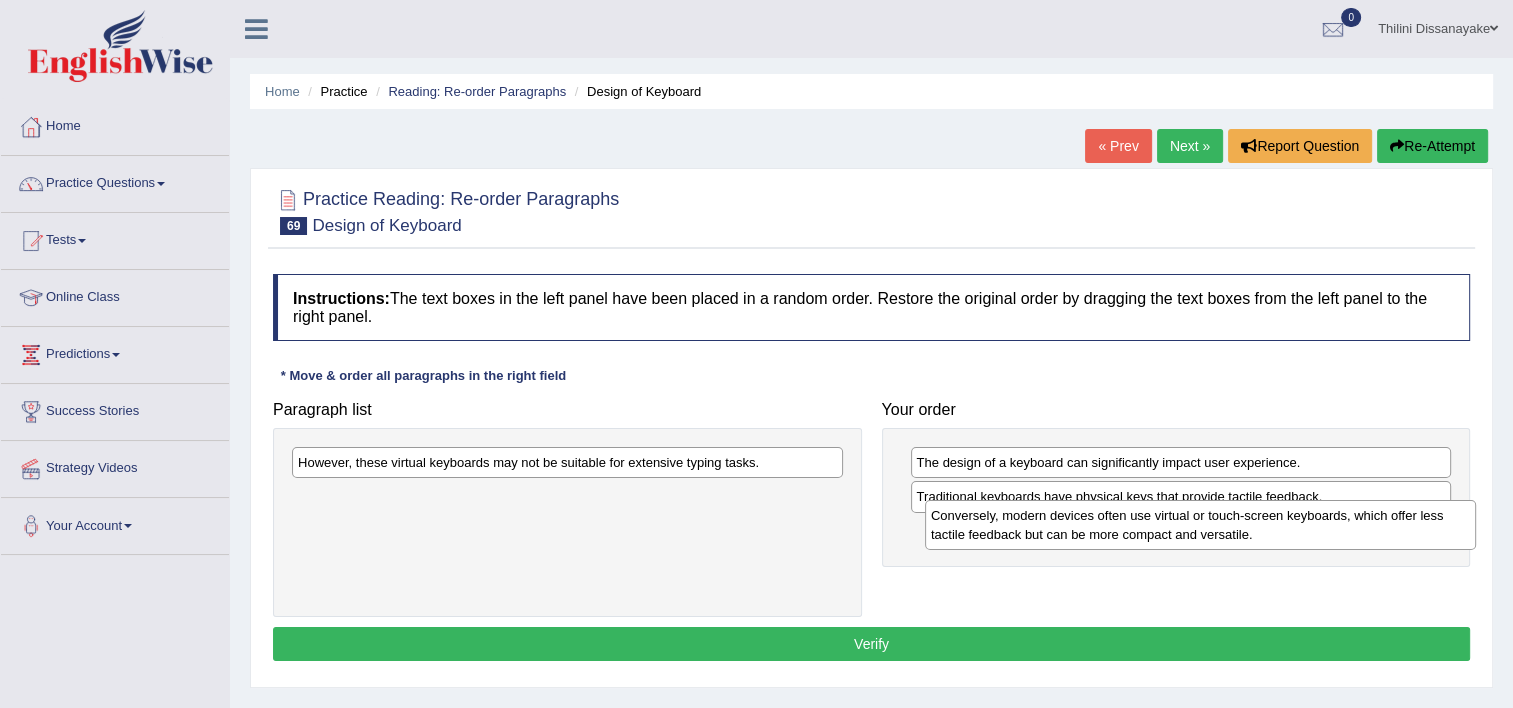 drag, startPoint x: 436, startPoint y: 472, endPoint x: 1051, endPoint y: 523, distance: 617.111 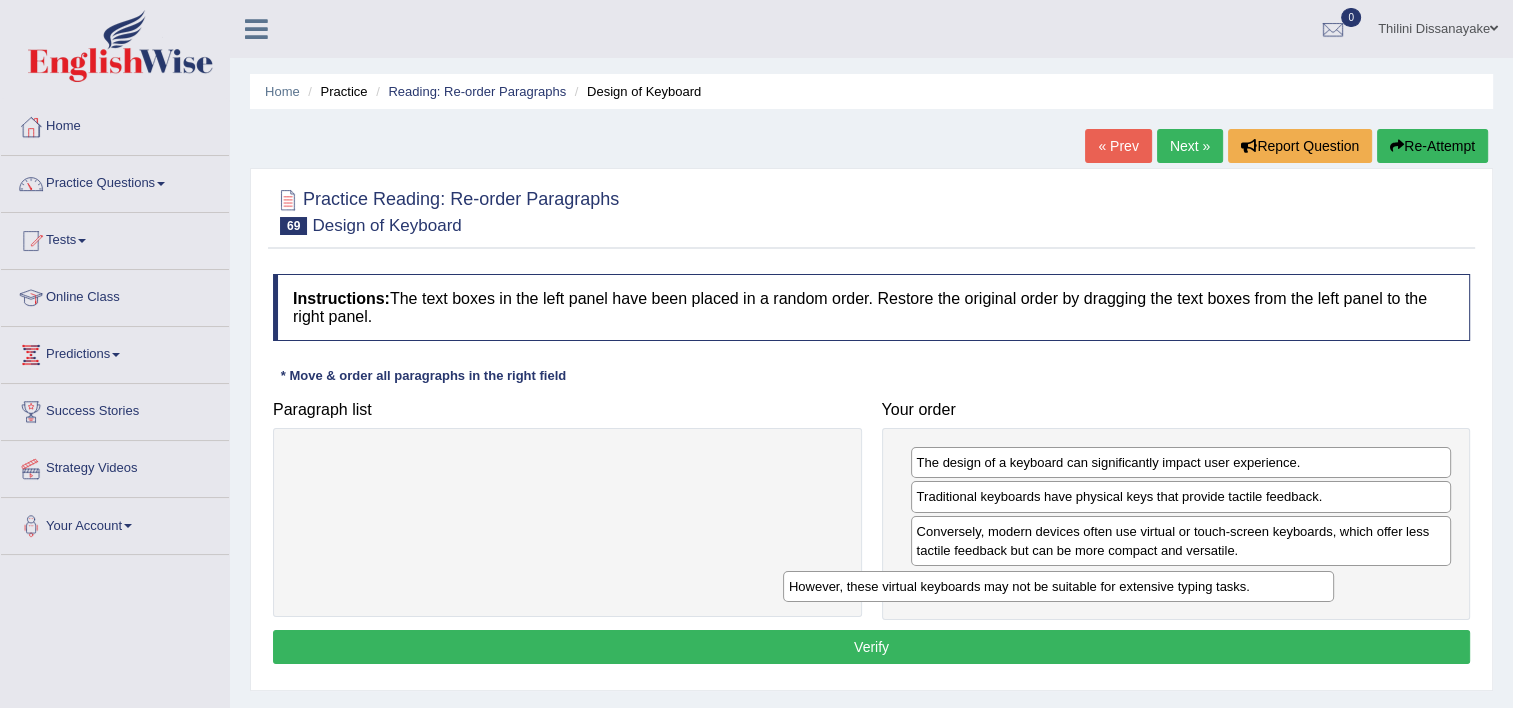drag, startPoint x: 554, startPoint y: 468, endPoint x: 1045, endPoint y: 592, distance: 506.41583 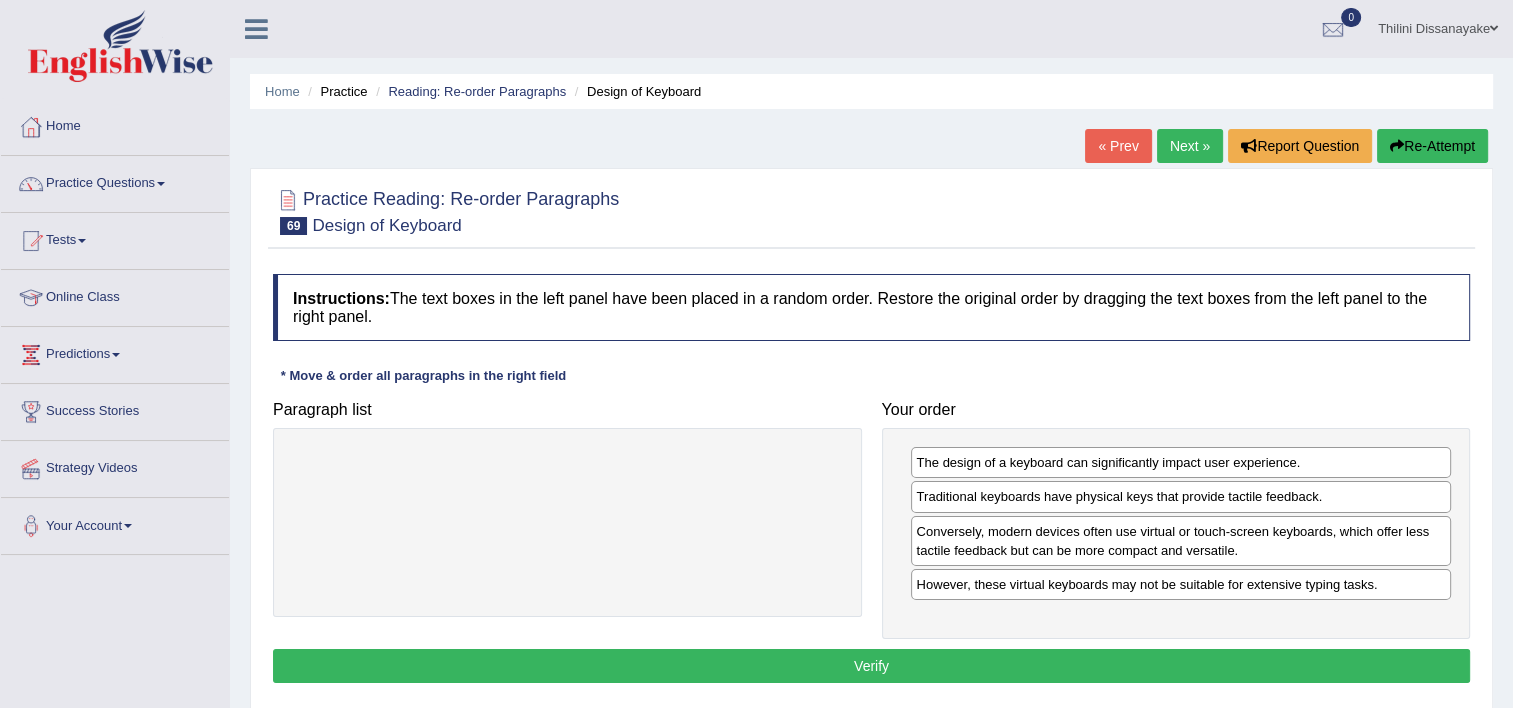 click on "Verify" at bounding box center [871, 666] 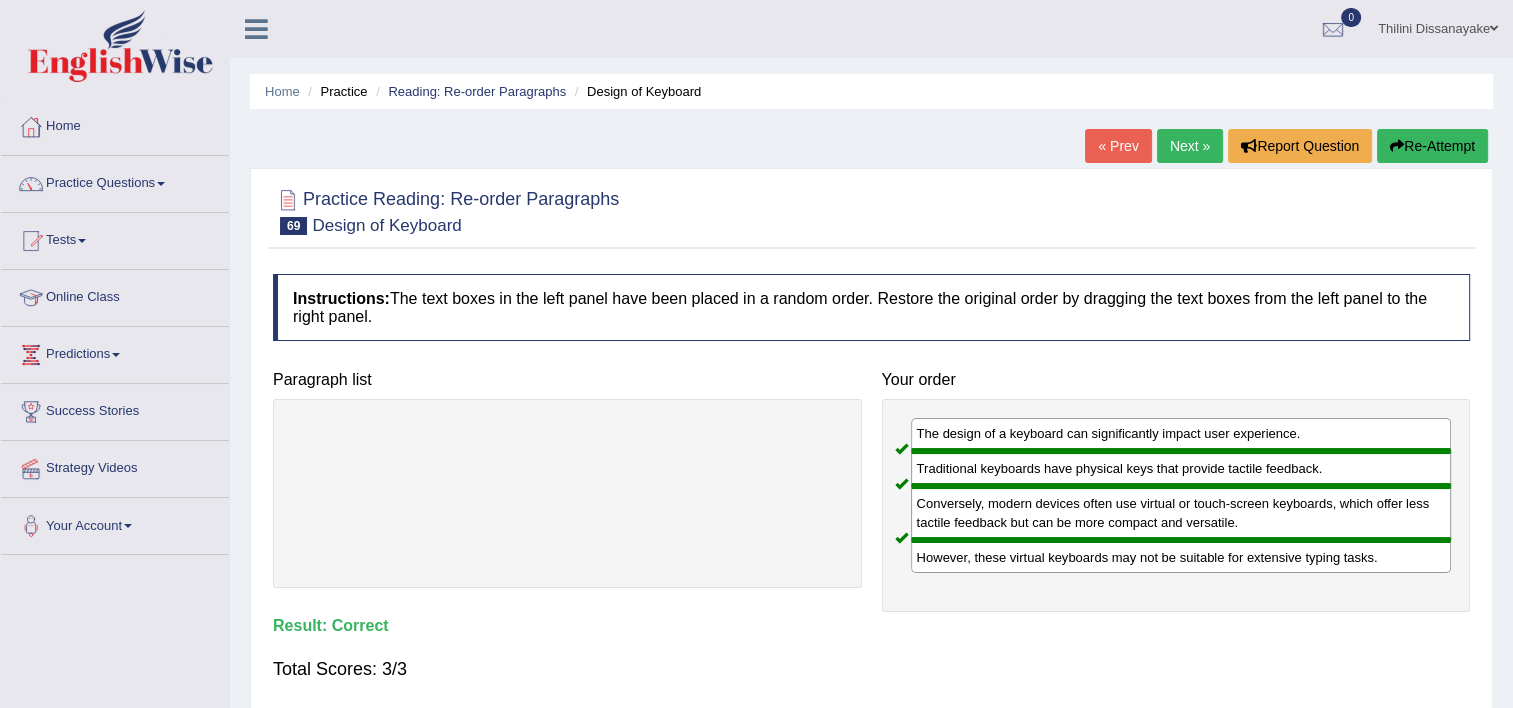 click on "Next »" at bounding box center (1190, 146) 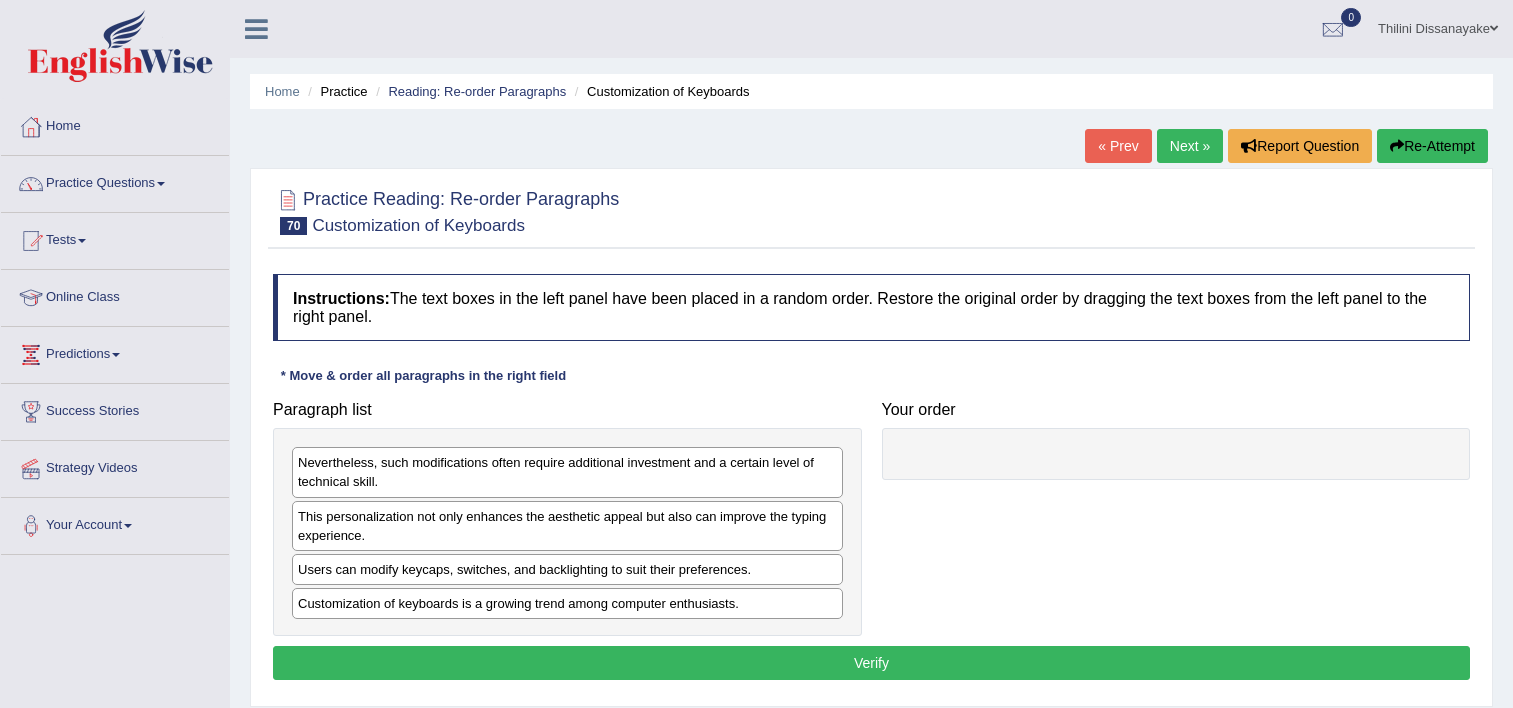 scroll, scrollTop: 0, scrollLeft: 0, axis: both 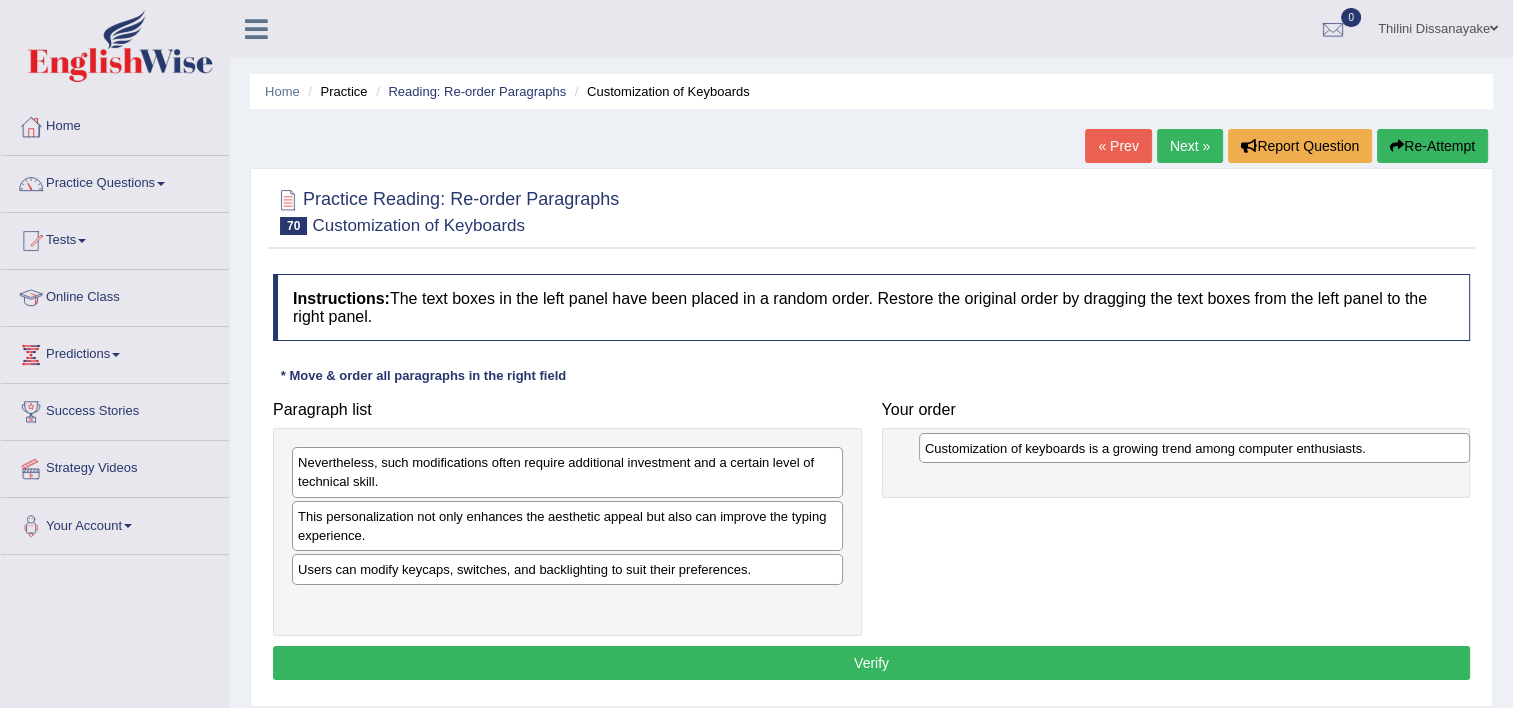 drag, startPoint x: 442, startPoint y: 591, endPoint x: 1008, endPoint y: 432, distance: 587.909 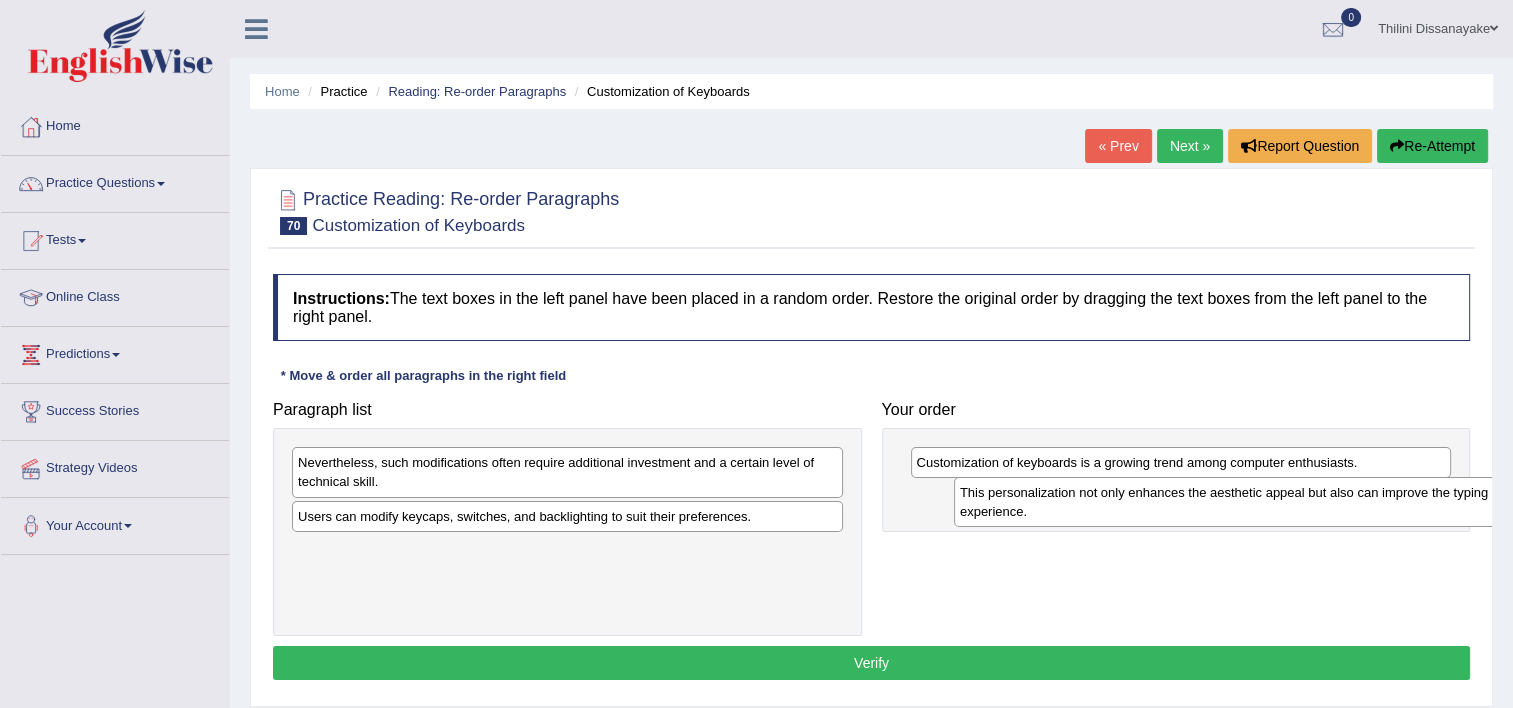 drag, startPoint x: 402, startPoint y: 531, endPoint x: 1038, endPoint y: 508, distance: 636.4158 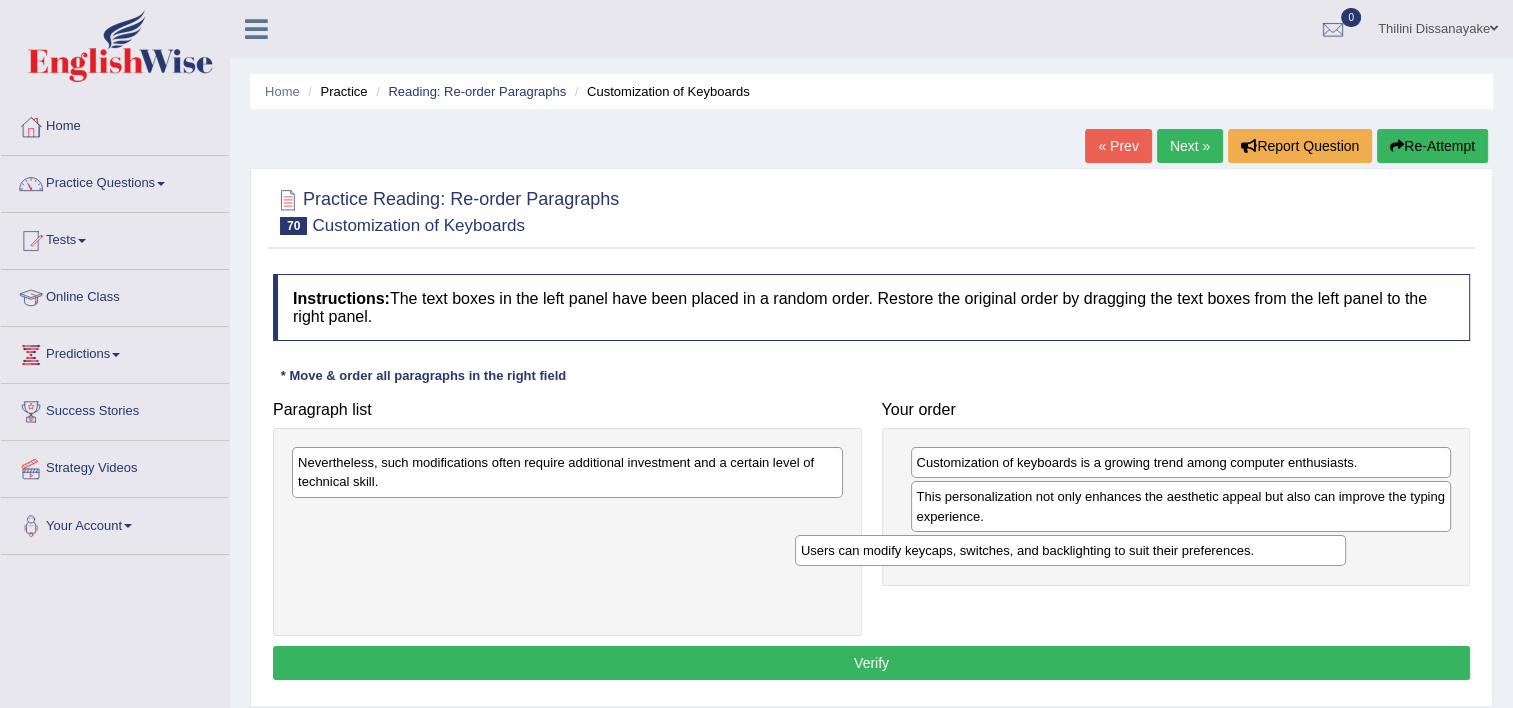 drag, startPoint x: 568, startPoint y: 519, endPoint x: 1113, endPoint y: 549, distance: 545.8251 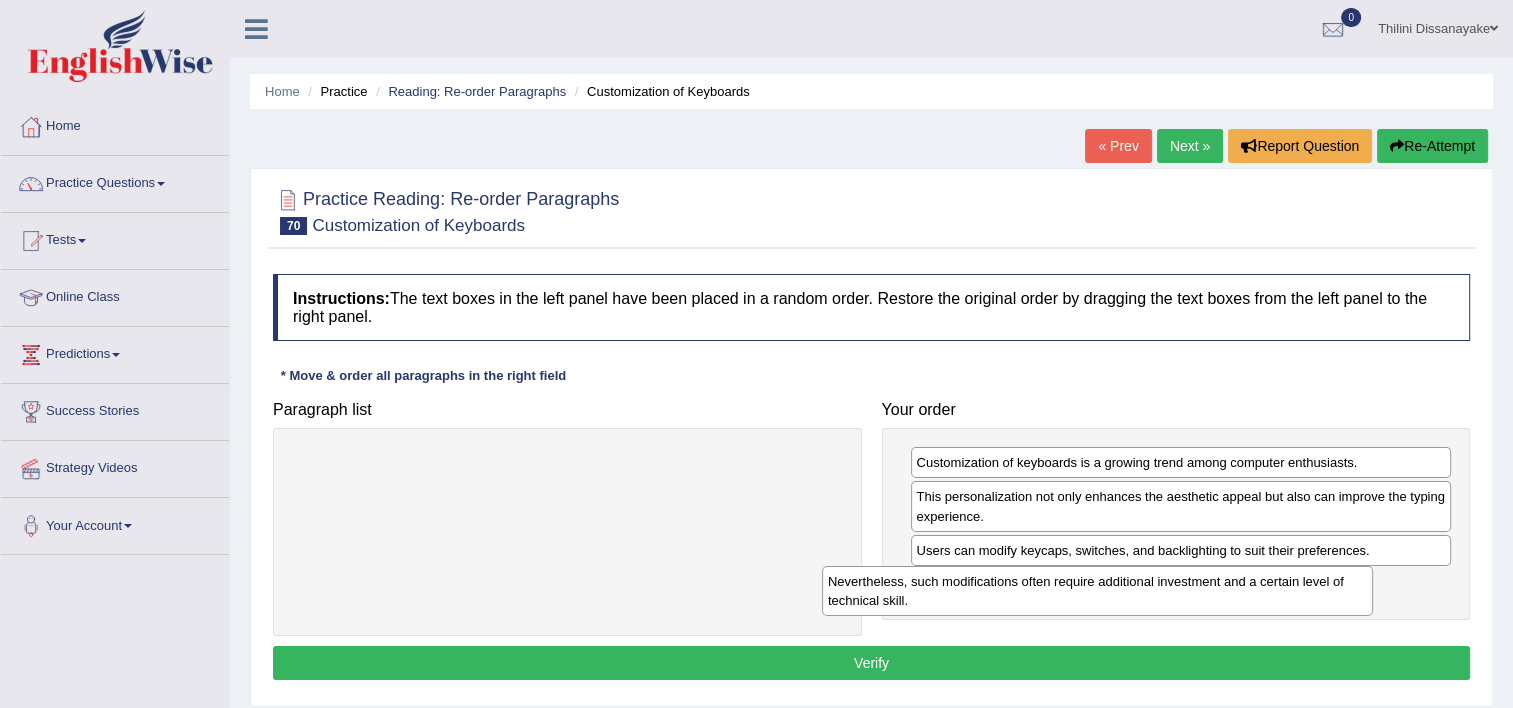 drag, startPoint x: 652, startPoint y: 467, endPoint x: 1194, endPoint y: 584, distance: 554.48444 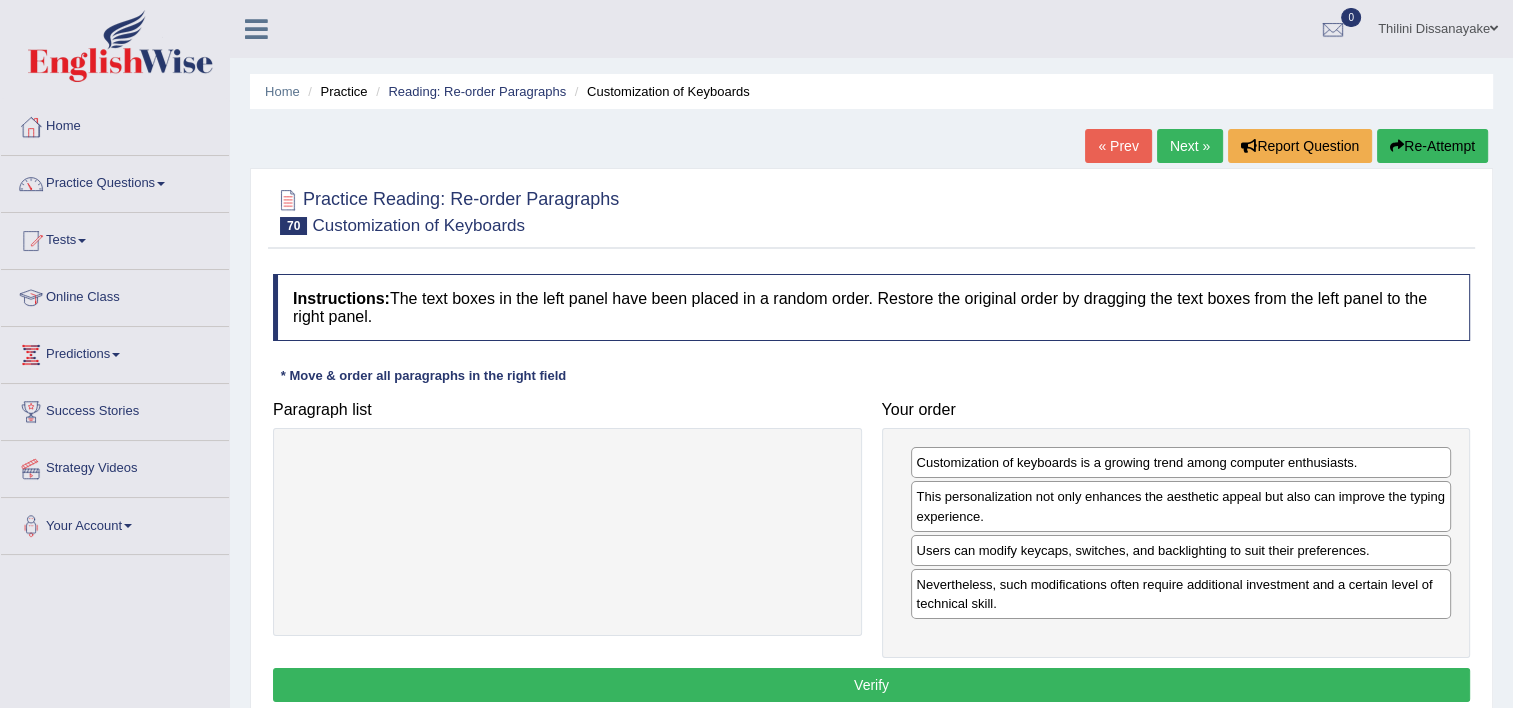 click on "Verify" at bounding box center (871, 685) 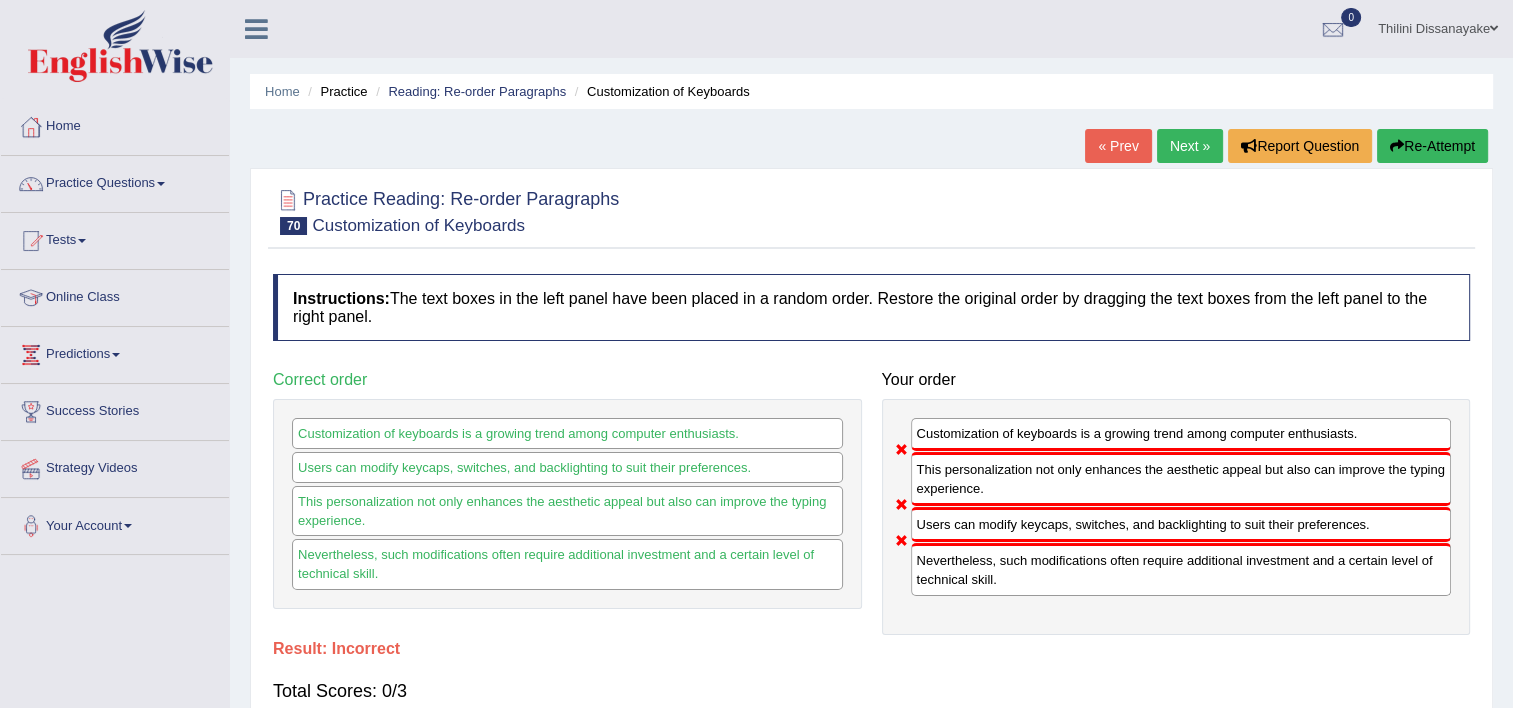 click on "Next »" at bounding box center [1190, 146] 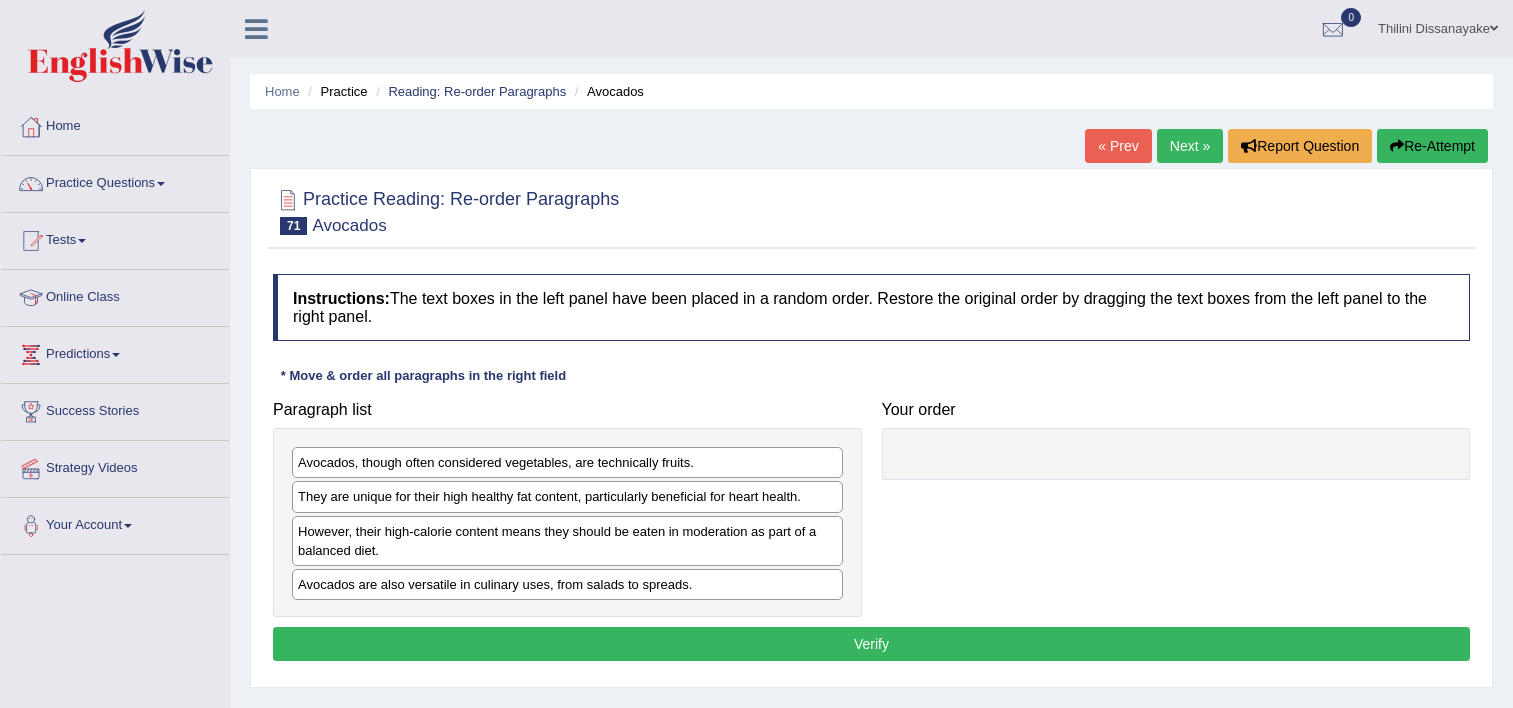 scroll, scrollTop: 0, scrollLeft: 0, axis: both 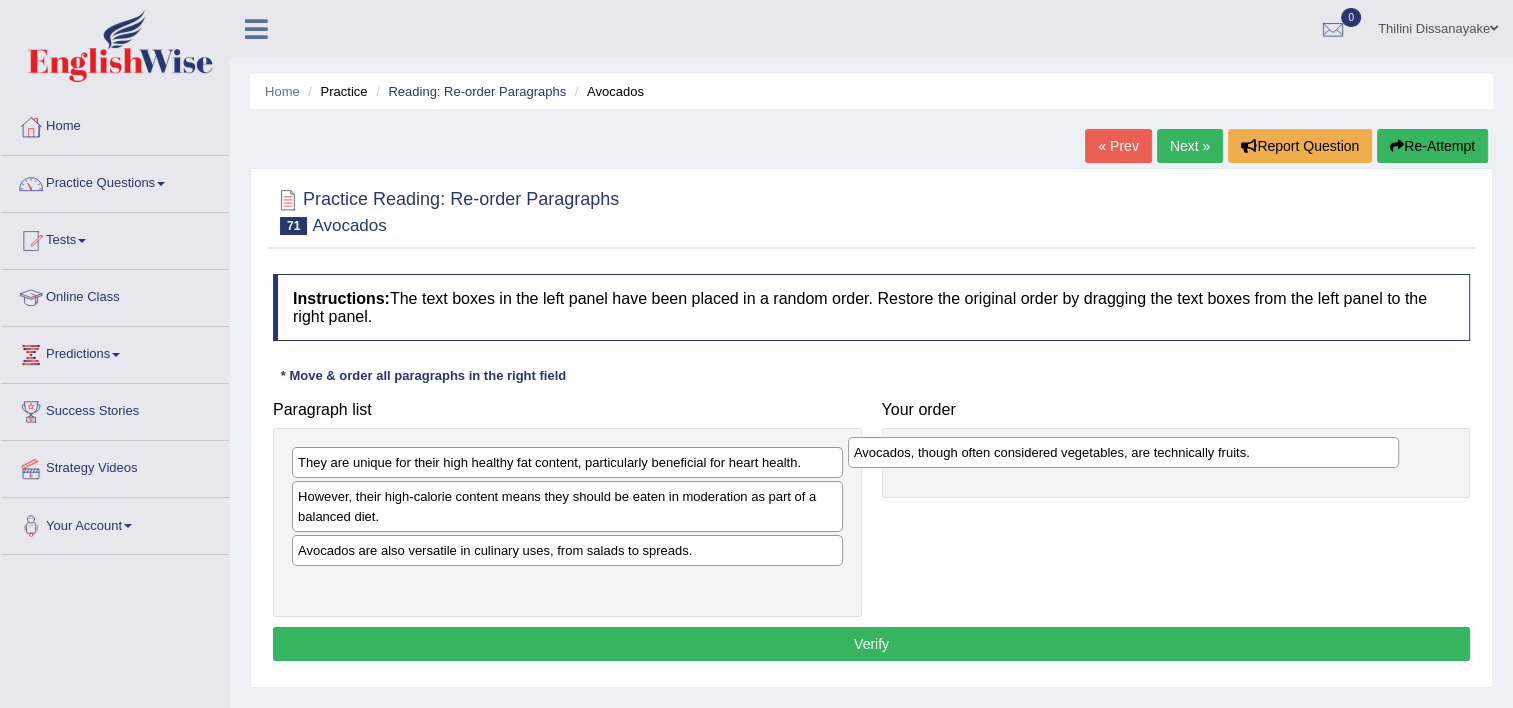 drag, startPoint x: 449, startPoint y: 462, endPoint x: 1023, endPoint y: 443, distance: 574.3144 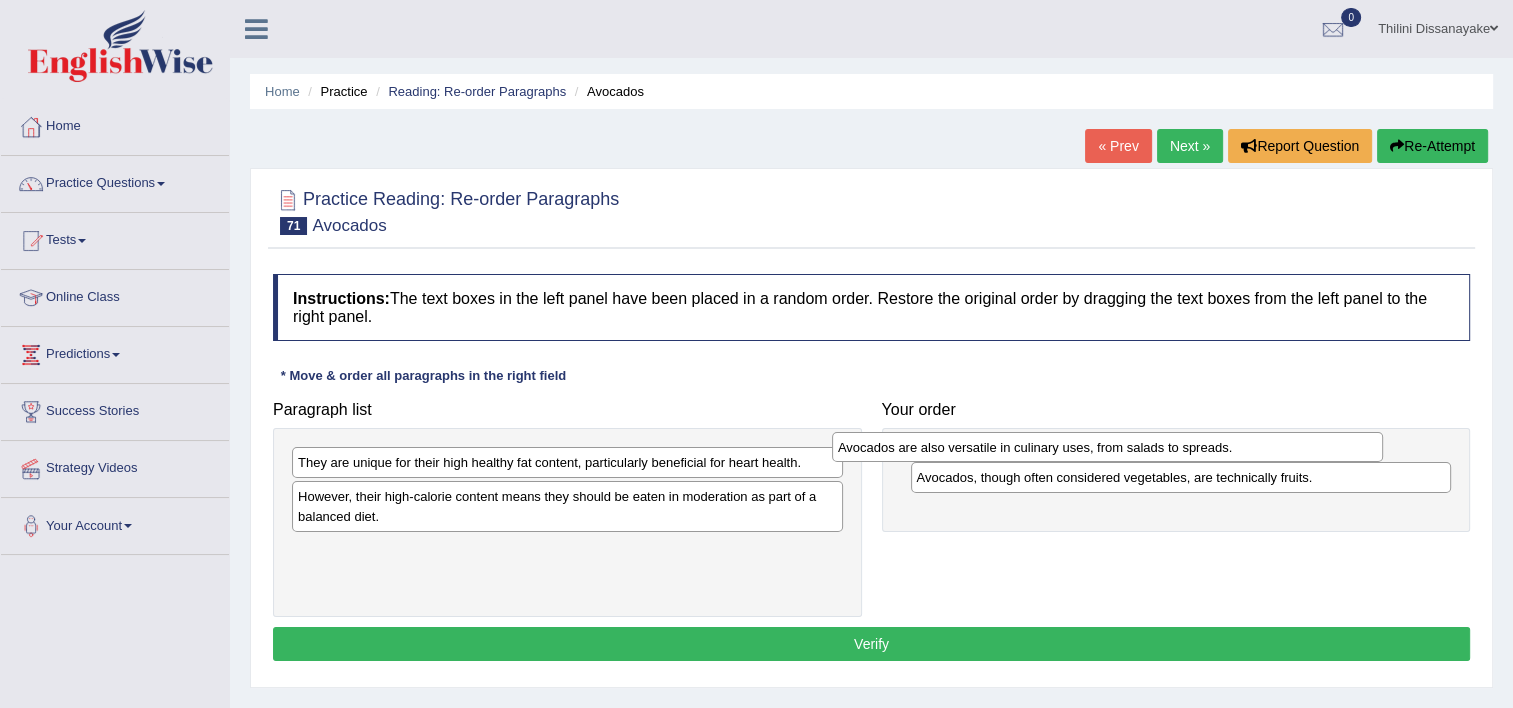drag, startPoint x: 612, startPoint y: 554, endPoint x: 1152, endPoint y: 452, distance: 549.5489 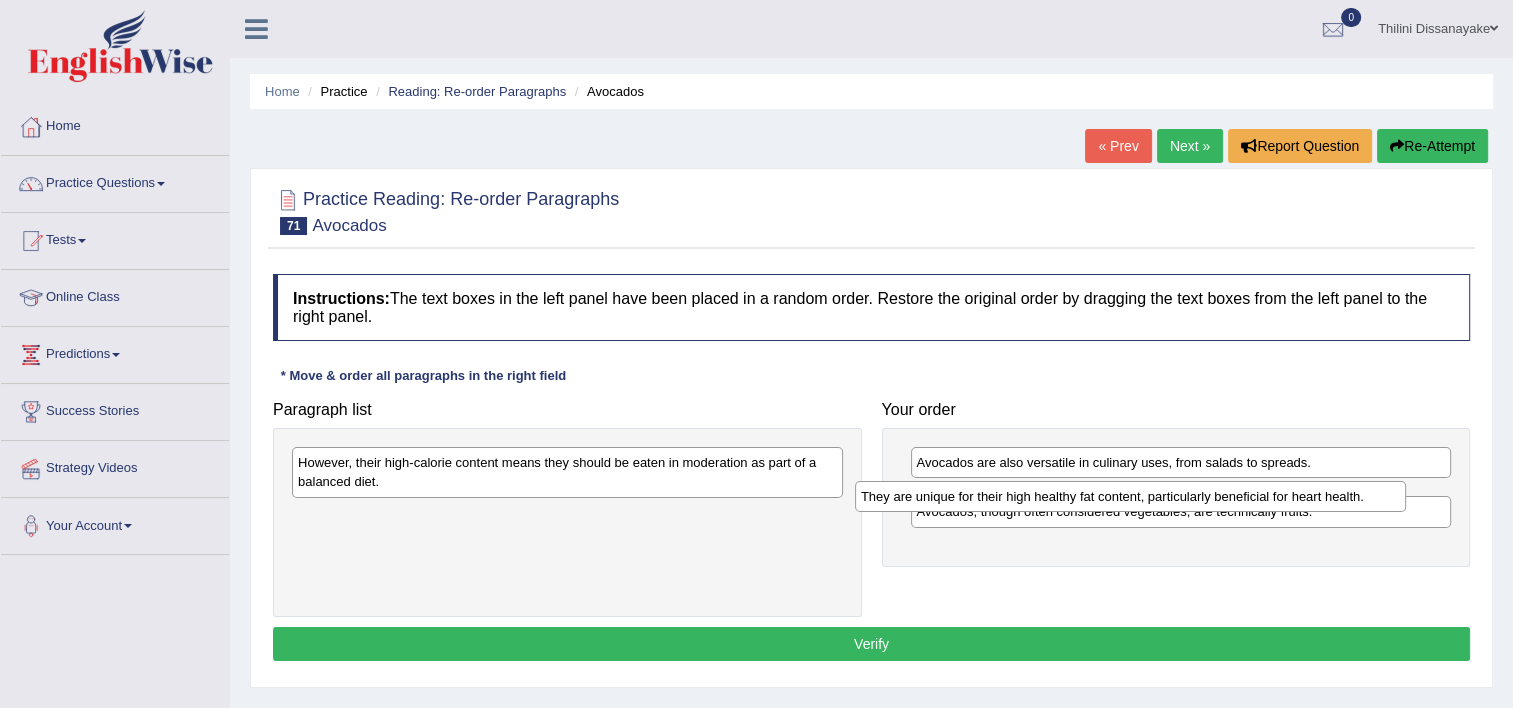 drag, startPoint x: 559, startPoint y: 460, endPoint x: 1123, endPoint y: 484, distance: 564.51044 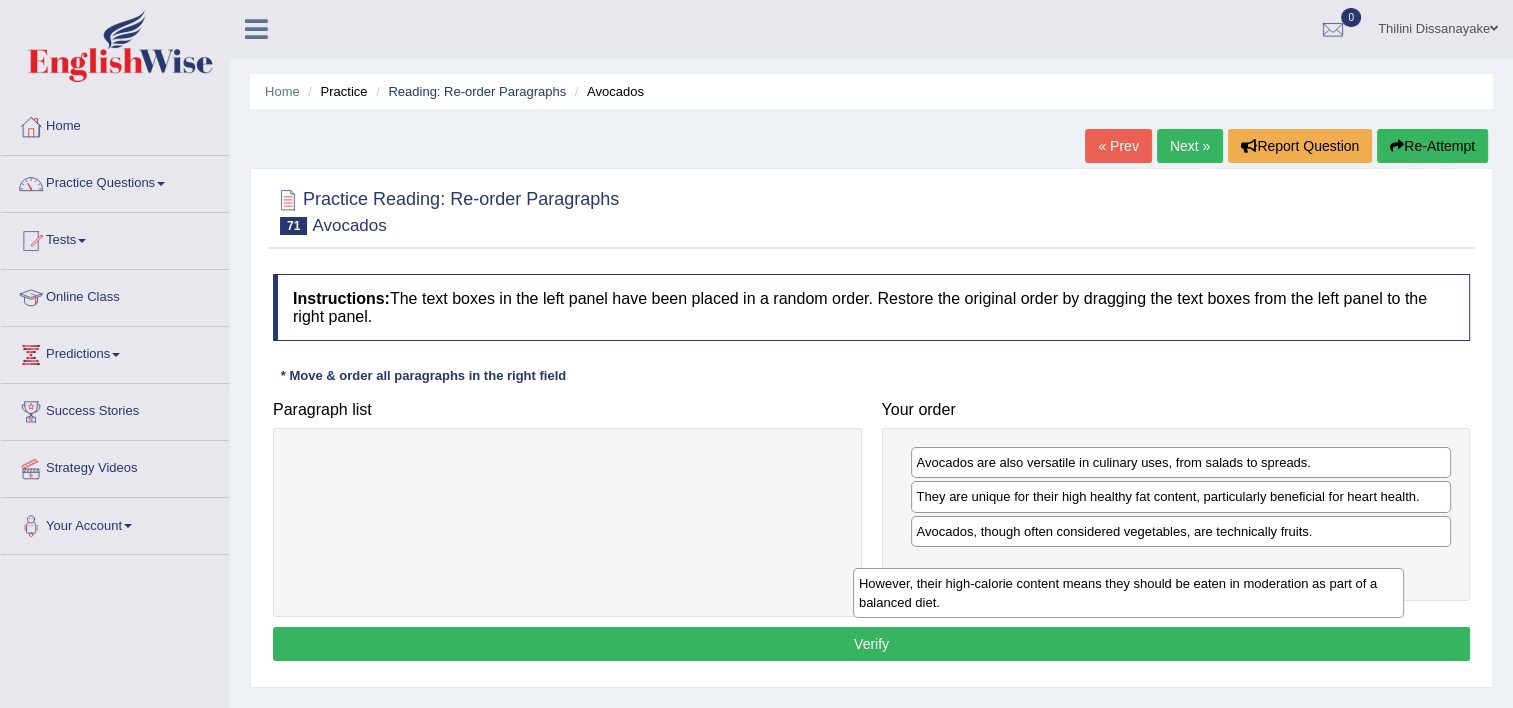 drag, startPoint x: 660, startPoint y: 478, endPoint x: 1263, endPoint y: 580, distance: 611.56604 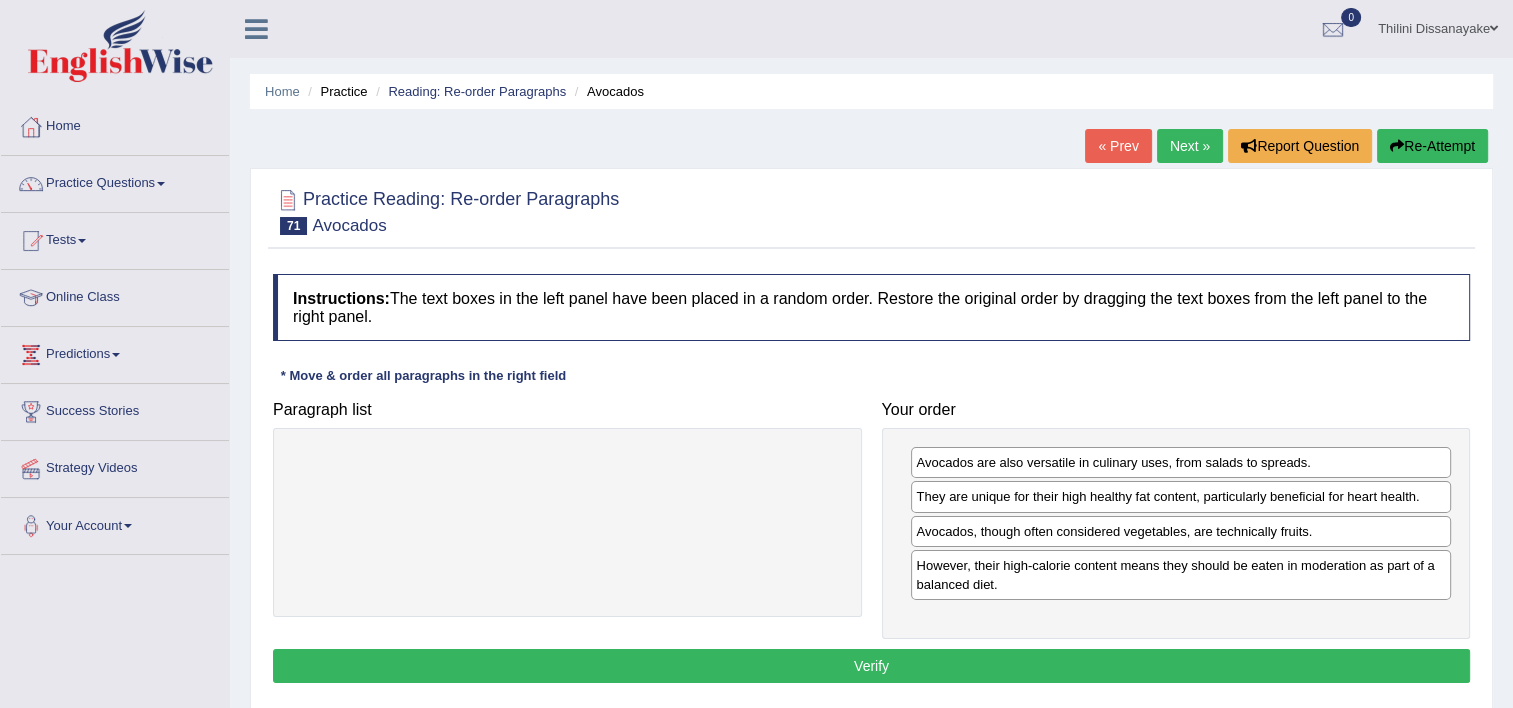 click on "Verify" at bounding box center [871, 666] 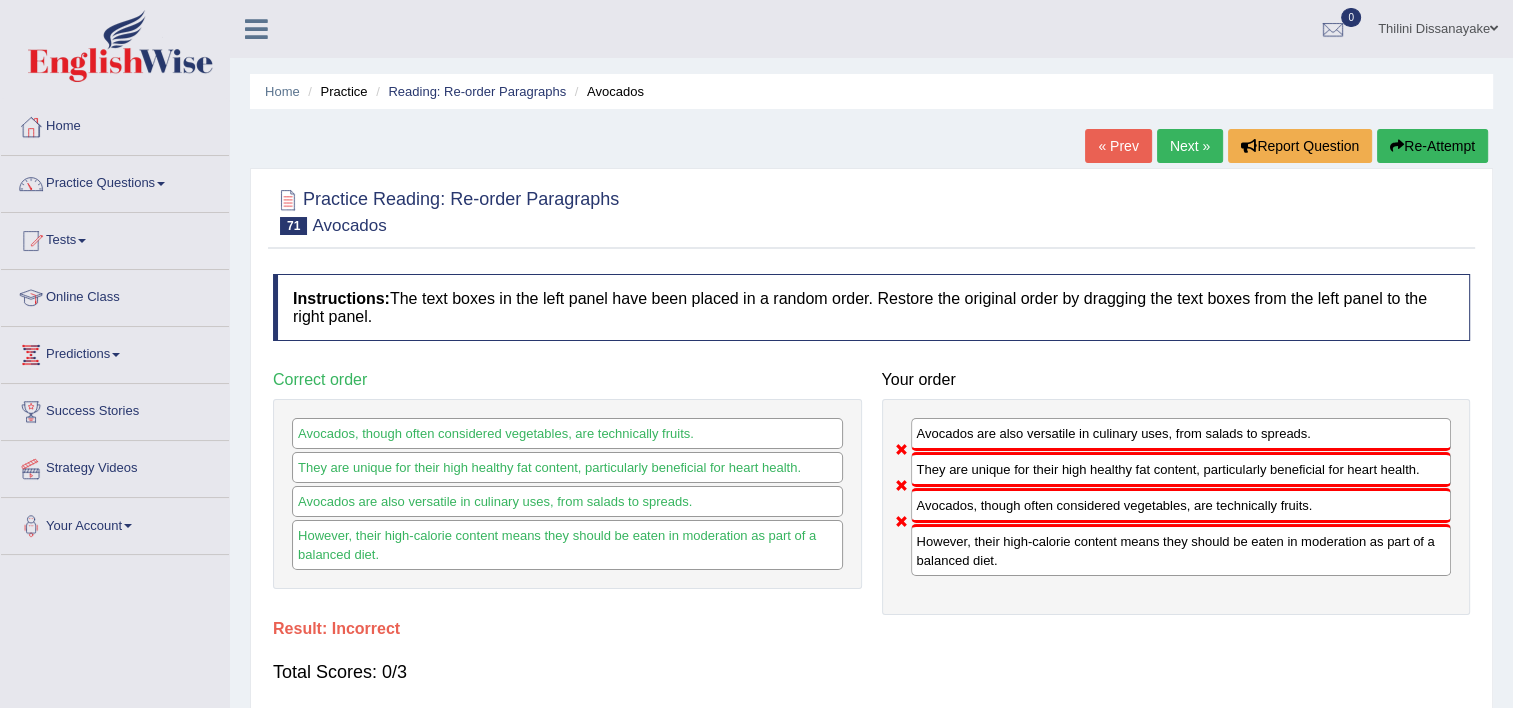 click on "Next »" at bounding box center (1190, 146) 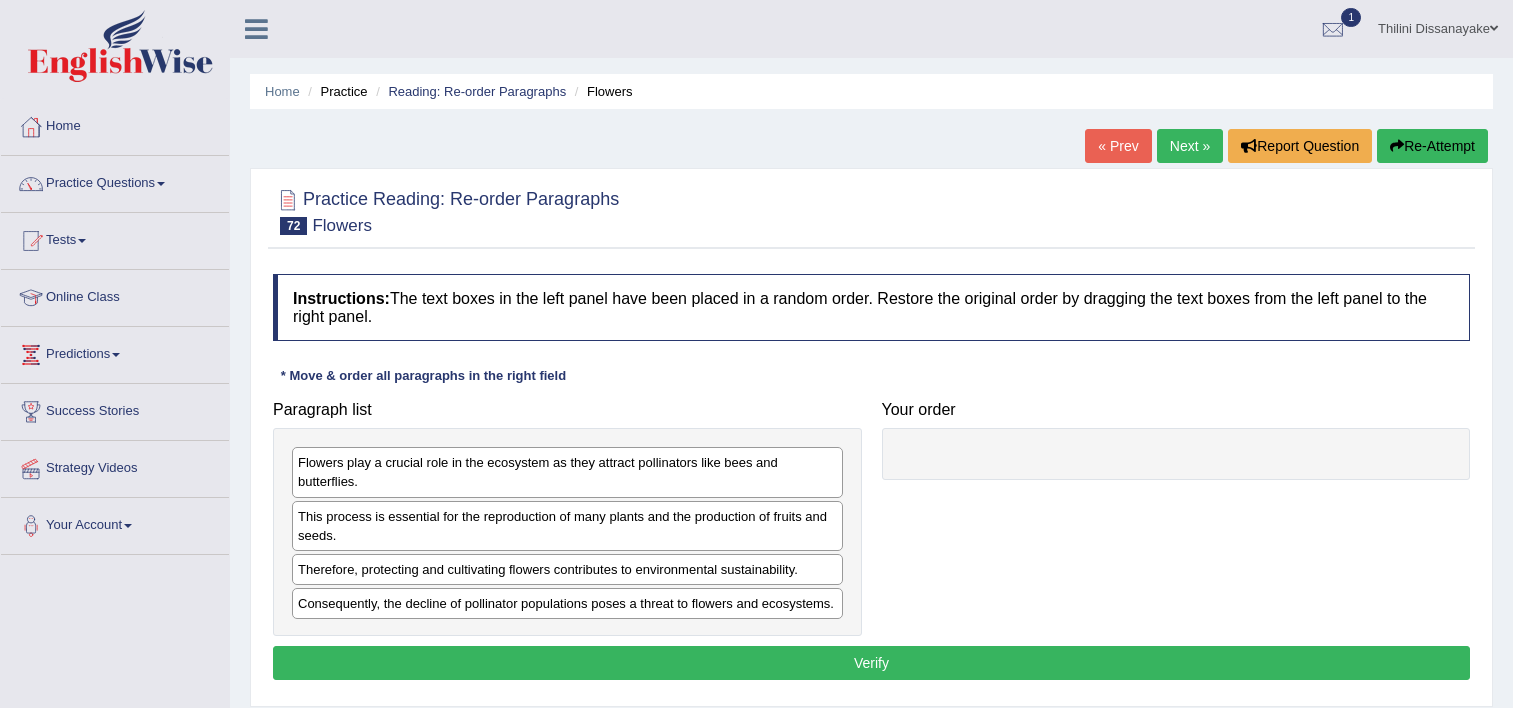 scroll, scrollTop: 0, scrollLeft: 0, axis: both 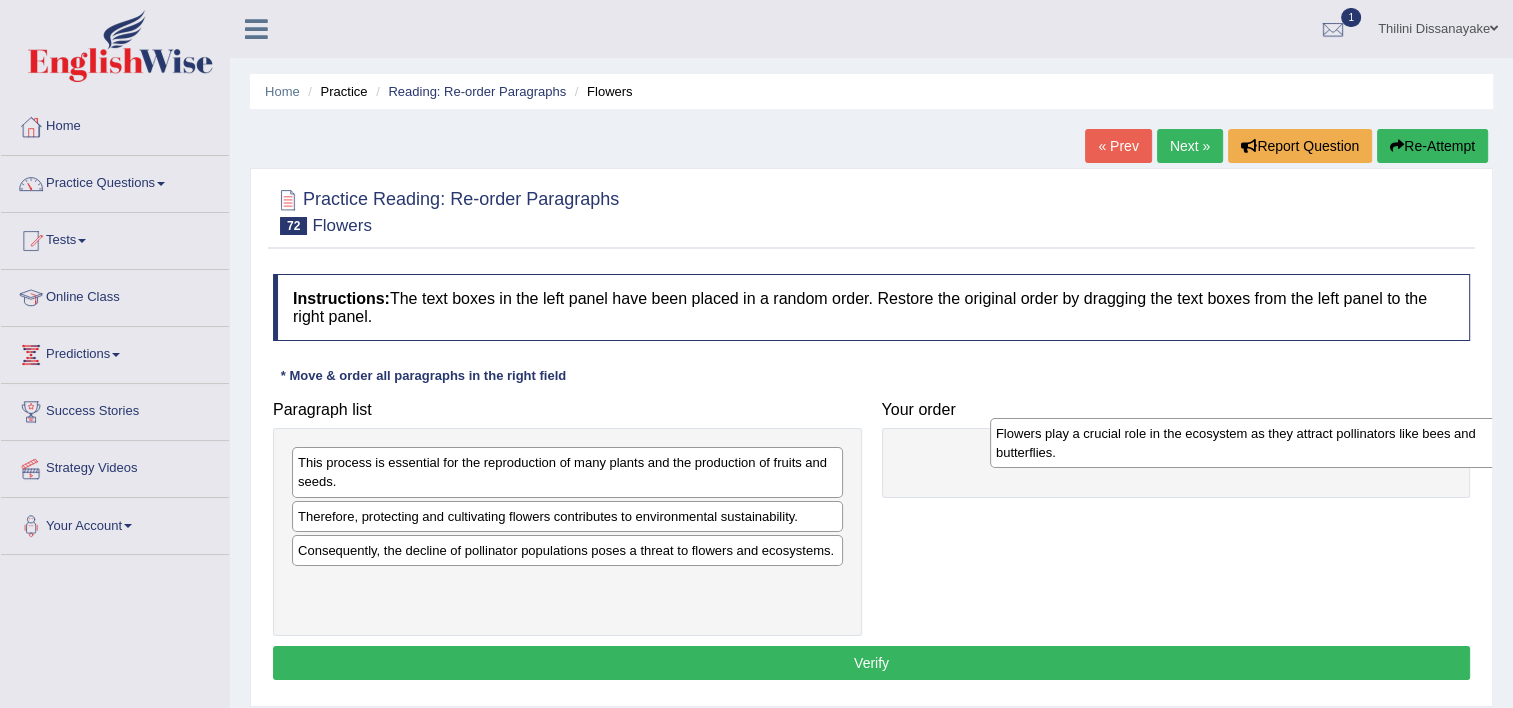 drag, startPoint x: 459, startPoint y: 475, endPoint x: 1144, endPoint y: 446, distance: 685.6136 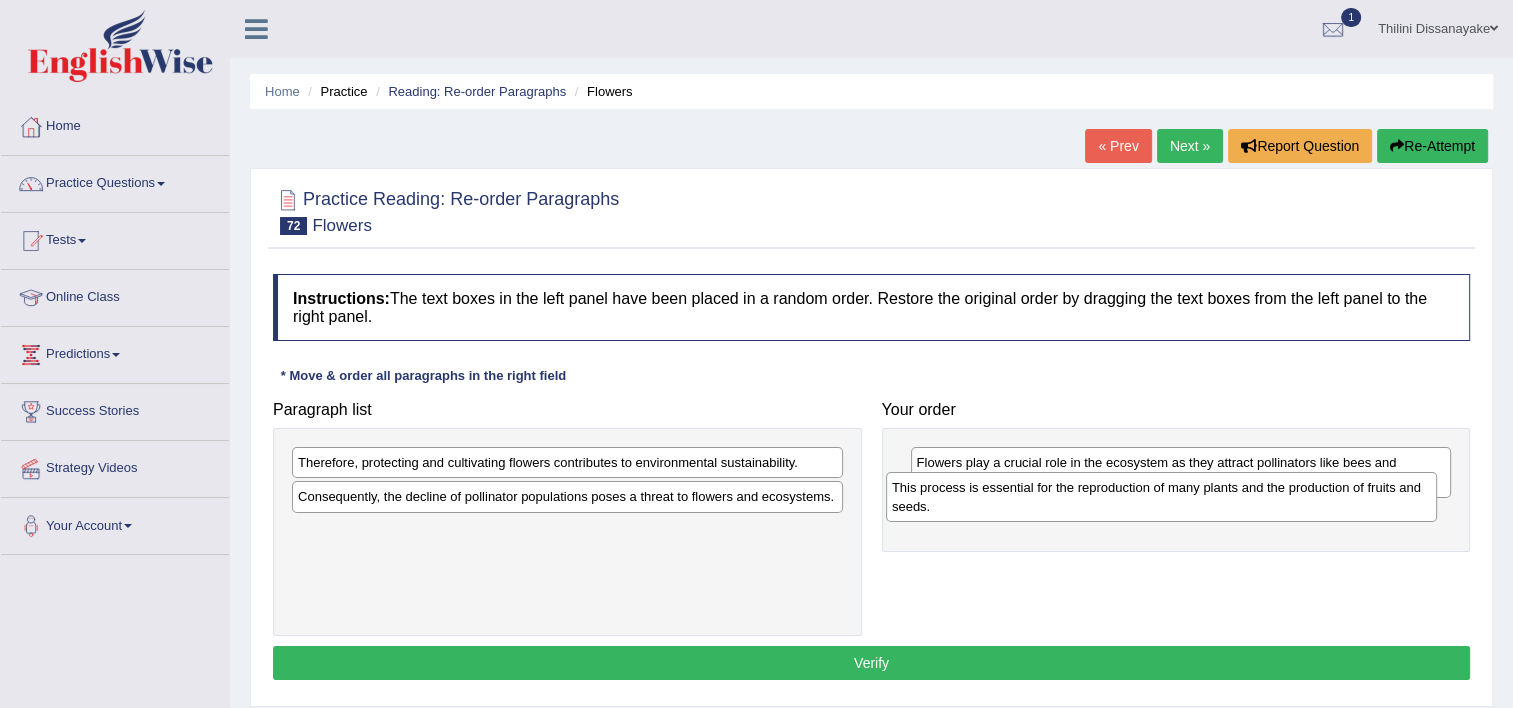 drag, startPoint x: 590, startPoint y: 467, endPoint x: 1210, endPoint y: 492, distance: 620.50385 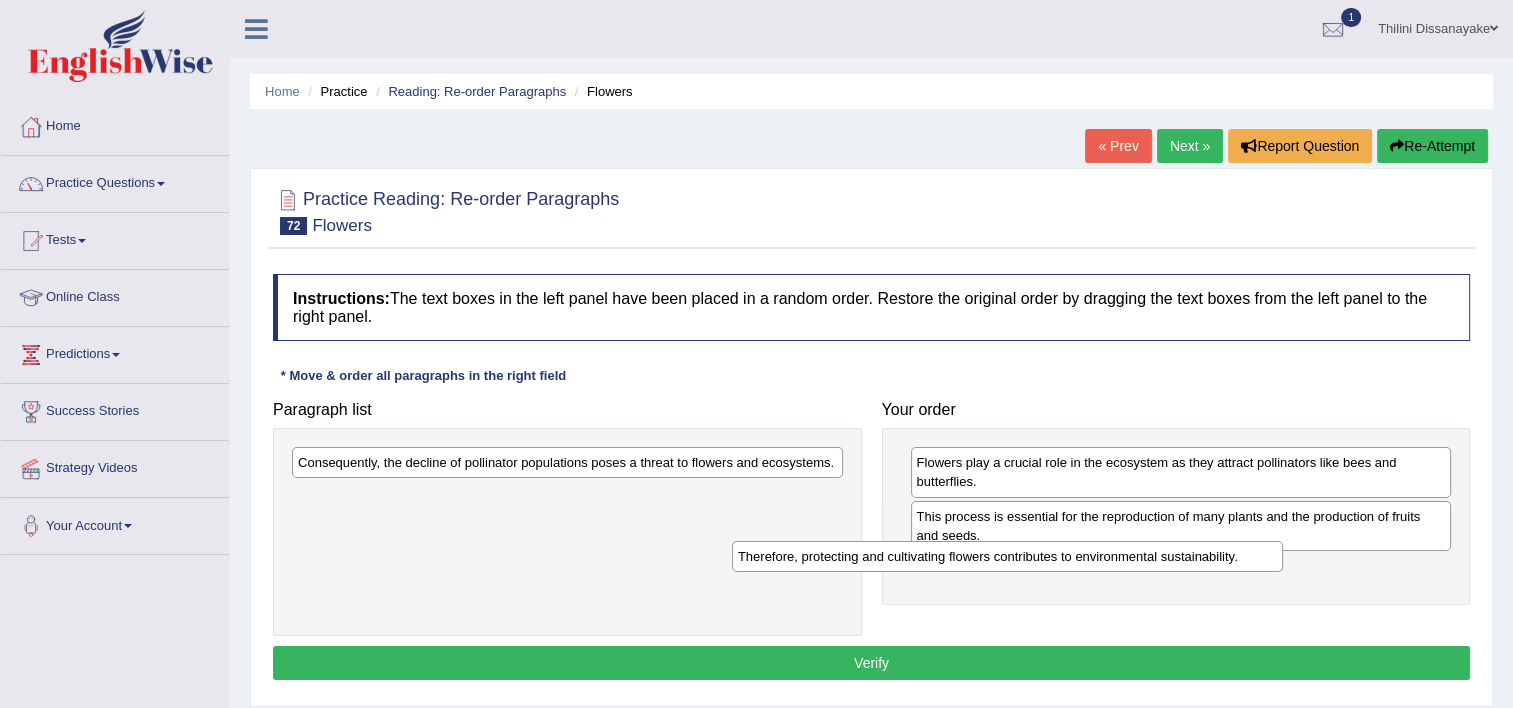 drag, startPoint x: 829, startPoint y: 463, endPoint x: 1275, endPoint y: 552, distance: 454.79337 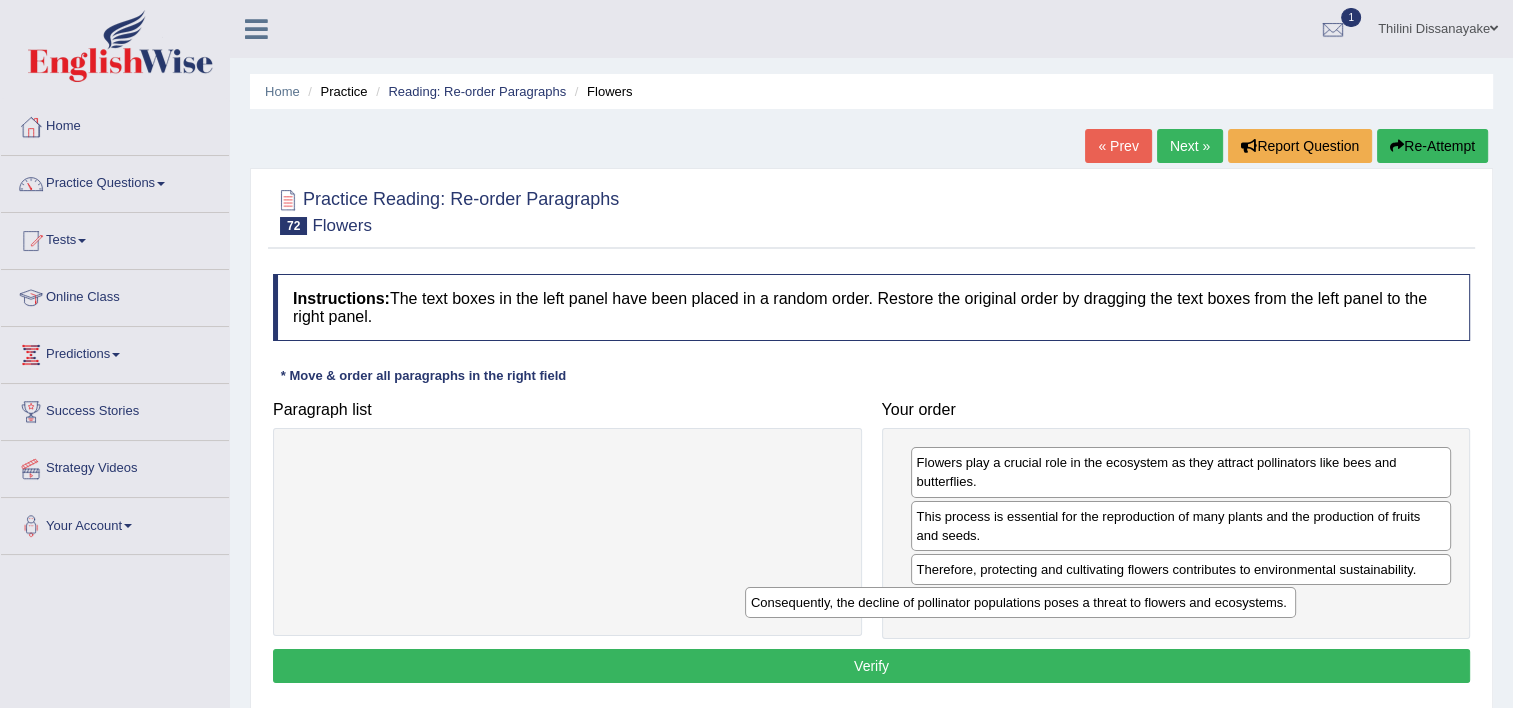 drag, startPoint x: 833, startPoint y: 468, endPoint x: 1337, endPoint y: 611, distance: 523.89404 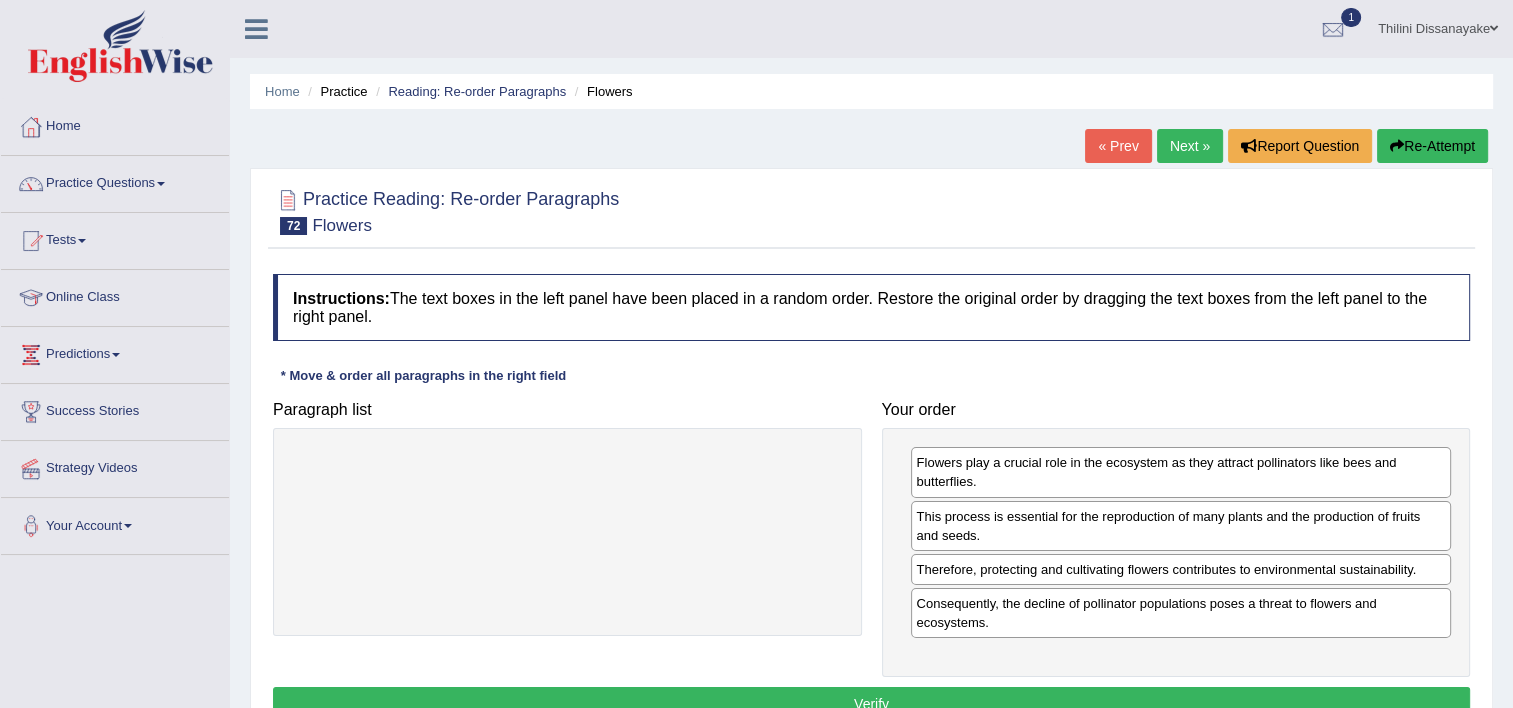 click on "Instructions:  The text boxes in the left panel have been placed in a random order. Restore the original order by dragging the text boxes from the left panel to the right panel.
* Move & order all paragraphs in the right field
Paragraph list
Correct order
Flowers play a crucial role in the ecosystem as they attract pollinators like bees and butterflies. This process is essential for the reproduction of many plants and the production of fruits and seeds. Consequently, the decline of pollinator populations poses a threat to flowers and ecosystems. Therefore, protecting and cultivating flowers contributes to environmental sustainability.
Your order
Flowers play a crucial role in the ecosystem as they attract pollinators like bees and butterflies. This process is essential for the reproduction of many plants and the production of fruits and seeds. Therefore, protecting and cultivating flowers contributes to environmental sustainability." at bounding box center (871, 500) 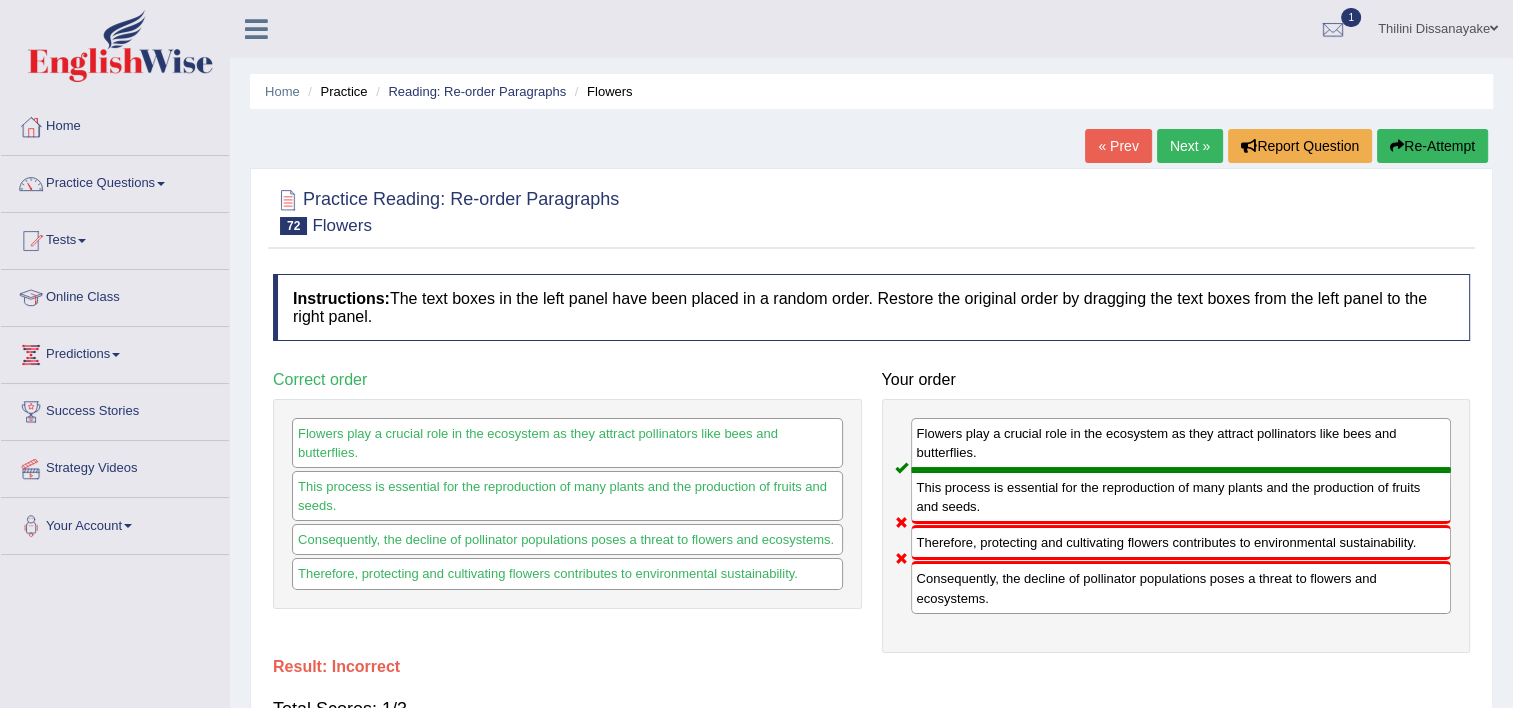 click on "Next »" at bounding box center (1190, 146) 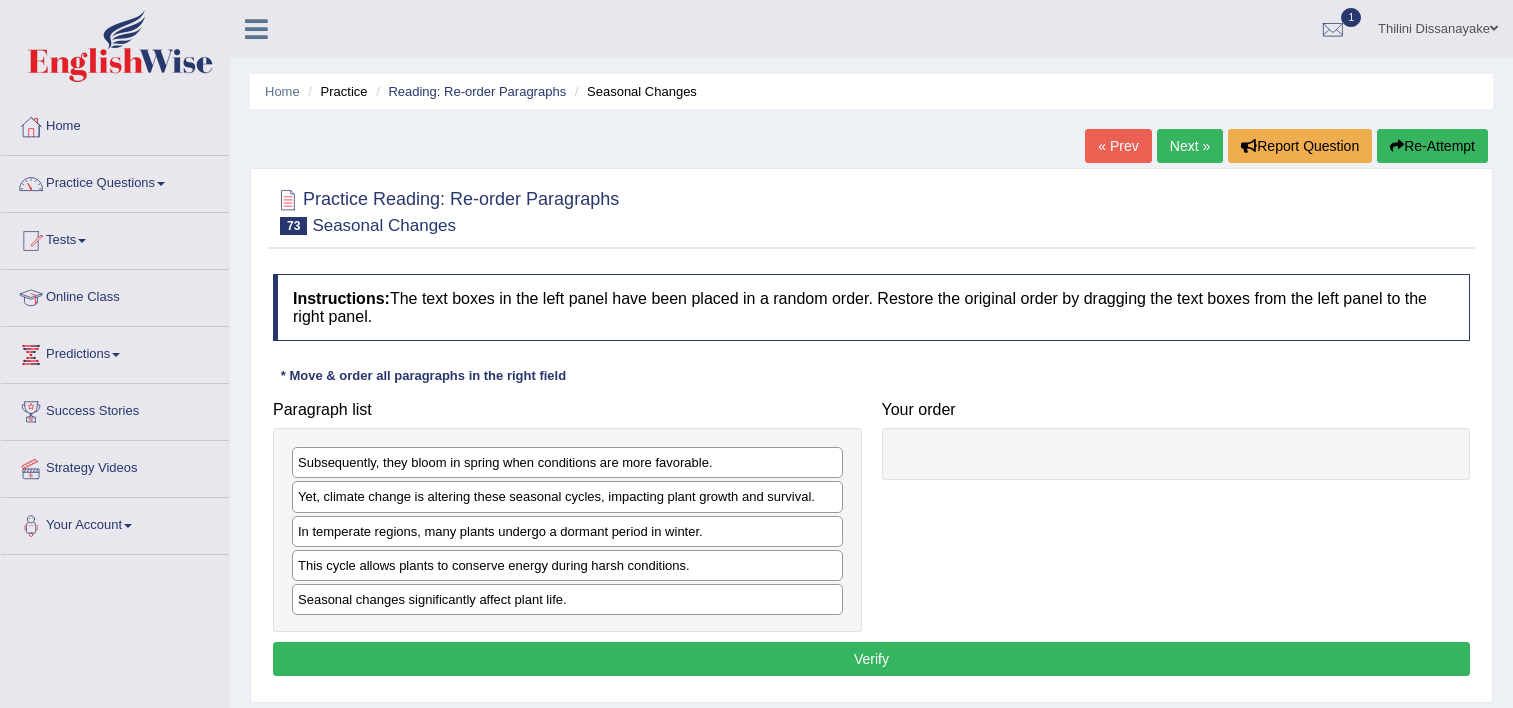 scroll, scrollTop: 0, scrollLeft: 0, axis: both 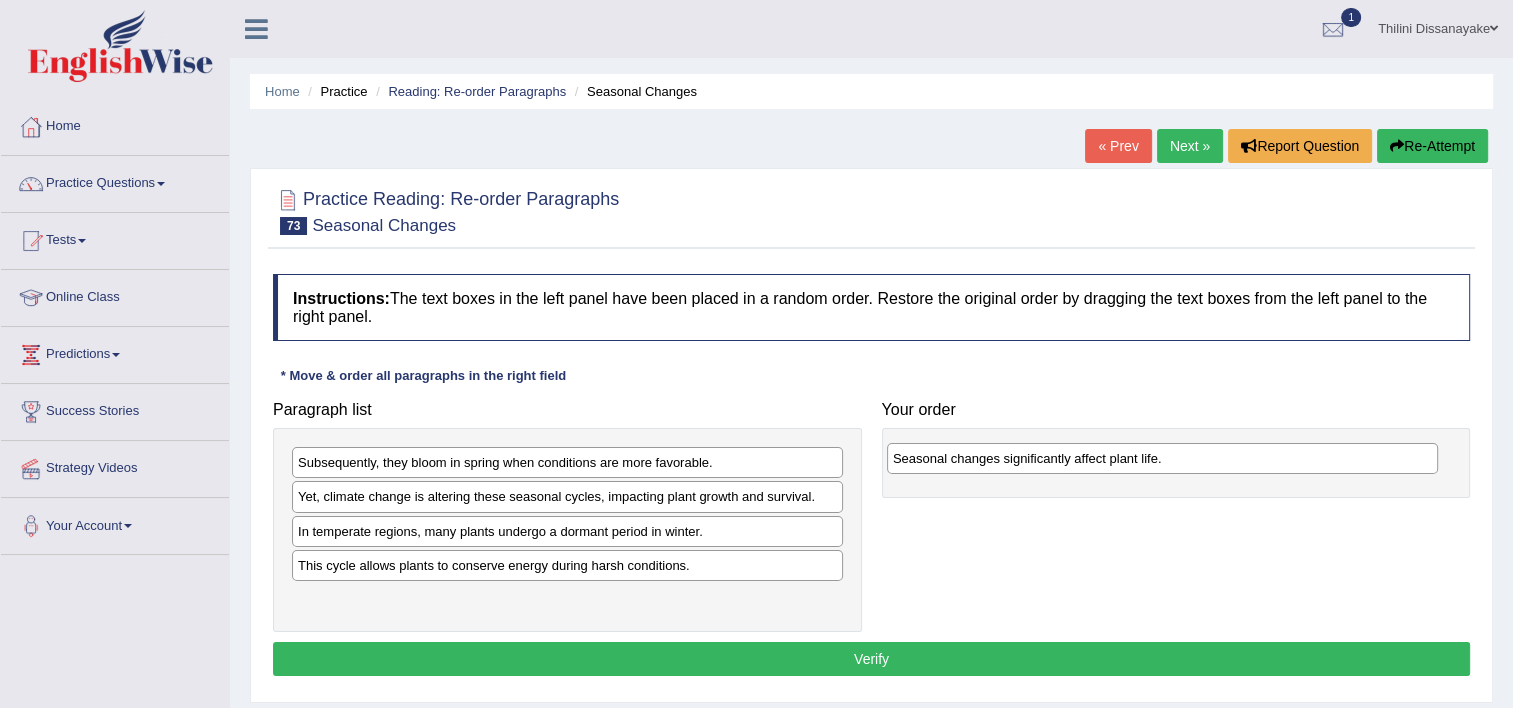 drag, startPoint x: 442, startPoint y: 595, endPoint x: 1037, endPoint y: 456, distance: 611.02045 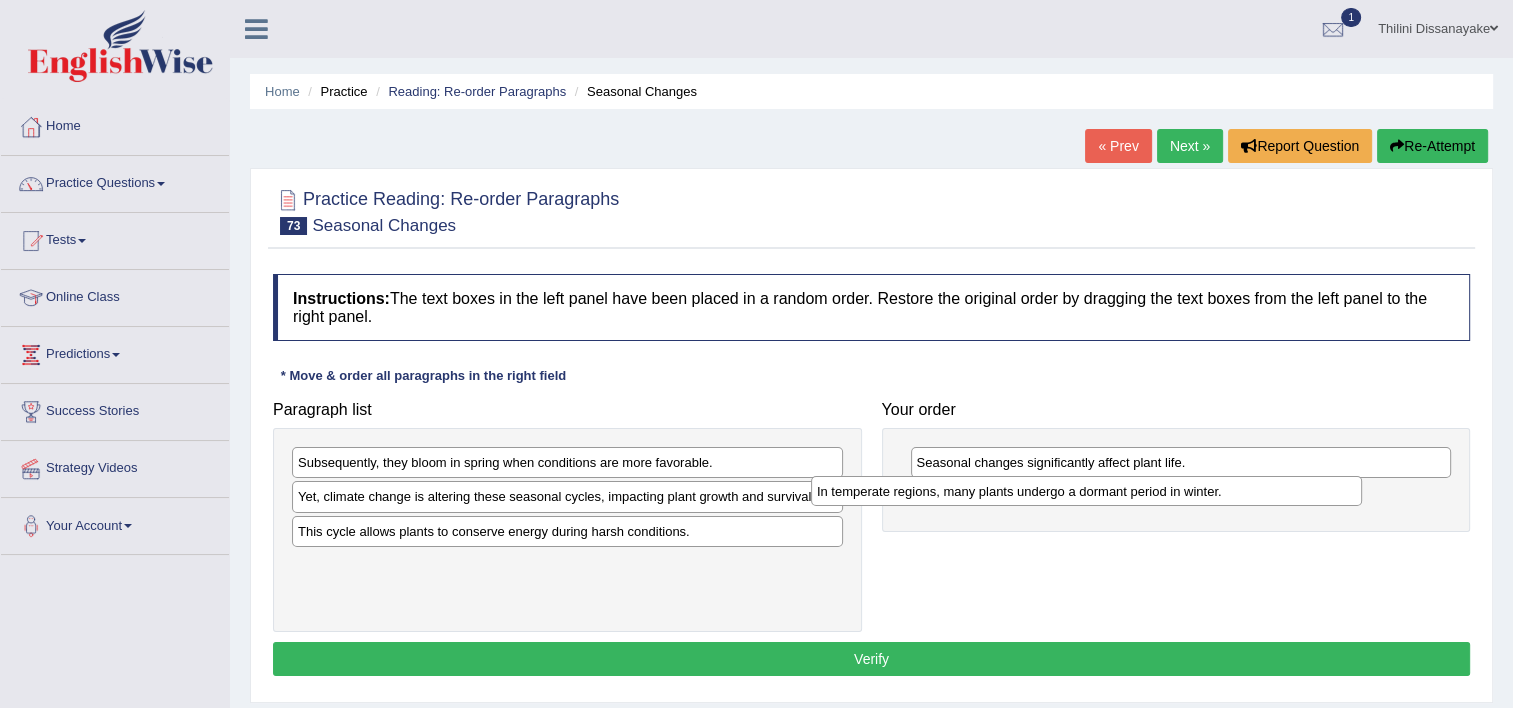 drag, startPoint x: 461, startPoint y: 533, endPoint x: 986, endPoint y: 494, distance: 526.4466 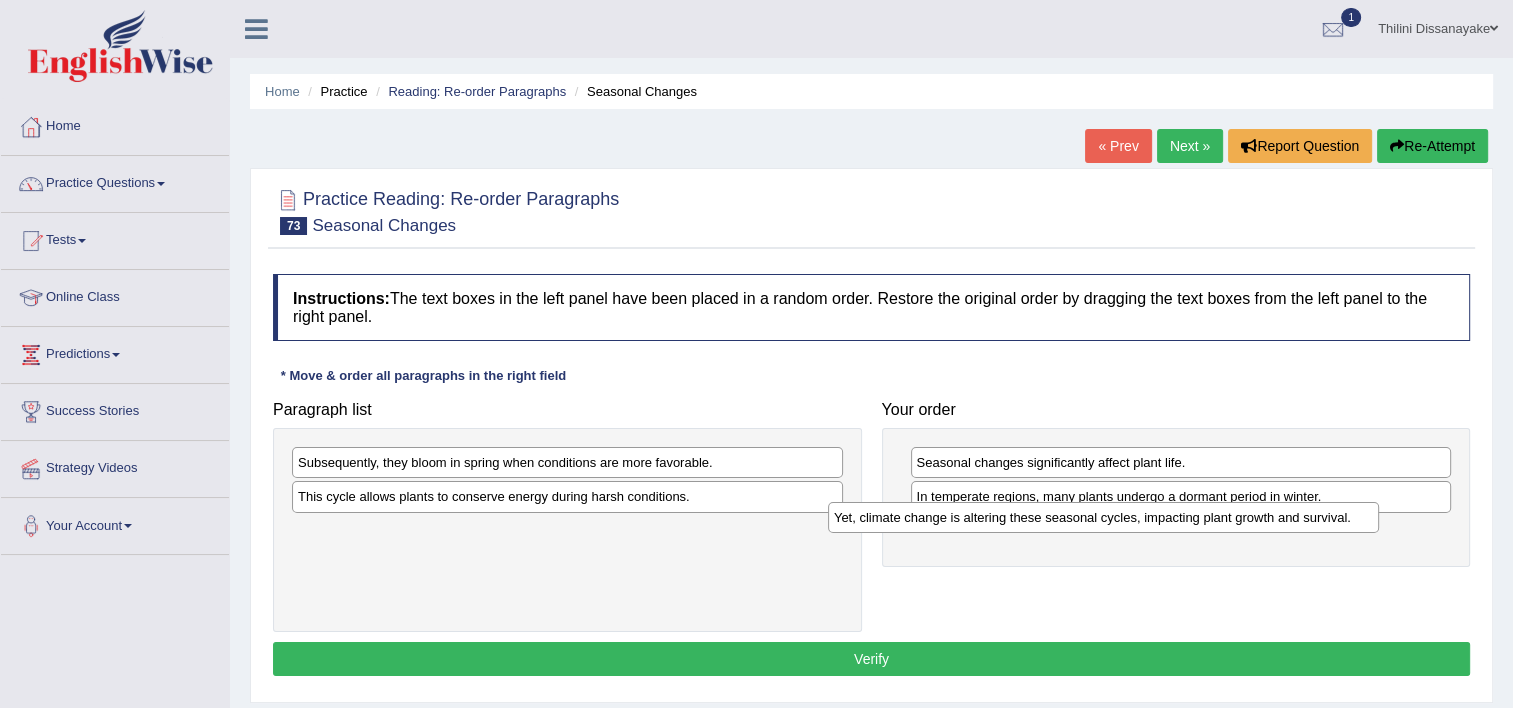 drag, startPoint x: 528, startPoint y: 493, endPoint x: 1068, endPoint y: 514, distance: 540.4082 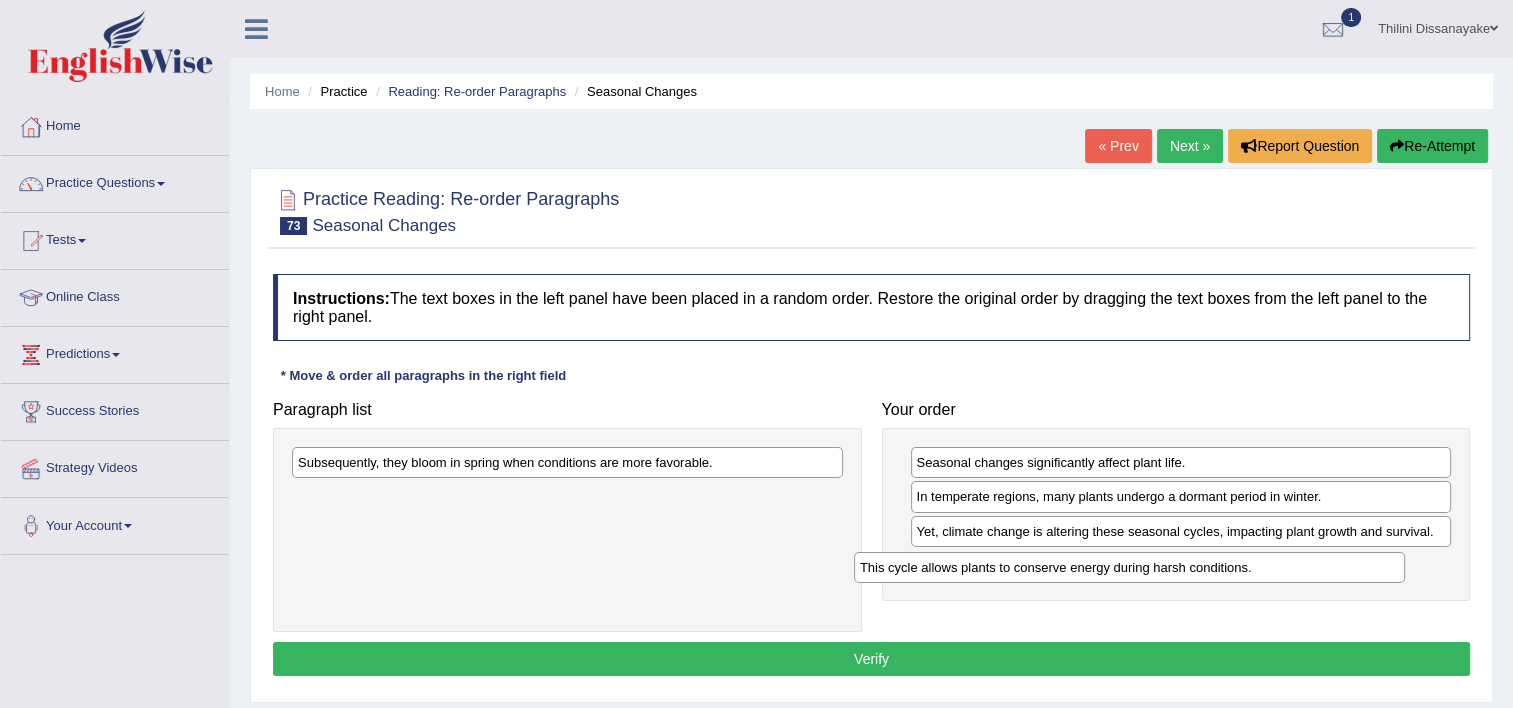 drag, startPoint x: 624, startPoint y: 497, endPoint x: 1186, endPoint y: 568, distance: 566.4671 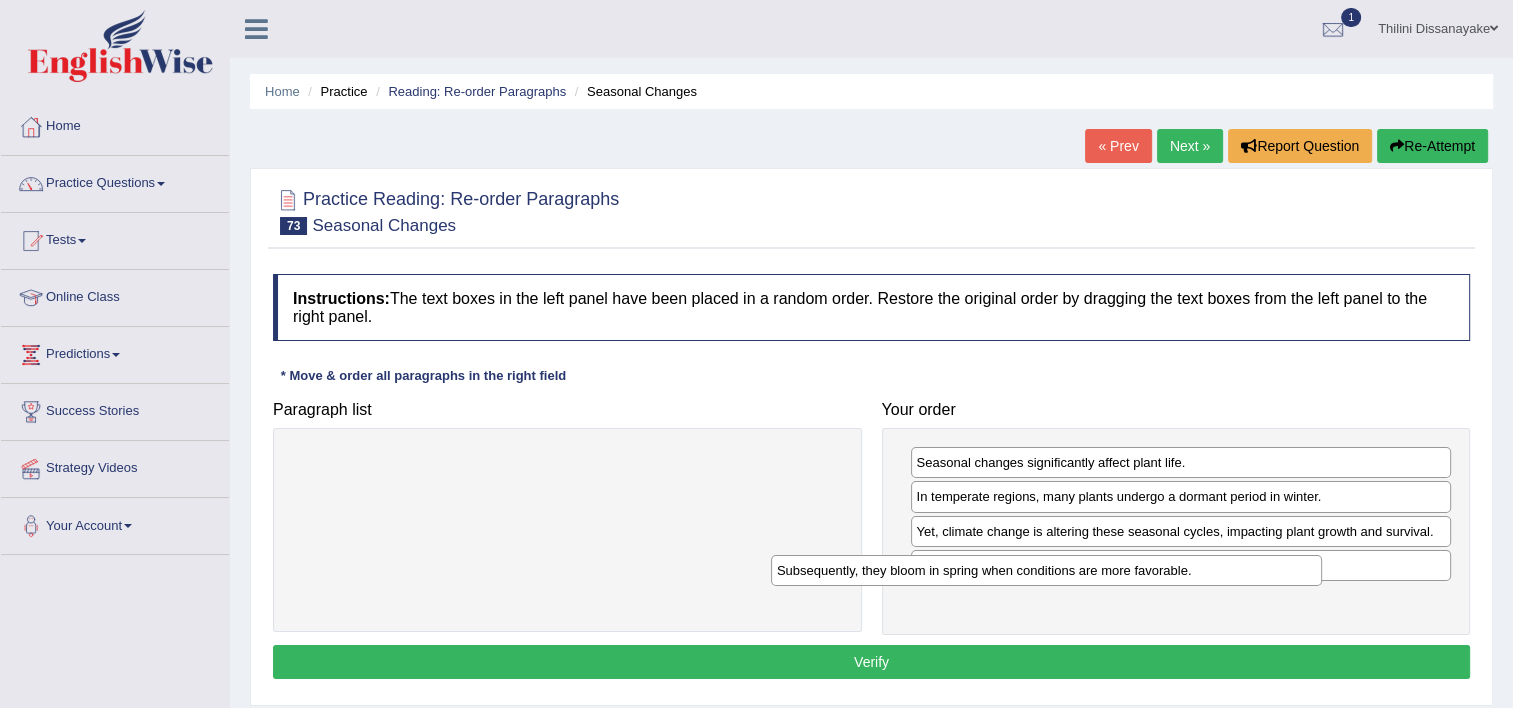 drag, startPoint x: 759, startPoint y: 461, endPoint x: 1277, endPoint y: 582, distance: 531.9445 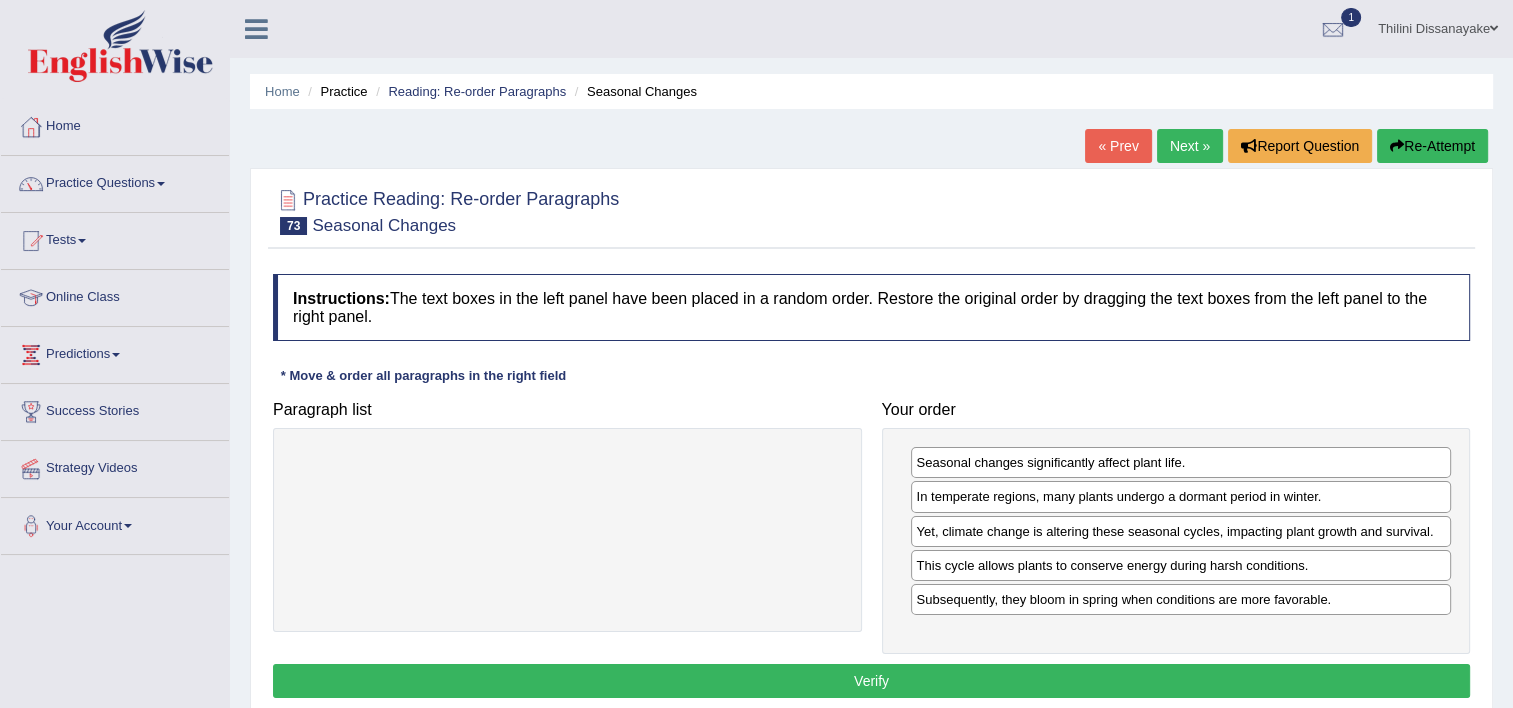 click on "Verify" at bounding box center [871, 681] 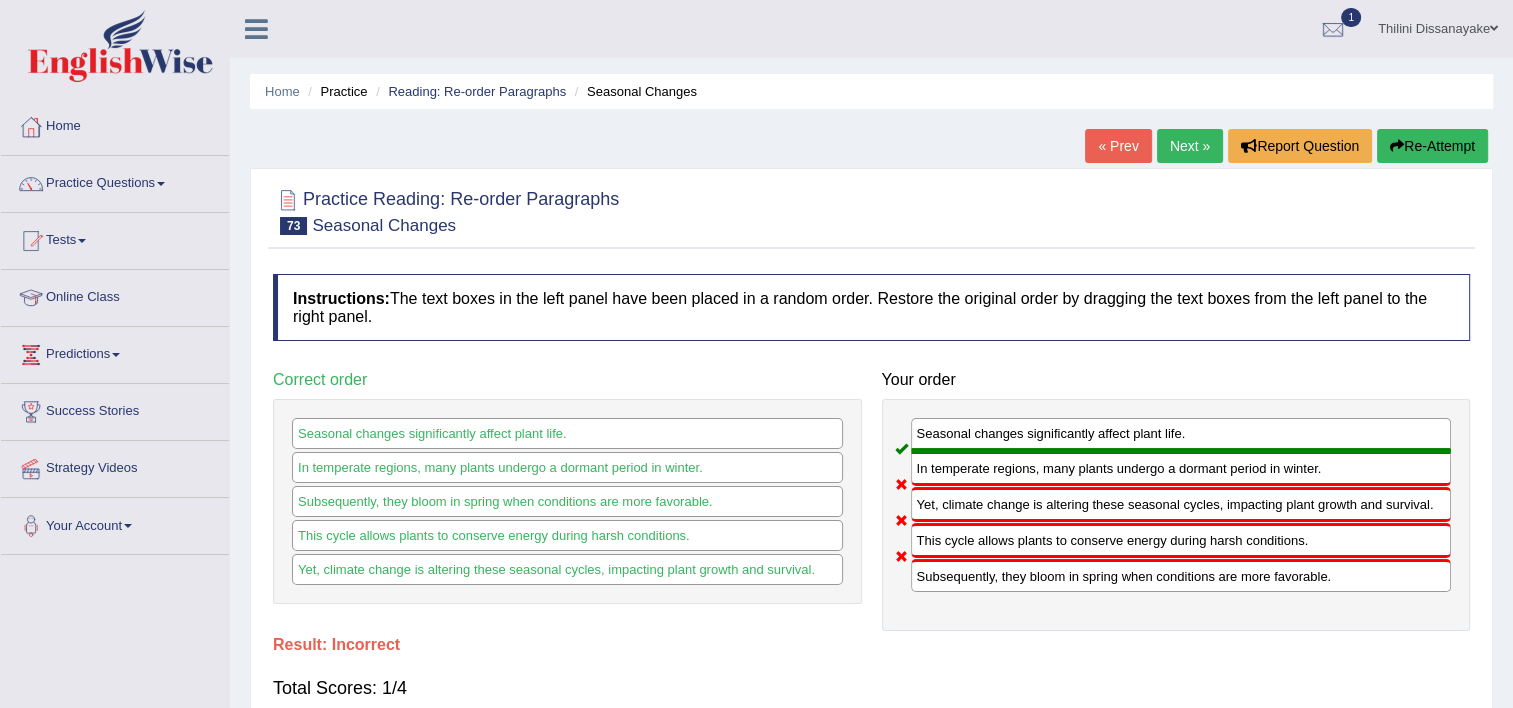 click on "Next »" at bounding box center (1190, 146) 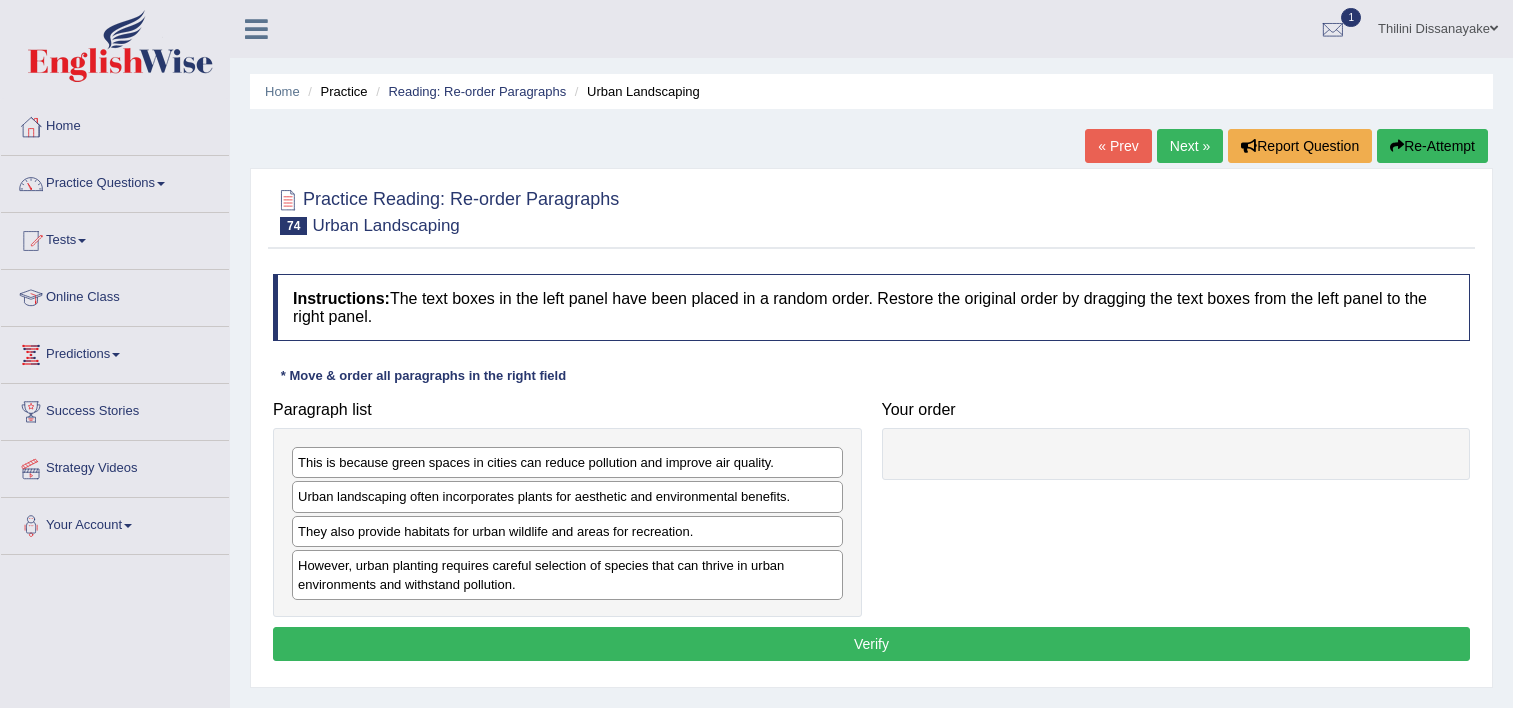 scroll, scrollTop: 0, scrollLeft: 0, axis: both 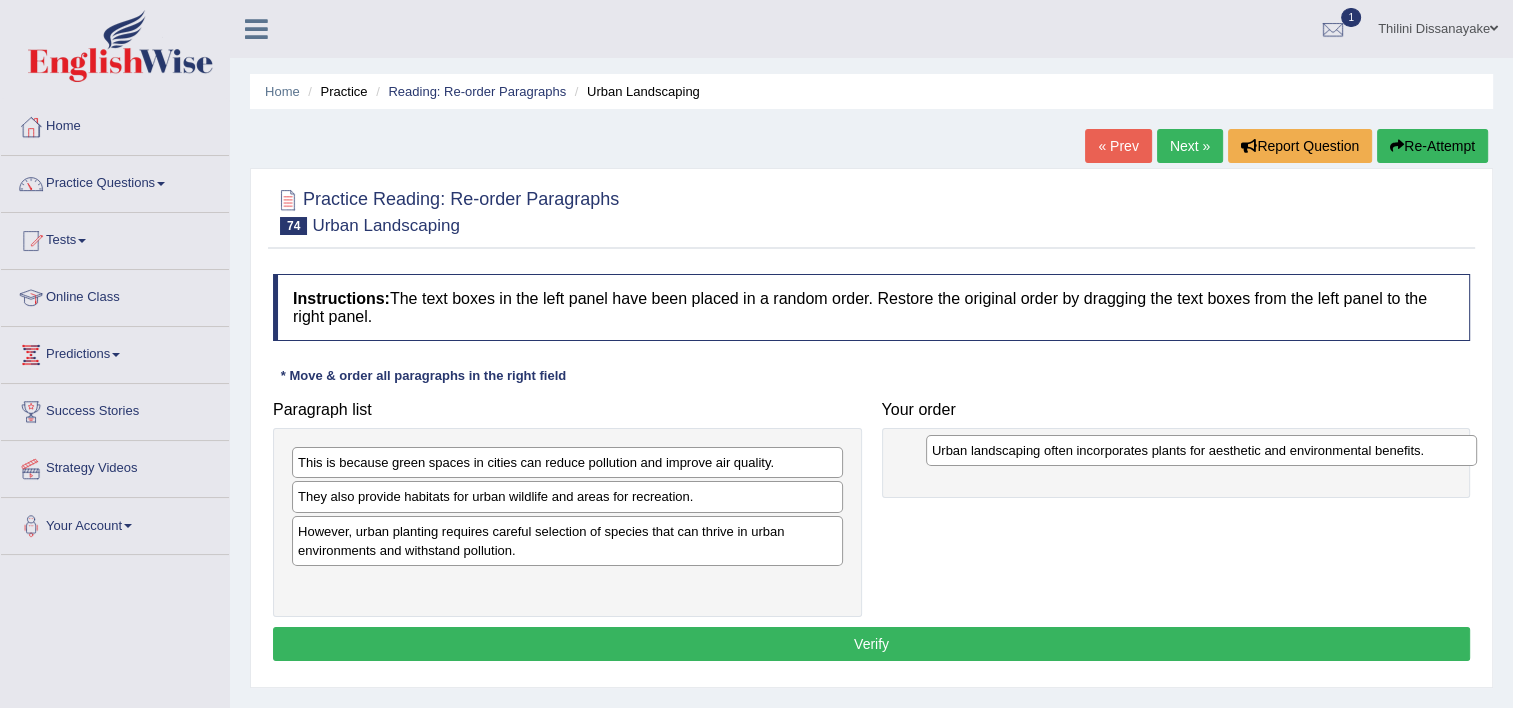 drag, startPoint x: 347, startPoint y: 500, endPoint x: 981, endPoint y: 454, distance: 635.66656 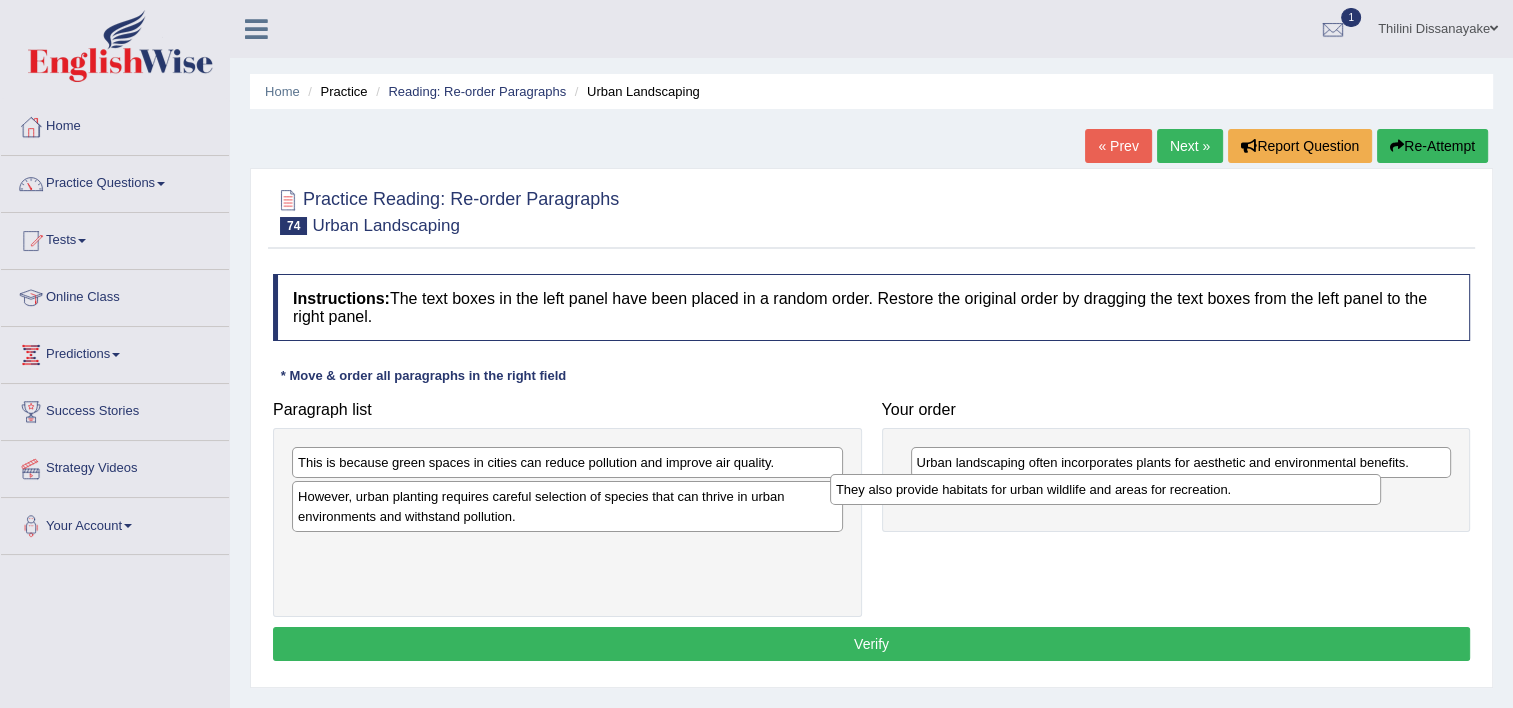drag, startPoint x: 566, startPoint y: 484, endPoint x: 944, endPoint y: 483, distance: 378.0013 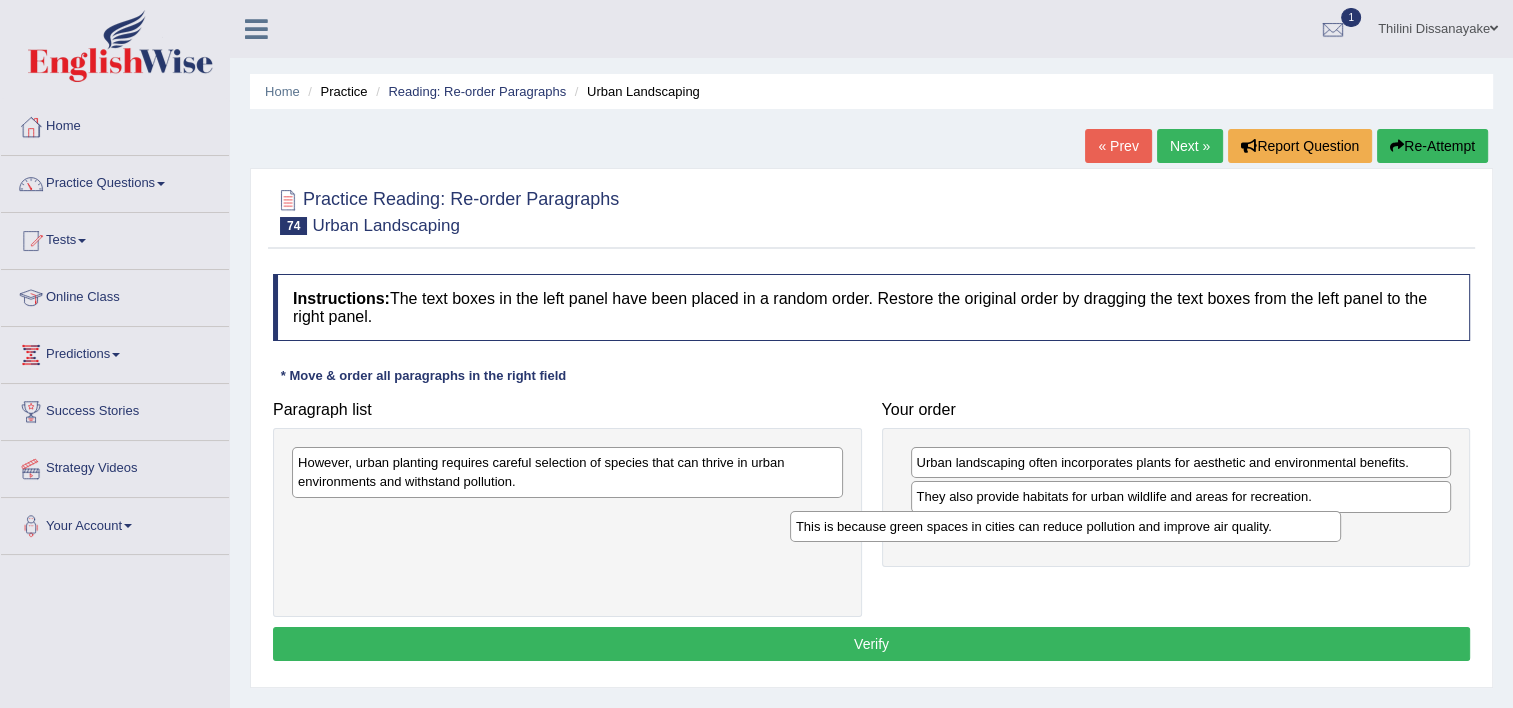 drag, startPoint x: 640, startPoint y: 458, endPoint x: 1161, endPoint y: 520, distance: 524.6761 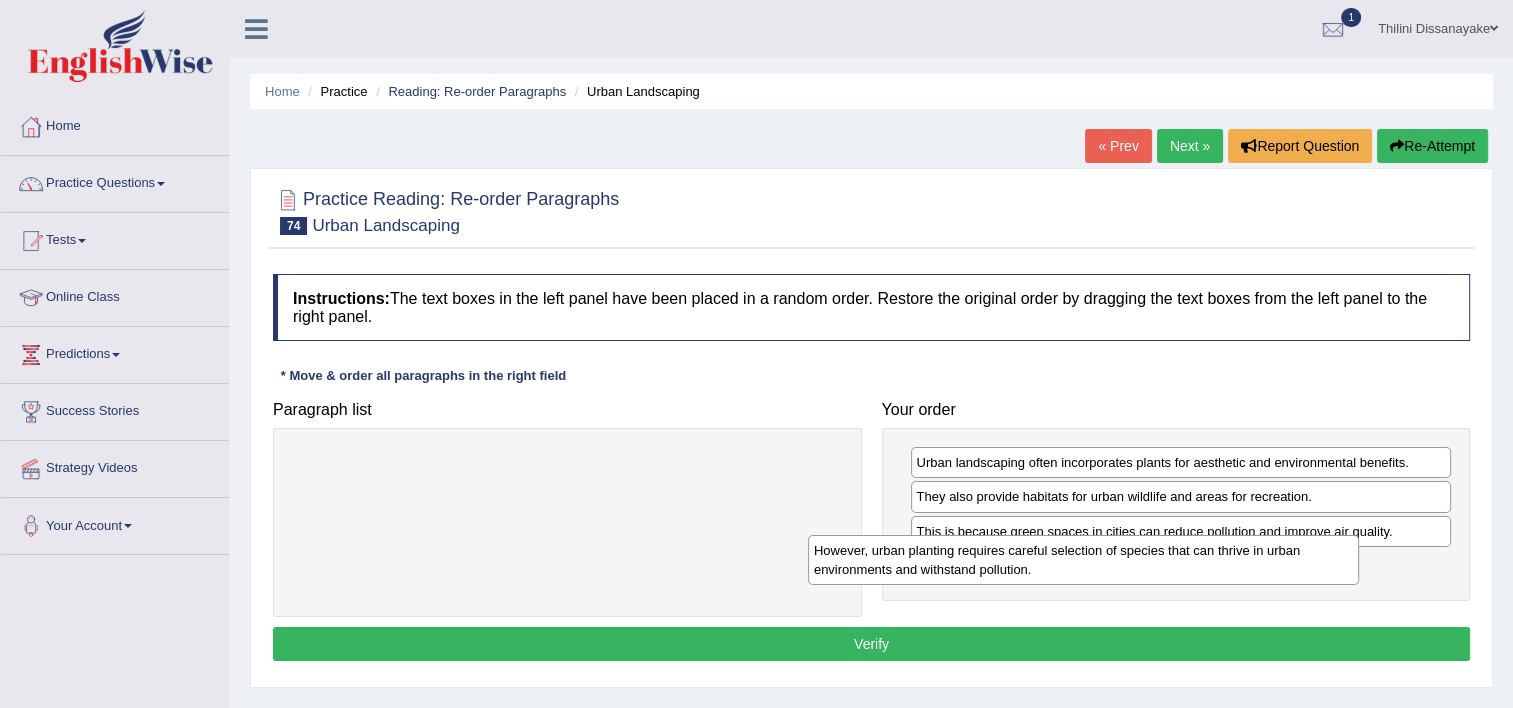 drag, startPoint x: 718, startPoint y: 473, endPoint x: 1220, endPoint y: 554, distance: 508.49286 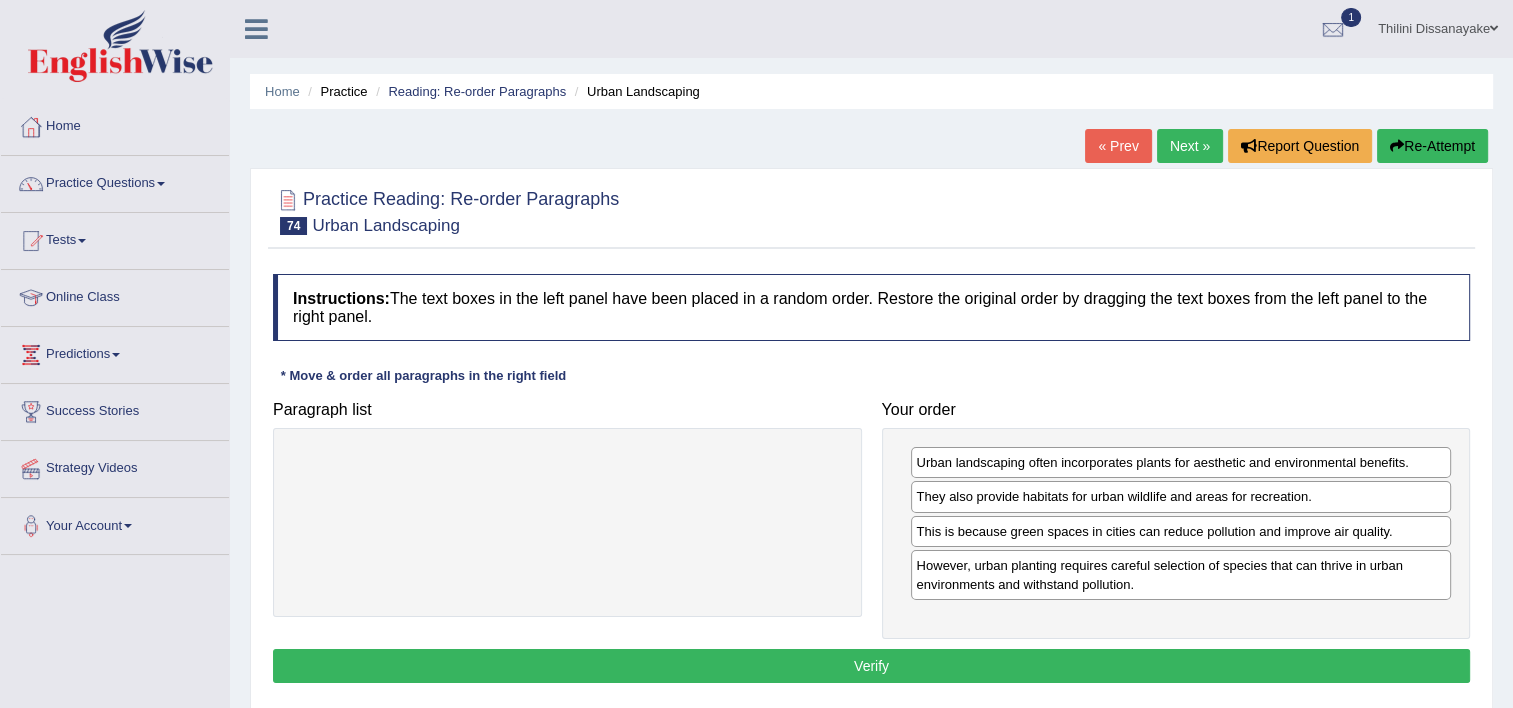 click on "Verify" at bounding box center (871, 666) 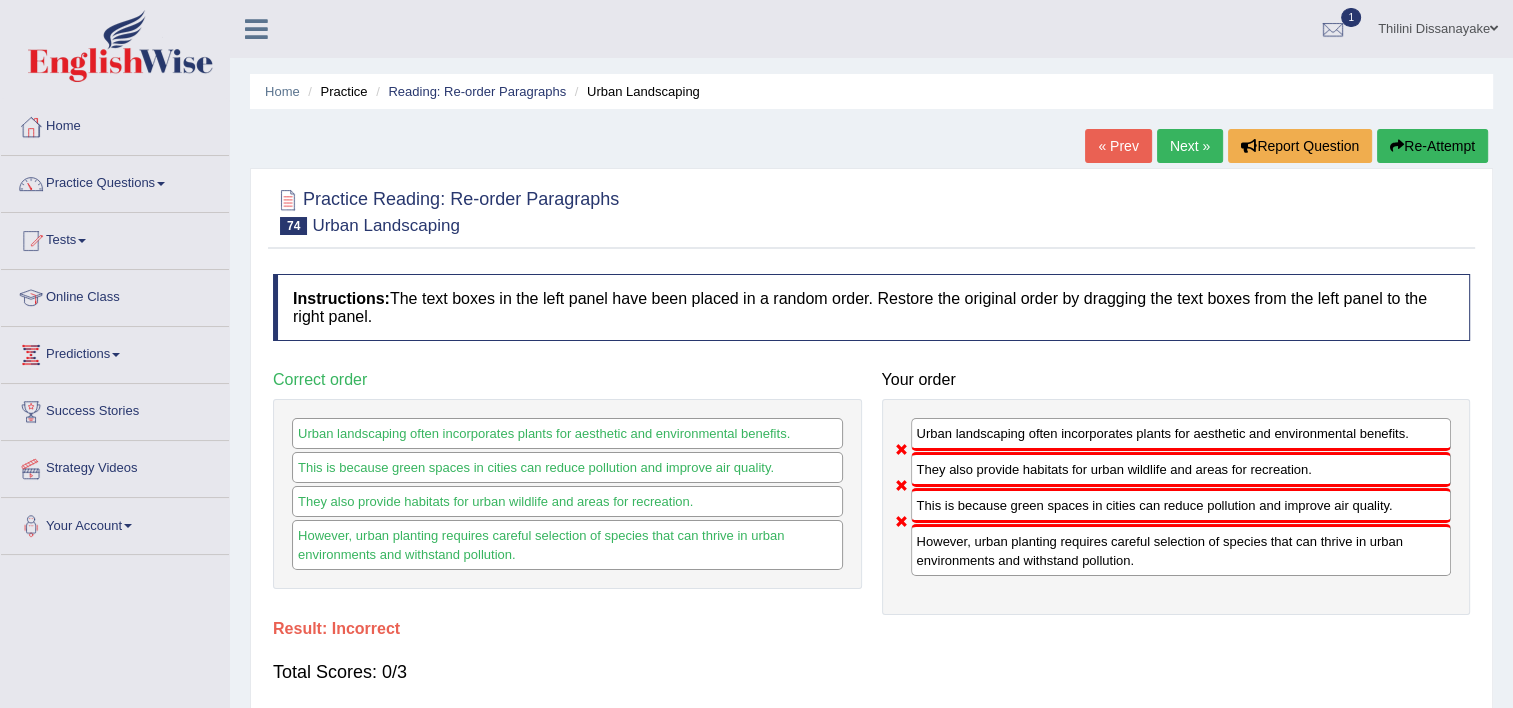 click on "Next »" at bounding box center (1190, 146) 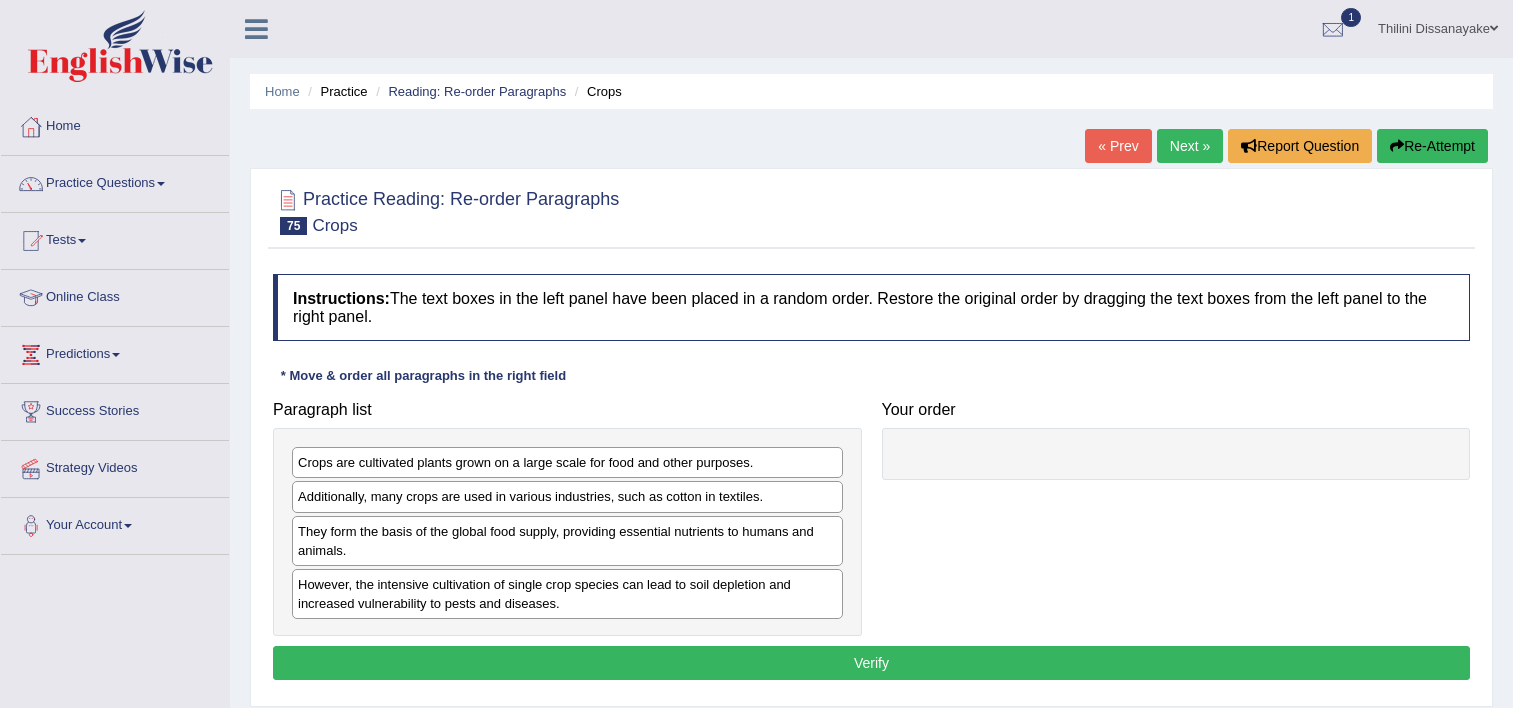 scroll, scrollTop: 0, scrollLeft: 0, axis: both 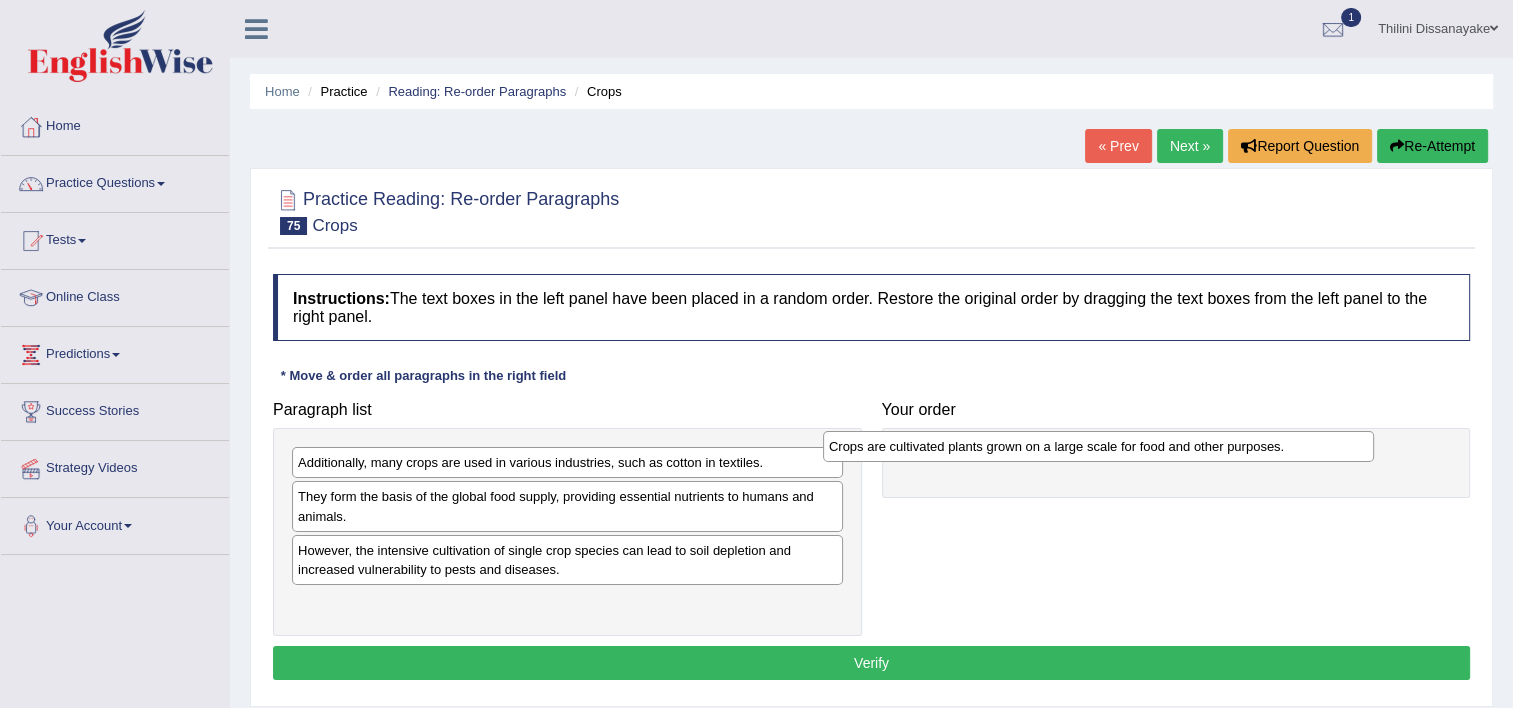 drag, startPoint x: 394, startPoint y: 466, endPoint x: 925, endPoint y: 450, distance: 531.241 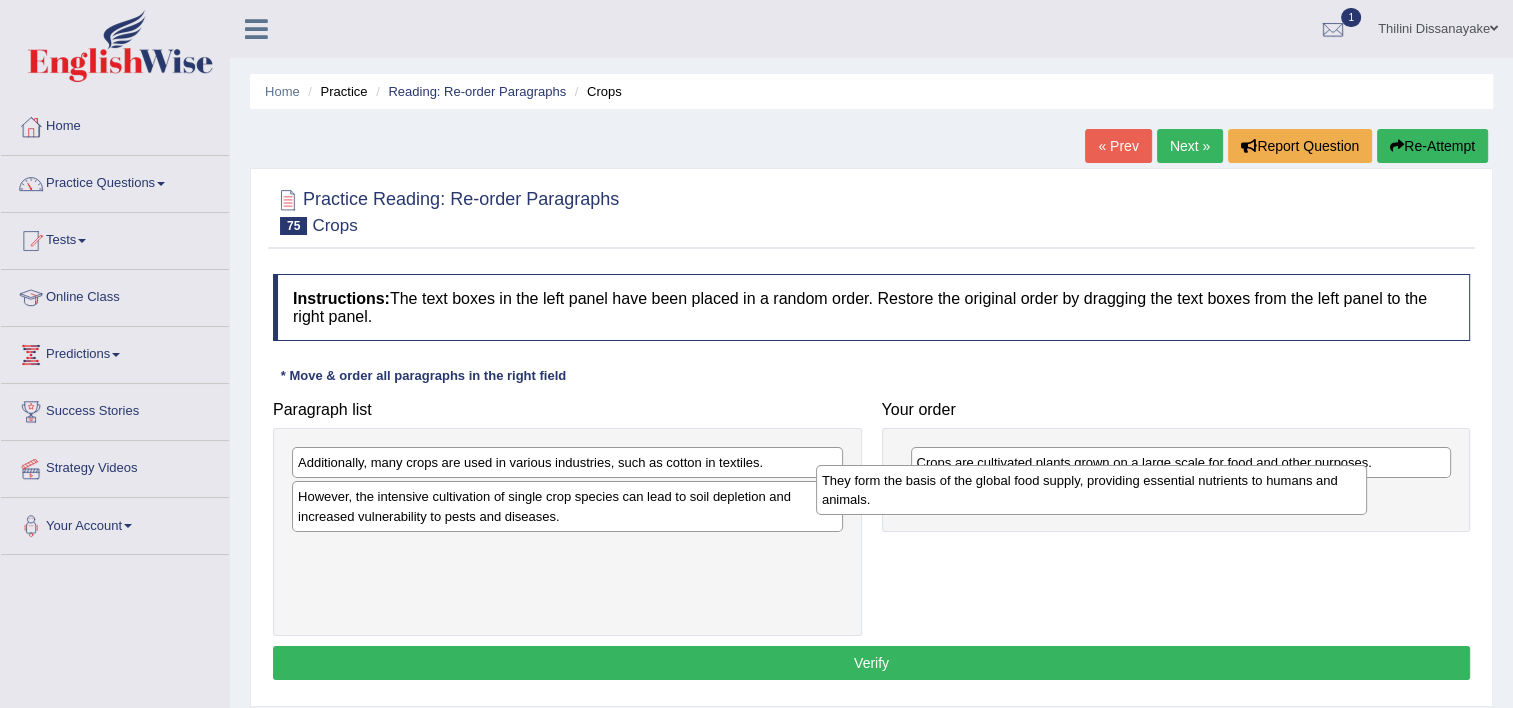 drag, startPoint x: 519, startPoint y: 512, endPoint x: 1043, endPoint y: 496, distance: 524.2442 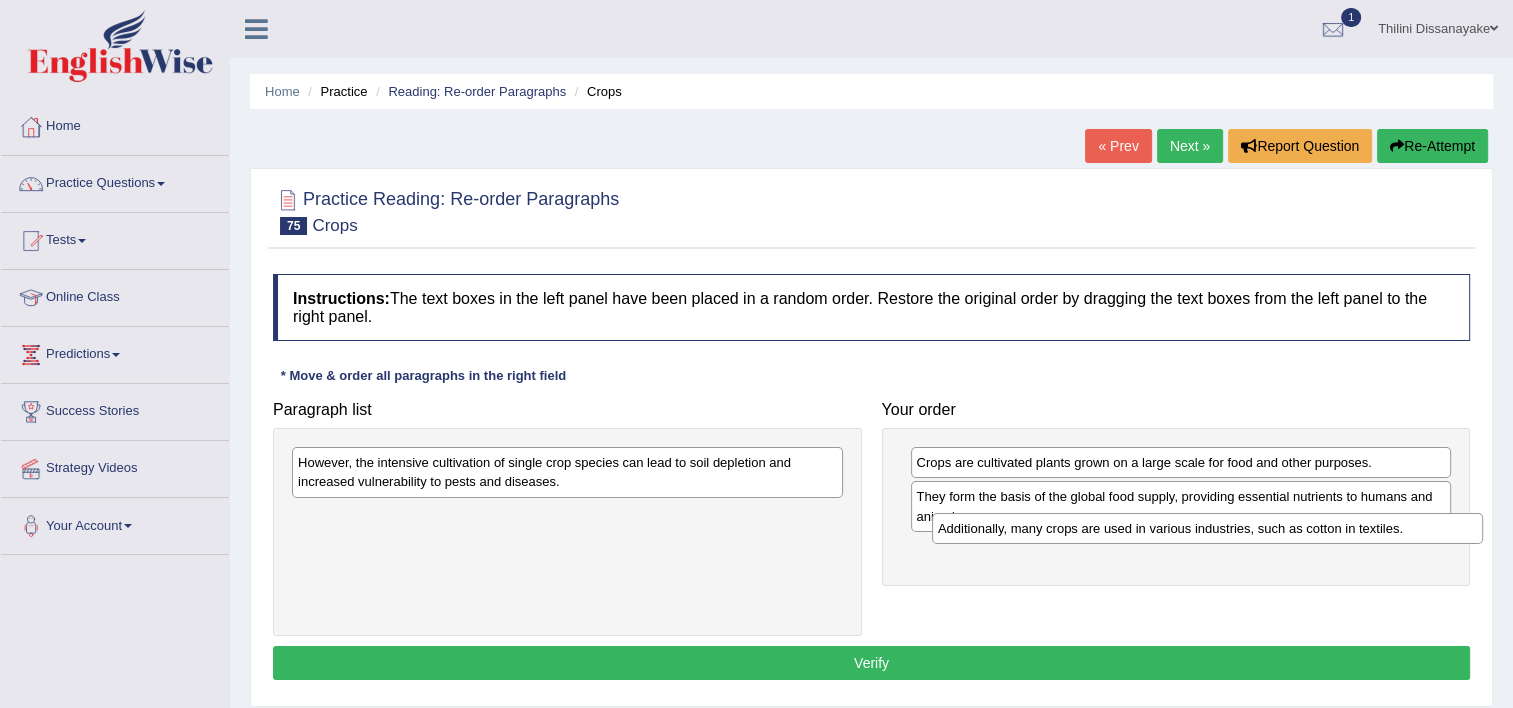 drag, startPoint x: 560, startPoint y: 460, endPoint x: 1178, endPoint y: 526, distance: 621.5143 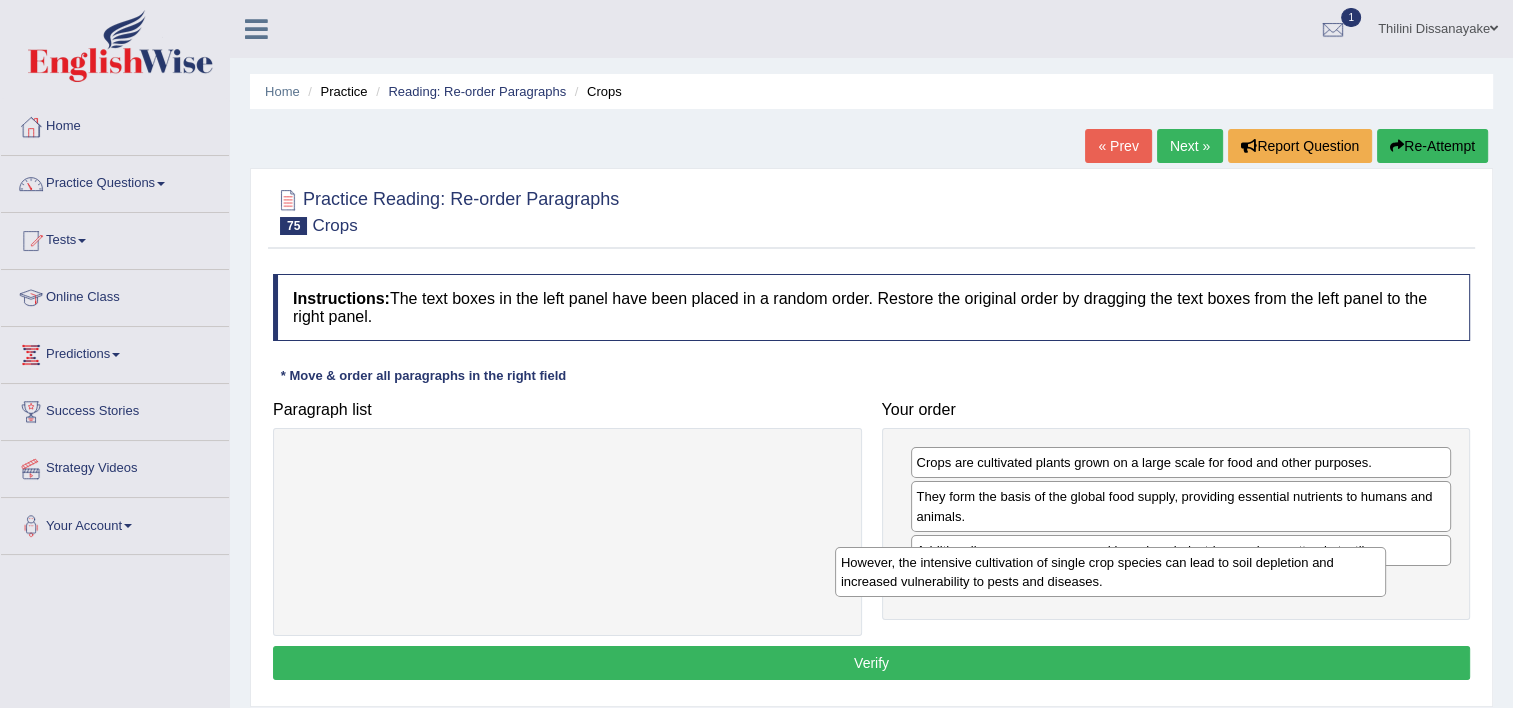 drag, startPoint x: 785, startPoint y: 475, endPoint x: 1350, endPoint y: 575, distance: 573.7813 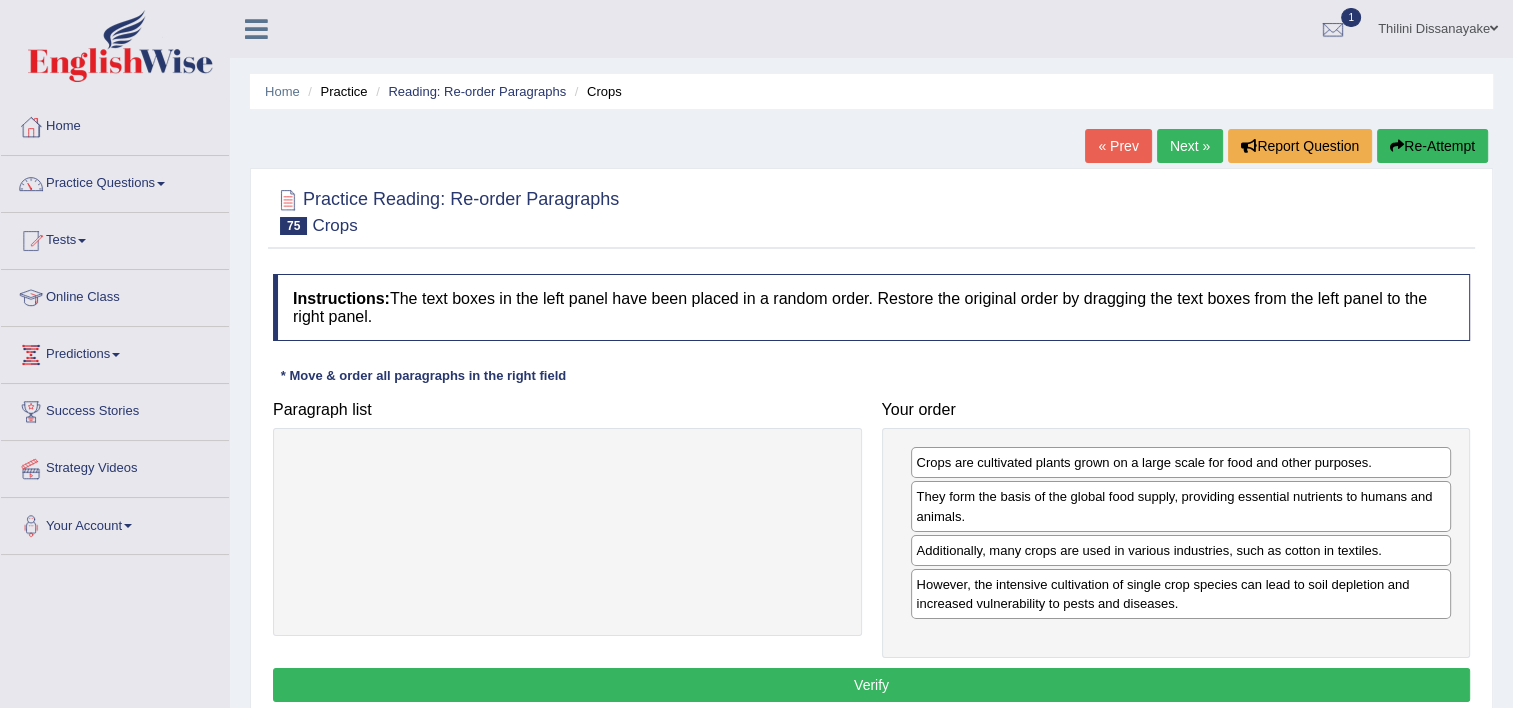 click on "Verify" at bounding box center (871, 685) 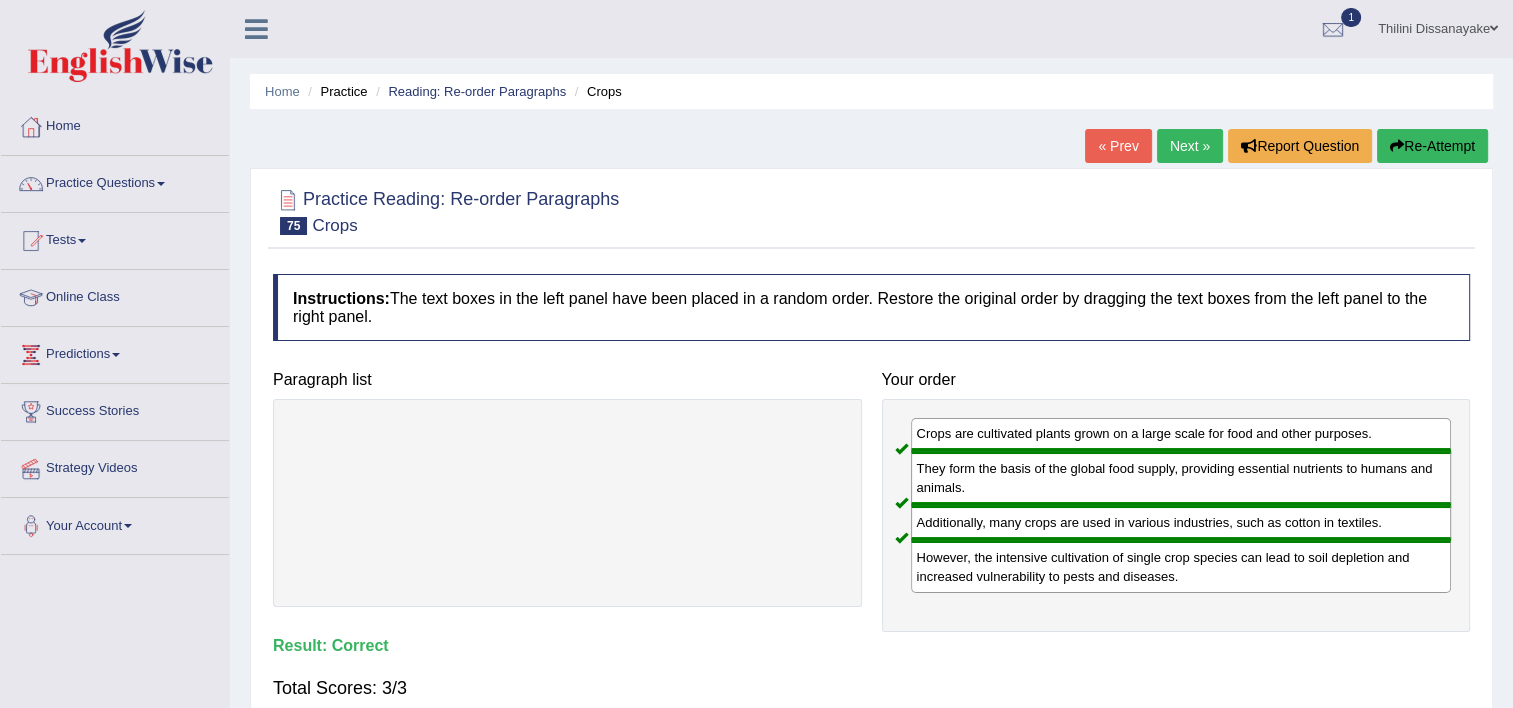 click on "Next »" at bounding box center [1190, 146] 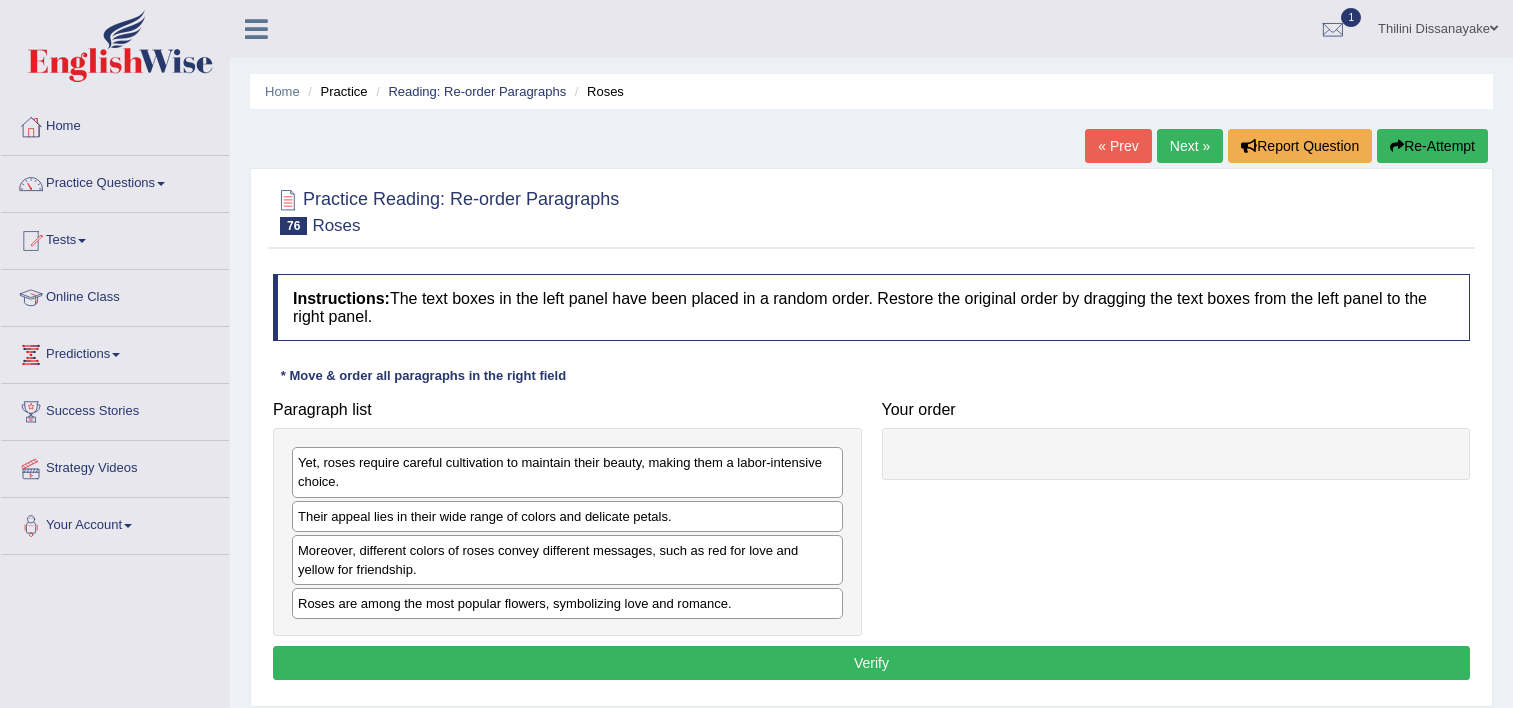 scroll, scrollTop: 0, scrollLeft: 0, axis: both 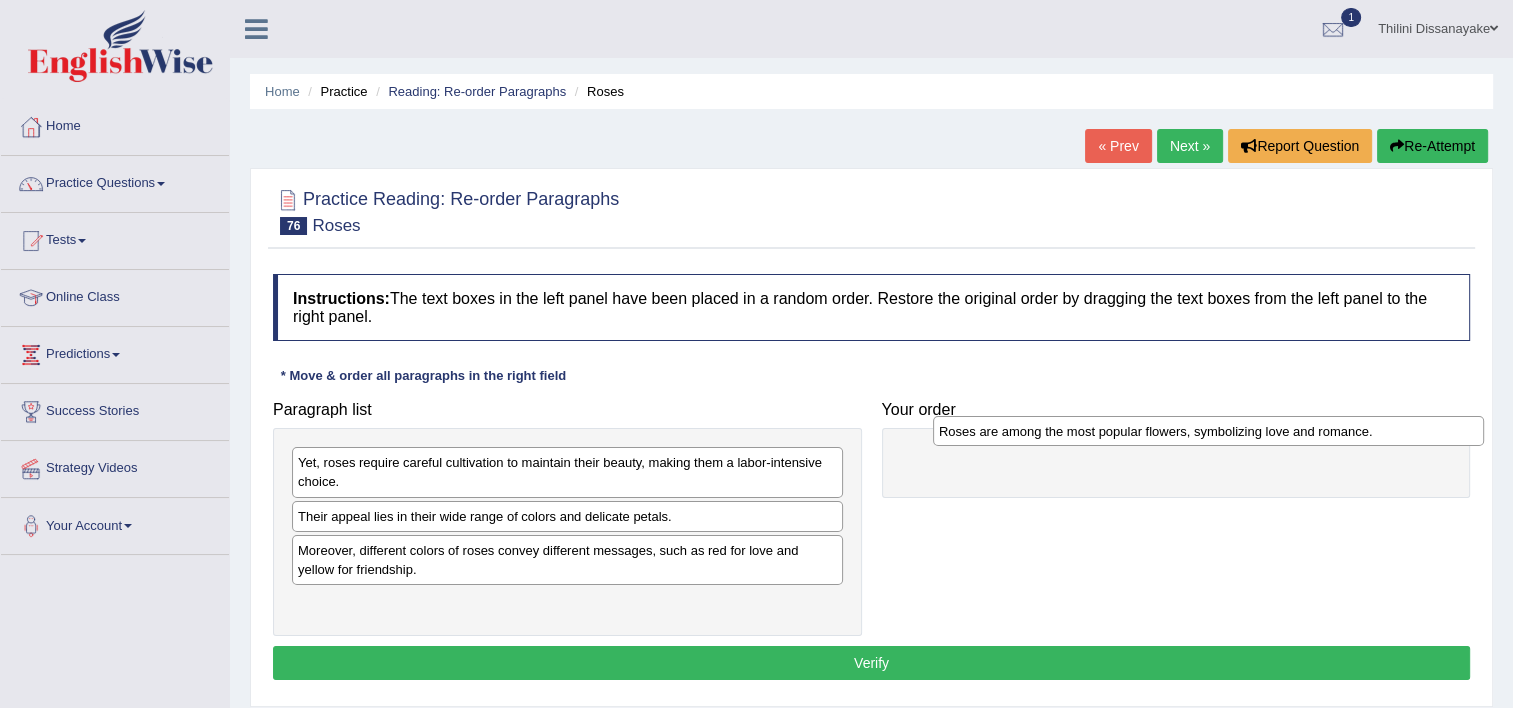 drag, startPoint x: 382, startPoint y: 608, endPoint x: 1023, endPoint y: 437, distance: 663.41693 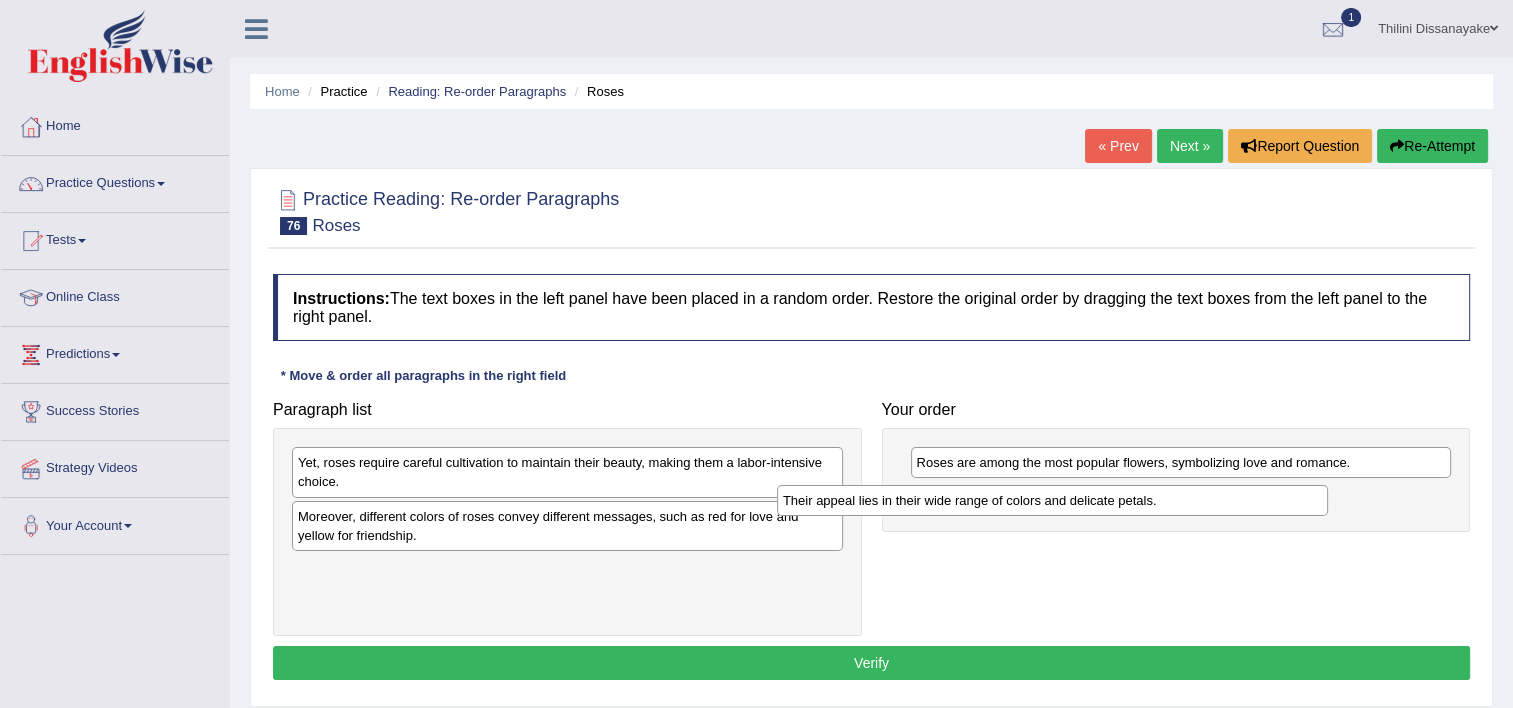 drag, startPoint x: 444, startPoint y: 515, endPoint x: 985, endPoint y: 487, distance: 541.7241 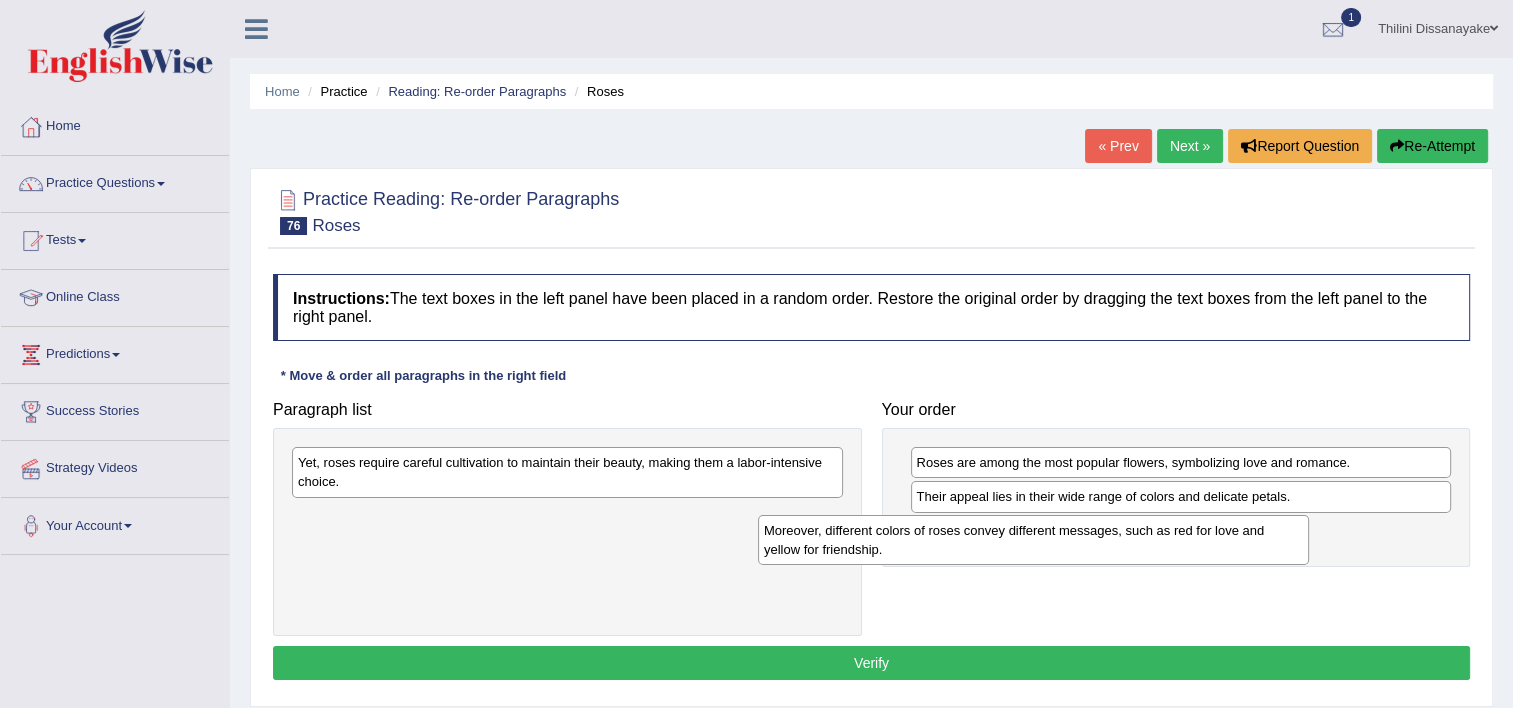drag, startPoint x: 479, startPoint y: 532, endPoint x: 1121, endPoint y: 543, distance: 642.09424 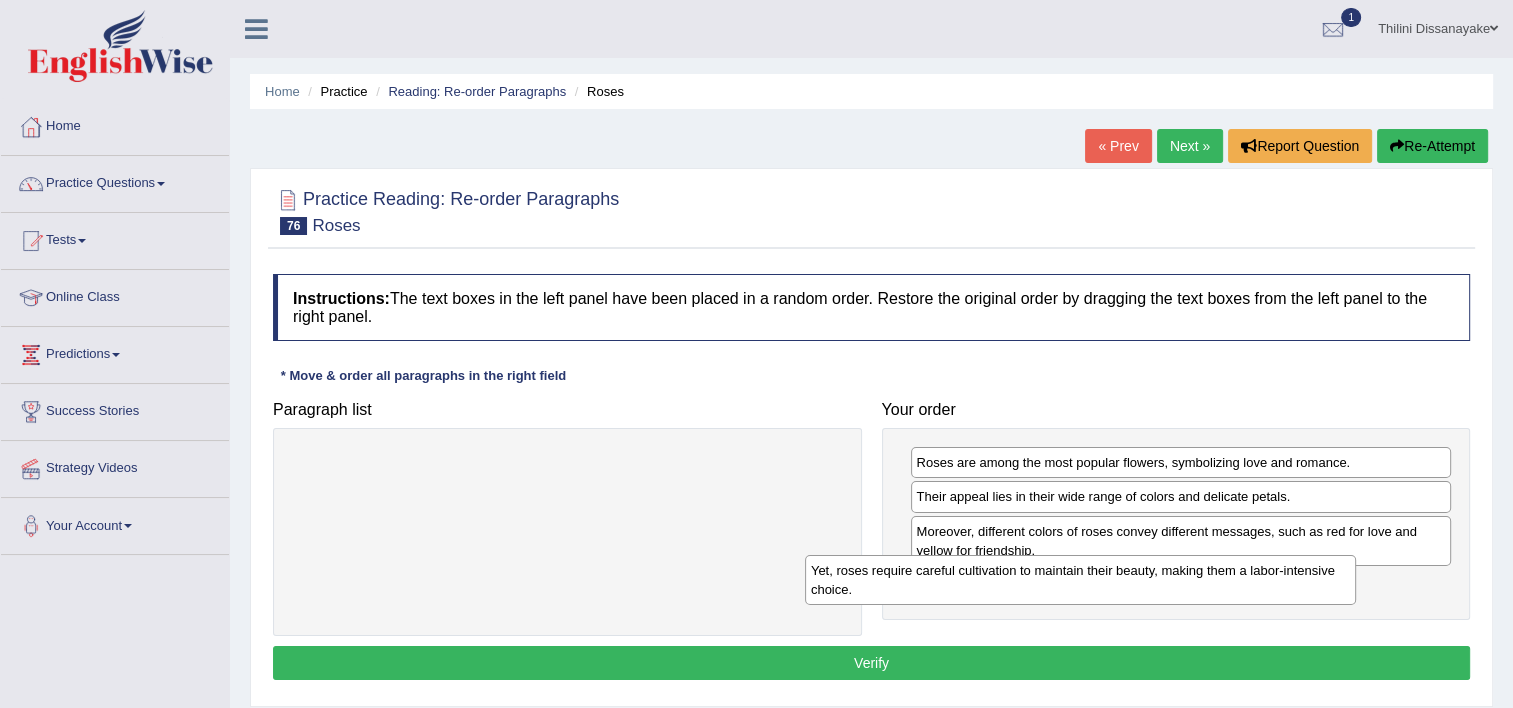 drag, startPoint x: 837, startPoint y: 551, endPoint x: 1270, endPoint y: 576, distance: 433.7211 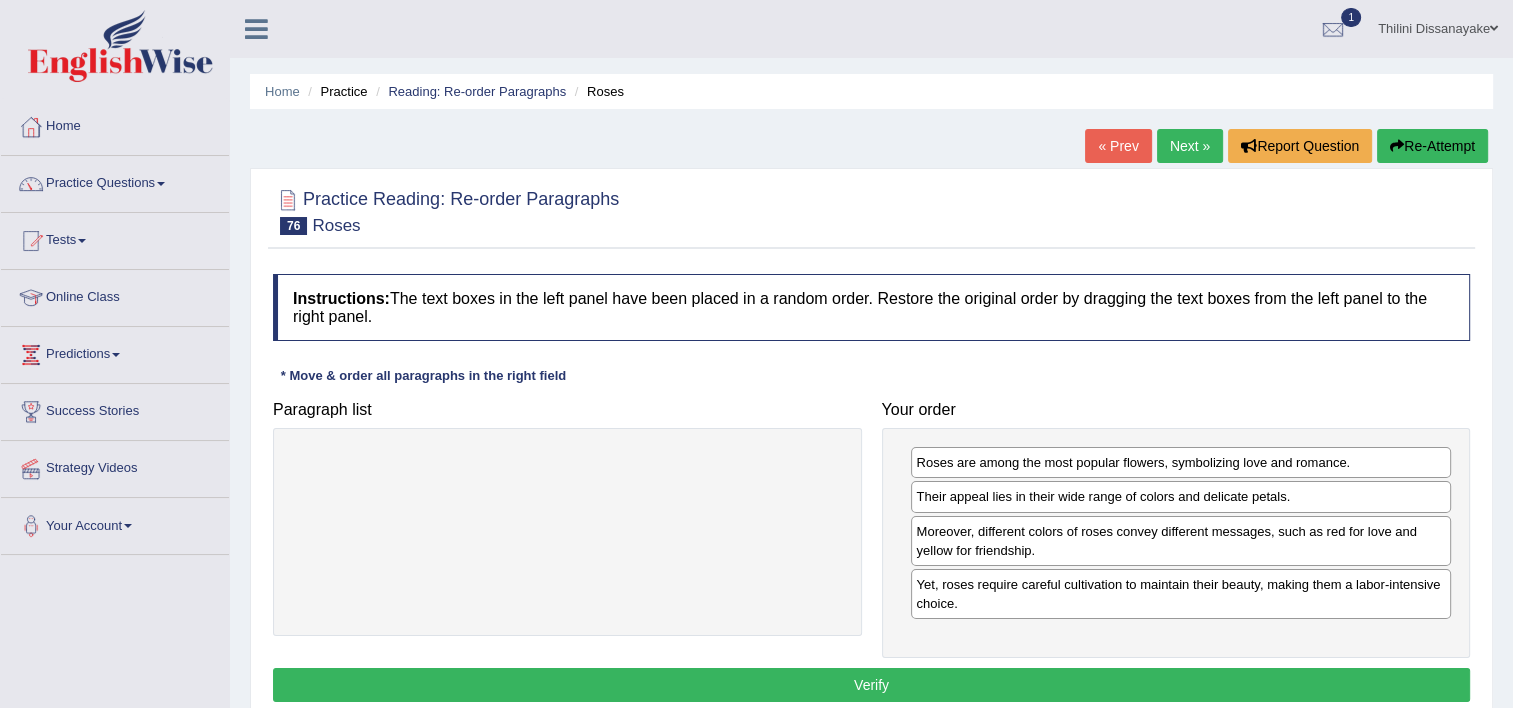 click on "Verify" at bounding box center (871, 685) 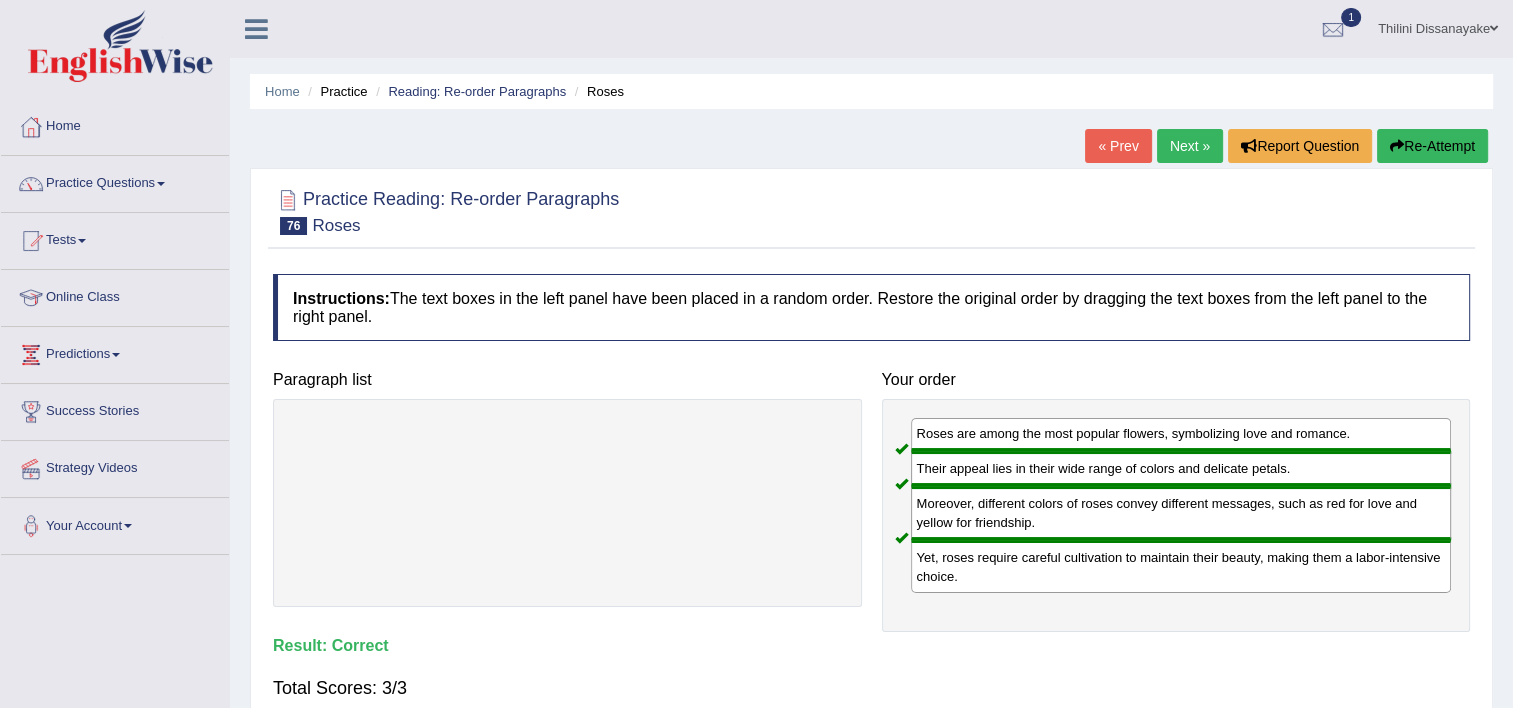 click on "Next »" at bounding box center [1190, 146] 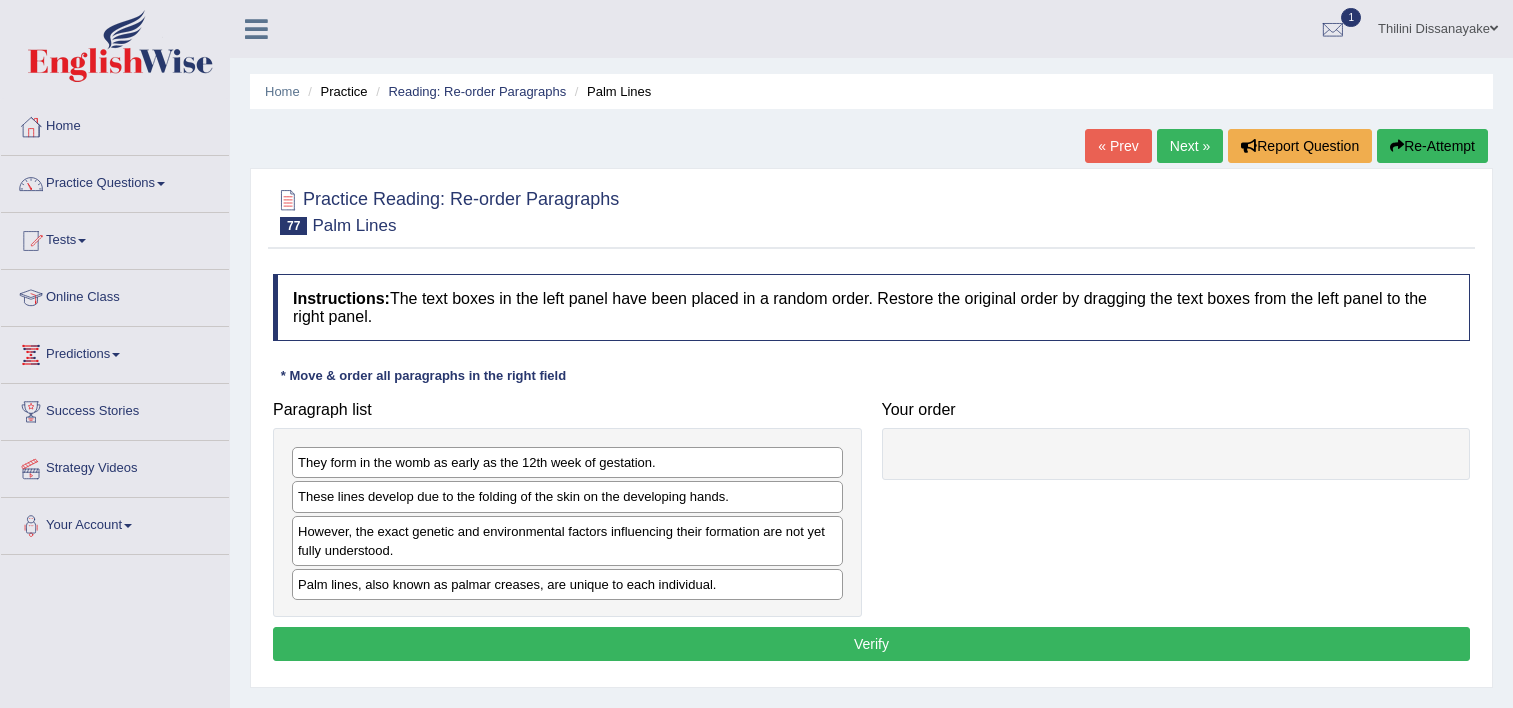 scroll, scrollTop: 0, scrollLeft: 0, axis: both 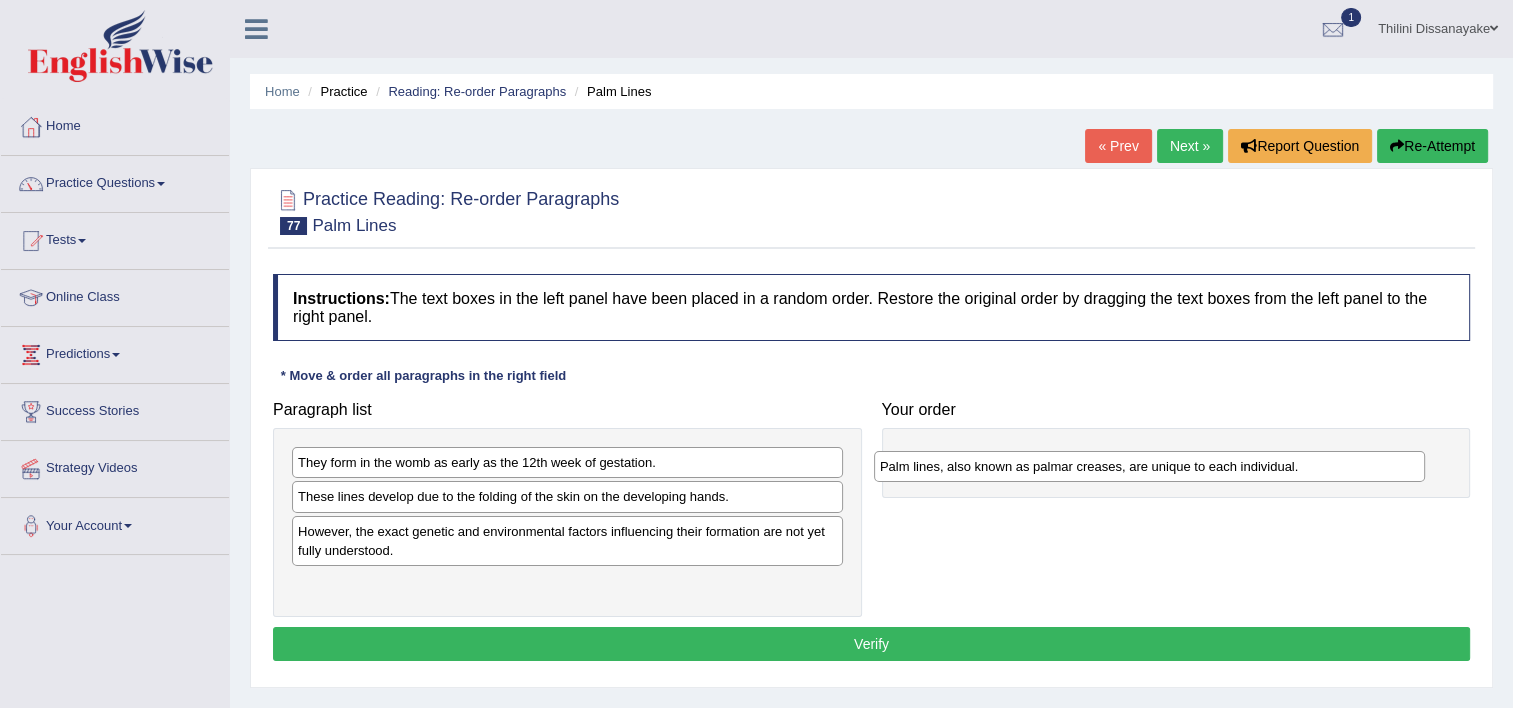 drag, startPoint x: 360, startPoint y: 585, endPoint x: 968, endPoint y: 443, distance: 624.36206 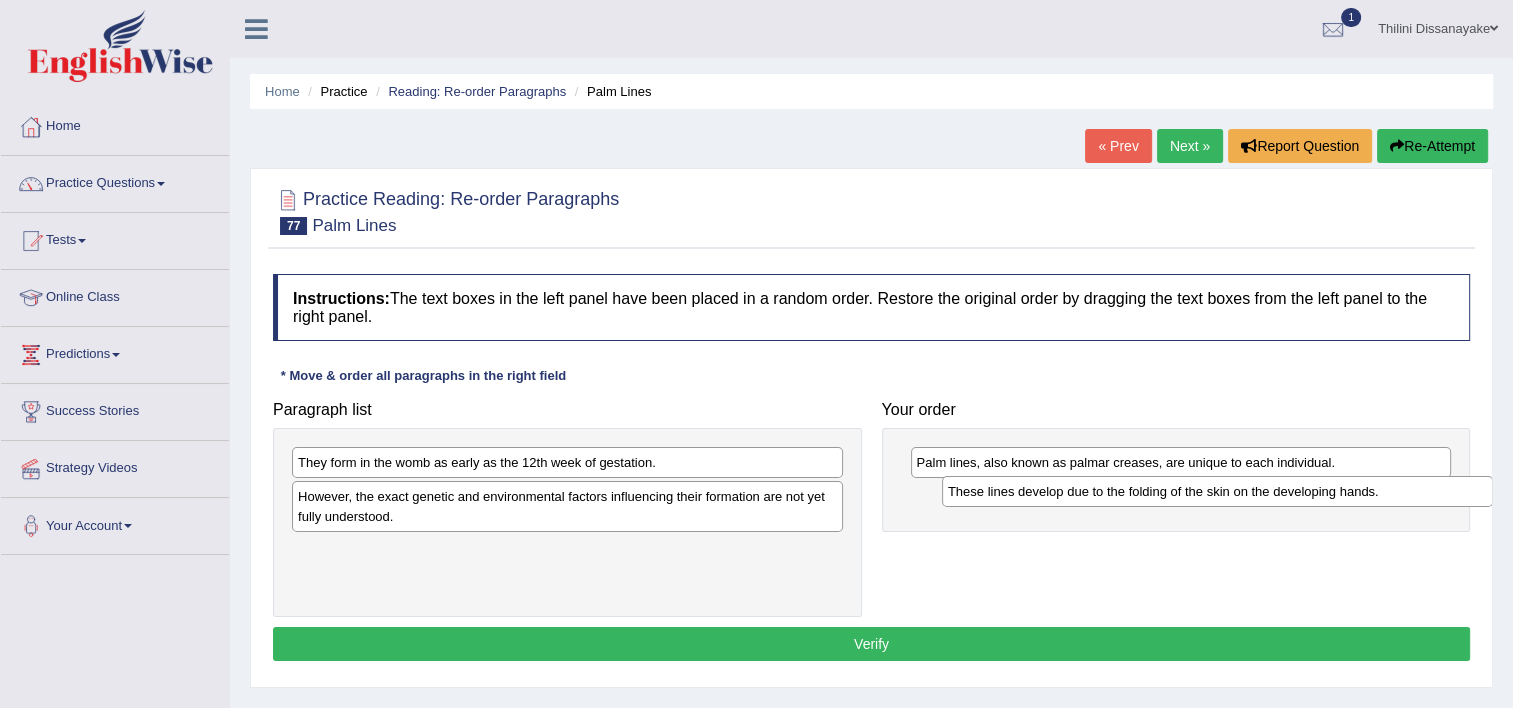 drag, startPoint x: 426, startPoint y: 499, endPoint x: 991, endPoint y: 475, distance: 565.5095 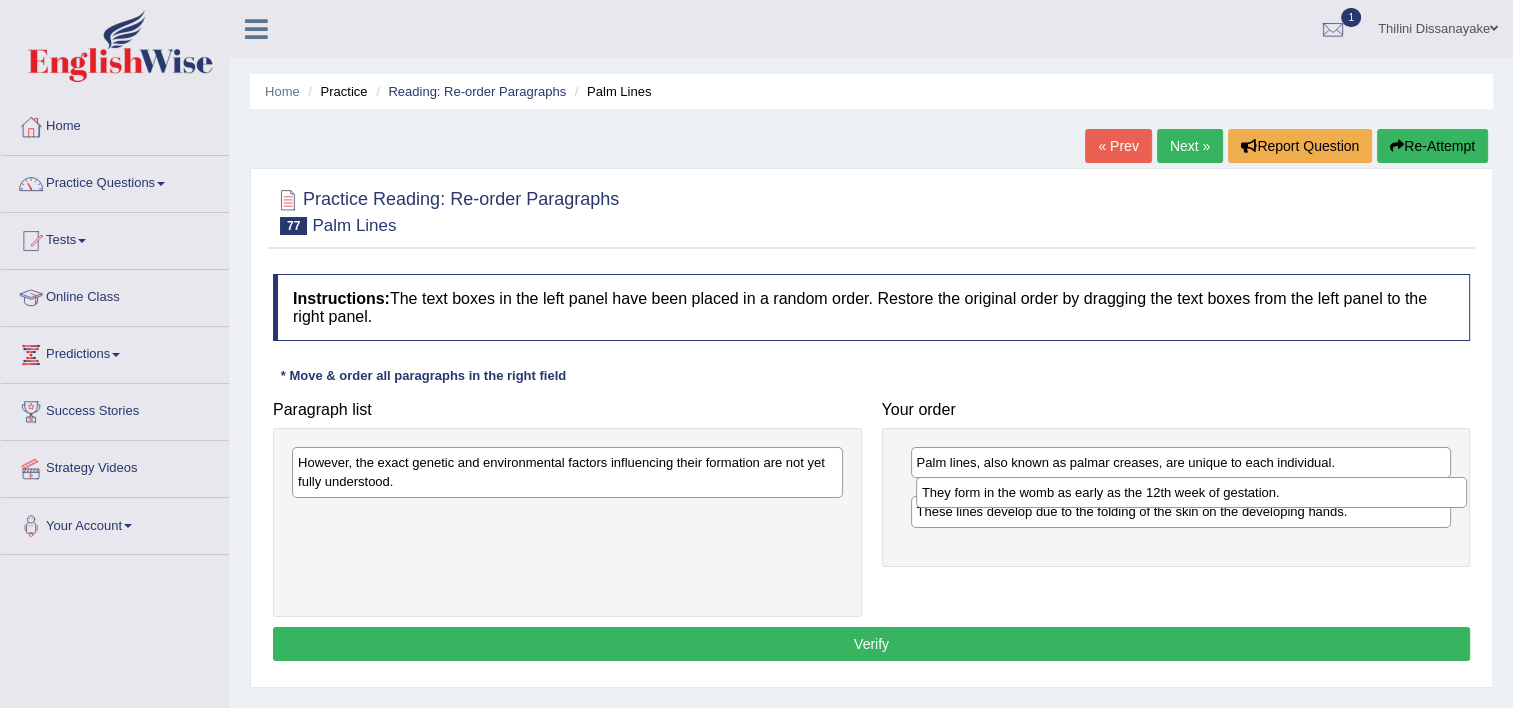 drag, startPoint x: 818, startPoint y: 473, endPoint x: 1372, endPoint y: 494, distance: 554.3979 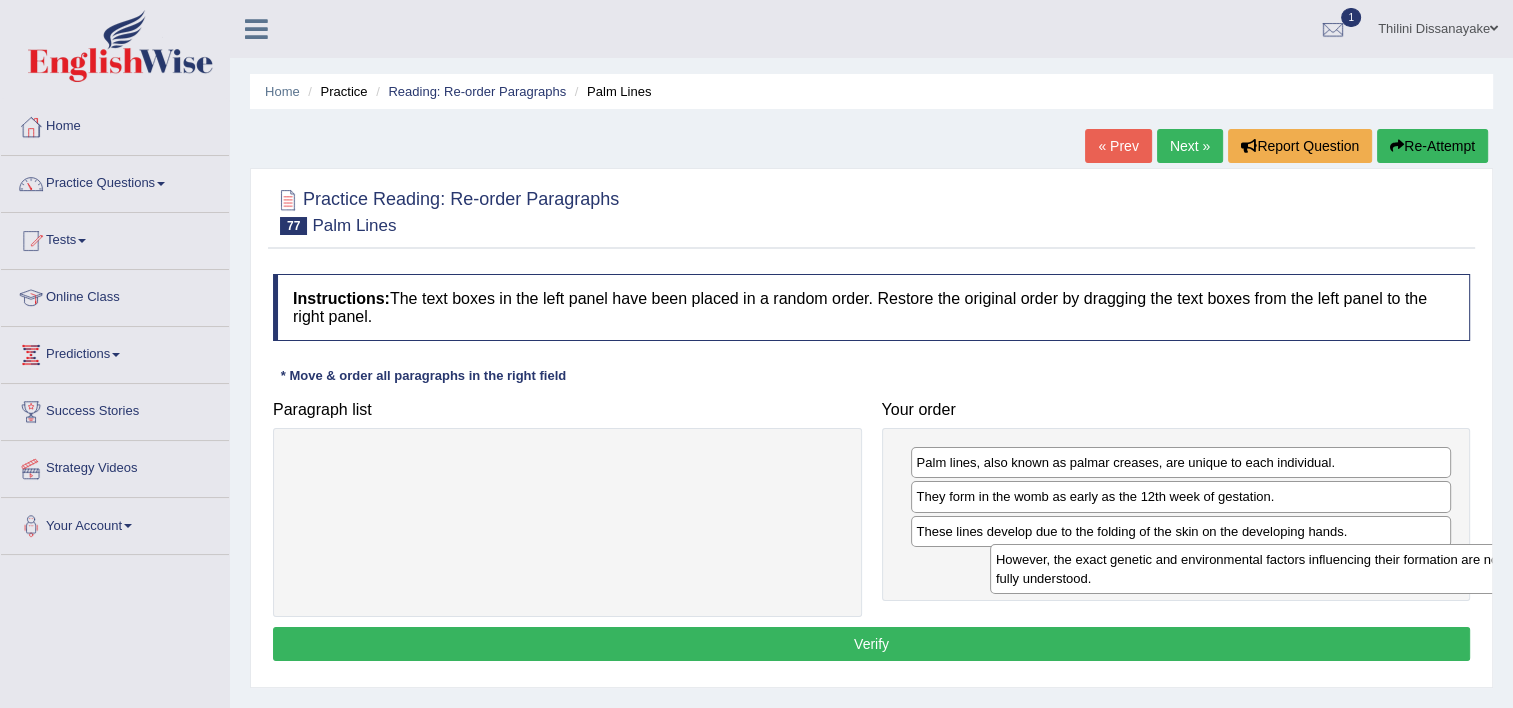 drag, startPoint x: 652, startPoint y: 480, endPoint x: 1350, endPoint y: 577, distance: 704.70776 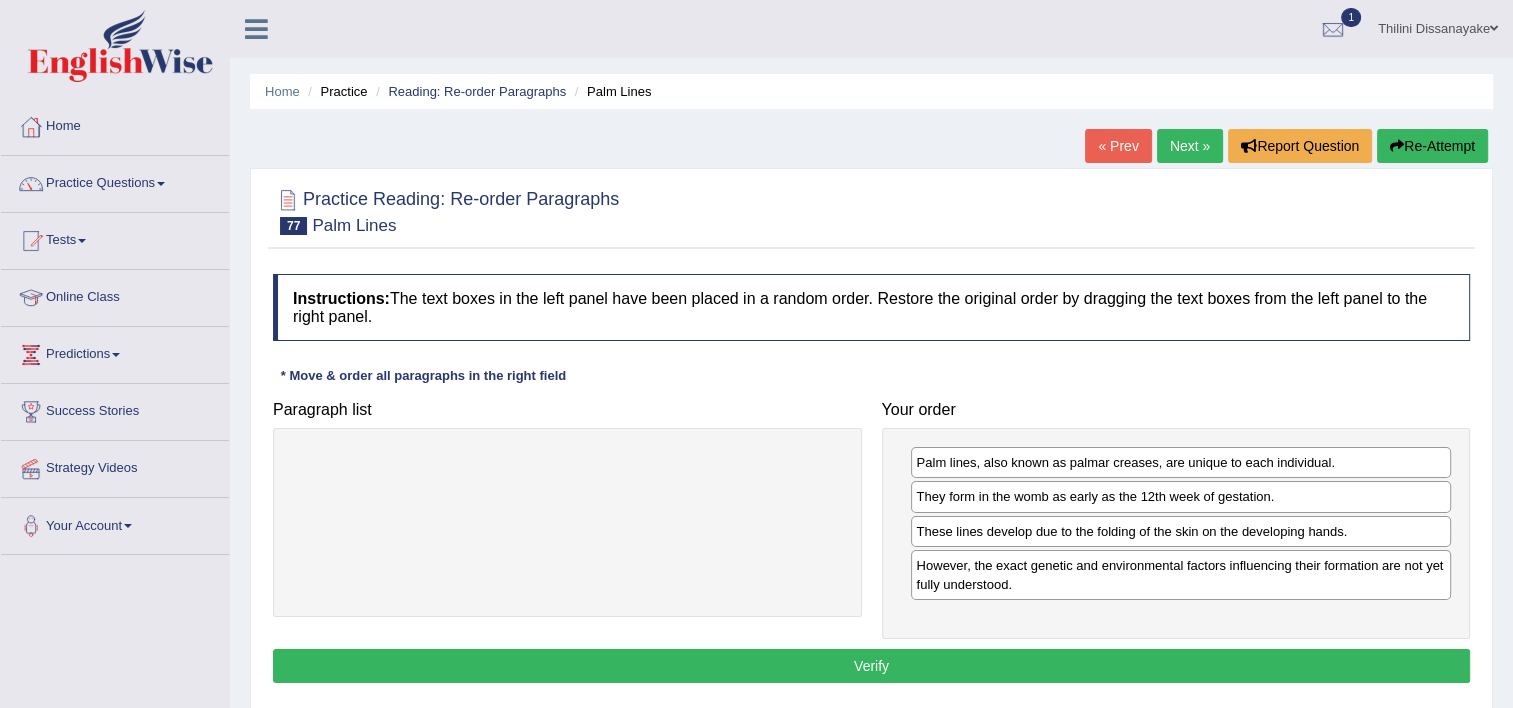 click on "Verify" at bounding box center (871, 666) 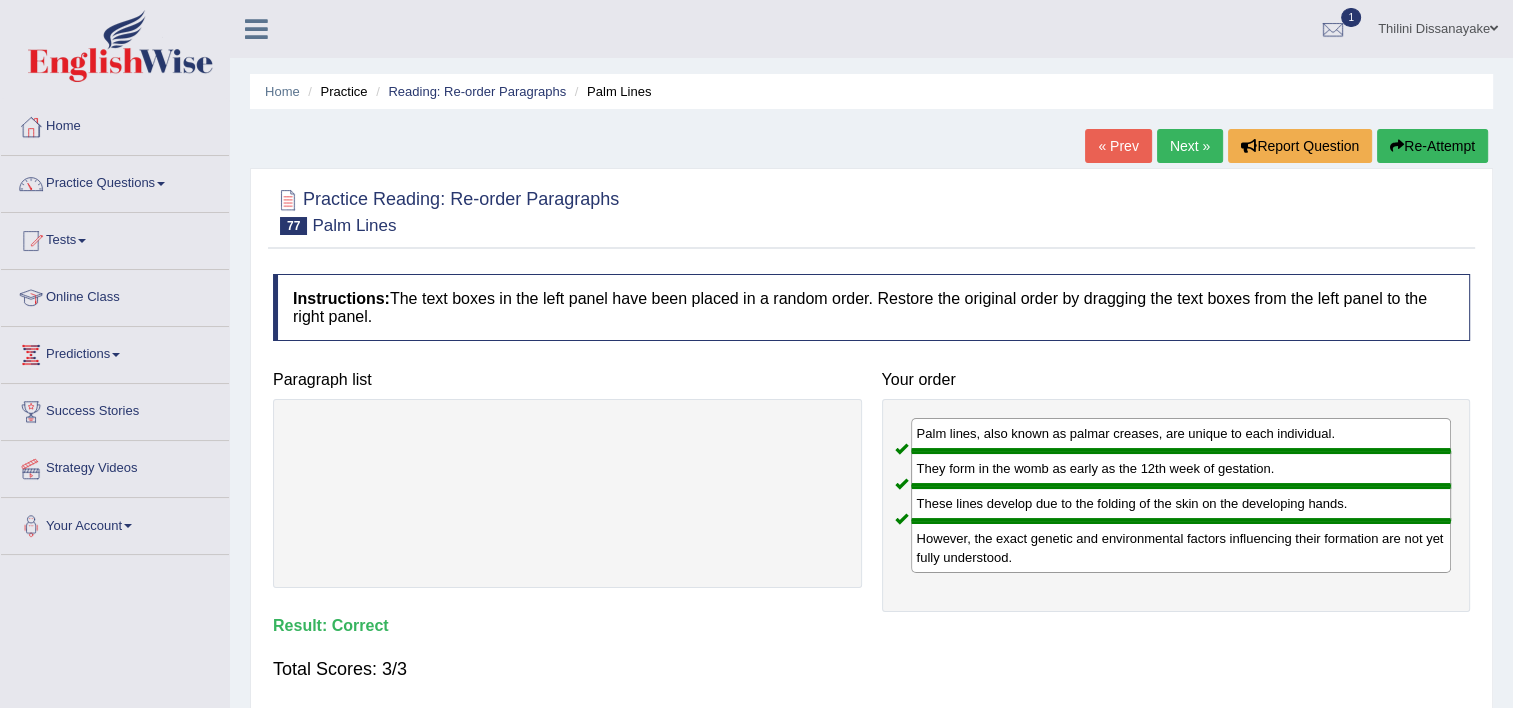click on "Next »" at bounding box center (1190, 146) 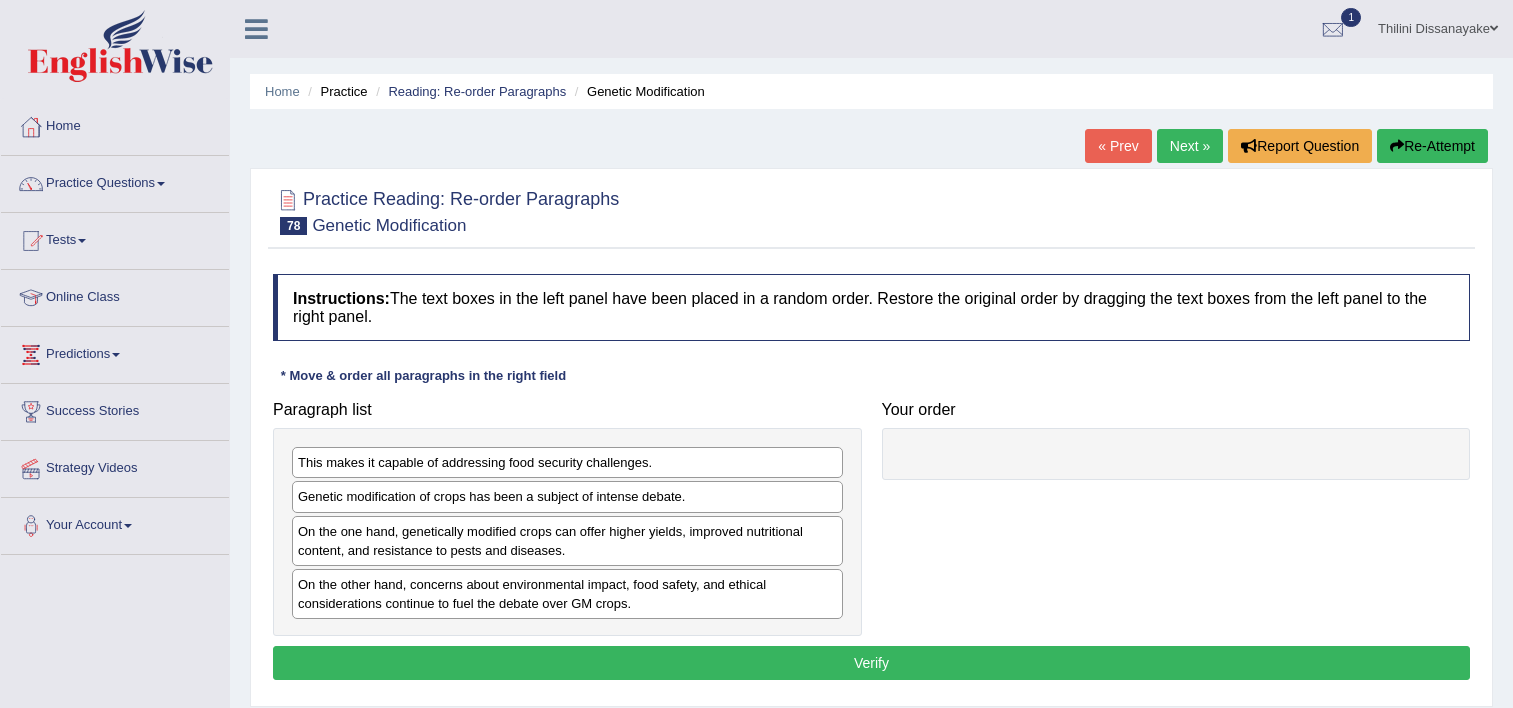 scroll, scrollTop: 0, scrollLeft: 0, axis: both 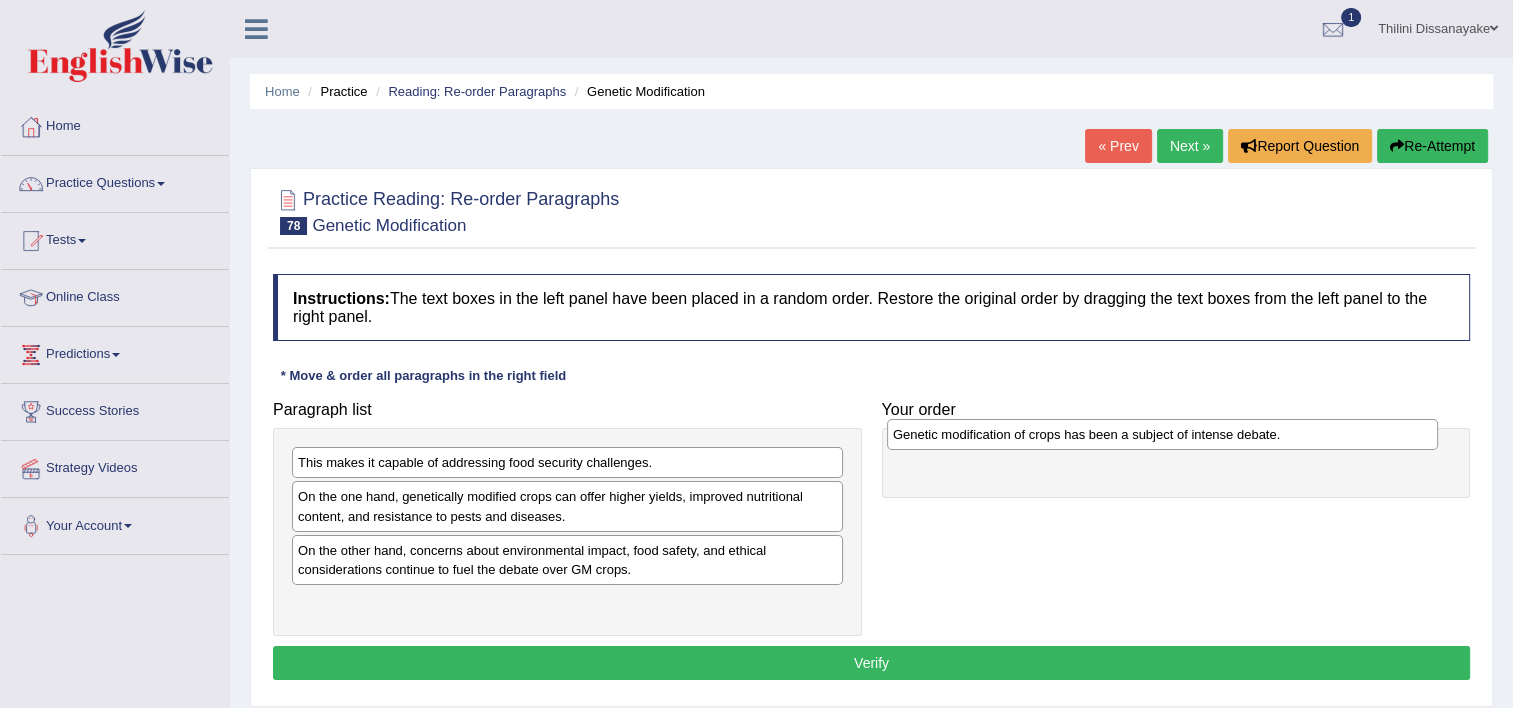 drag, startPoint x: 493, startPoint y: 498, endPoint x: 1089, endPoint y: 436, distance: 599.2161 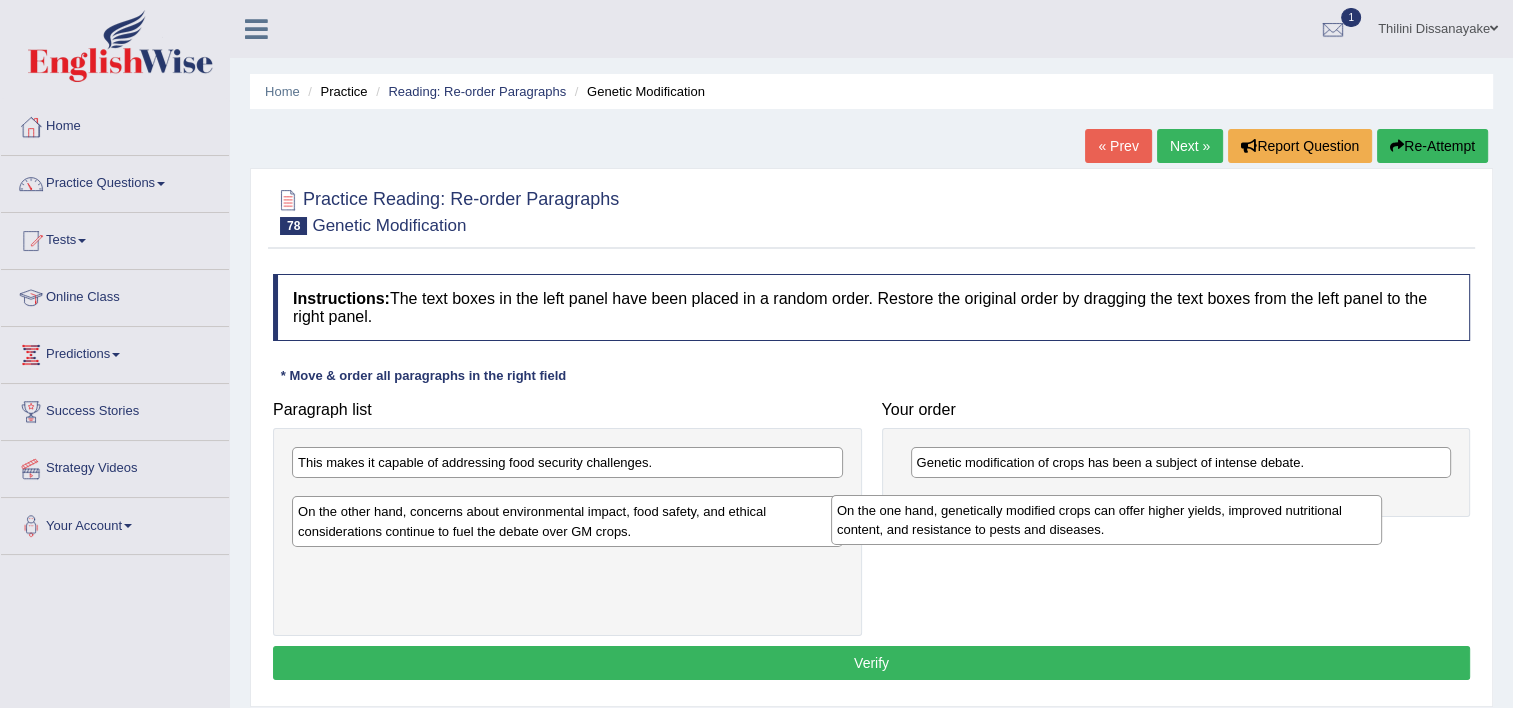 drag, startPoint x: 457, startPoint y: 516, endPoint x: 934, endPoint y: 511, distance: 477.0262 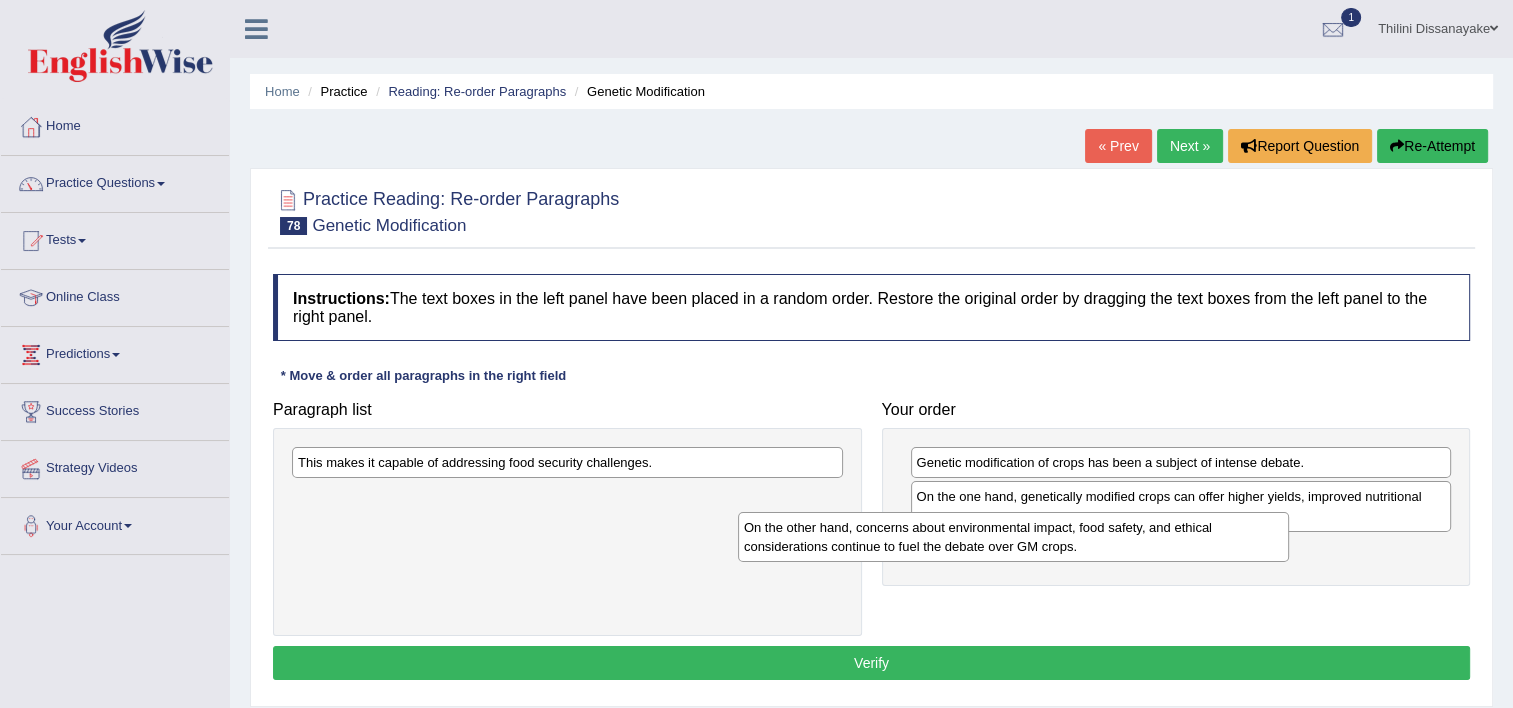 drag, startPoint x: 821, startPoint y: 531, endPoint x: 1171, endPoint y: 545, distance: 350.27988 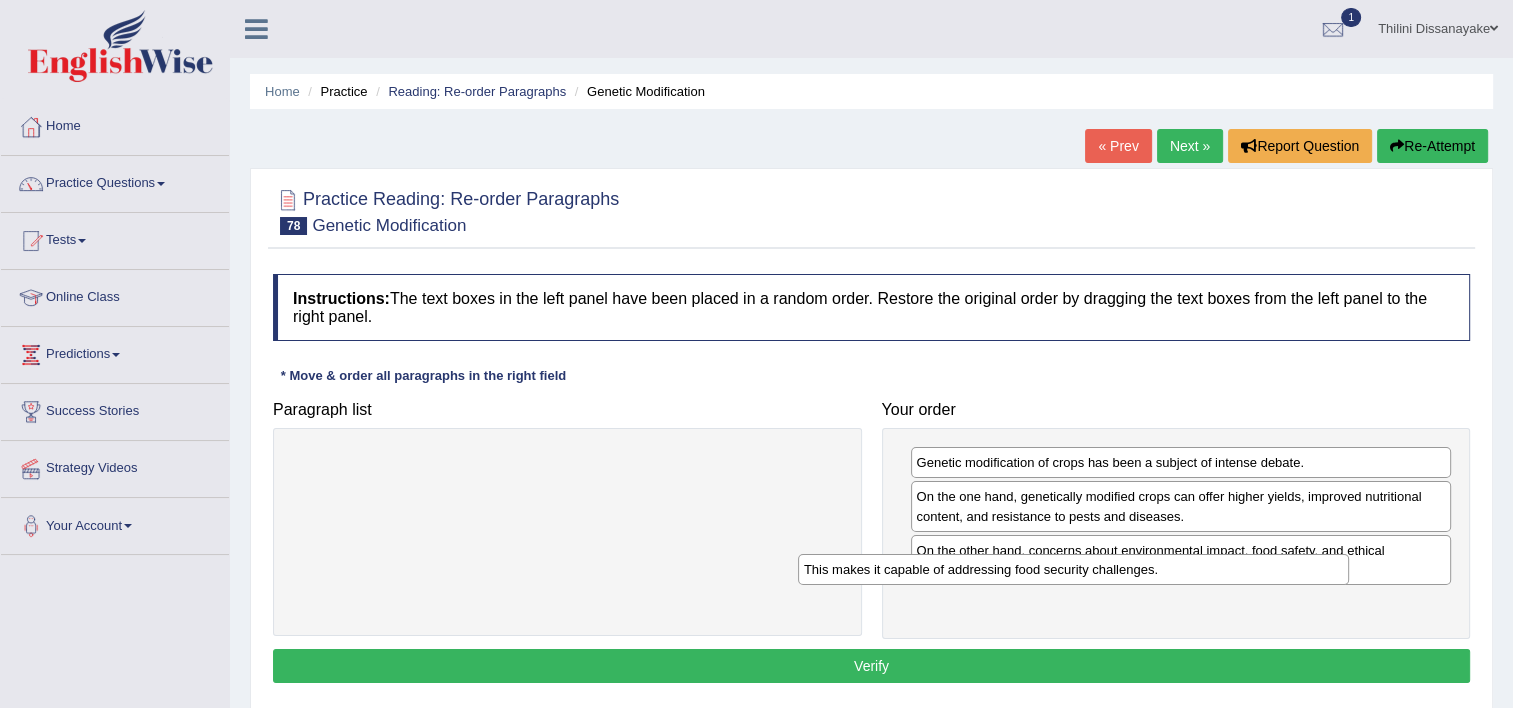 drag, startPoint x: 716, startPoint y: 476, endPoint x: 1238, endPoint y: 607, distance: 538.18677 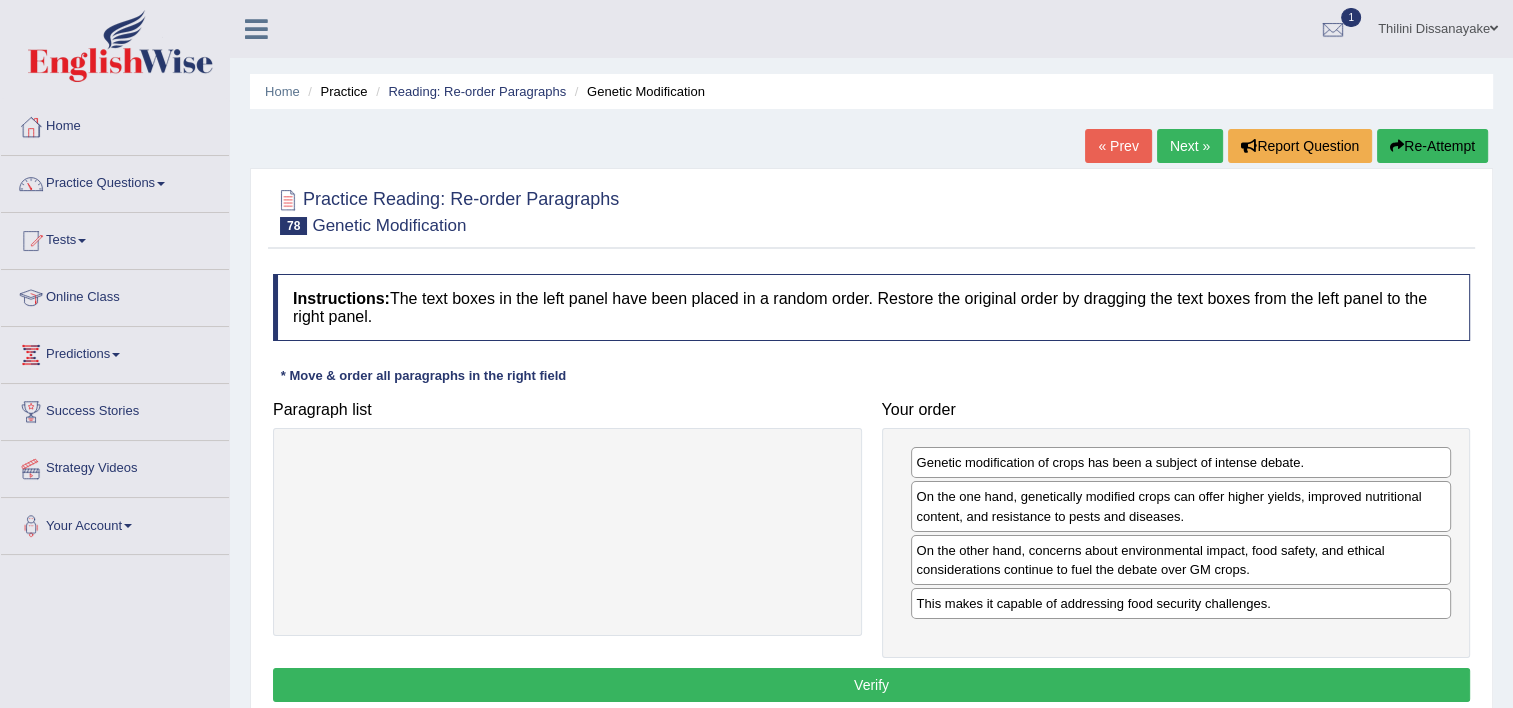drag, startPoint x: 1258, startPoint y: 679, endPoint x: 1241, endPoint y: 670, distance: 19.235384 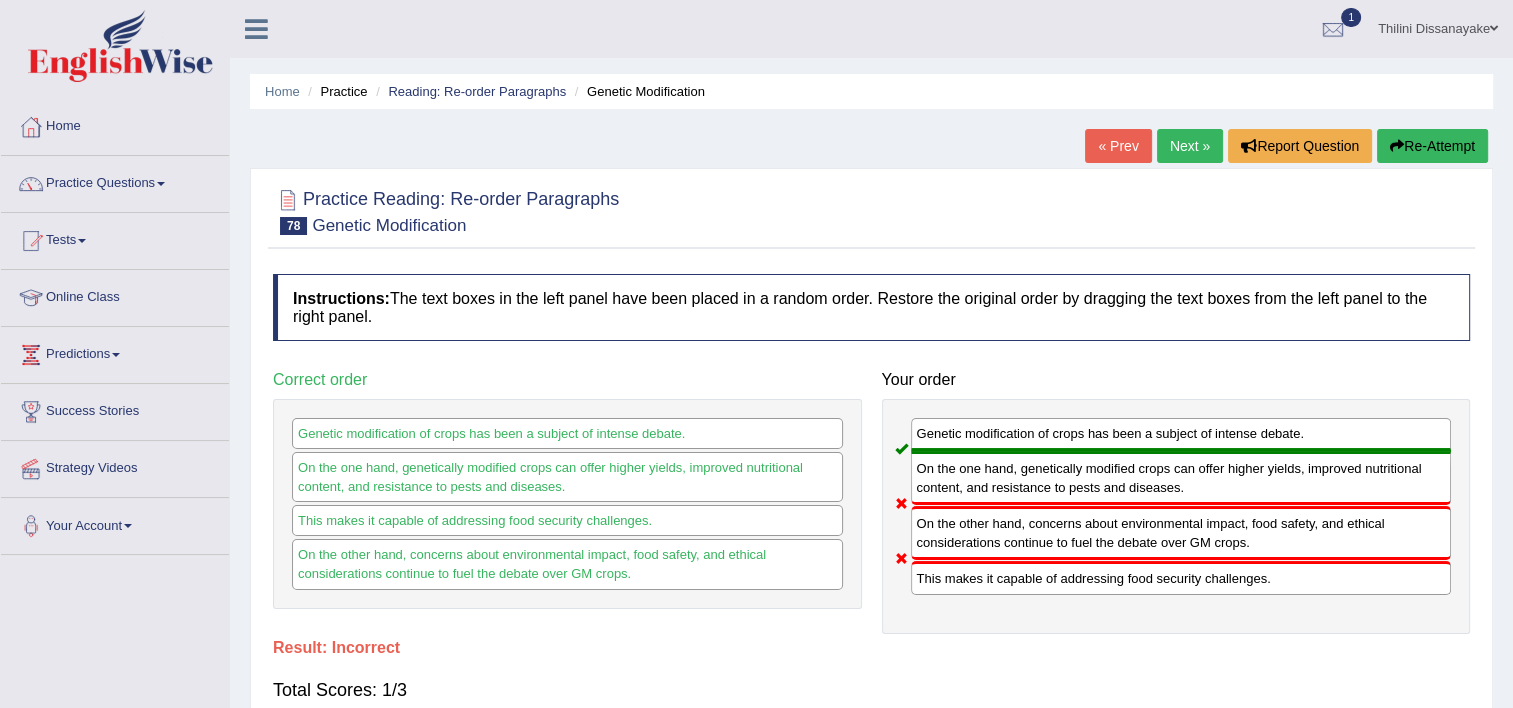 click on "Next »" at bounding box center [1190, 146] 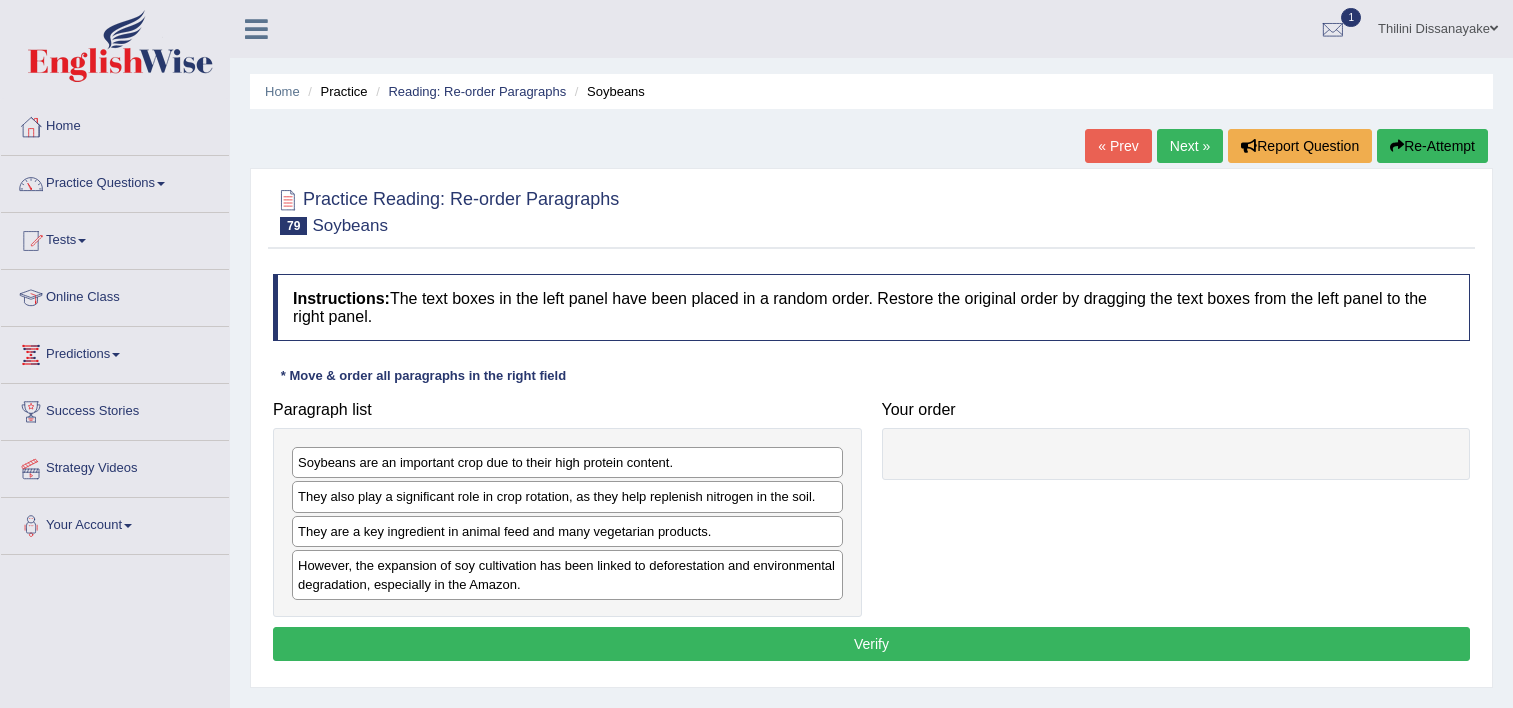 scroll, scrollTop: 0, scrollLeft: 0, axis: both 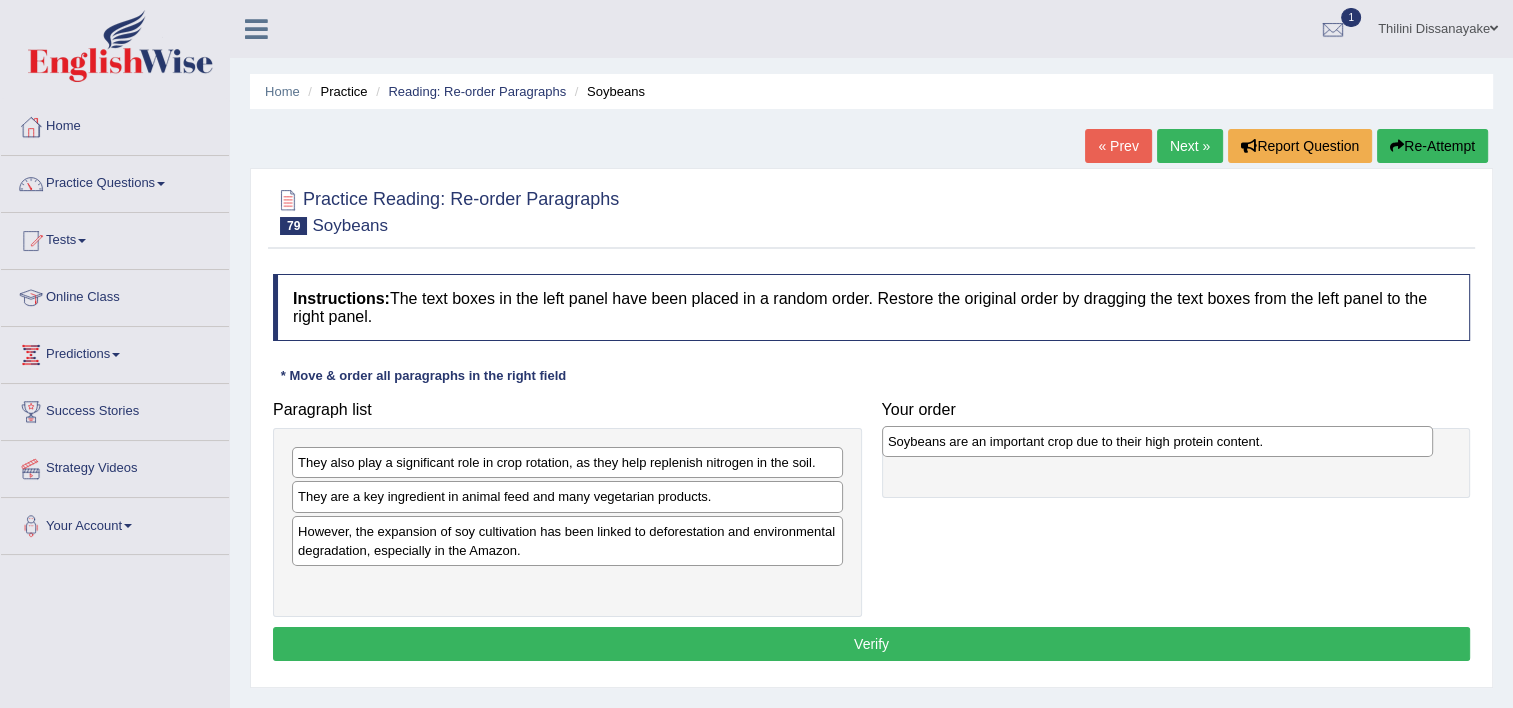 drag, startPoint x: 459, startPoint y: 460, endPoint x: 1051, endPoint y: 440, distance: 592.33777 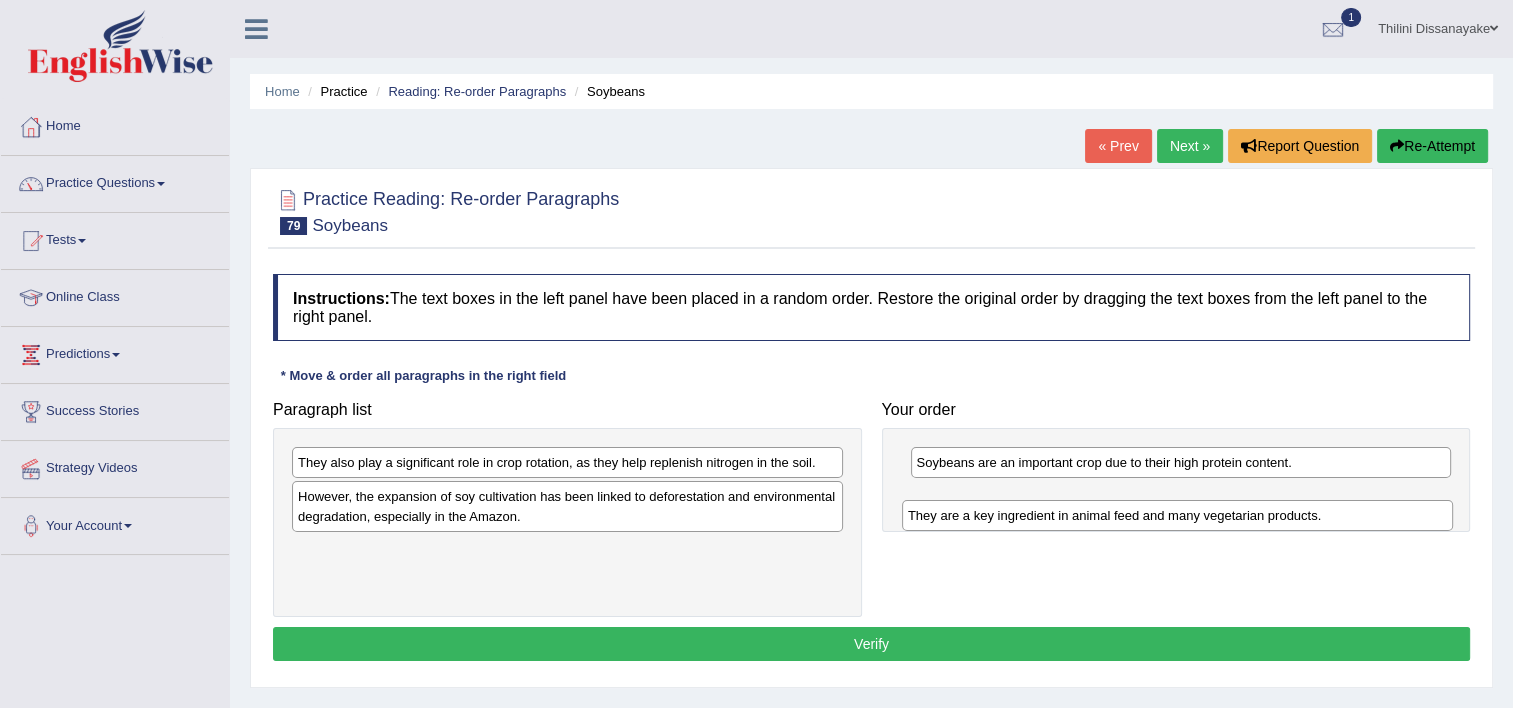 drag, startPoint x: 438, startPoint y: 497, endPoint x: 974, endPoint y: 480, distance: 536.26953 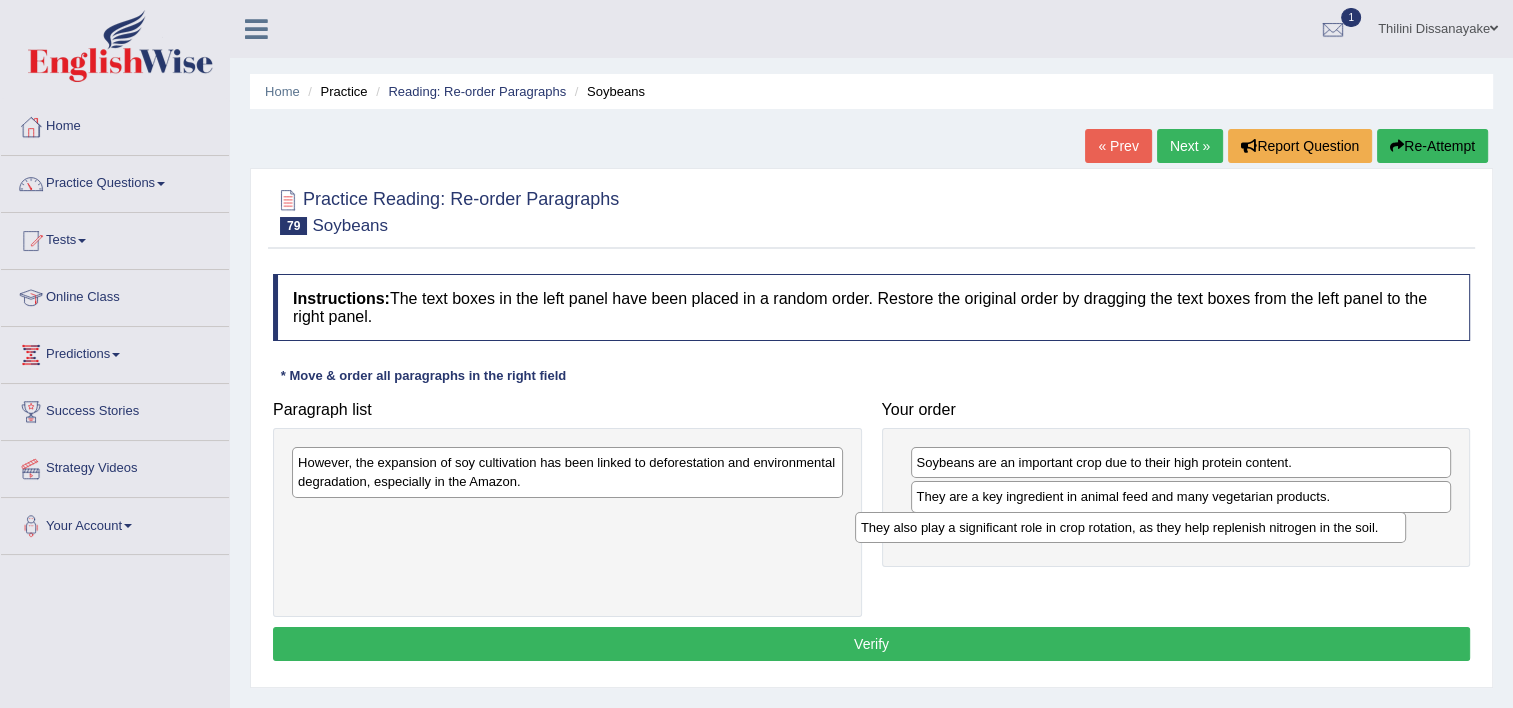 drag, startPoint x: 557, startPoint y: 485, endPoint x: 986, endPoint y: 523, distance: 430.6797 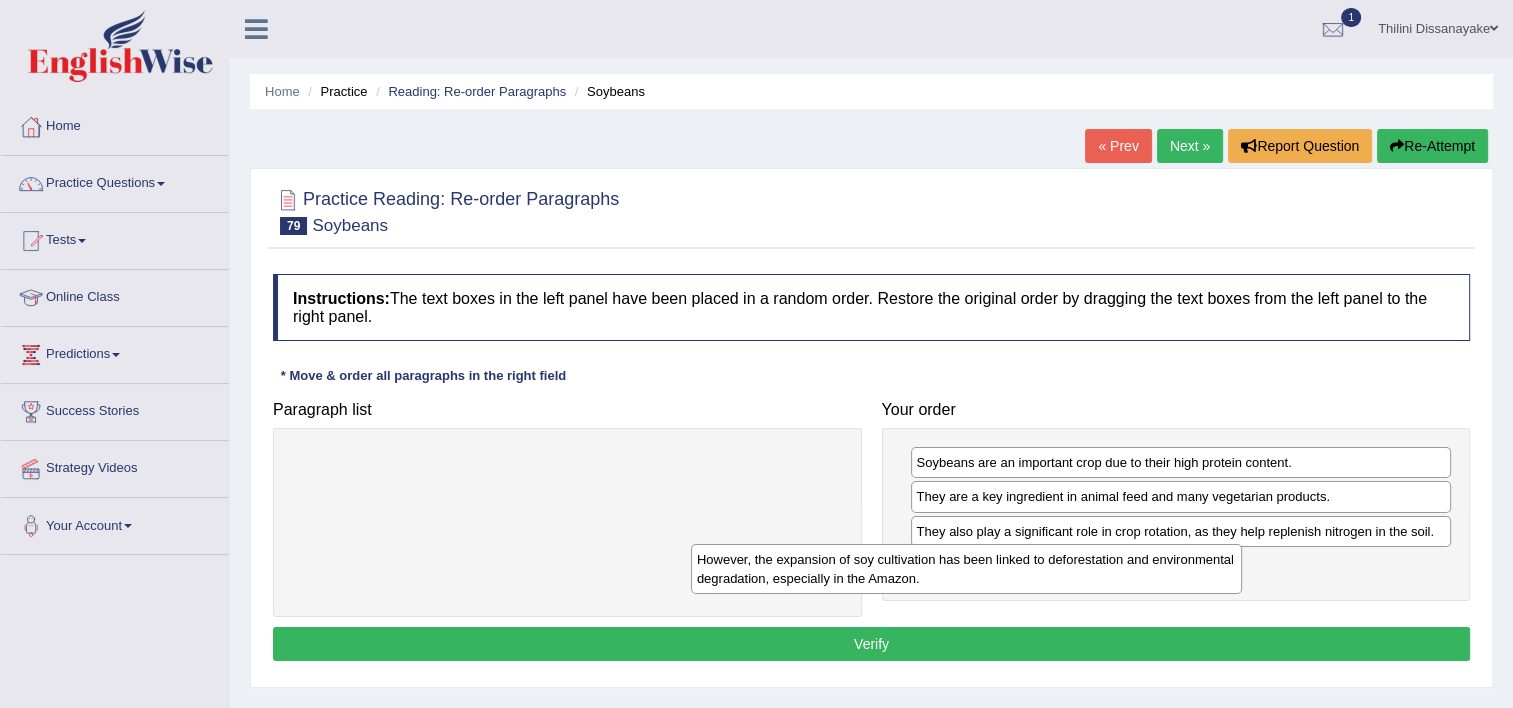 drag, startPoint x: 689, startPoint y: 488, endPoint x: 1160, endPoint y: 577, distance: 479.33496 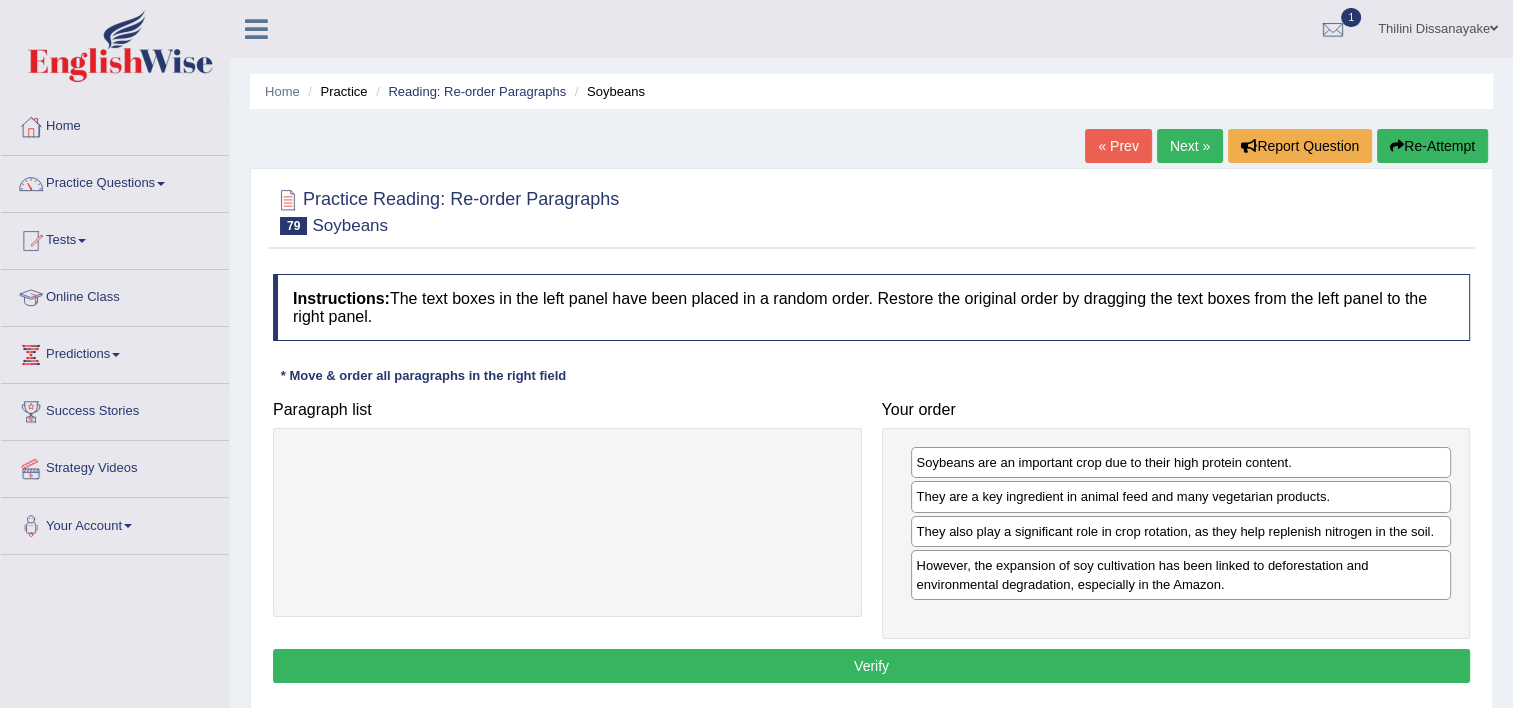click on "Instructions:  The text boxes in the left panel have been placed in a random order. Restore the original order by dragging the text boxes from the left panel to the right panel.
* Move & order all paragraphs in the right field
Paragraph list
Correct order
Soybeans are an important crop due to their high protein content. They are a key ingredient in animal feed and many vegetarian products. They also play a significant role in crop rotation, as they help replenish nitrogen in the soil. However, the expansion of soy cultivation has been linked to deforestation and environmental degradation,
especially in the Amazon.
Your order
Soybeans are an important crop due to their high protein content. They are a key ingredient in animal feed and many vegetarian products. They also play a significant role in crop rotation, as they help replenish nitrogen in the soil.
Result:  Verify" at bounding box center [871, 481] 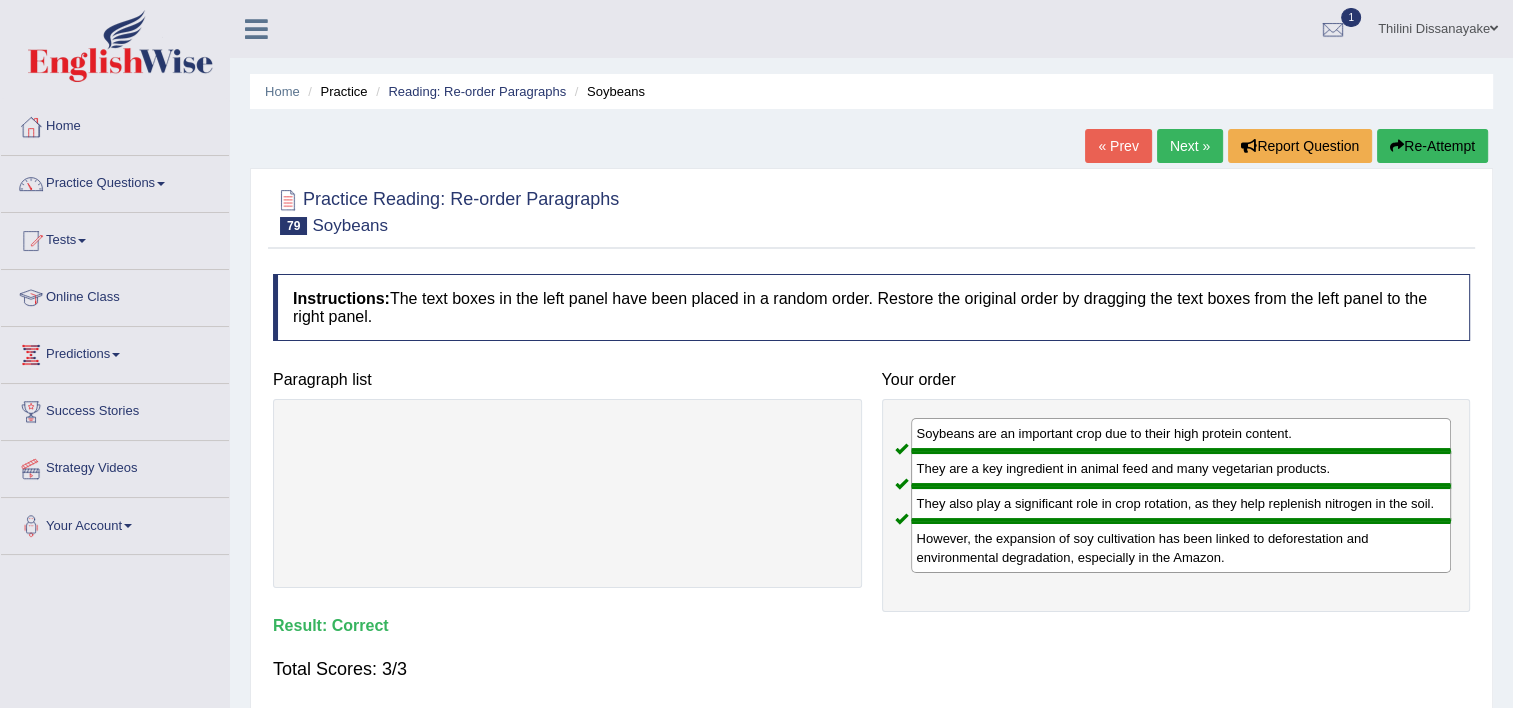 click on "Next »" at bounding box center [1190, 146] 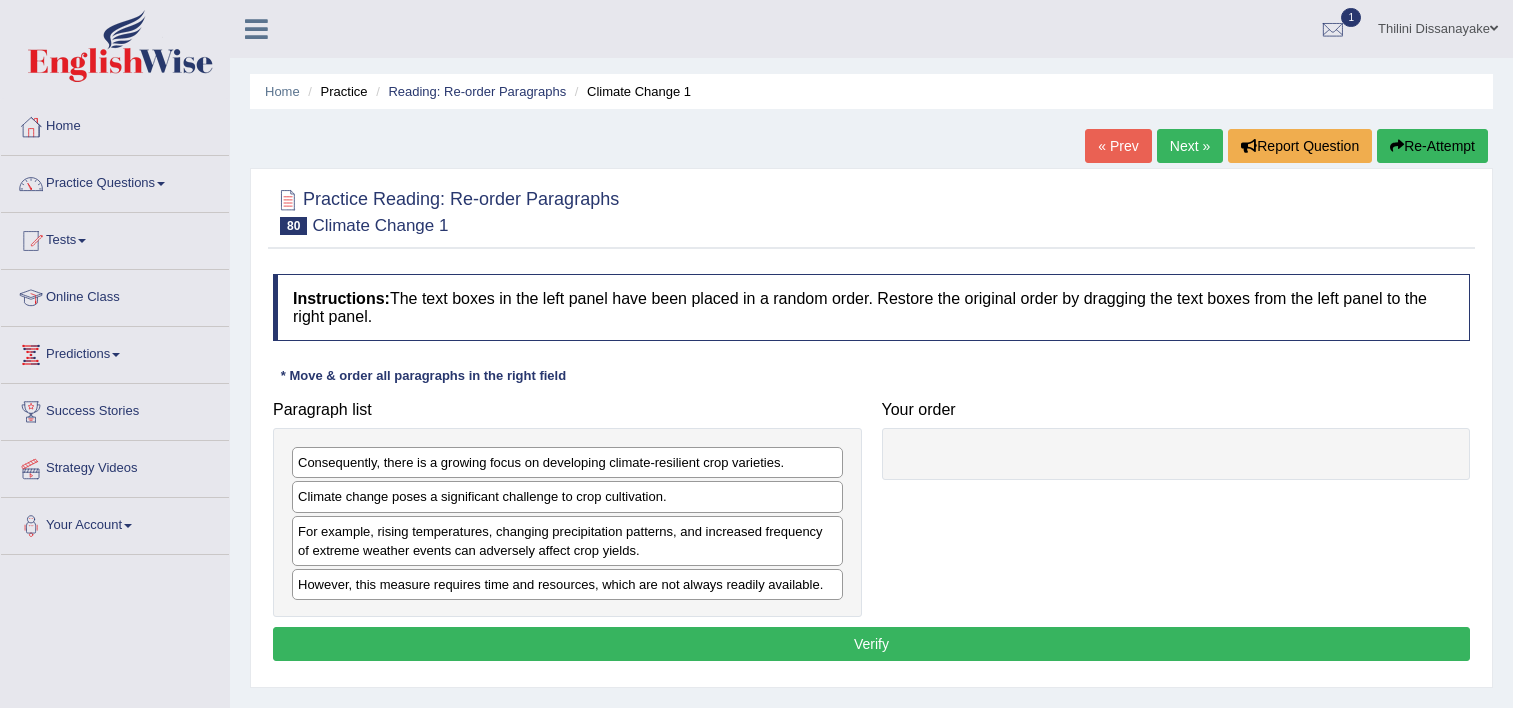 scroll, scrollTop: 0, scrollLeft: 0, axis: both 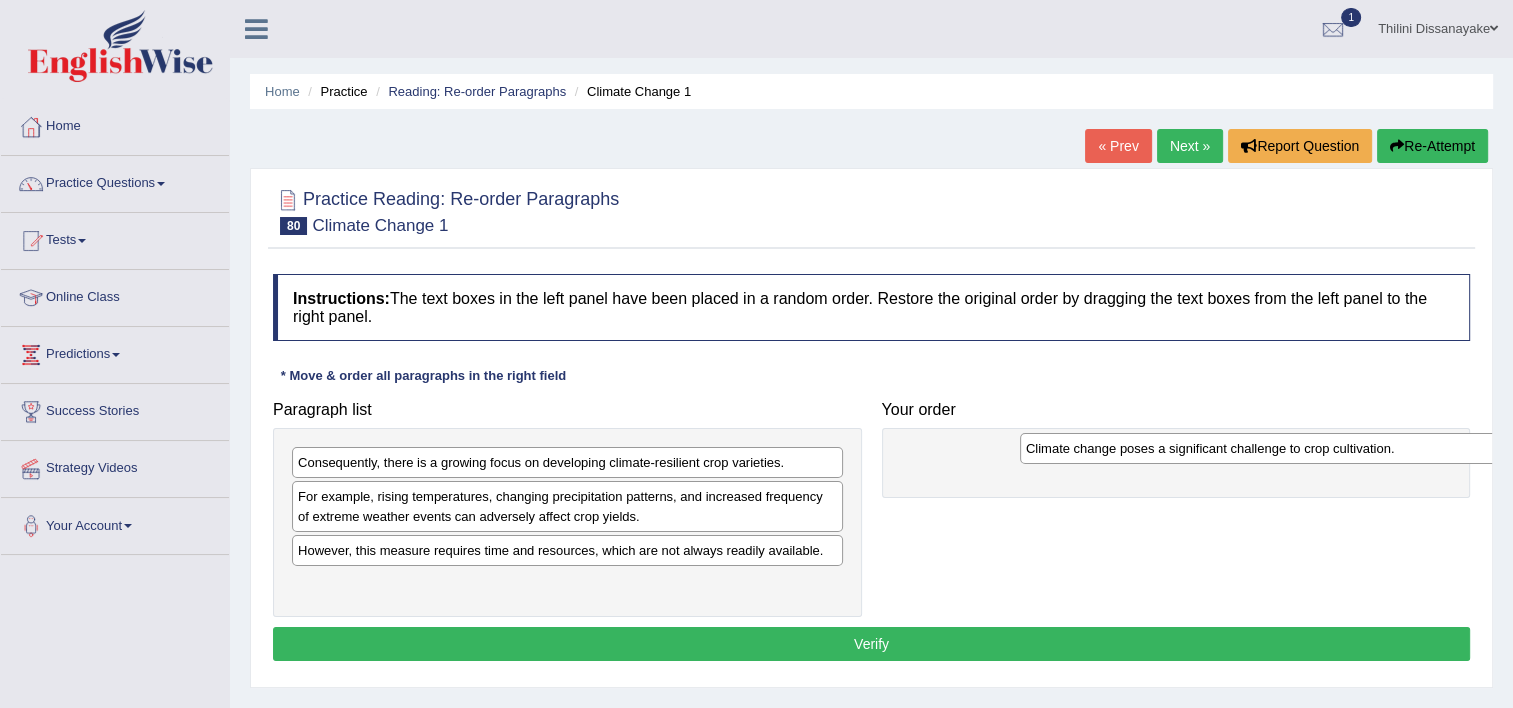 drag, startPoint x: 458, startPoint y: 495, endPoint x: 1224, endPoint y: 435, distance: 768.34625 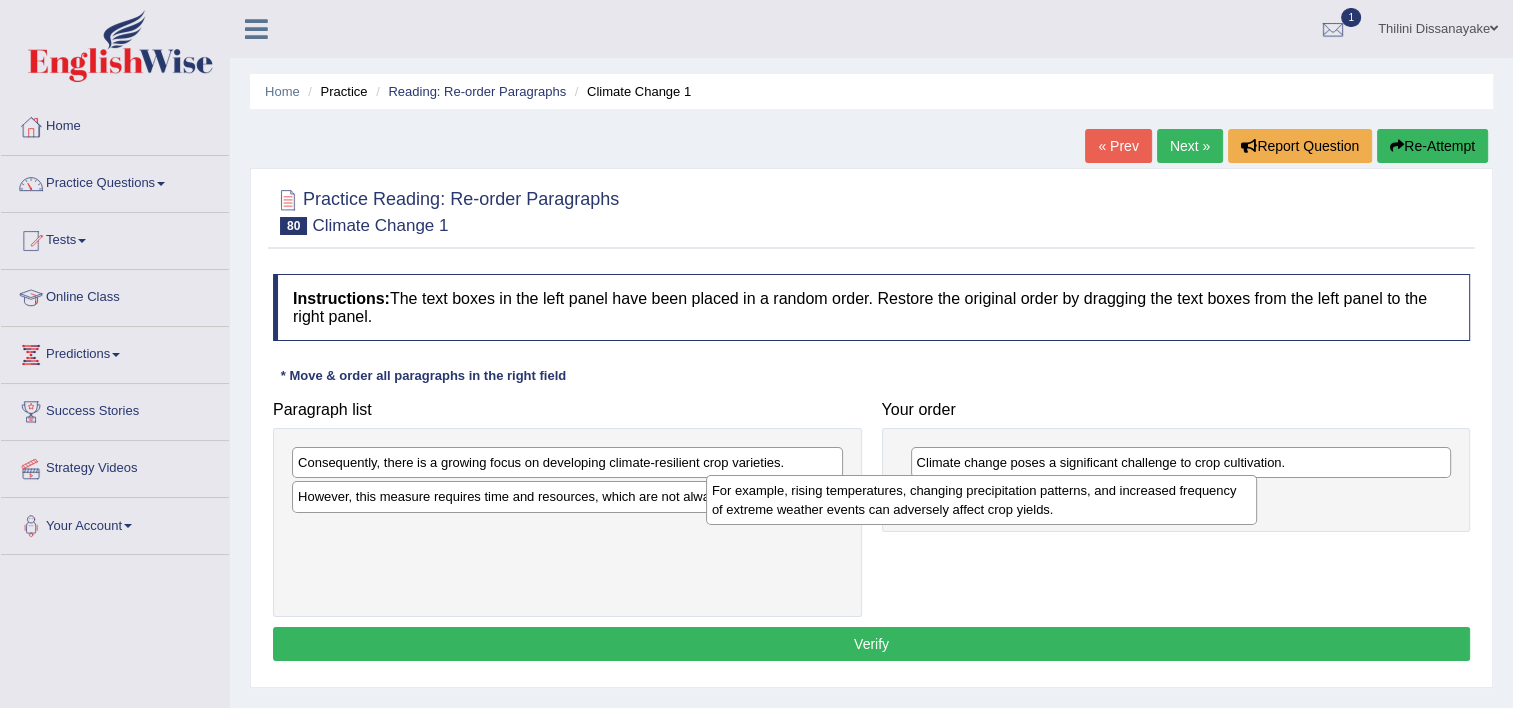 drag, startPoint x: 869, startPoint y: 502, endPoint x: 1186, endPoint y: 497, distance: 317.03943 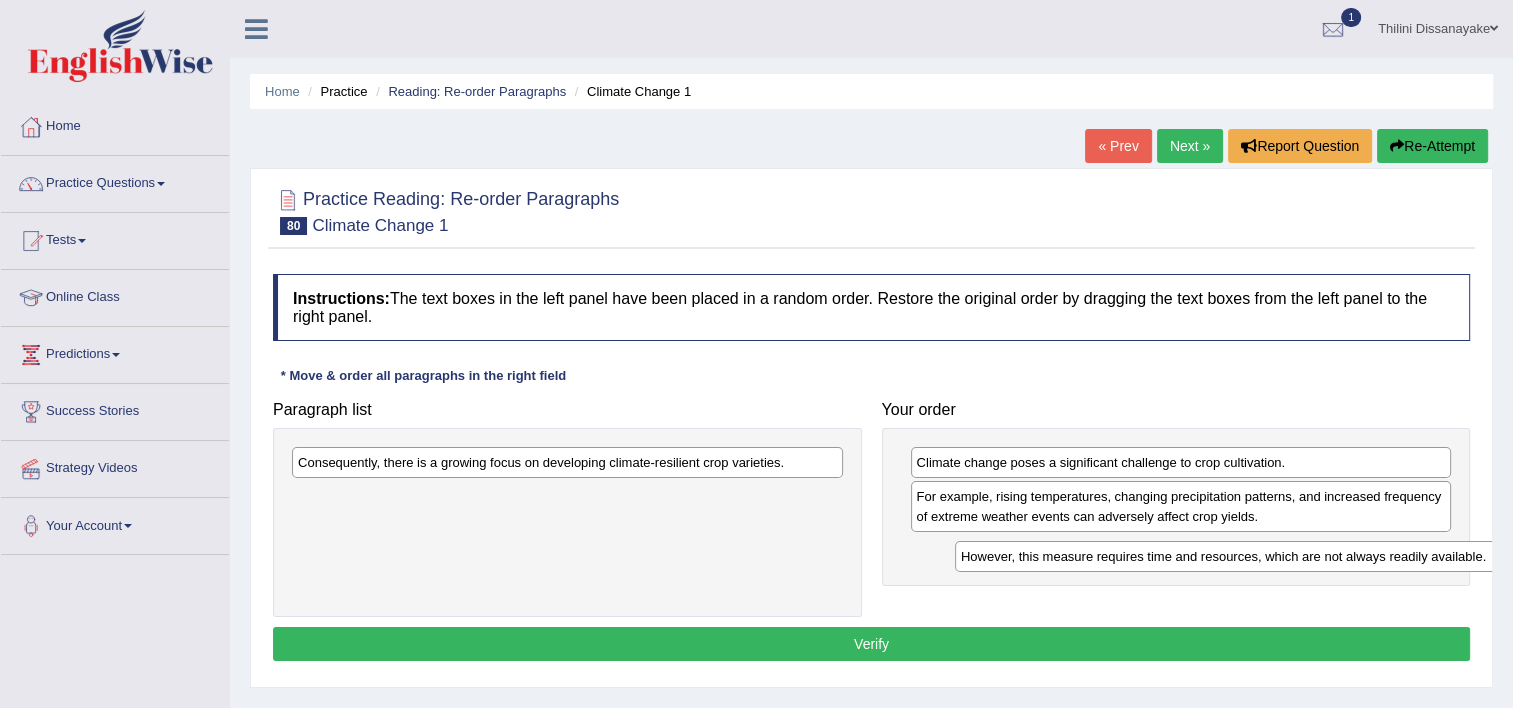 drag, startPoint x: 506, startPoint y: 499, endPoint x: 1166, endPoint y: 560, distance: 662.8129 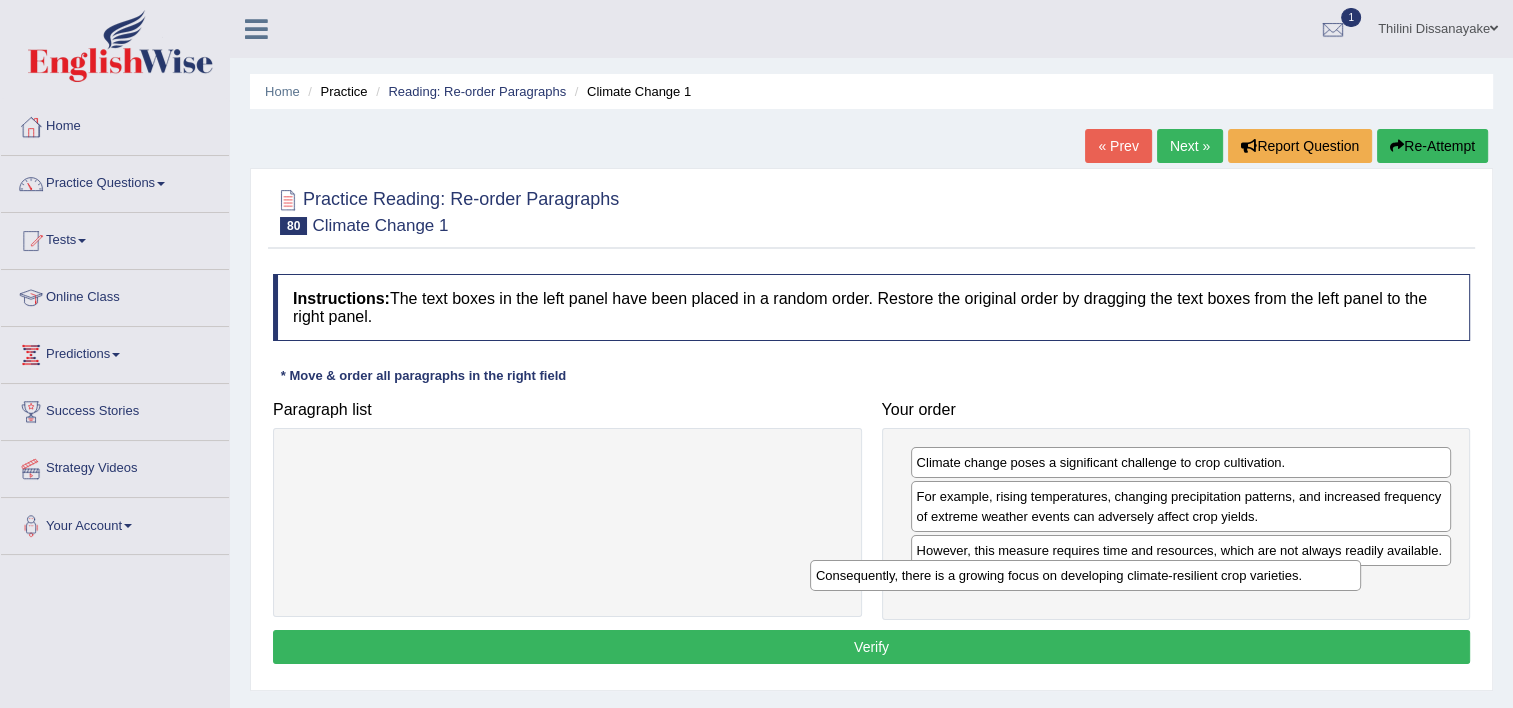 drag, startPoint x: 876, startPoint y: 549, endPoint x: 1221, endPoint y: 576, distance: 346.0549 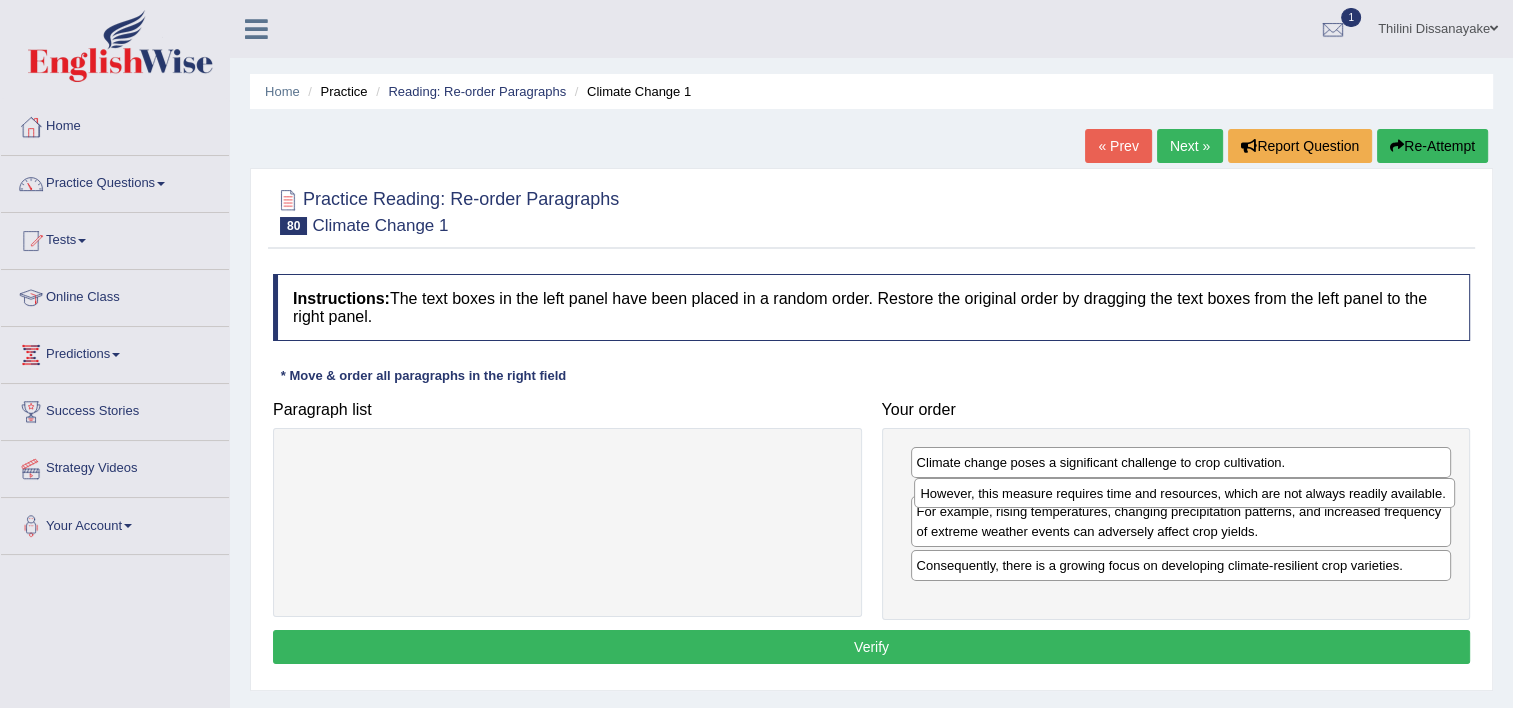 drag, startPoint x: 1230, startPoint y: 554, endPoint x: 1234, endPoint y: 497, distance: 57.14018 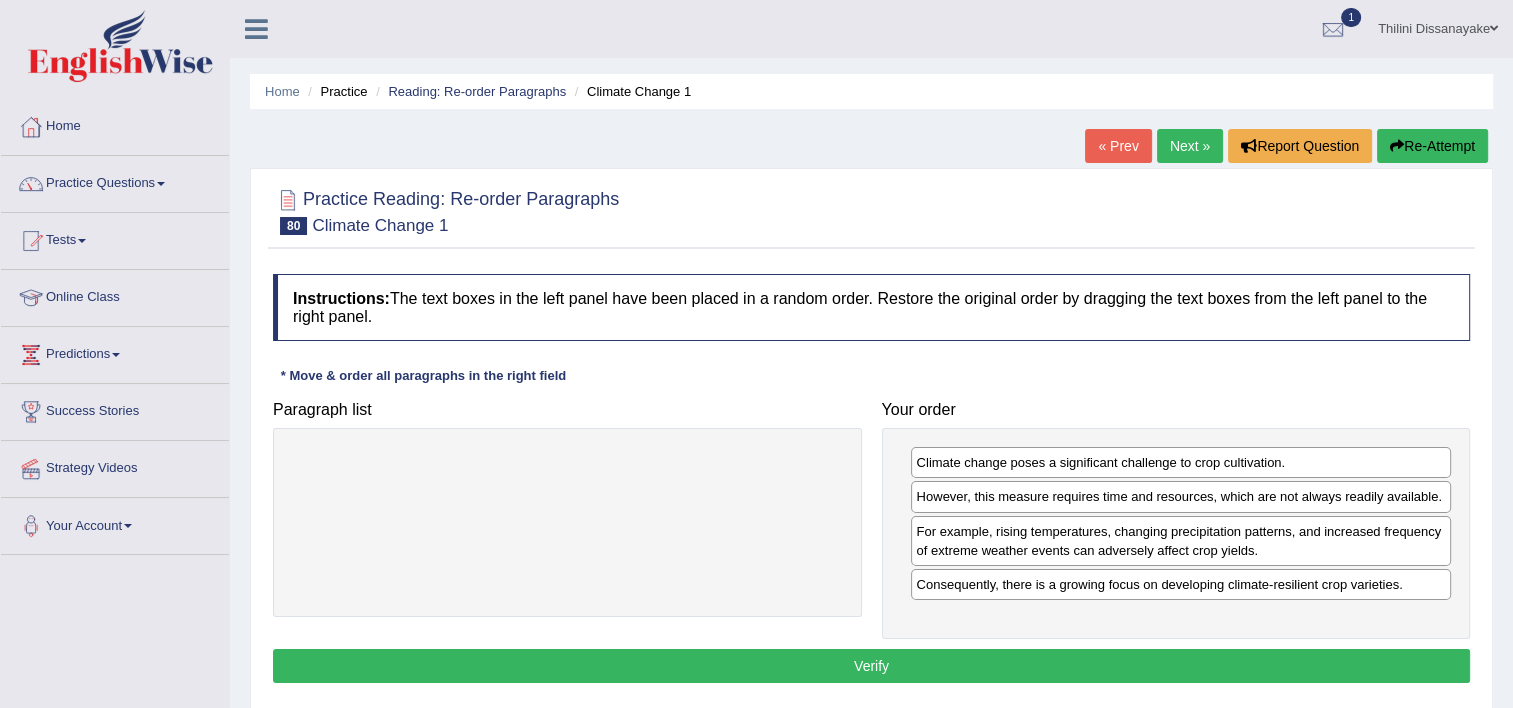click on "Verify" at bounding box center [871, 666] 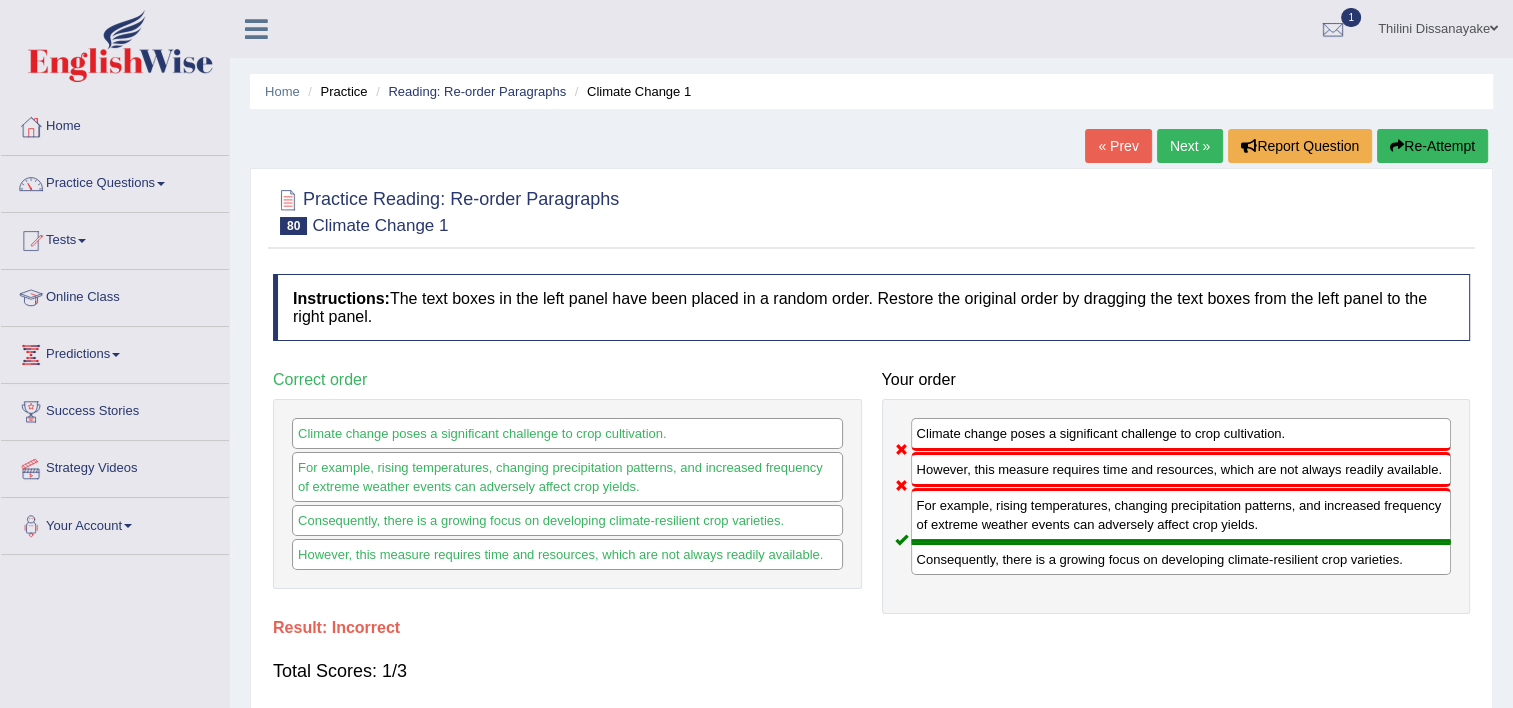 click on "Next »" at bounding box center [1190, 146] 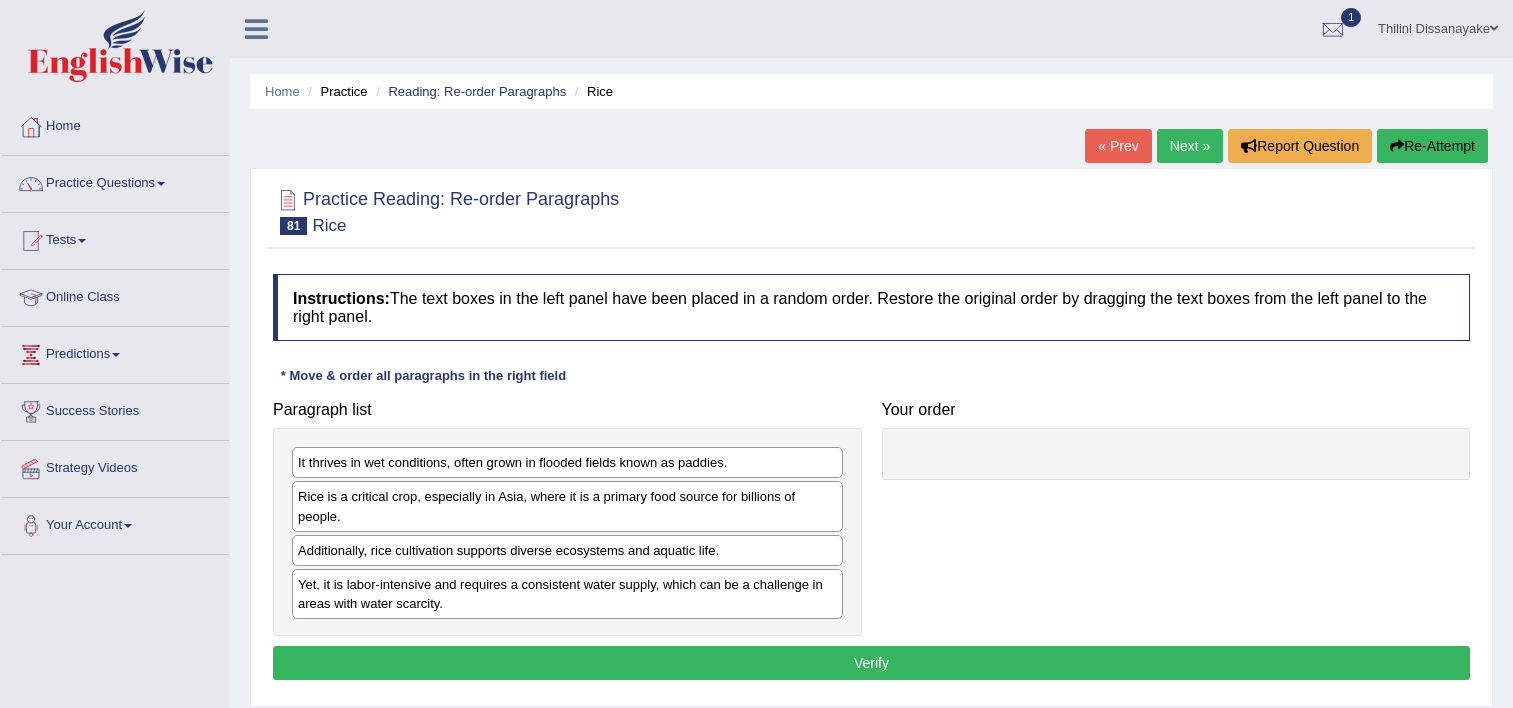 scroll, scrollTop: 0, scrollLeft: 0, axis: both 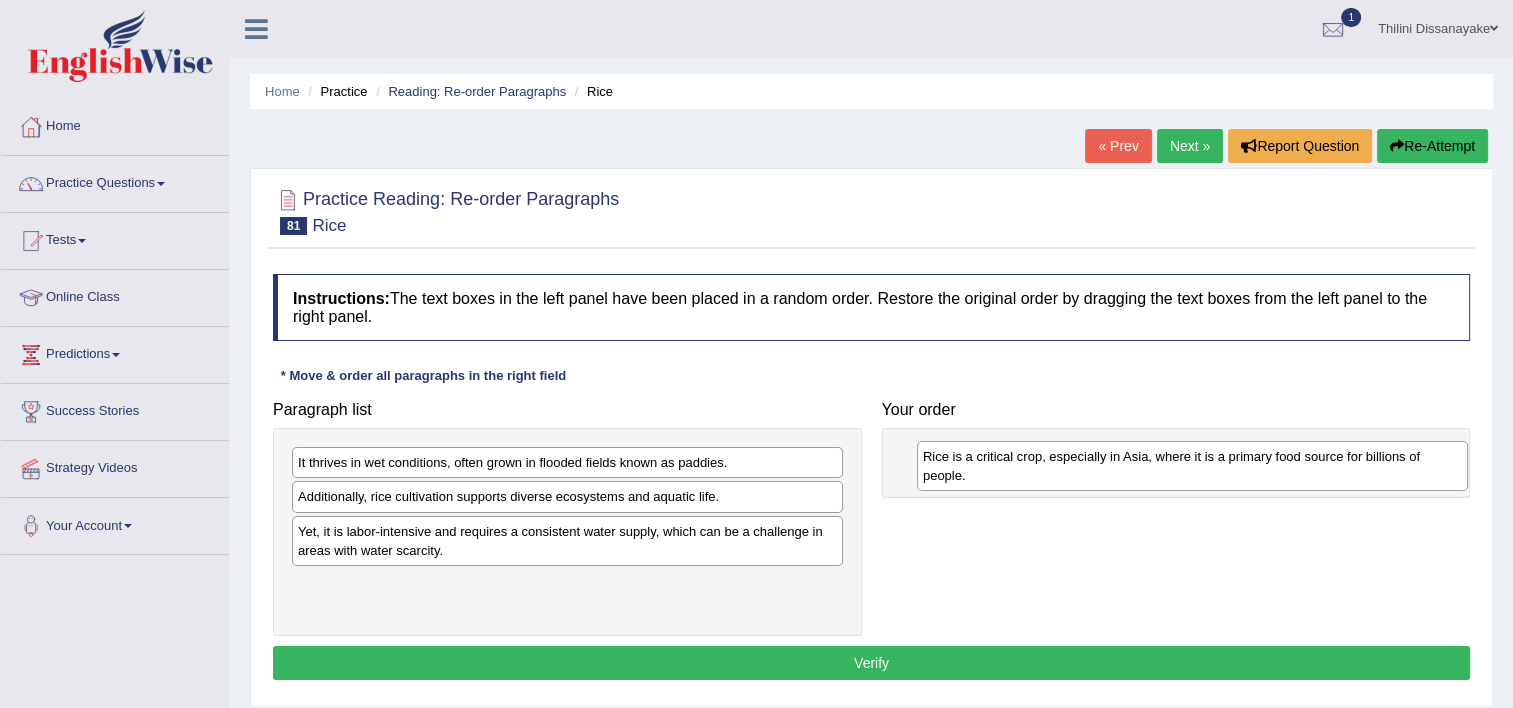 drag, startPoint x: 343, startPoint y: 514, endPoint x: 966, endPoint y: 472, distance: 624.4141 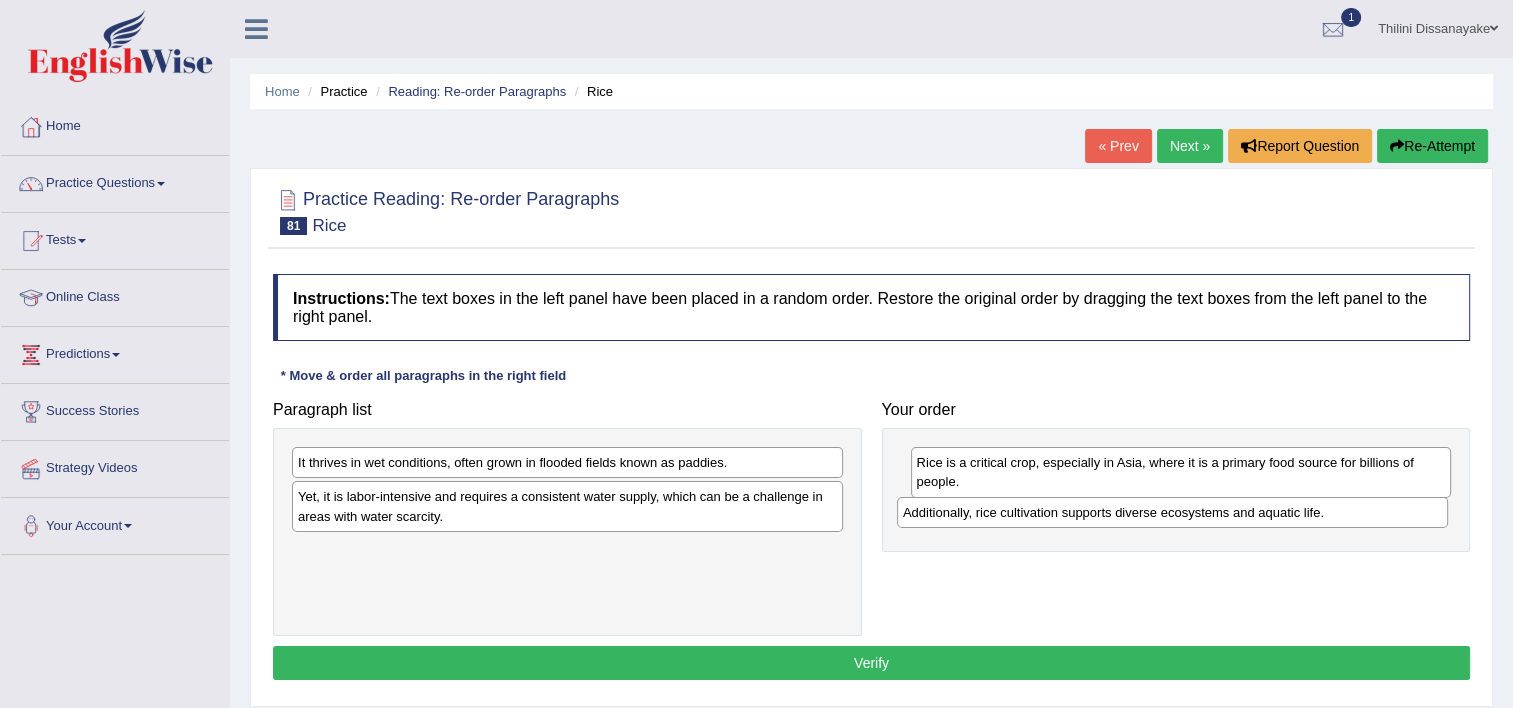 drag, startPoint x: 438, startPoint y: 502, endPoint x: 1043, endPoint y: 518, distance: 605.21155 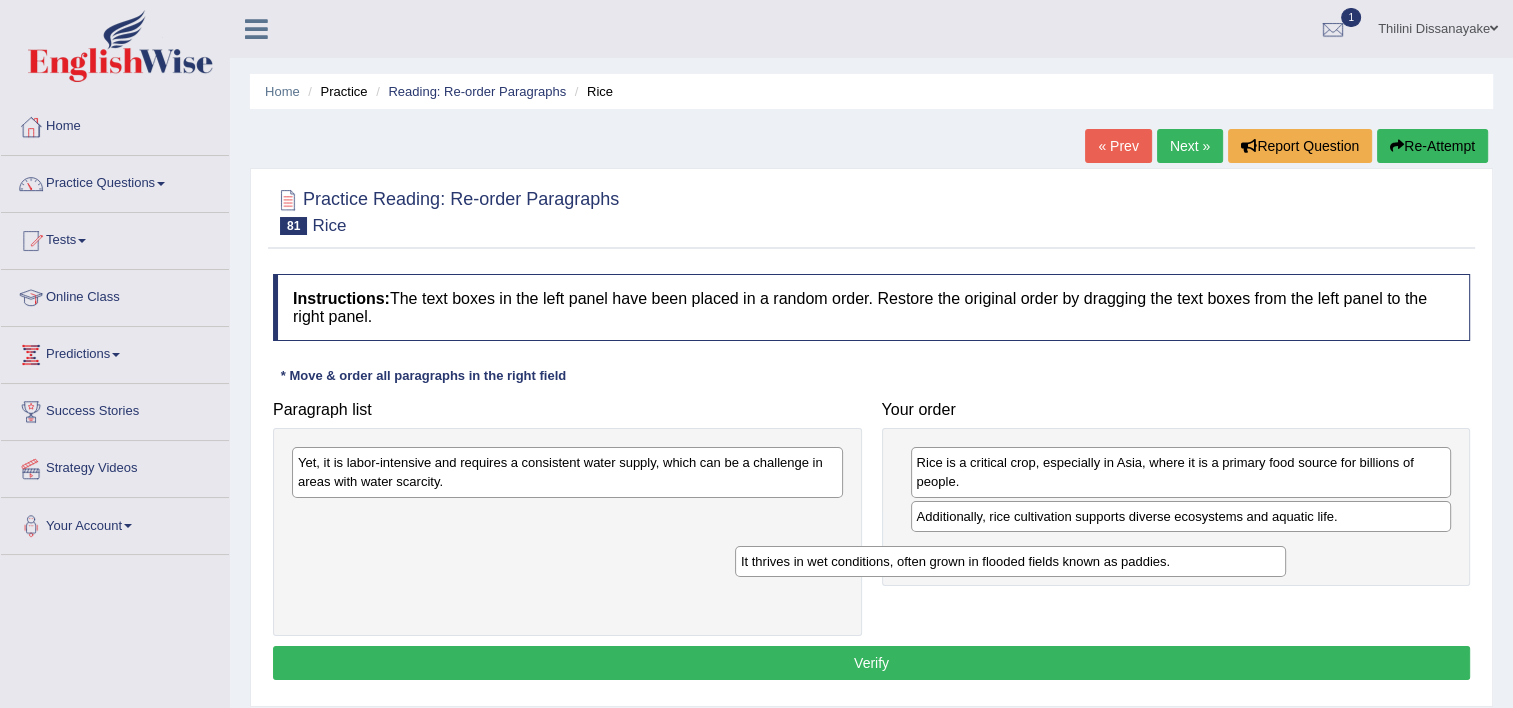 drag, startPoint x: 707, startPoint y: 468, endPoint x: 1164, endPoint y: 555, distance: 465.2075 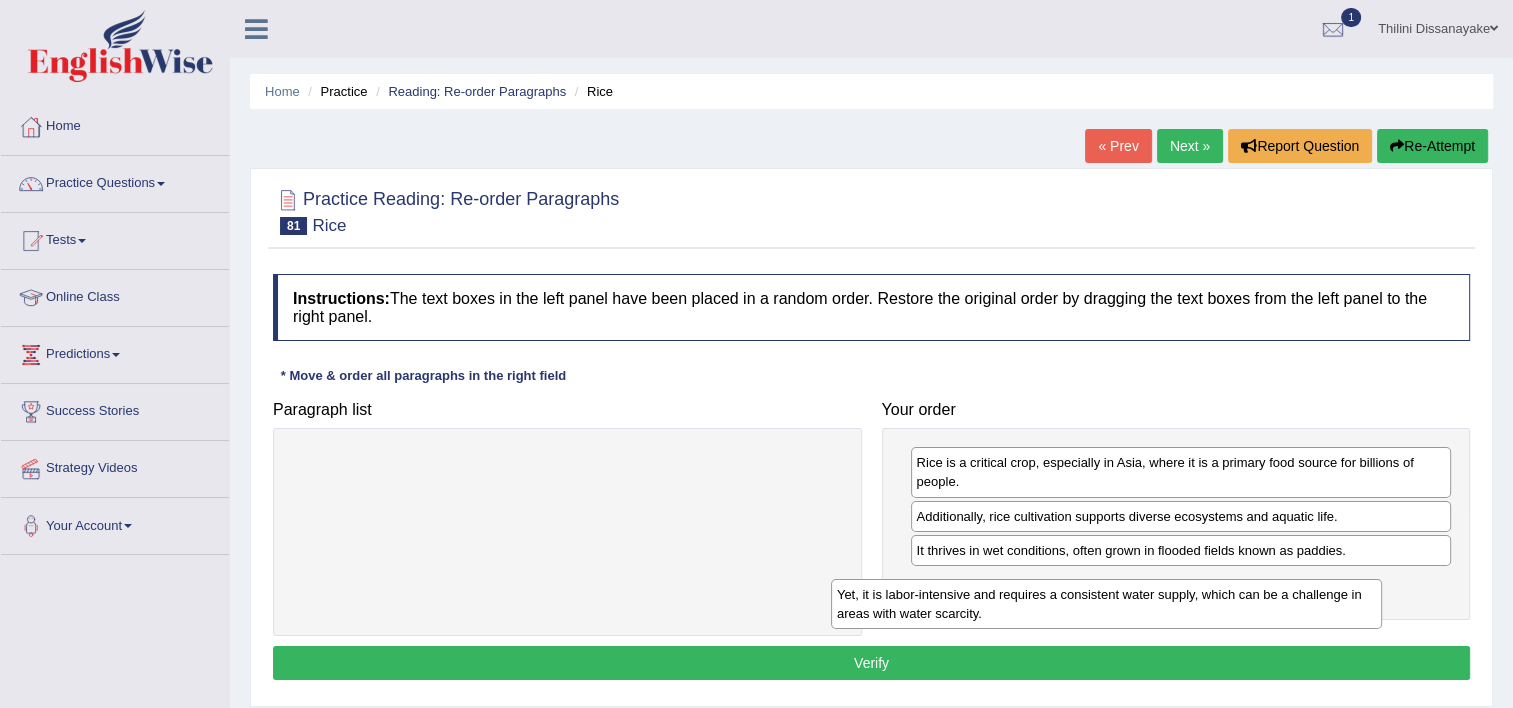 drag, startPoint x: 625, startPoint y: 483, endPoint x: 1152, endPoint y: 602, distance: 540.26843 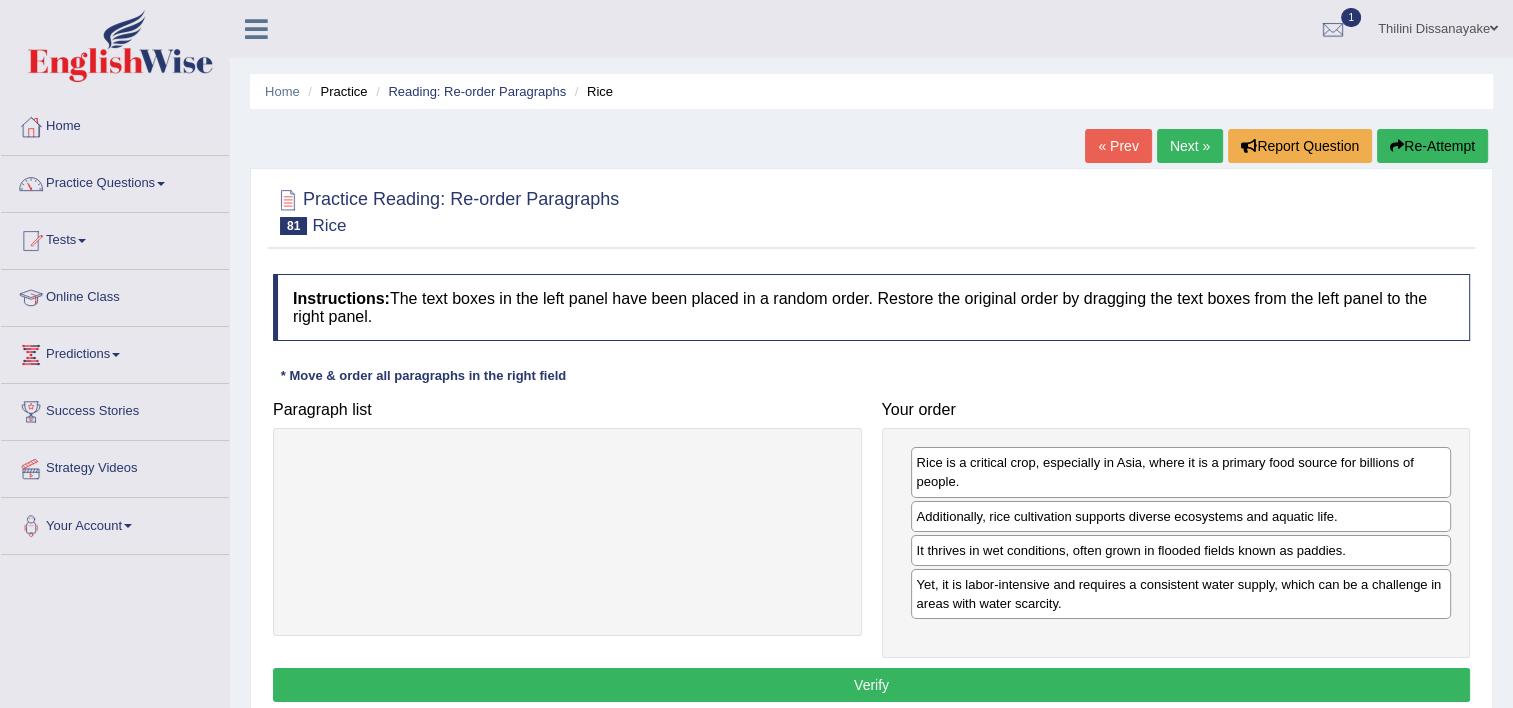 click on "Verify" at bounding box center (871, 685) 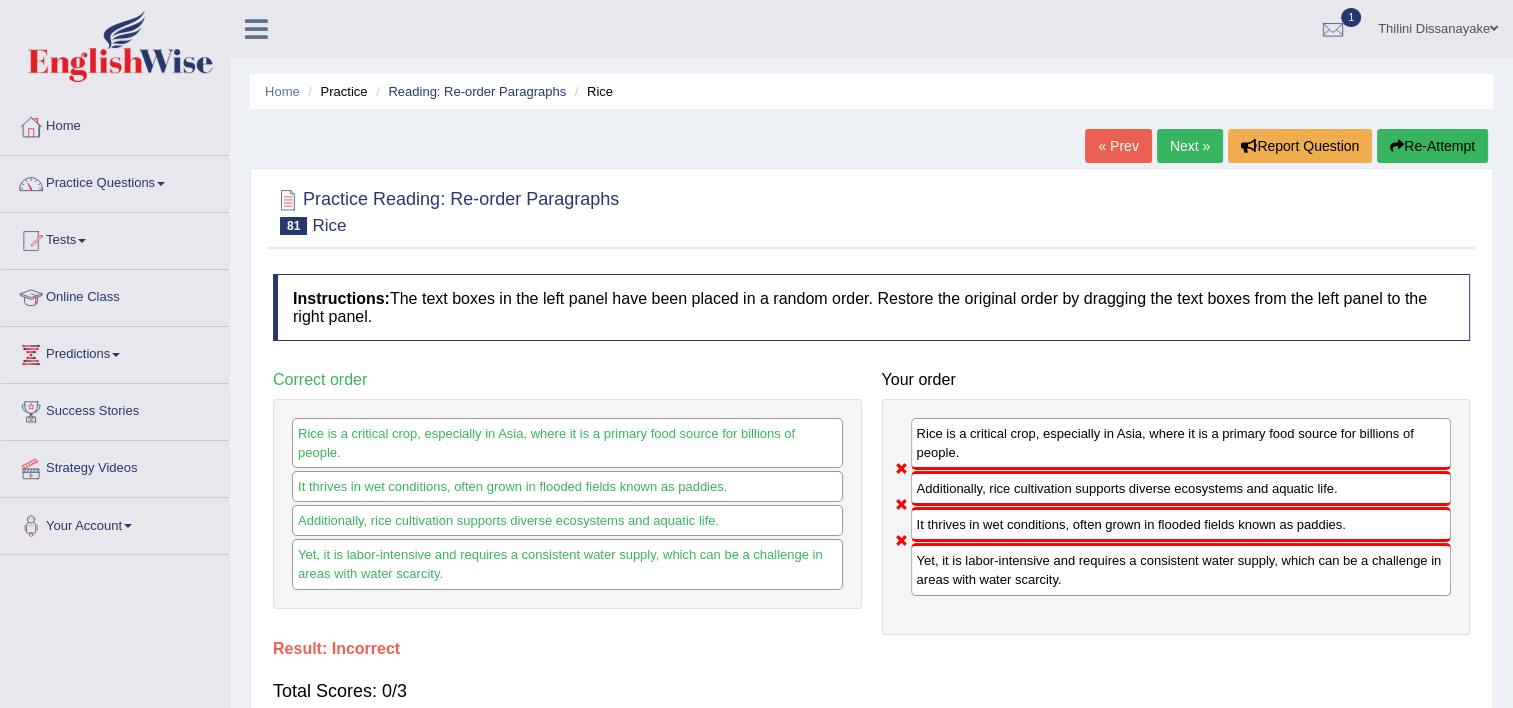 click on "Next »" at bounding box center [1190, 146] 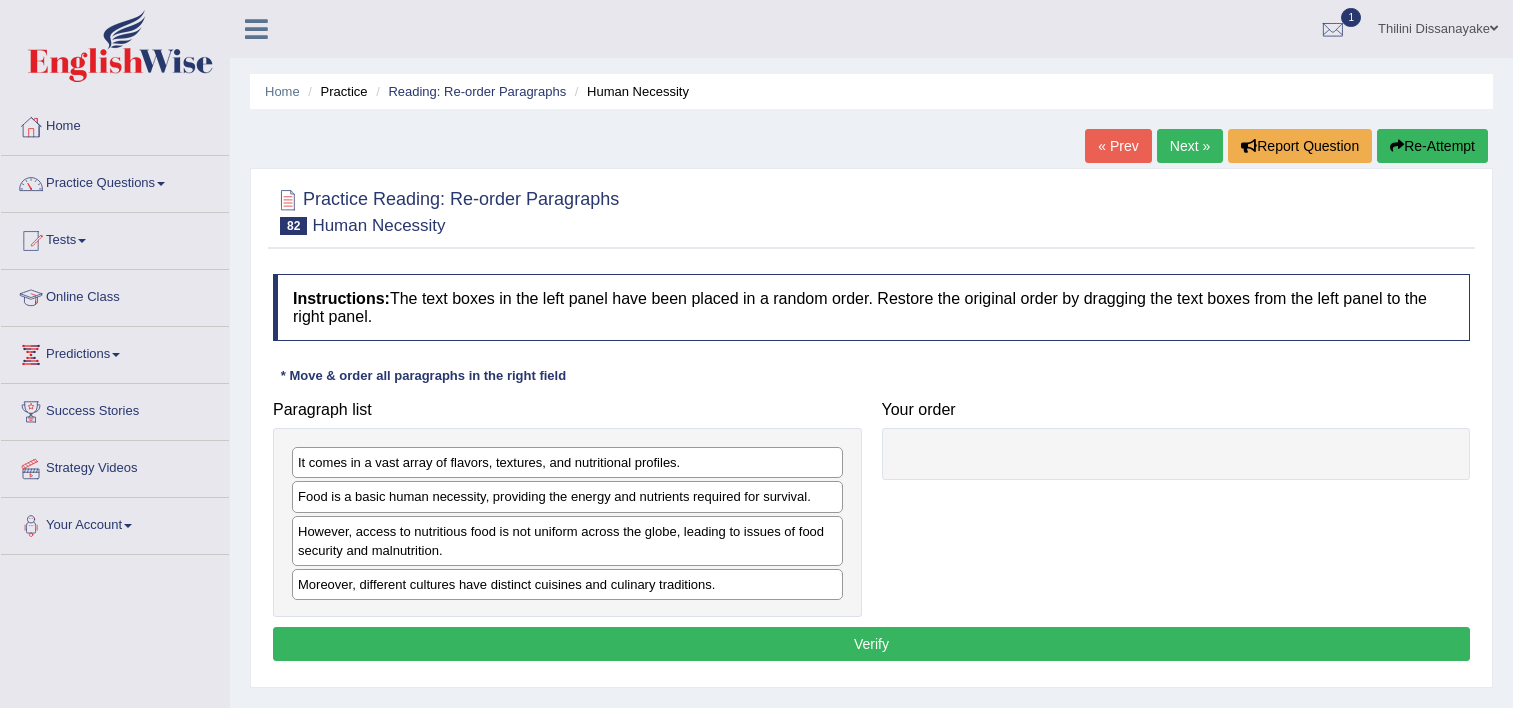scroll, scrollTop: 0, scrollLeft: 0, axis: both 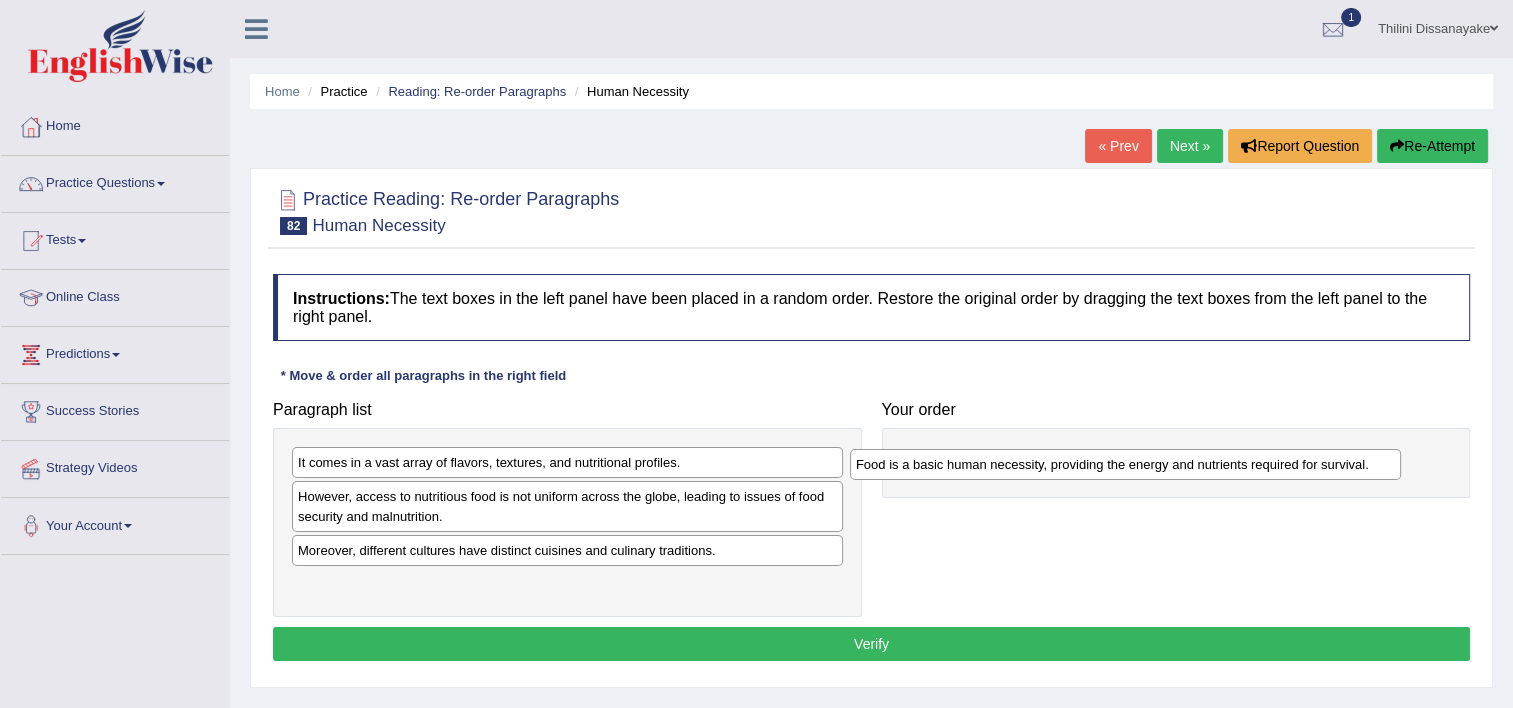 drag, startPoint x: 391, startPoint y: 504, endPoint x: 984, endPoint y: 451, distance: 595.3638 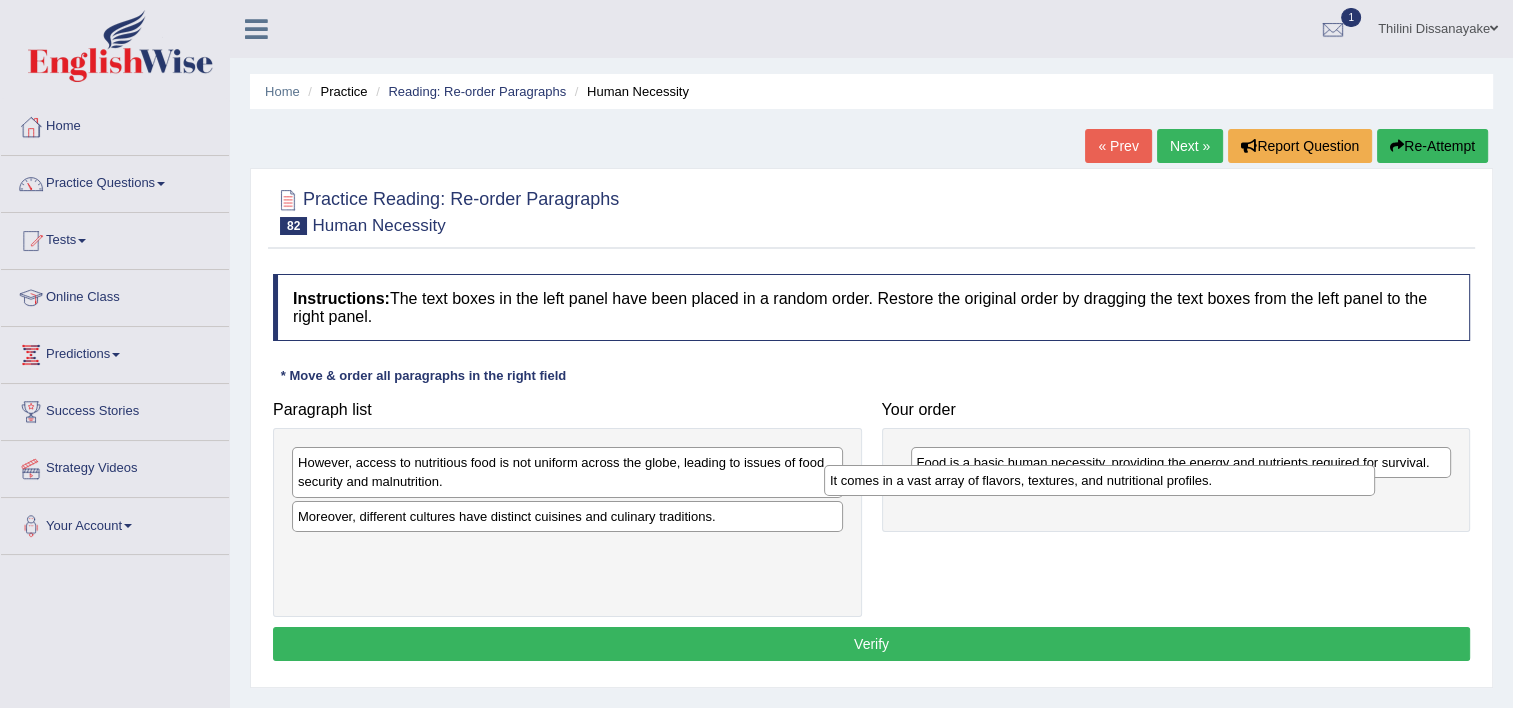 drag, startPoint x: 463, startPoint y: 468, endPoint x: 1023, endPoint y: 492, distance: 560.51404 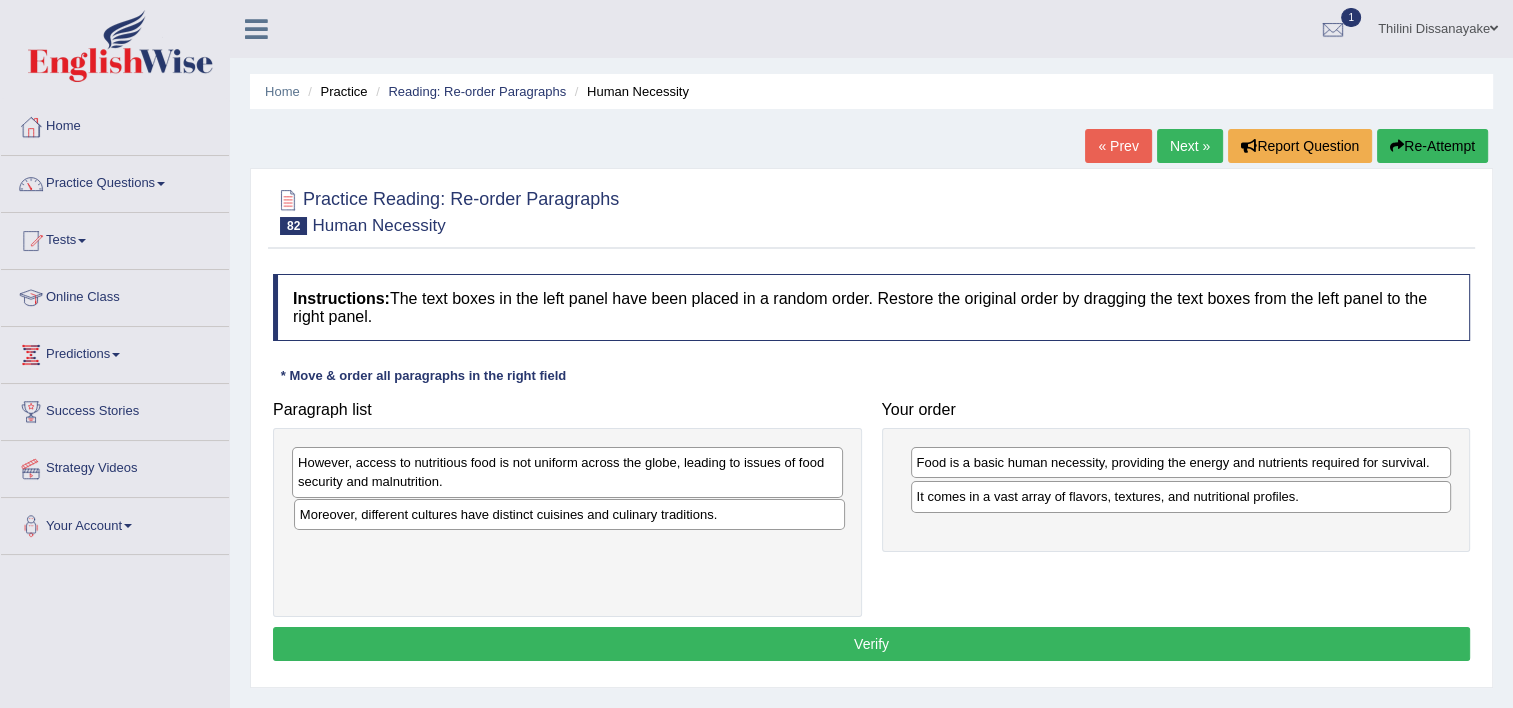 click on "Moreover, different cultures have distinct cuisines and culinary traditions." at bounding box center [569, 514] 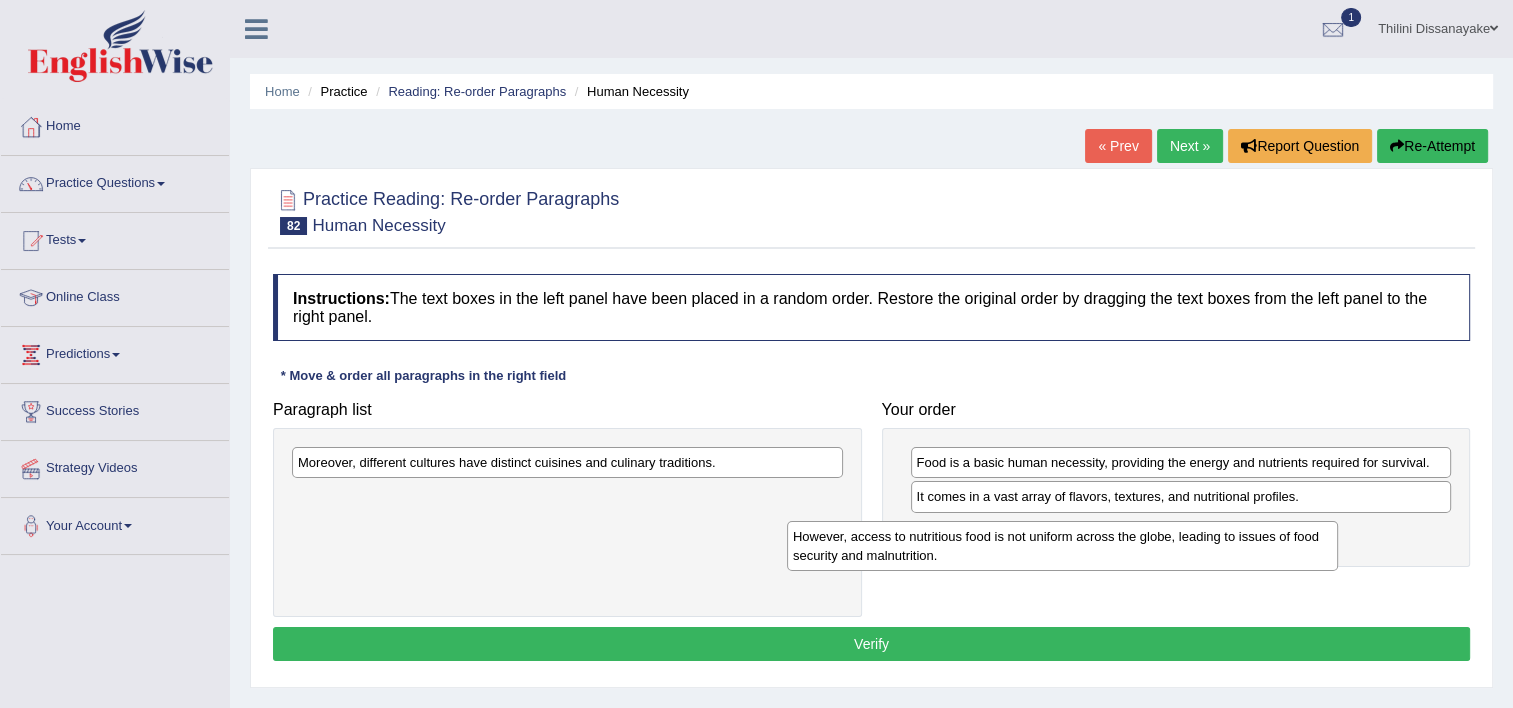 drag, startPoint x: 610, startPoint y: 465, endPoint x: 1160, endPoint y: 524, distance: 553.1555 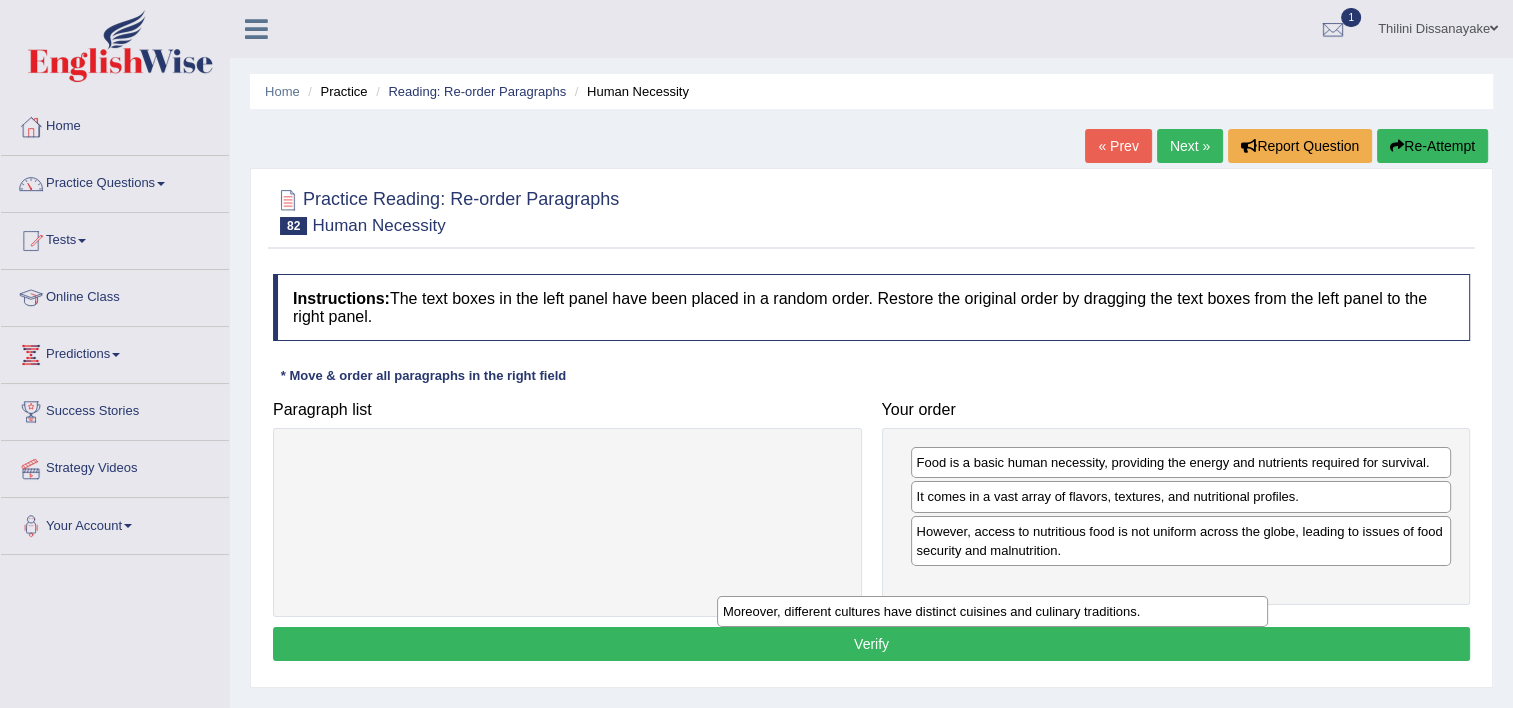 drag, startPoint x: 834, startPoint y: 467, endPoint x: 1280, endPoint y: 575, distance: 458.88995 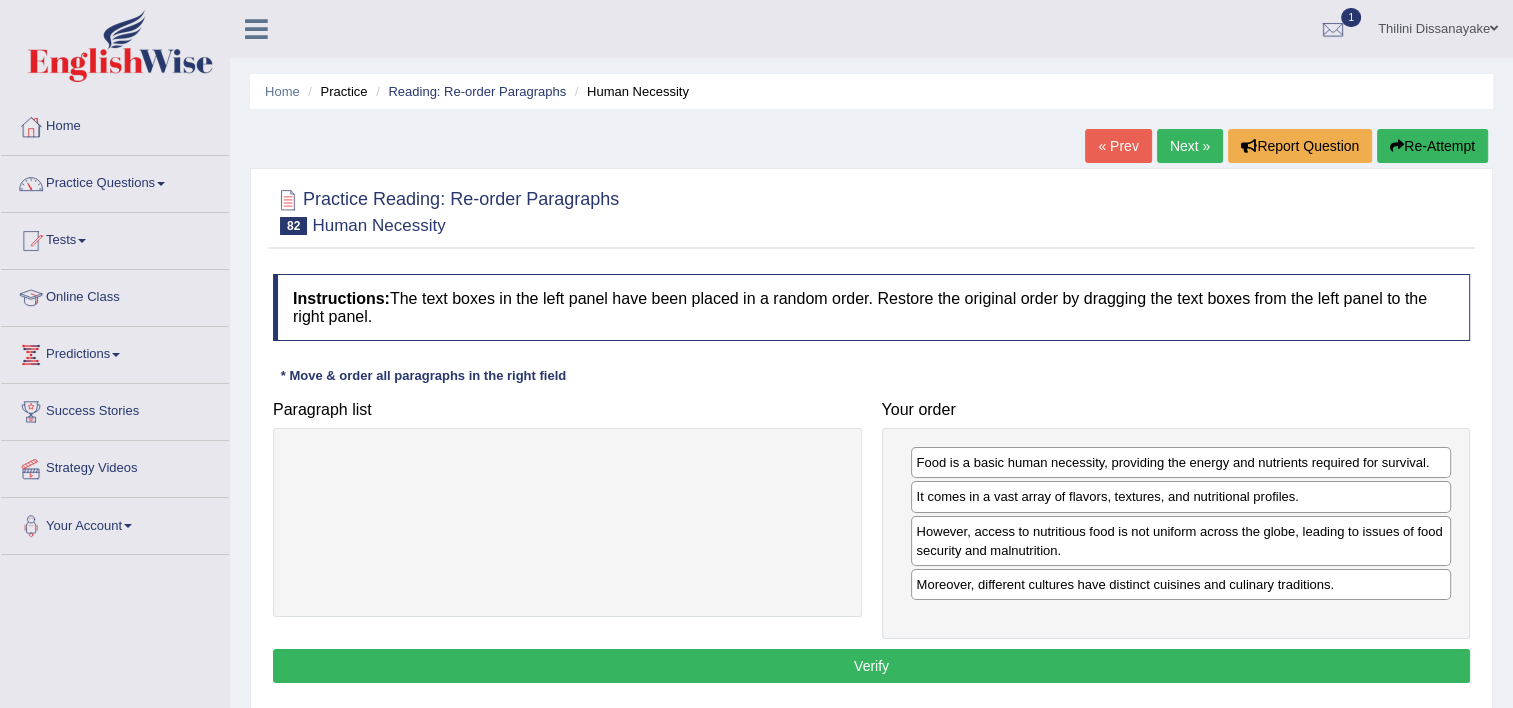 click on "Verify" at bounding box center [871, 666] 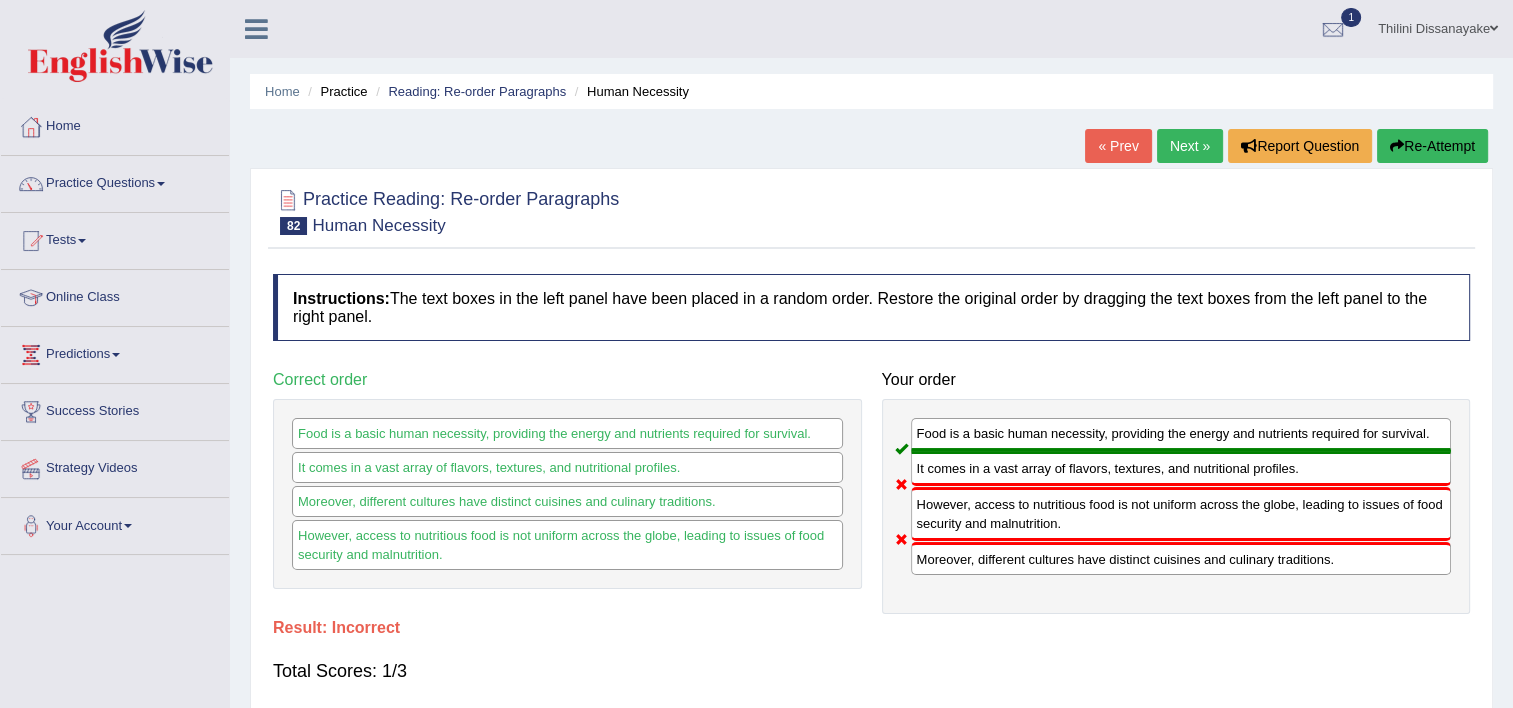 click on "Next »" at bounding box center [1190, 146] 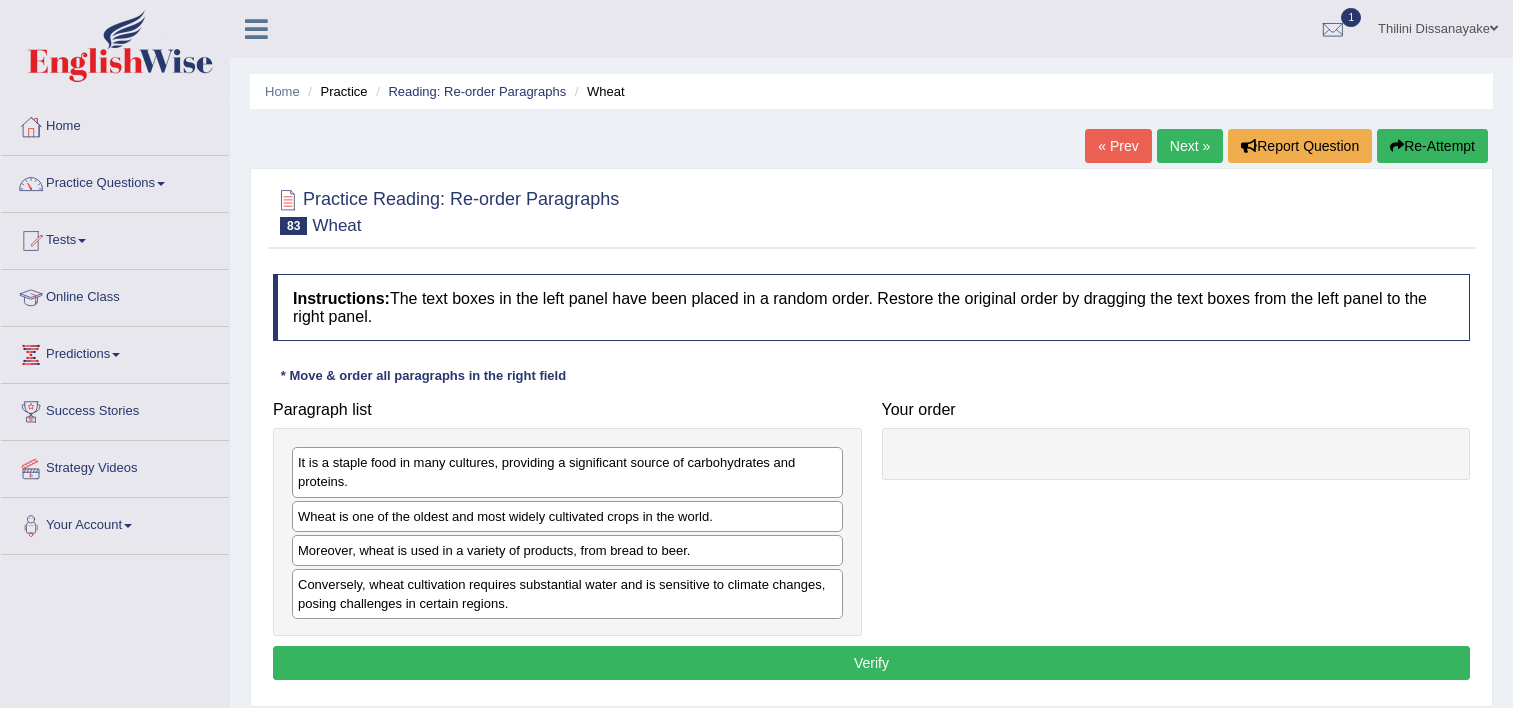 scroll, scrollTop: 0, scrollLeft: 0, axis: both 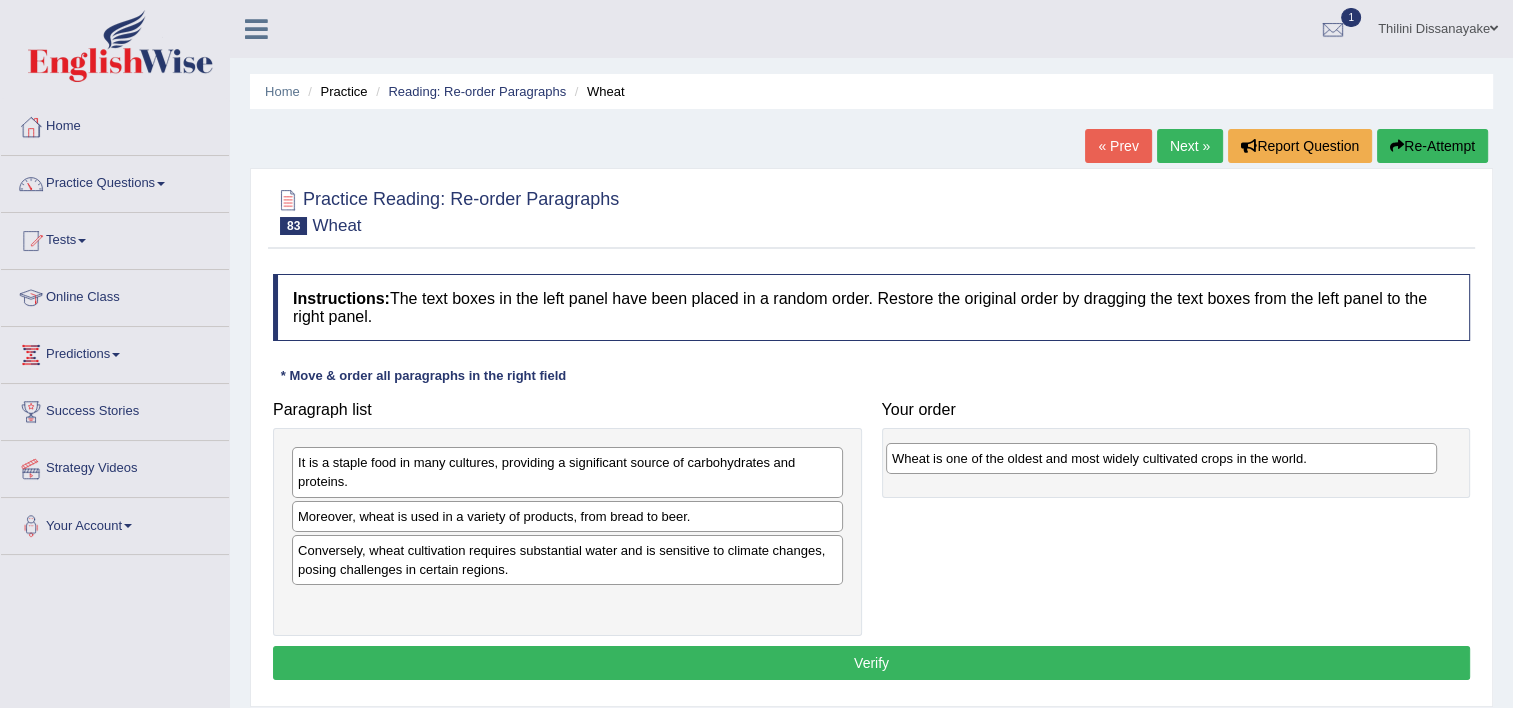 drag, startPoint x: 432, startPoint y: 507, endPoint x: 963, endPoint y: 451, distance: 533.94476 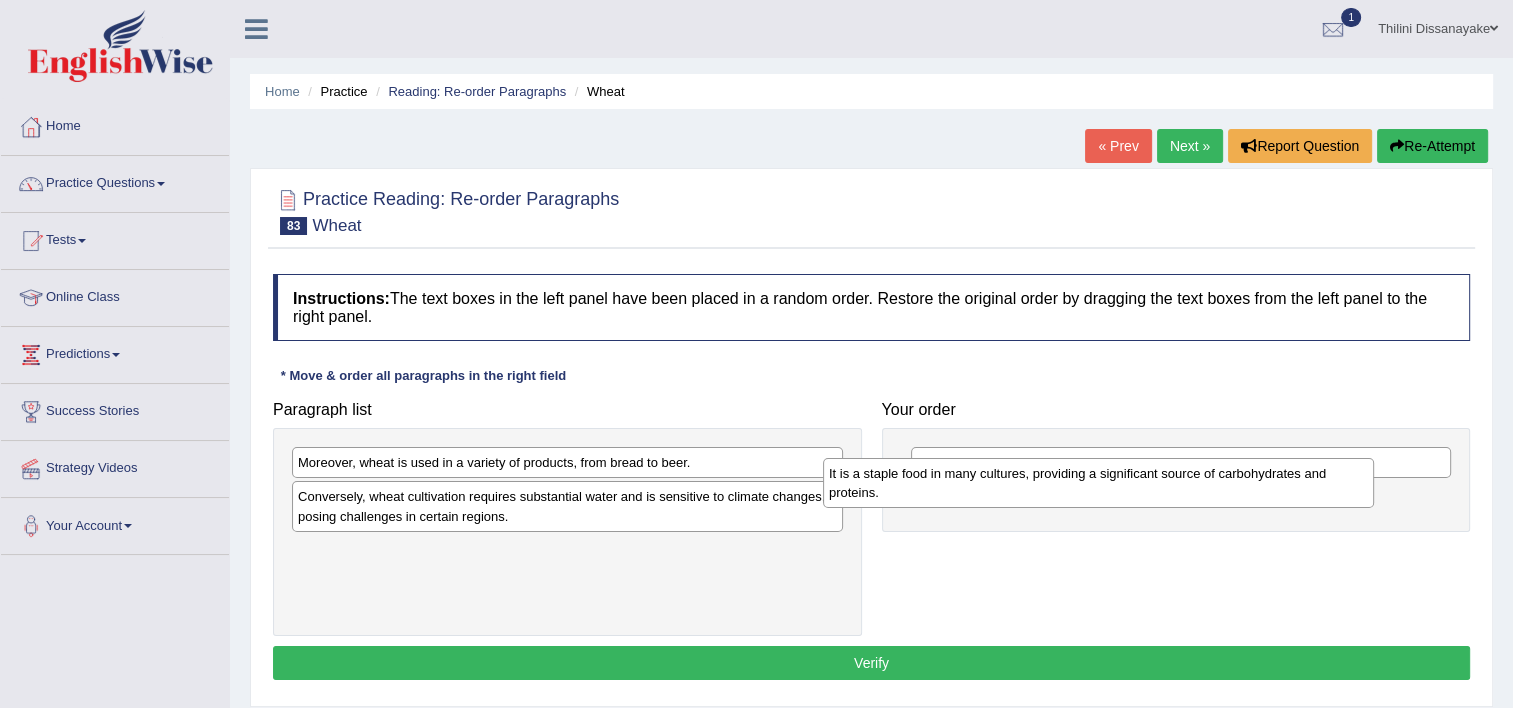 drag, startPoint x: 398, startPoint y: 481, endPoint x: 936, endPoint y: 490, distance: 538.07526 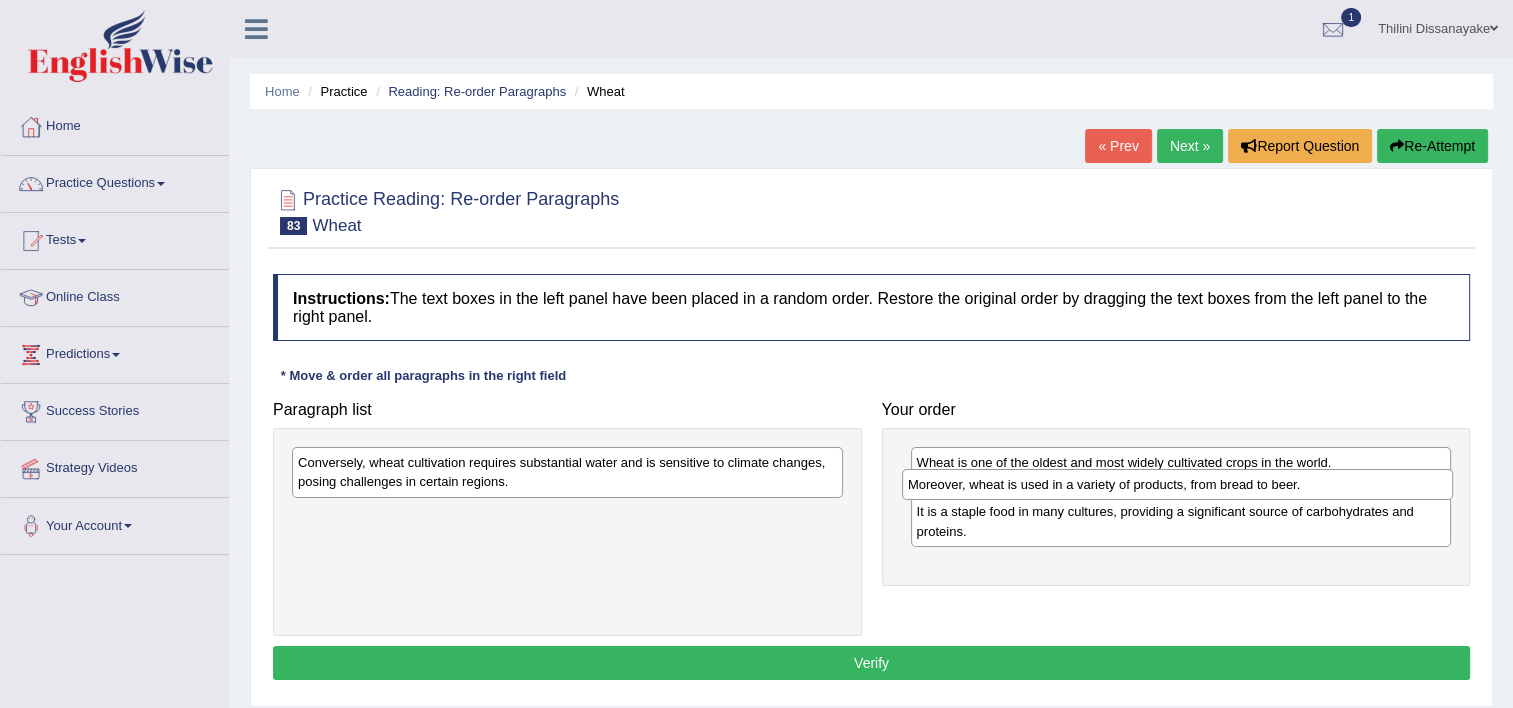 drag, startPoint x: 386, startPoint y: 458, endPoint x: 992, endPoint y: 480, distance: 606.39923 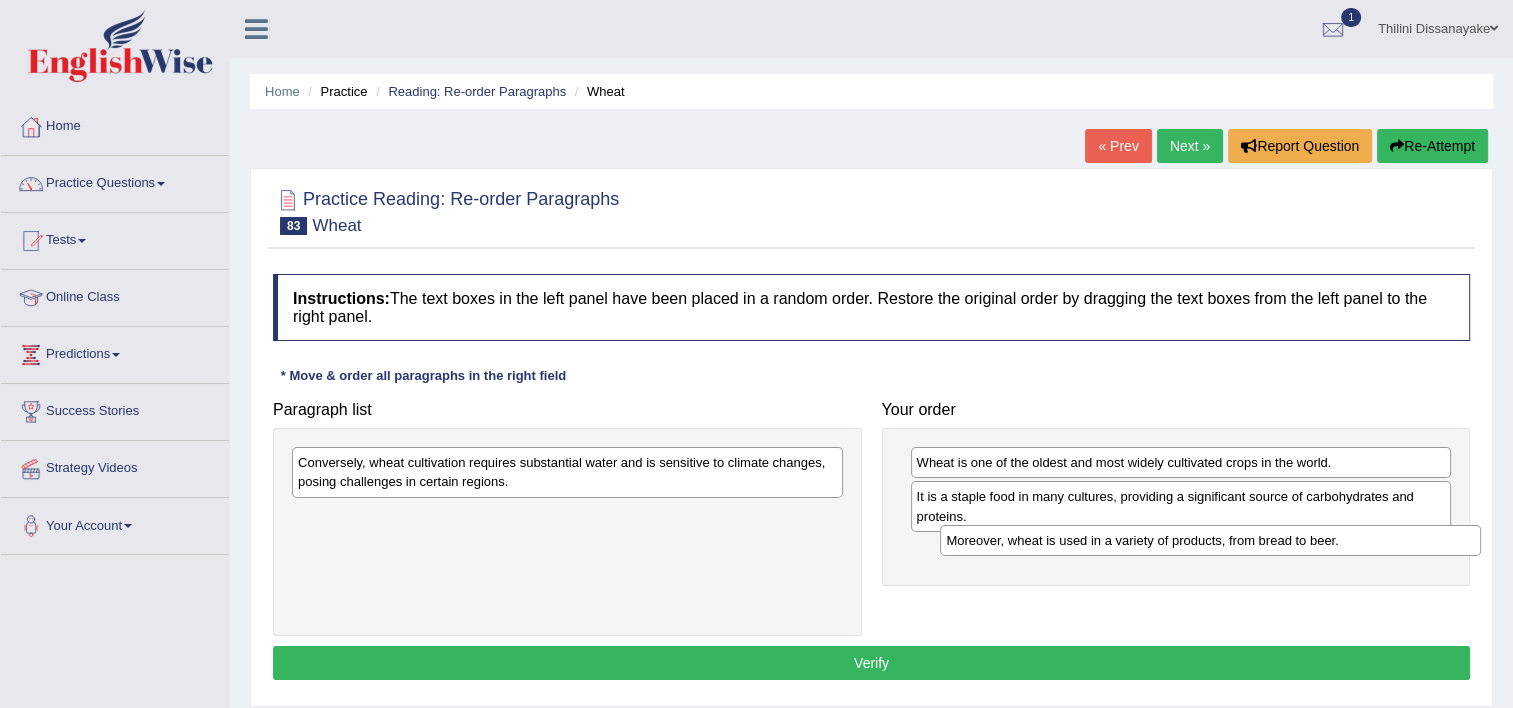 drag, startPoint x: 988, startPoint y: 500, endPoint x: 1011, endPoint y: 543, distance: 48.76474 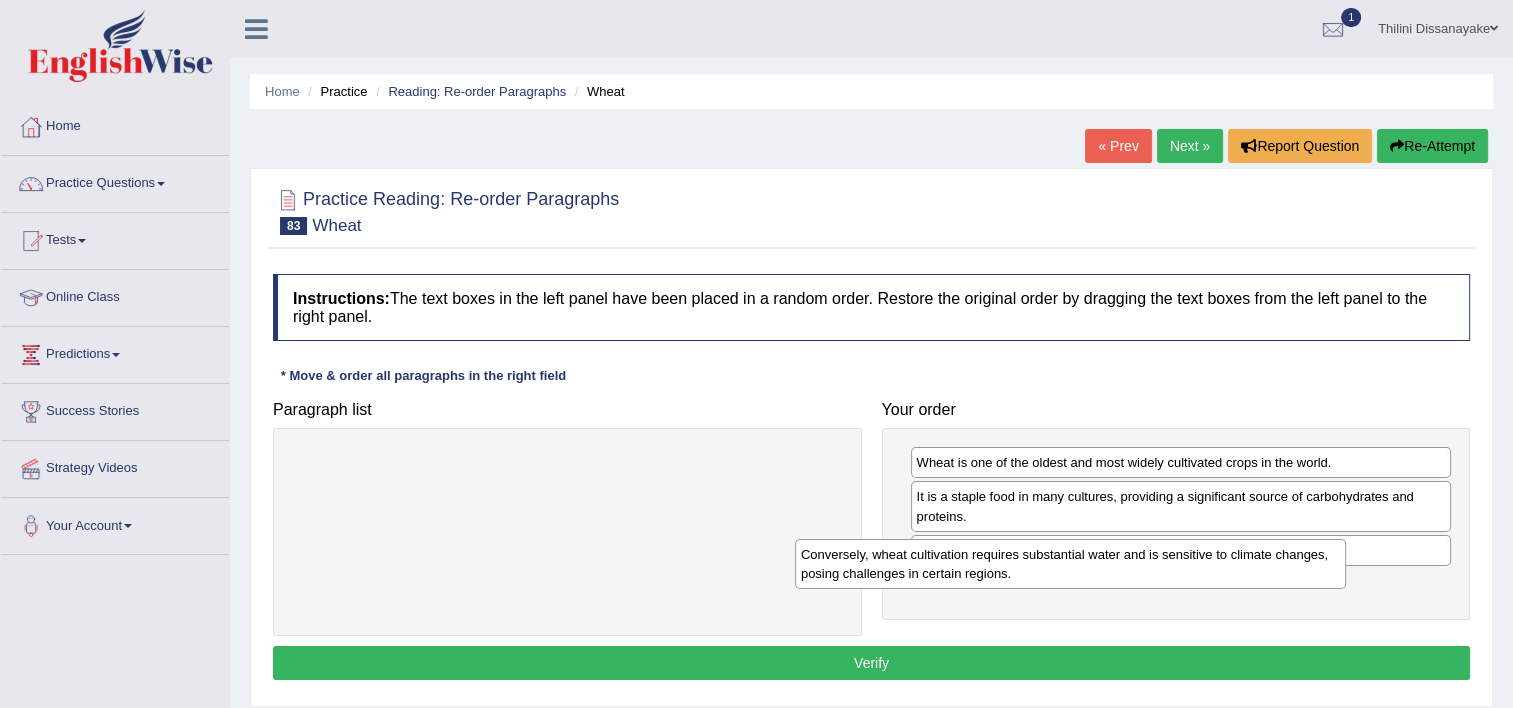 drag, startPoint x: 585, startPoint y: 482, endPoint x: 1112, endPoint y: 592, distance: 538.35767 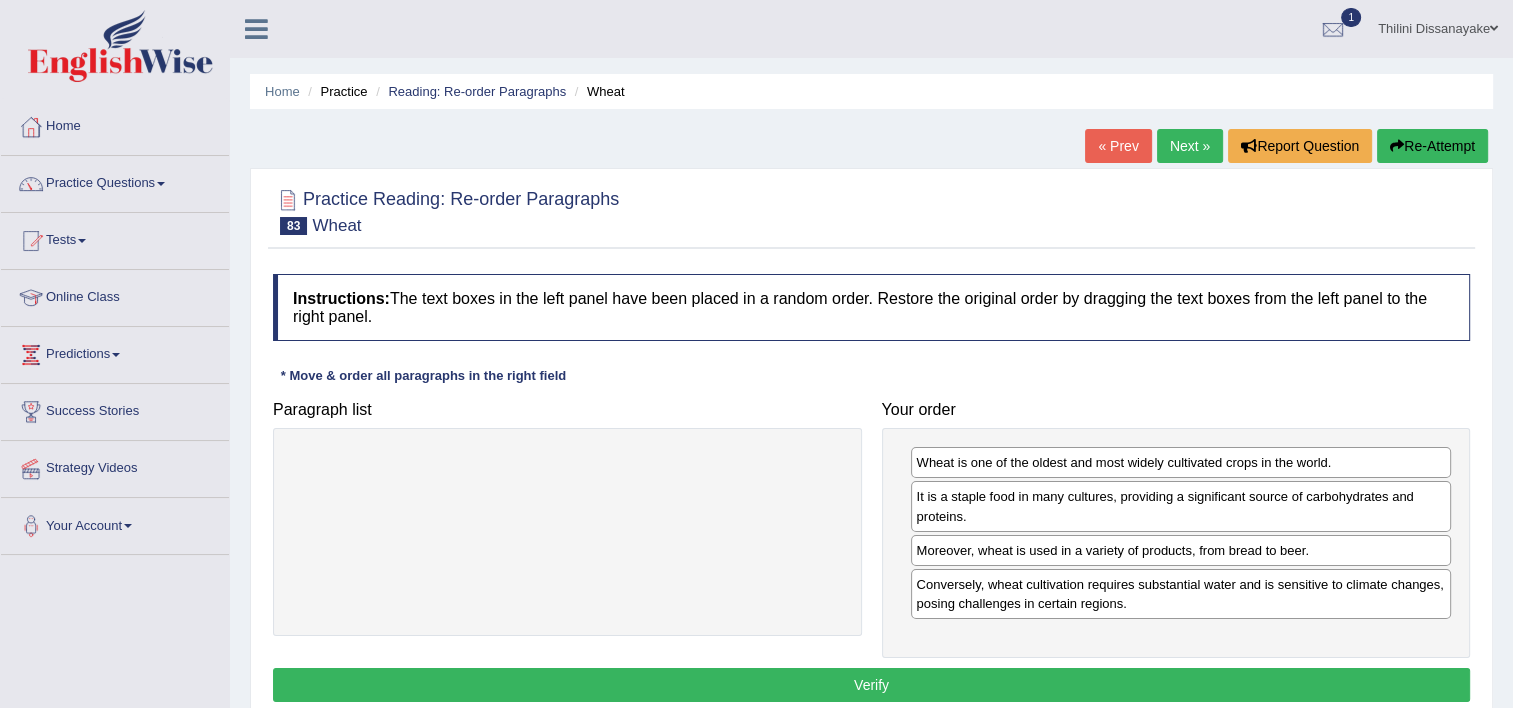 click on "Verify" at bounding box center (871, 685) 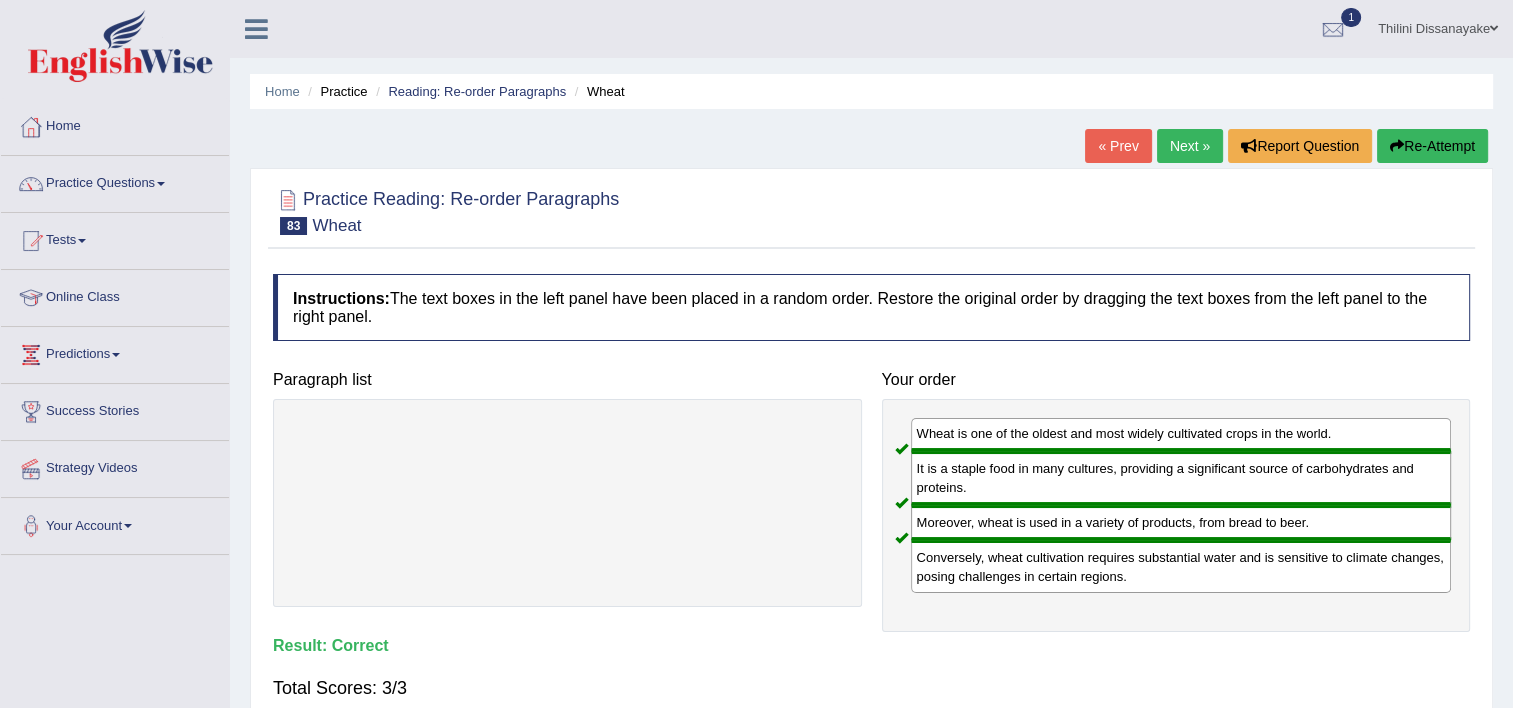 click on "Next »" at bounding box center (1190, 146) 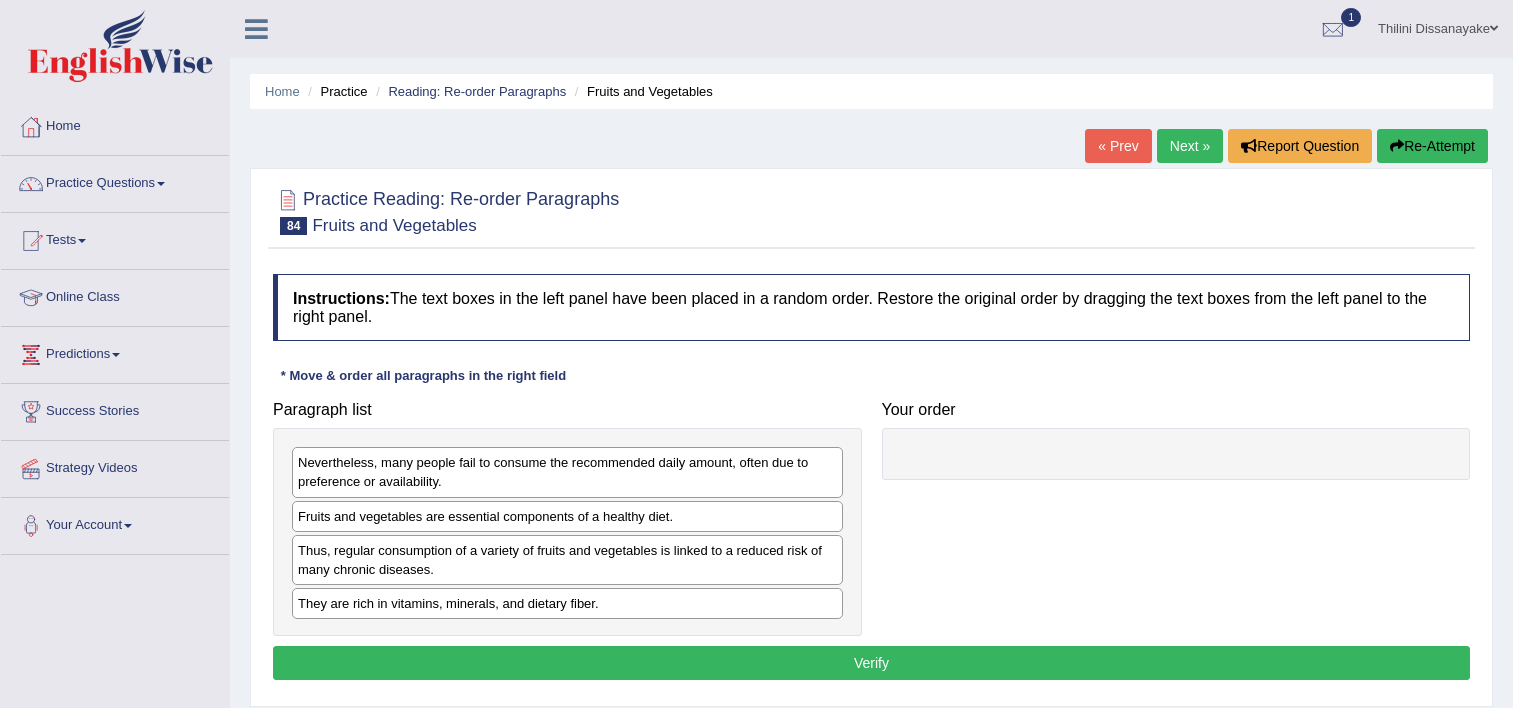 scroll, scrollTop: 0, scrollLeft: 0, axis: both 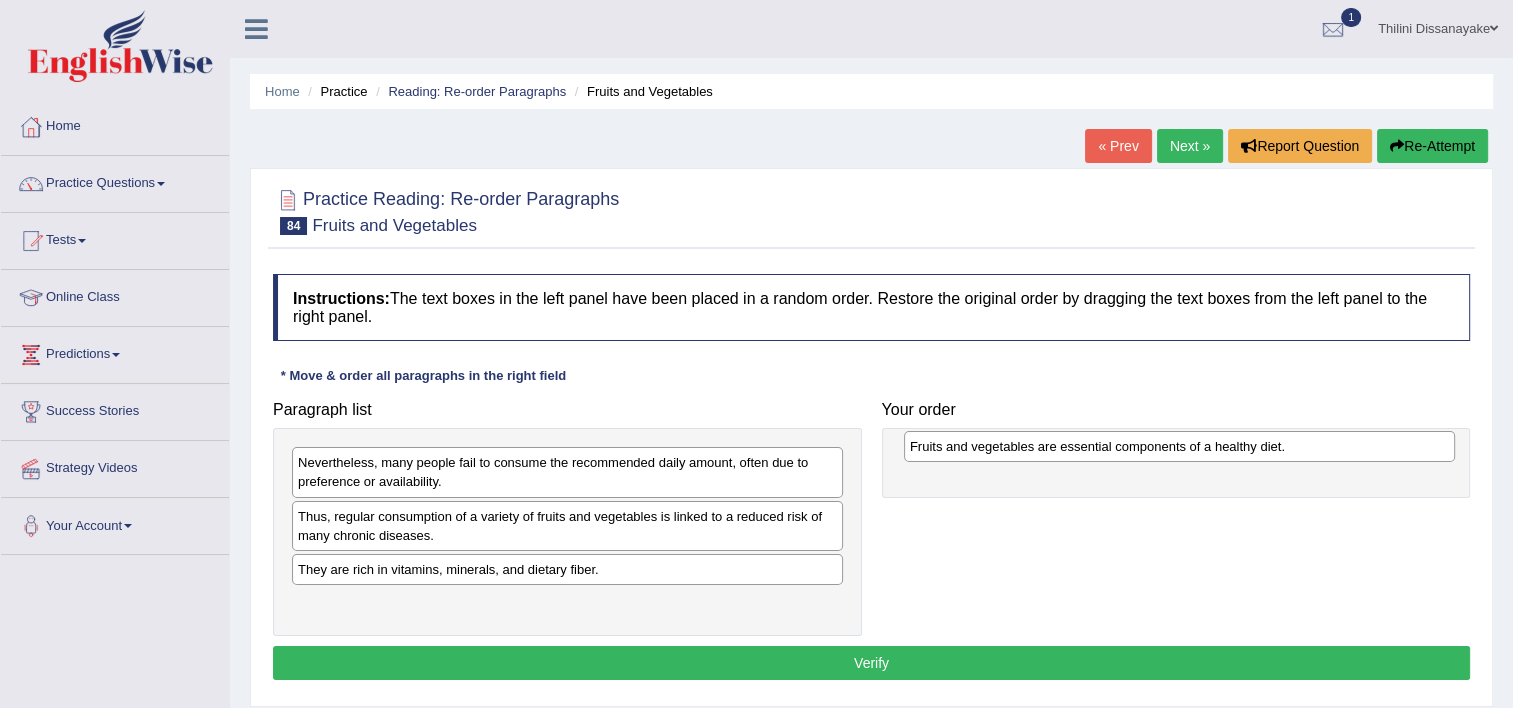 drag, startPoint x: 353, startPoint y: 513, endPoint x: 950, endPoint y: 446, distance: 600.74786 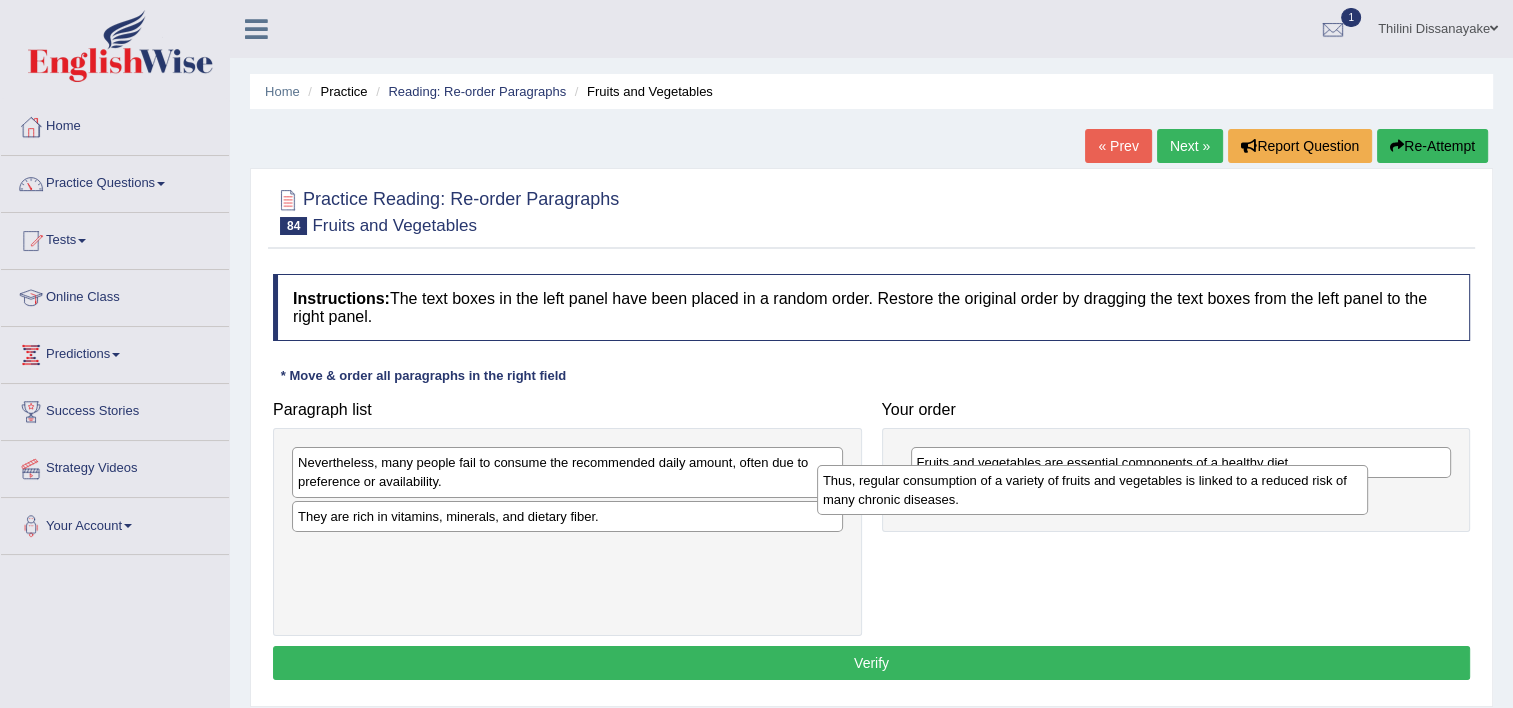 drag, startPoint x: 504, startPoint y: 527, endPoint x: 985, endPoint y: 492, distance: 482.2717 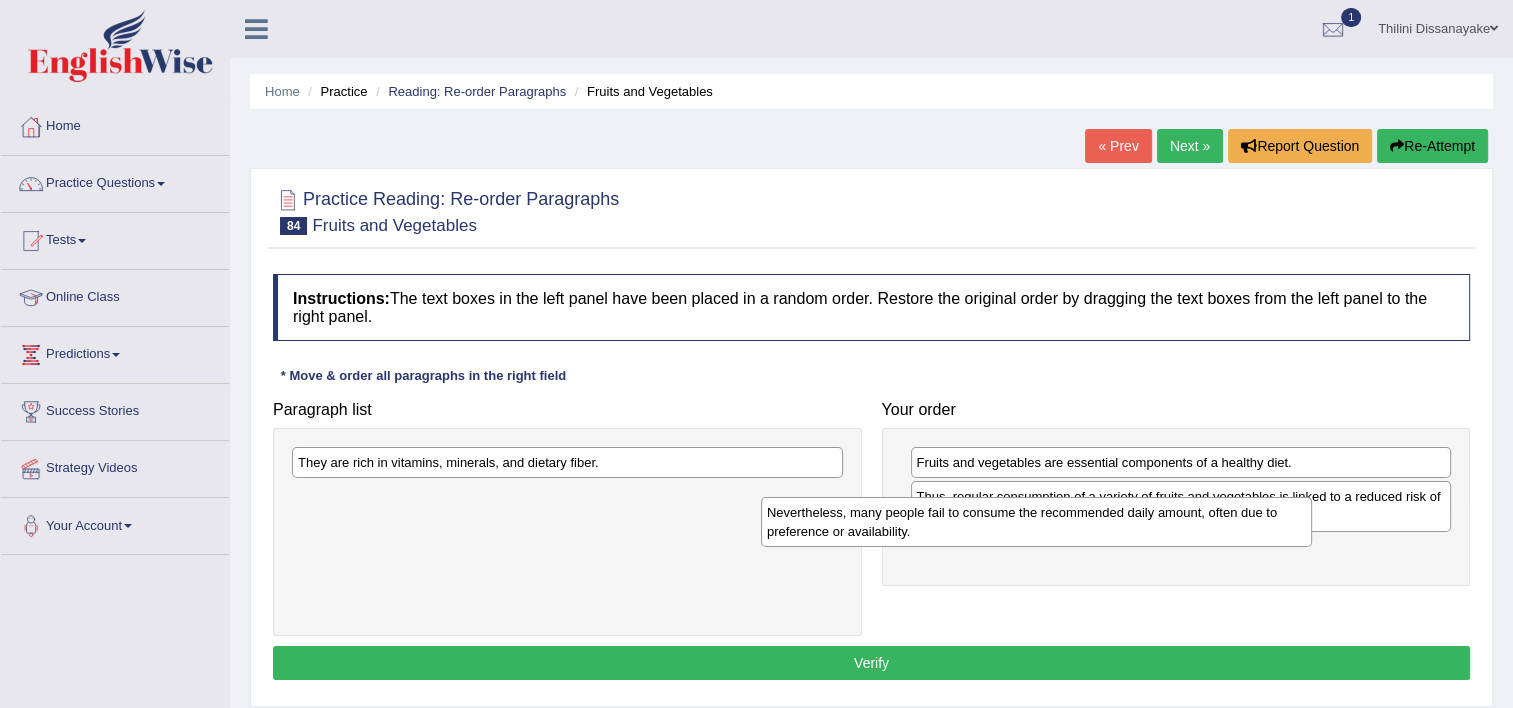 drag, startPoint x: 632, startPoint y: 472, endPoint x: 1129, endPoint y: 540, distance: 501.63034 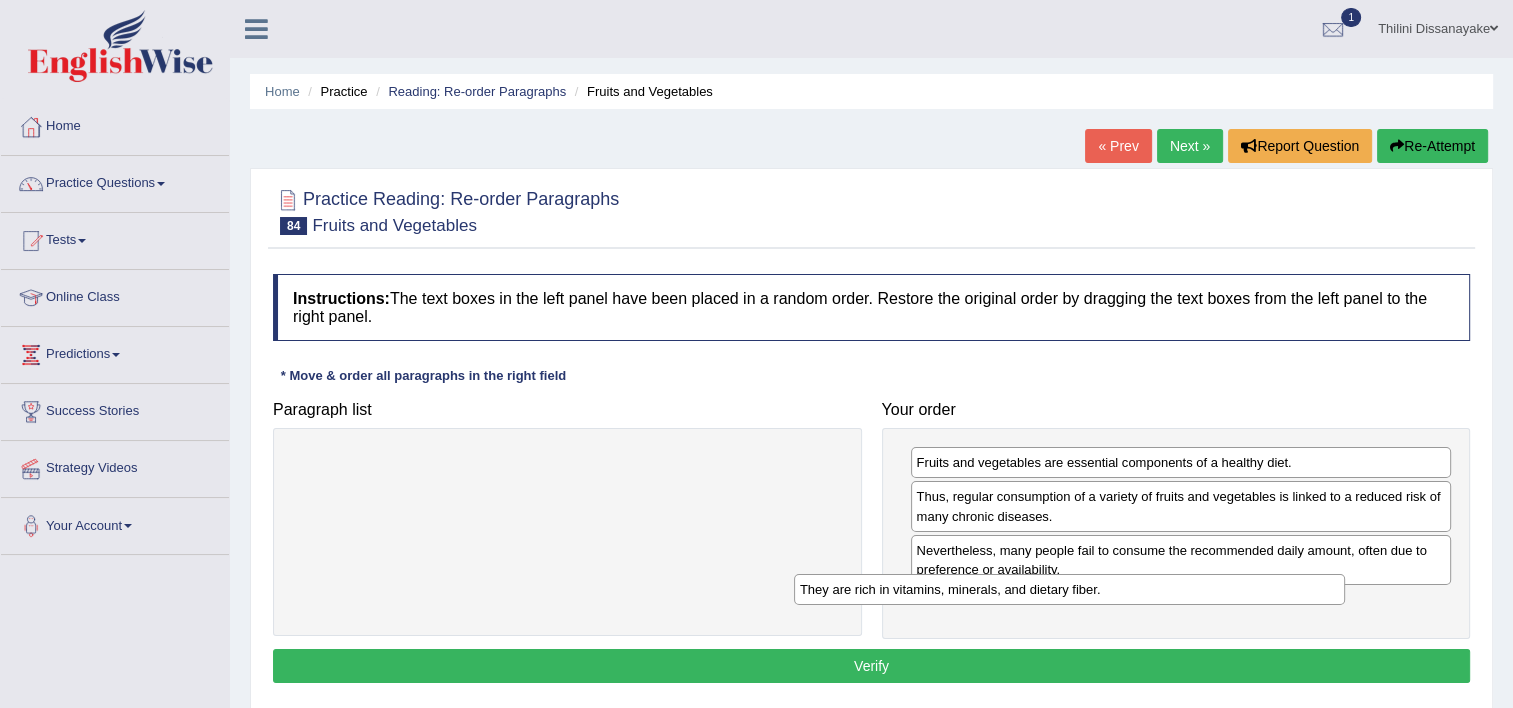 drag, startPoint x: 680, startPoint y: 495, endPoint x: 1178, endPoint y: 599, distance: 508.74356 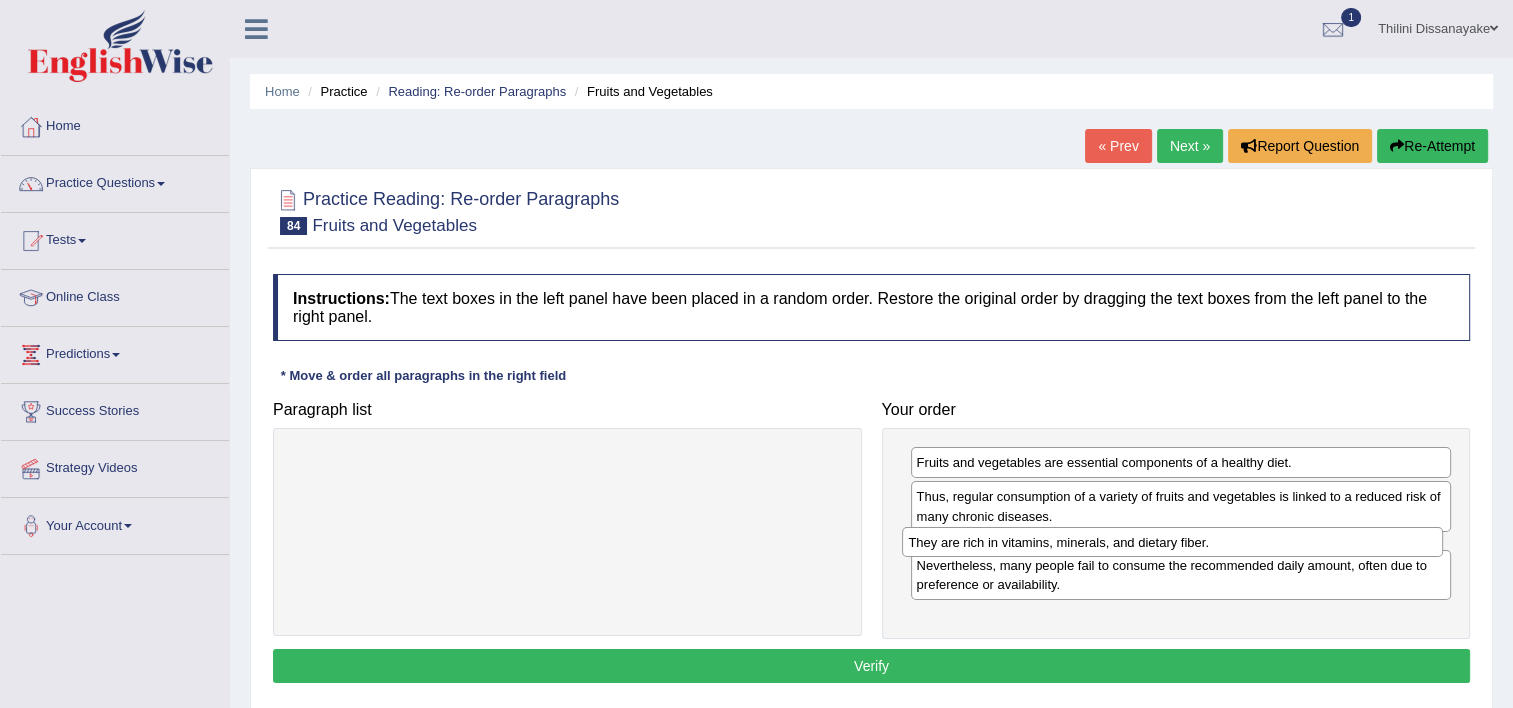 drag, startPoint x: 1145, startPoint y: 604, endPoint x: 1138, endPoint y: 545, distance: 59.413803 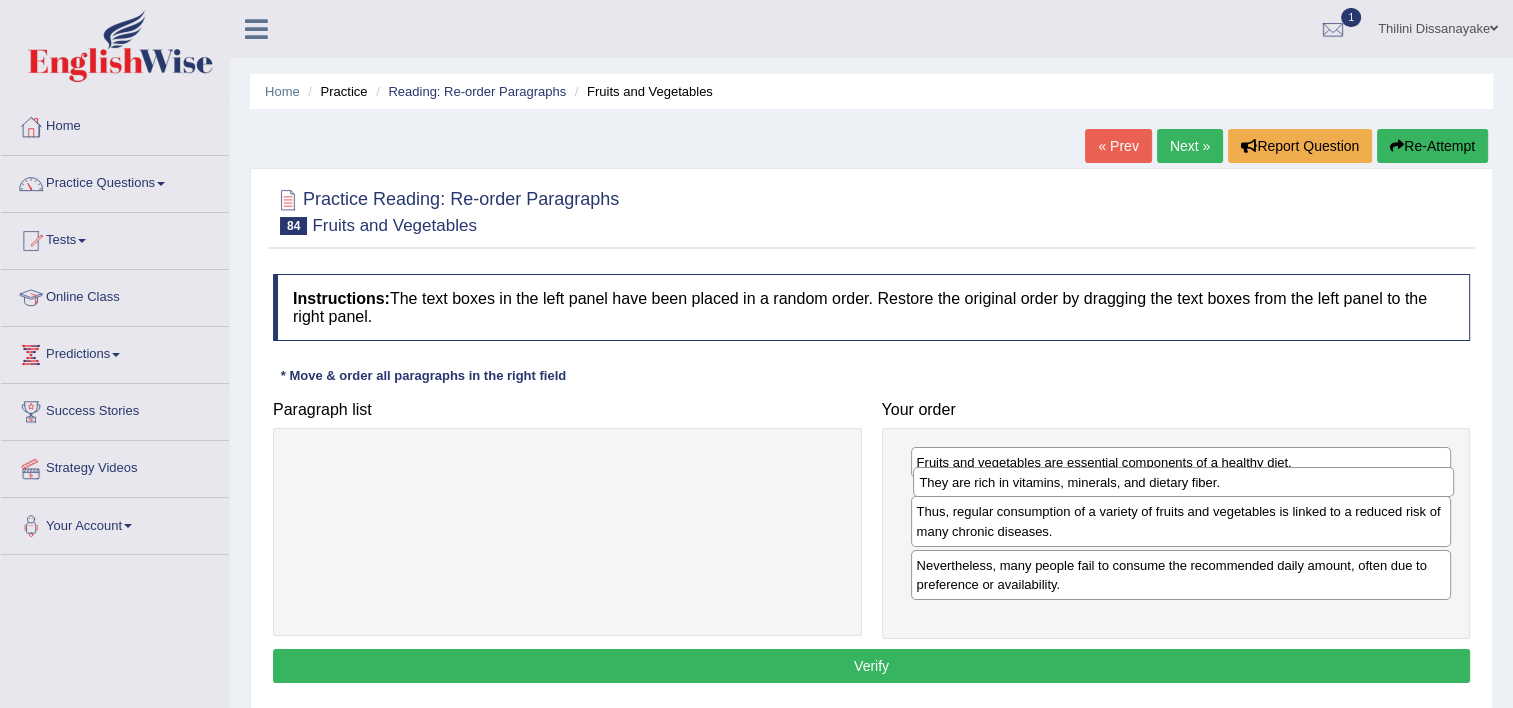 drag, startPoint x: 1100, startPoint y: 552, endPoint x: 1103, endPoint y: 485, distance: 67.06713 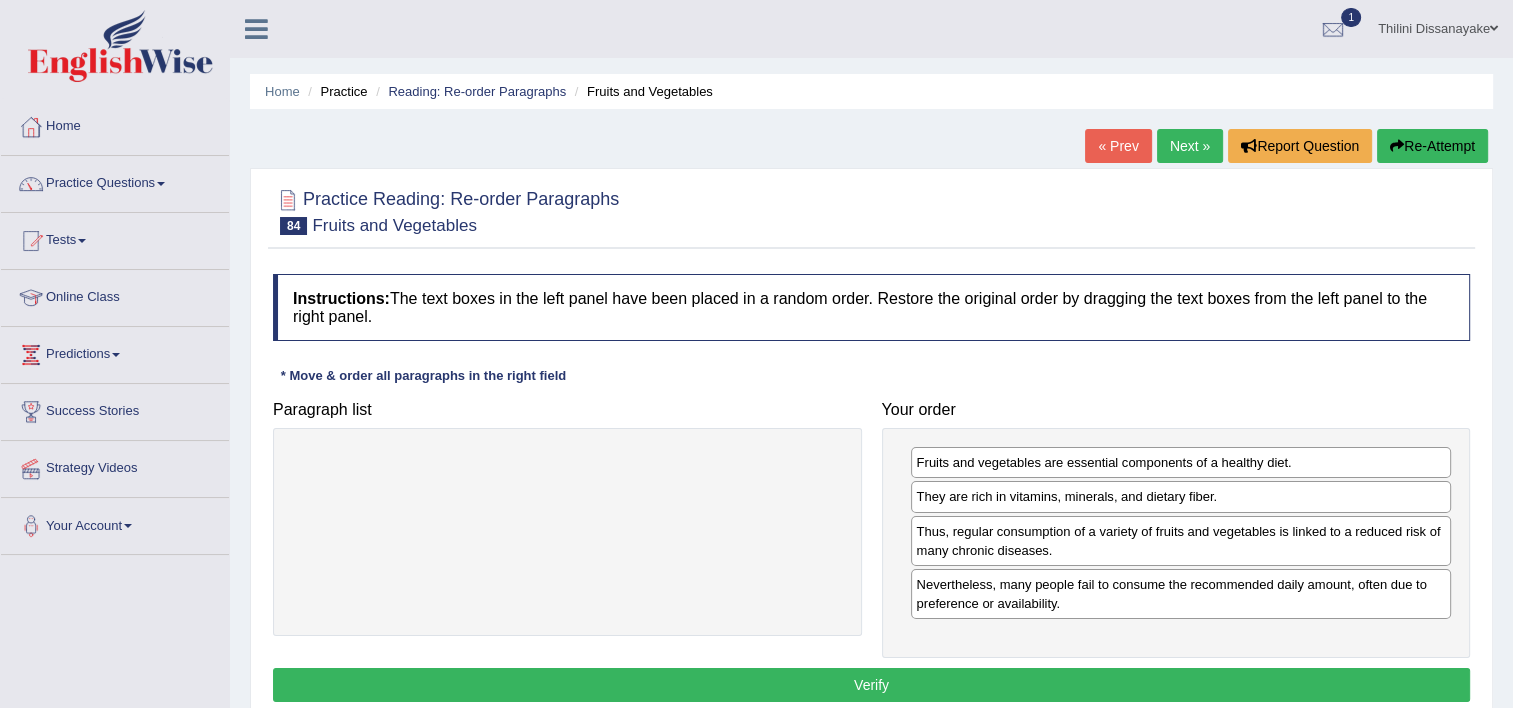 click on "Verify" at bounding box center (871, 685) 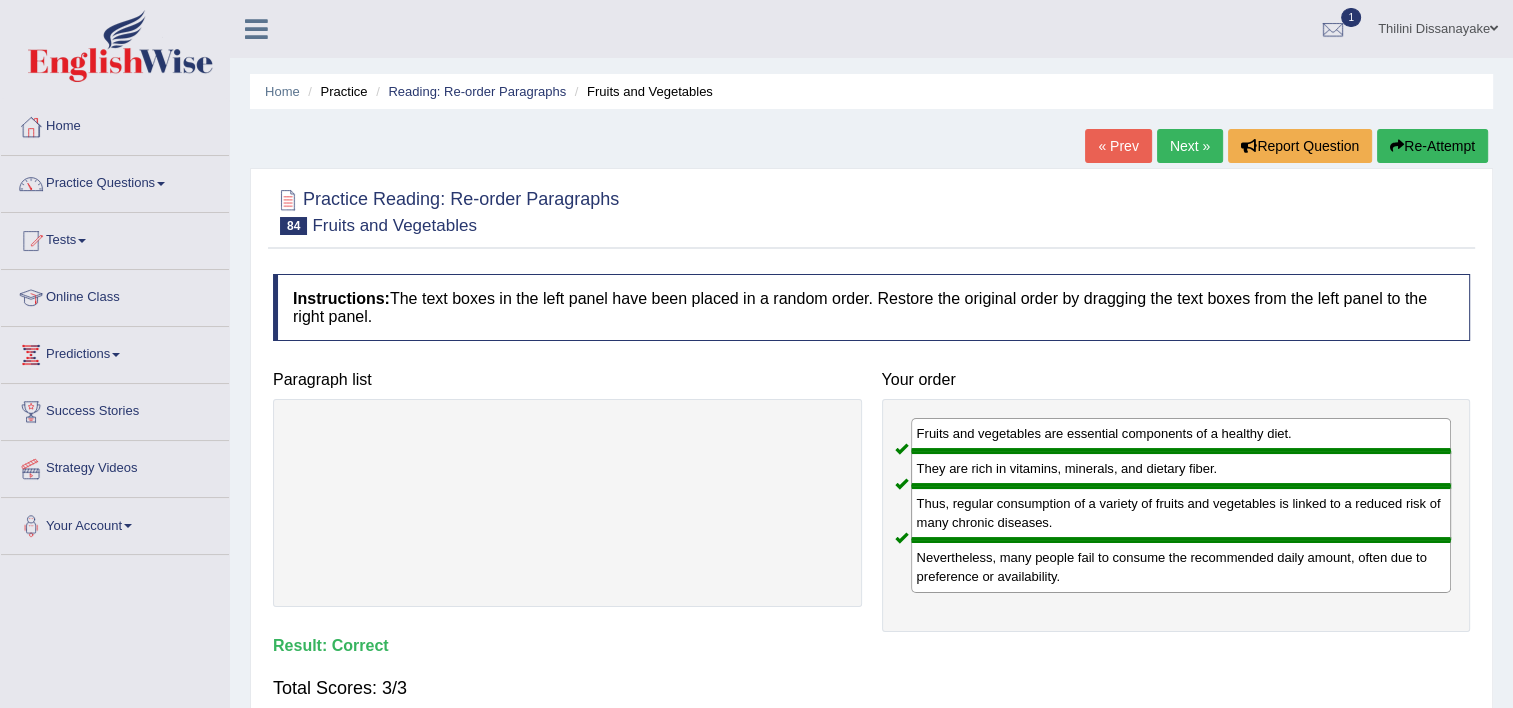 click on "Next »" at bounding box center [1190, 146] 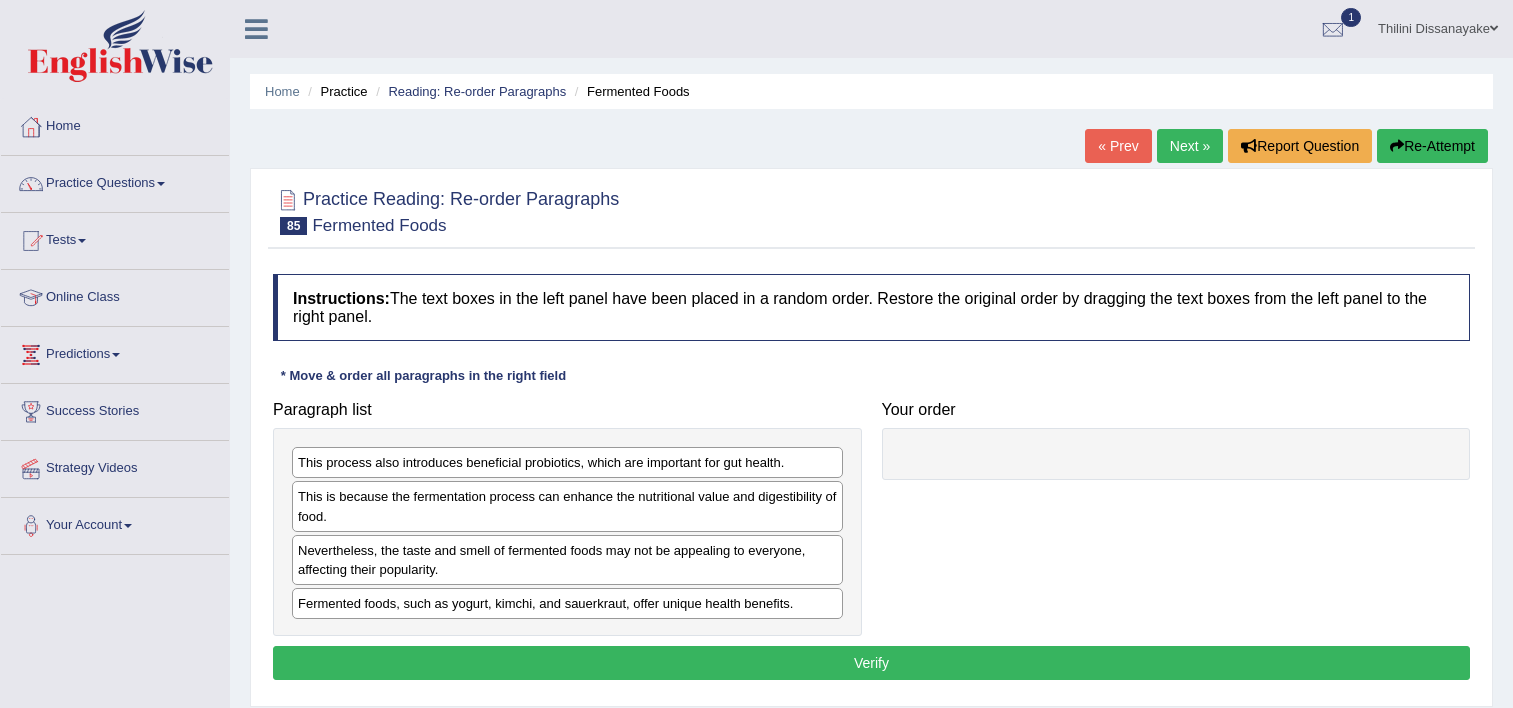 scroll, scrollTop: 0, scrollLeft: 0, axis: both 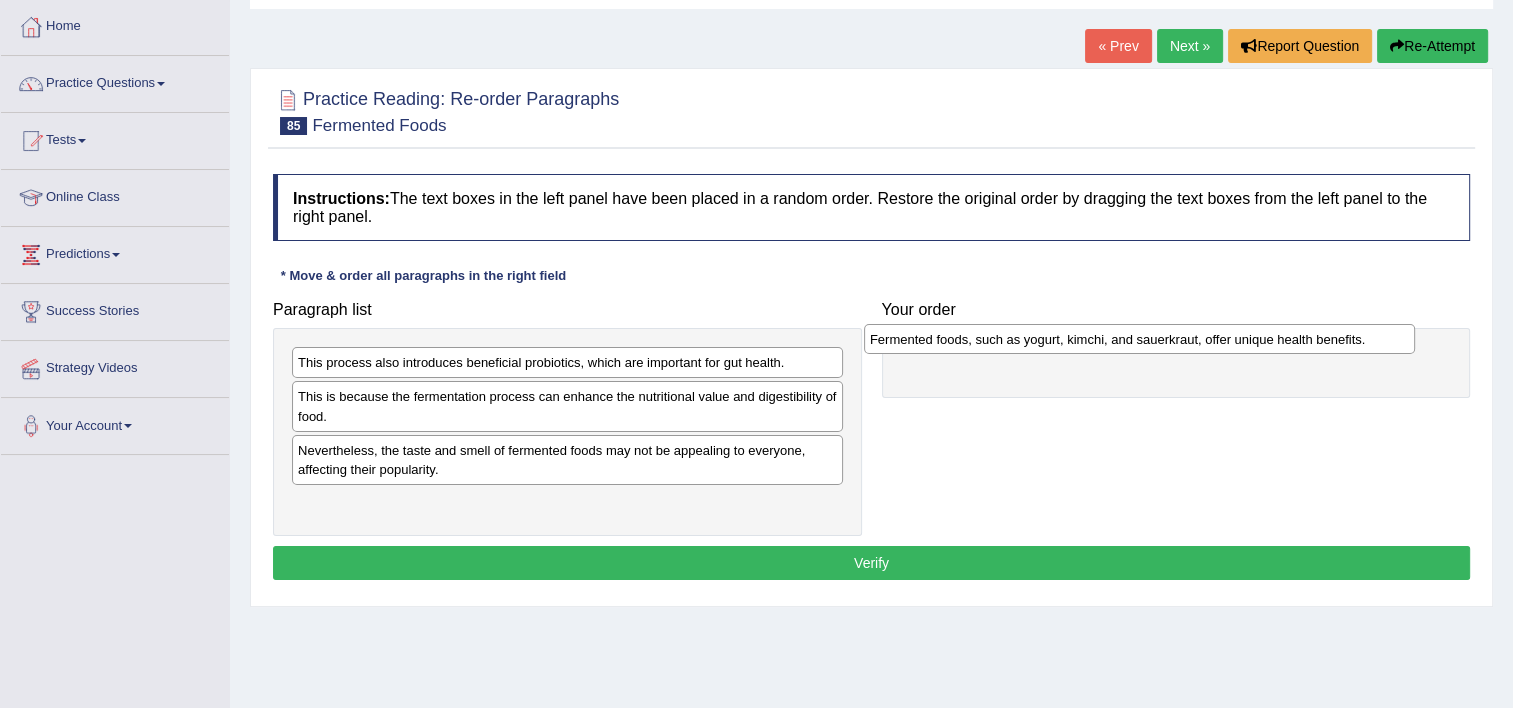 drag, startPoint x: 486, startPoint y: 510, endPoint x: 1058, endPoint y: 347, distance: 594.77136 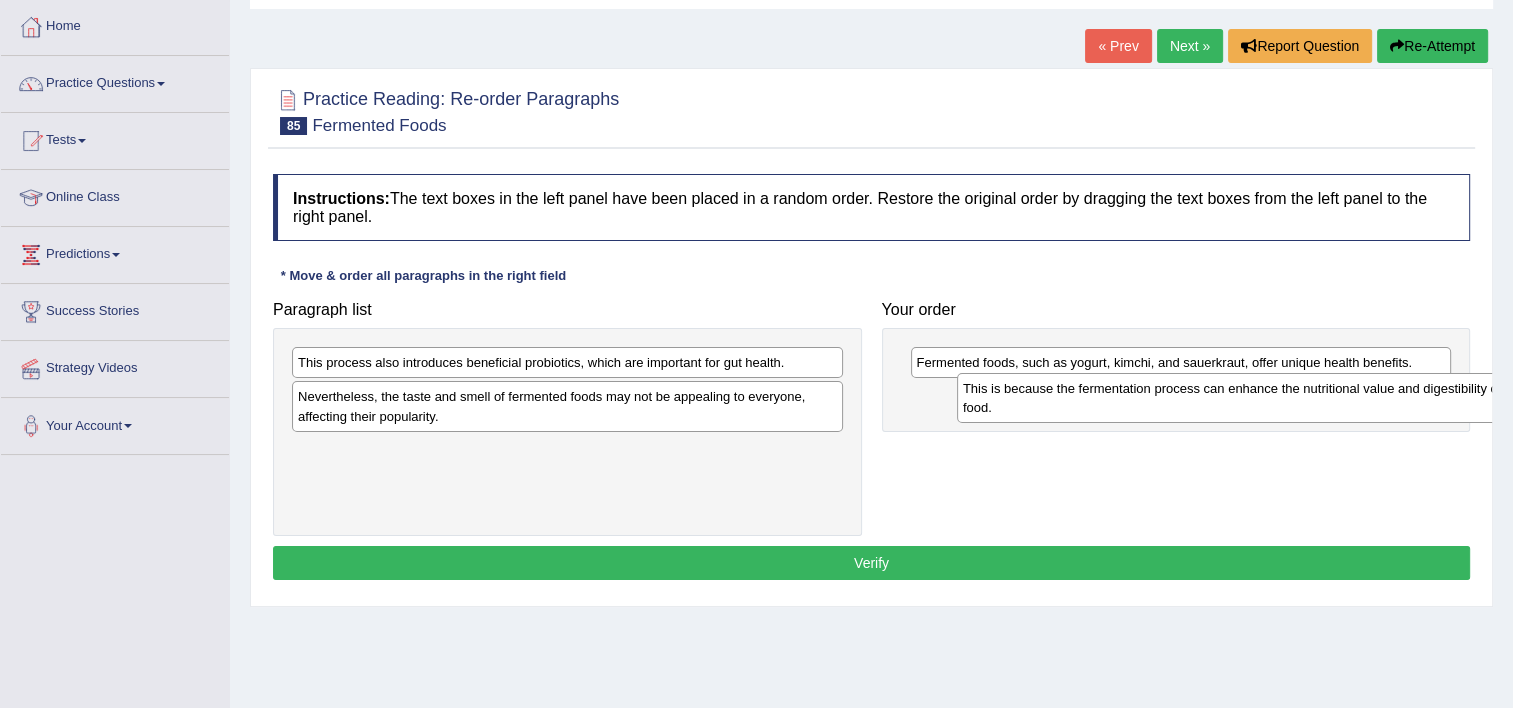 drag, startPoint x: 474, startPoint y: 402, endPoint x: 1171, endPoint y: 387, distance: 697.1614 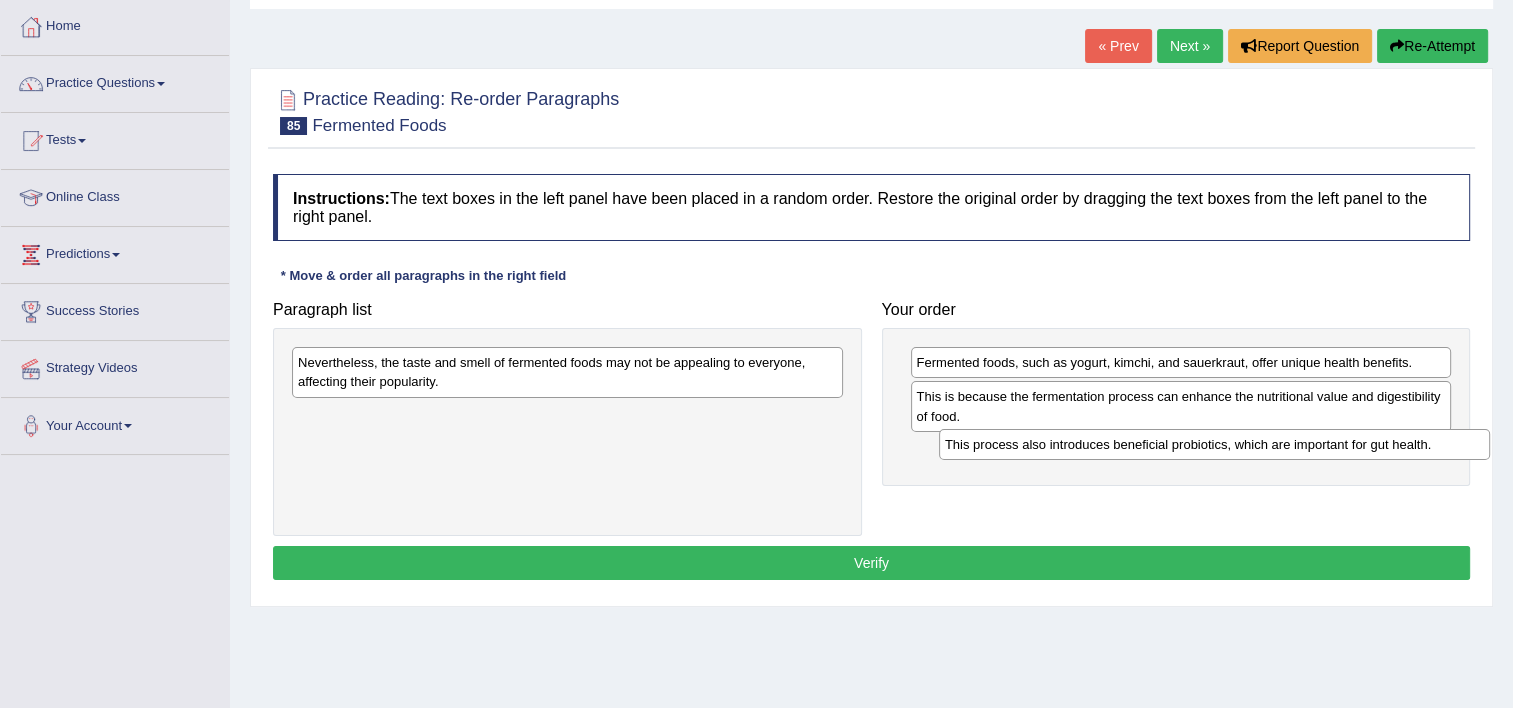 drag, startPoint x: 637, startPoint y: 358, endPoint x: 1284, endPoint y: 440, distance: 652.1756 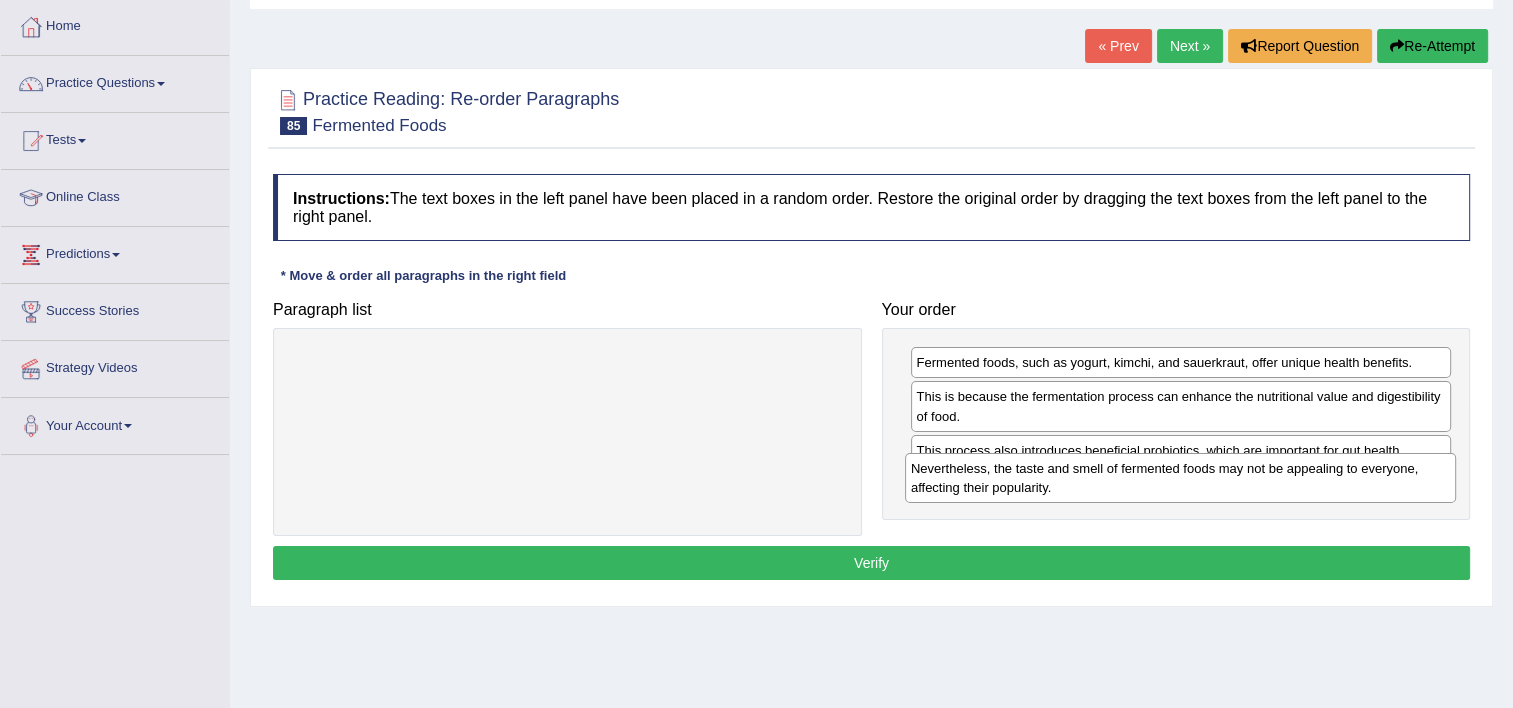 drag, startPoint x: 901, startPoint y: 449, endPoint x: 1405, endPoint y: 488, distance: 505.50668 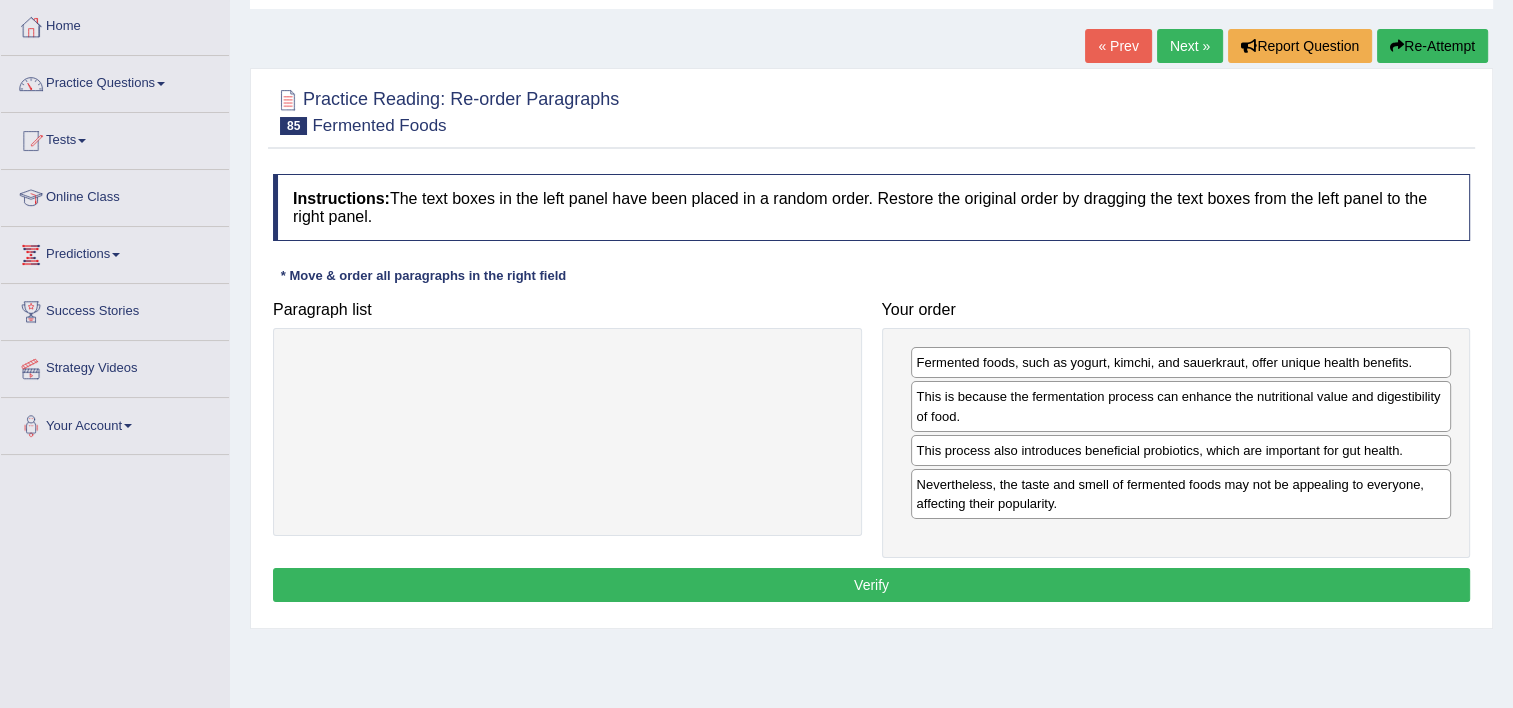 click on "Instructions:  The text boxes in the left panel have been placed in a random order. Restore the original order by dragging the text boxes from the left panel to the right panel.
* Move & order all paragraphs in the right field
Paragraph list
Correct order
Fermented foods, such as yogurt, kimchi, and sauerkraut, offer unique health benefits. This is because the fermentation process can enhance the nutritional value and digestibility of food. This process also introduces beneficial probiotics, which are important for gut health. Nevertheless, the taste and smell of fermented foods may not be appealing to everyone, affecting their
popularity.
Your order
Fermented foods, such as yogurt, kimchi, and sauerkraut, offer unique health benefits. This is because the fermentation process can enhance the nutritional value and digestibility of food. This process also introduces beneficial probiotics, which are important for gut health.
Result:" at bounding box center (871, 391) 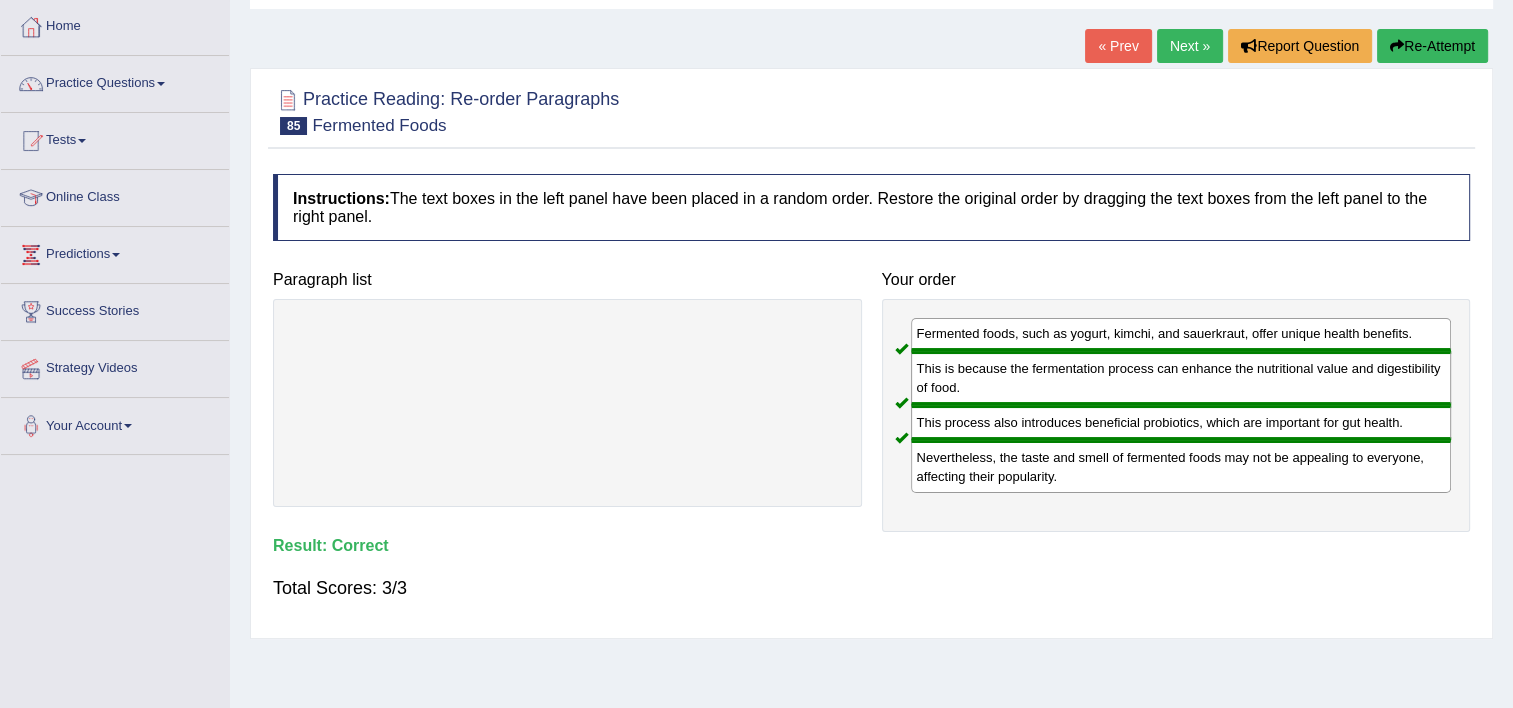 click on "Next »" at bounding box center (1190, 46) 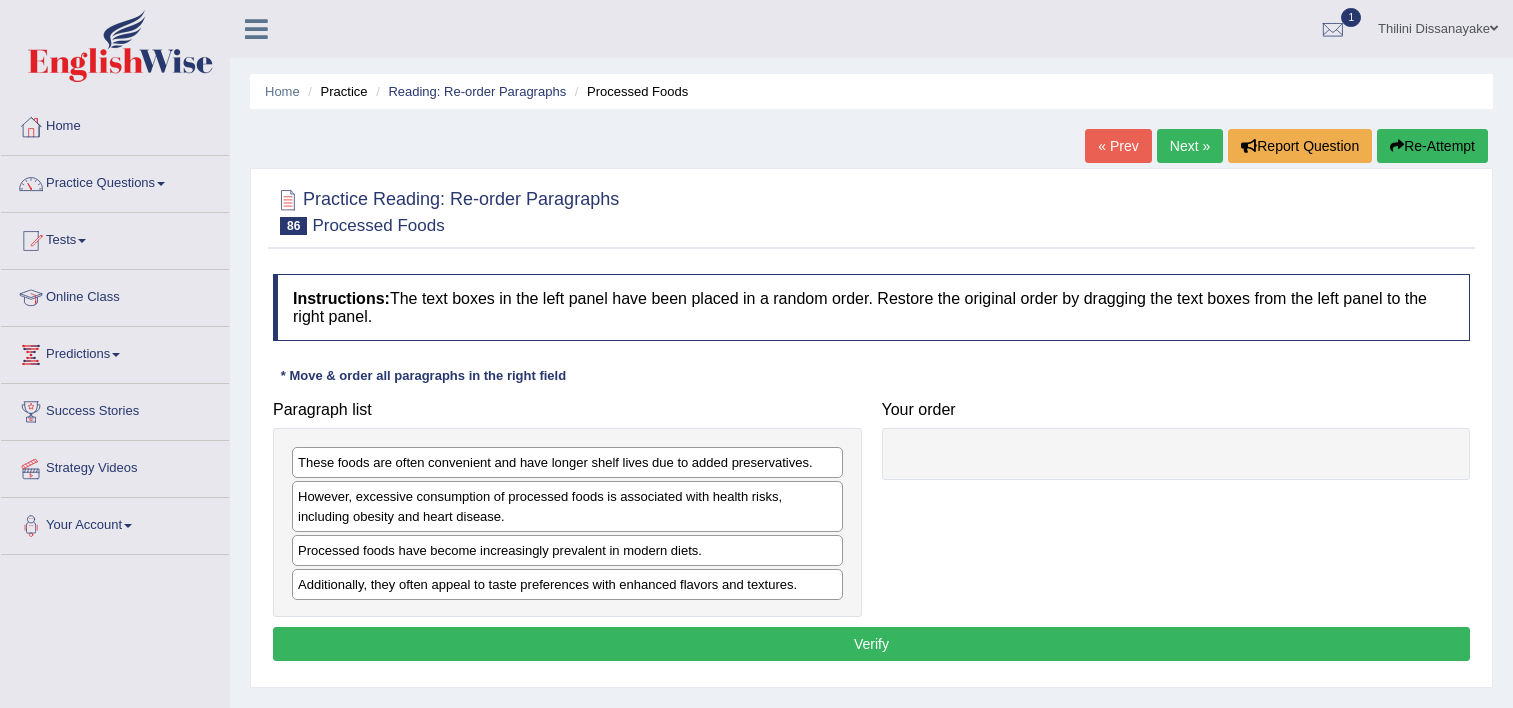 scroll, scrollTop: 0, scrollLeft: 0, axis: both 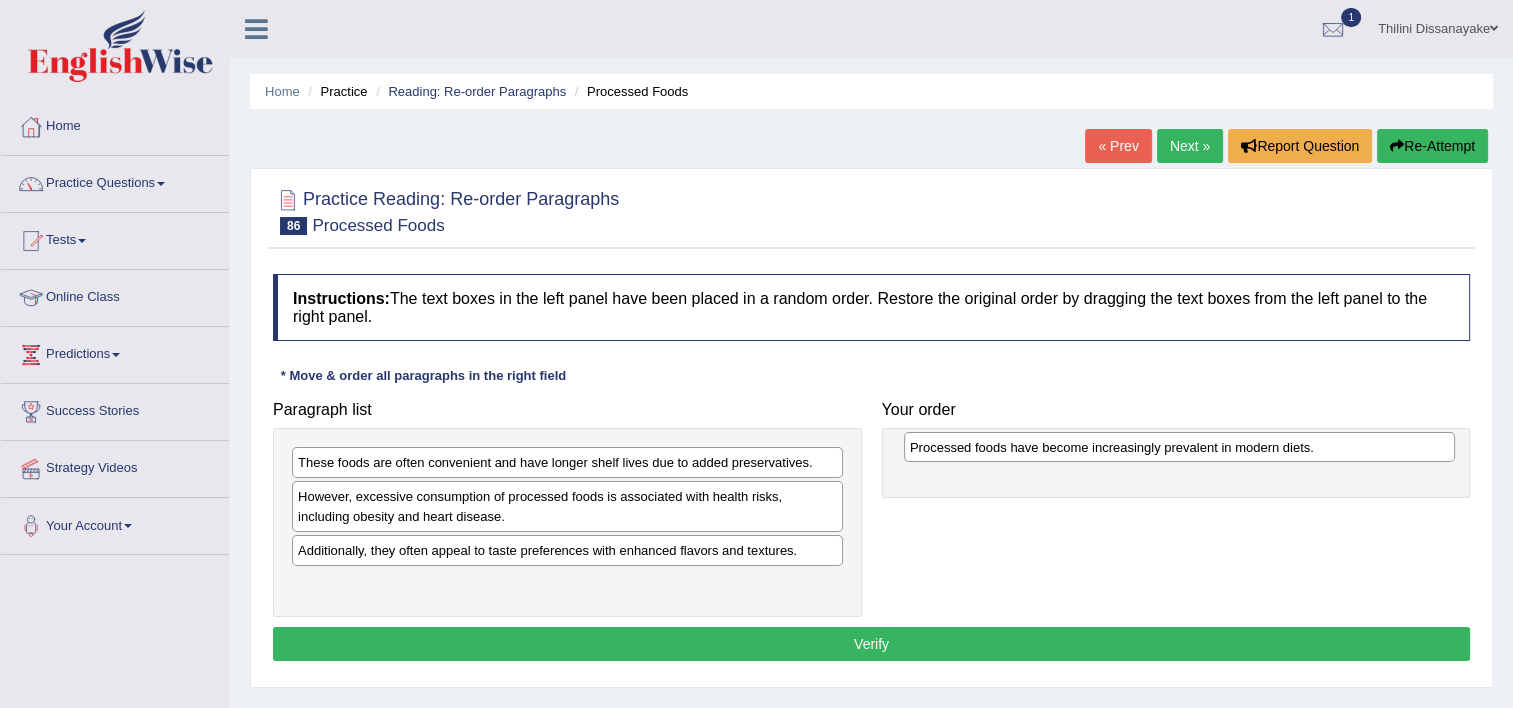 drag, startPoint x: 378, startPoint y: 553, endPoint x: 974, endPoint y: 444, distance: 605.8853 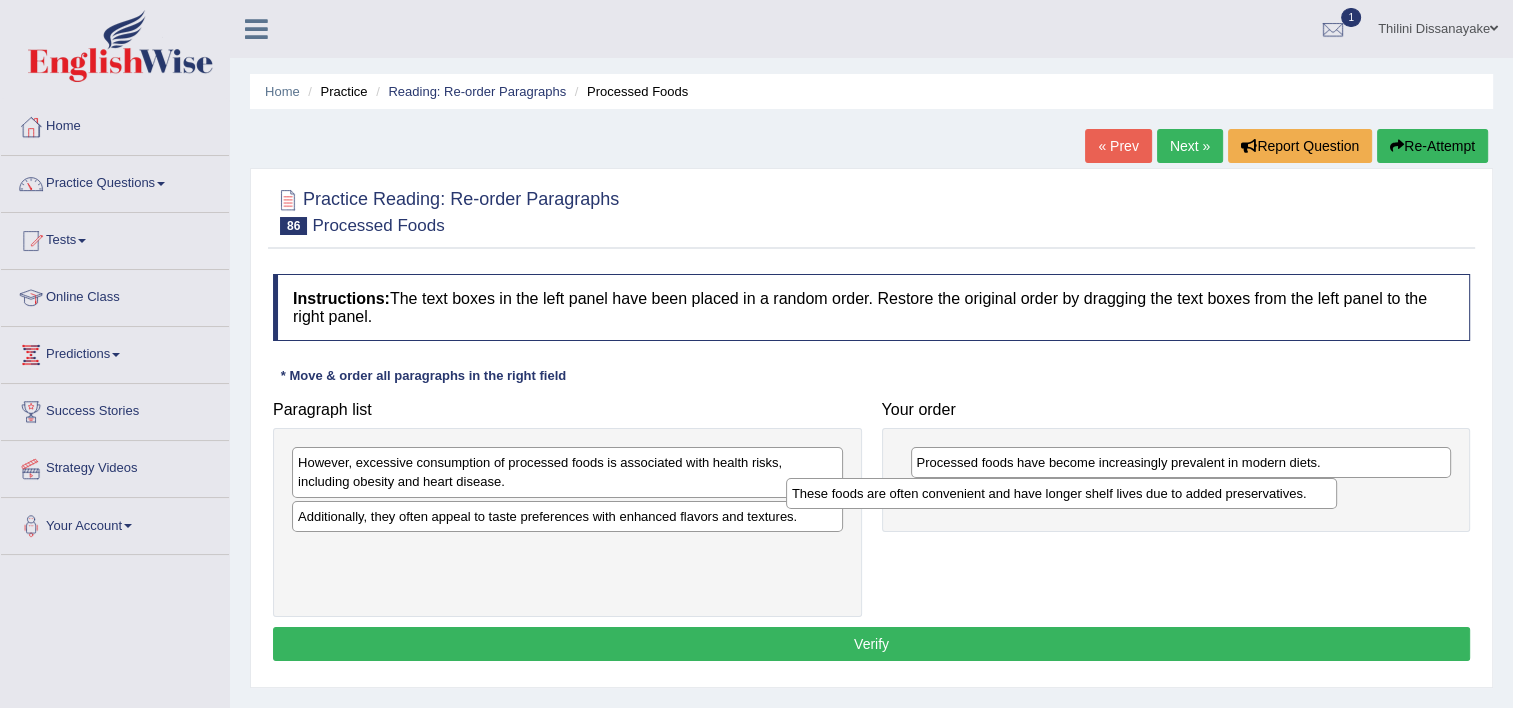drag, startPoint x: 664, startPoint y: 457, endPoint x: 1029, endPoint y: 490, distance: 366.48874 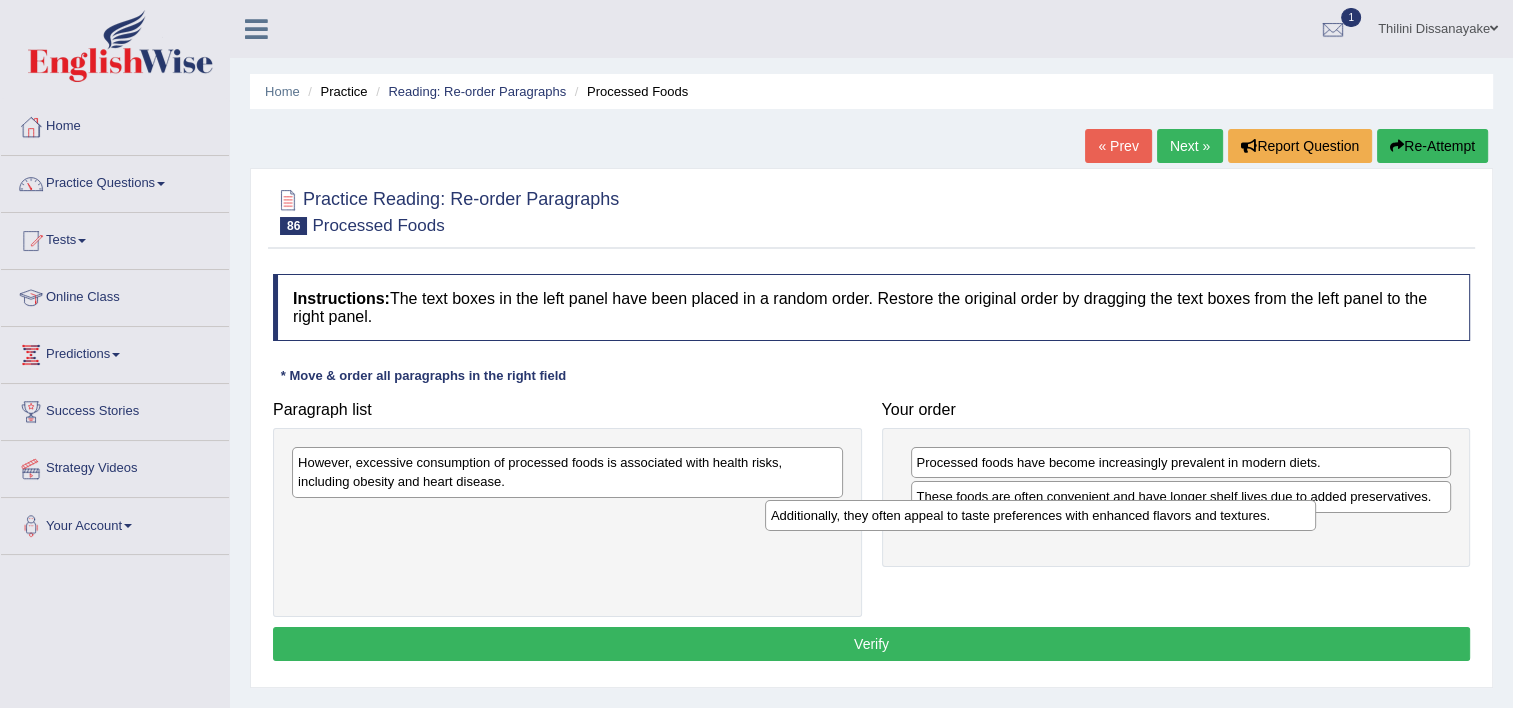 drag, startPoint x: 554, startPoint y: 516, endPoint x: 1006, endPoint y: 518, distance: 452.00443 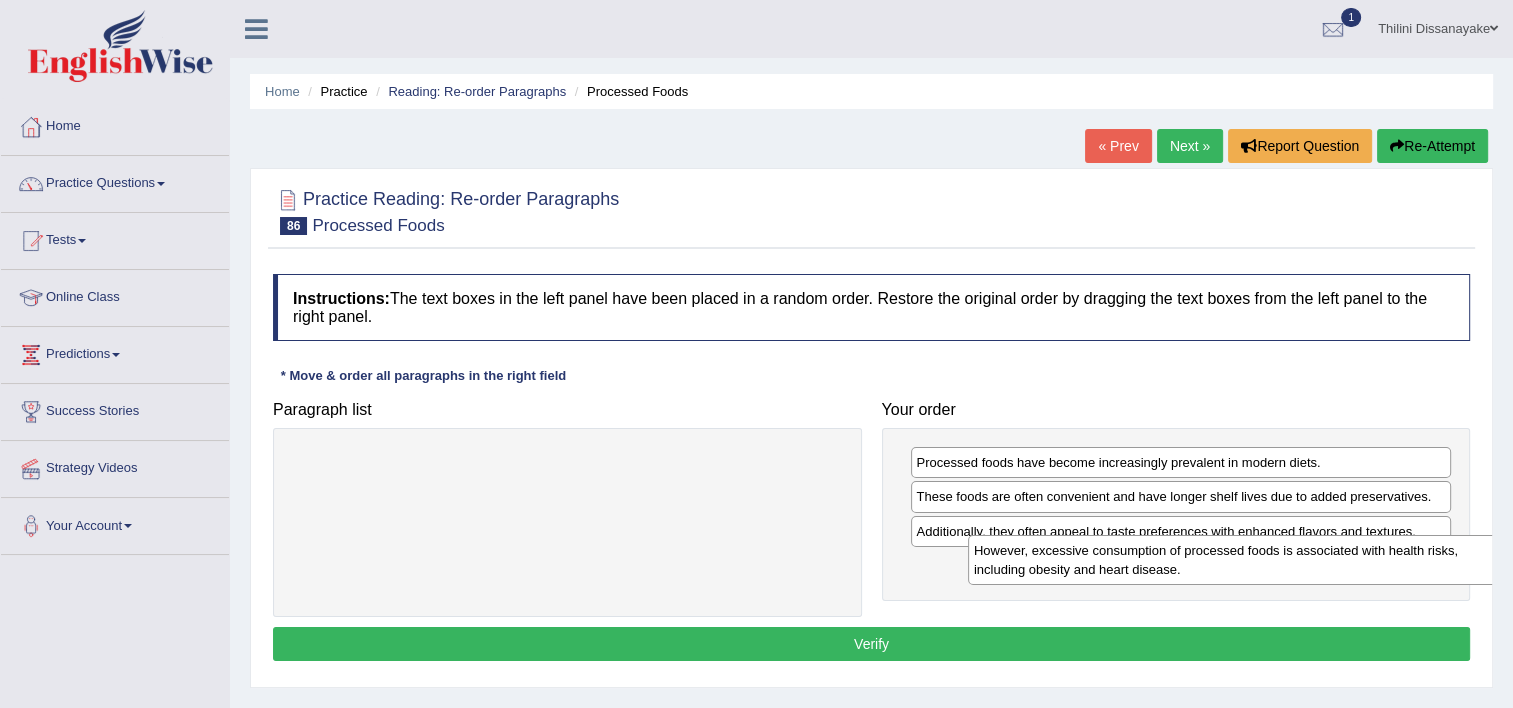 drag, startPoint x: 516, startPoint y: 469, endPoint x: 1192, endPoint y: 557, distance: 681.70374 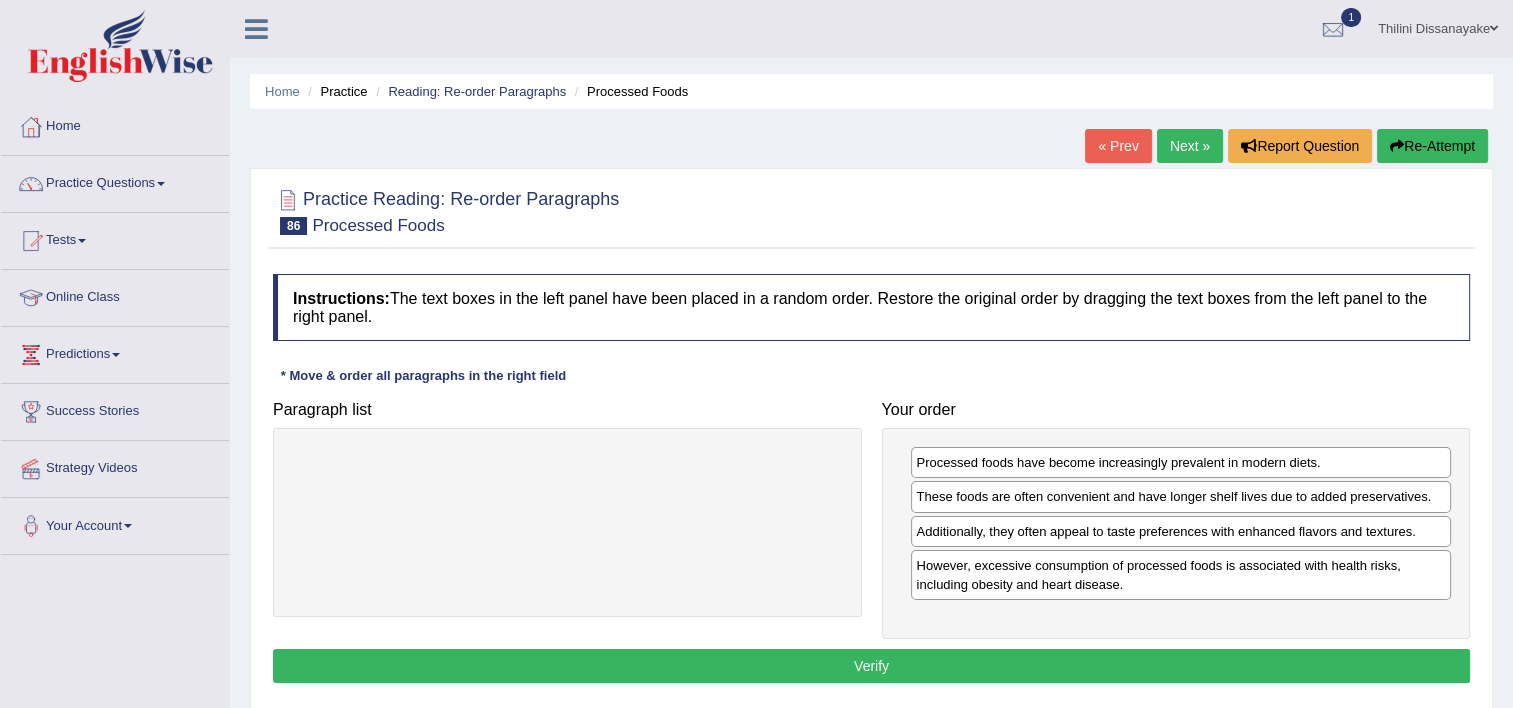 click on "Verify" at bounding box center (871, 666) 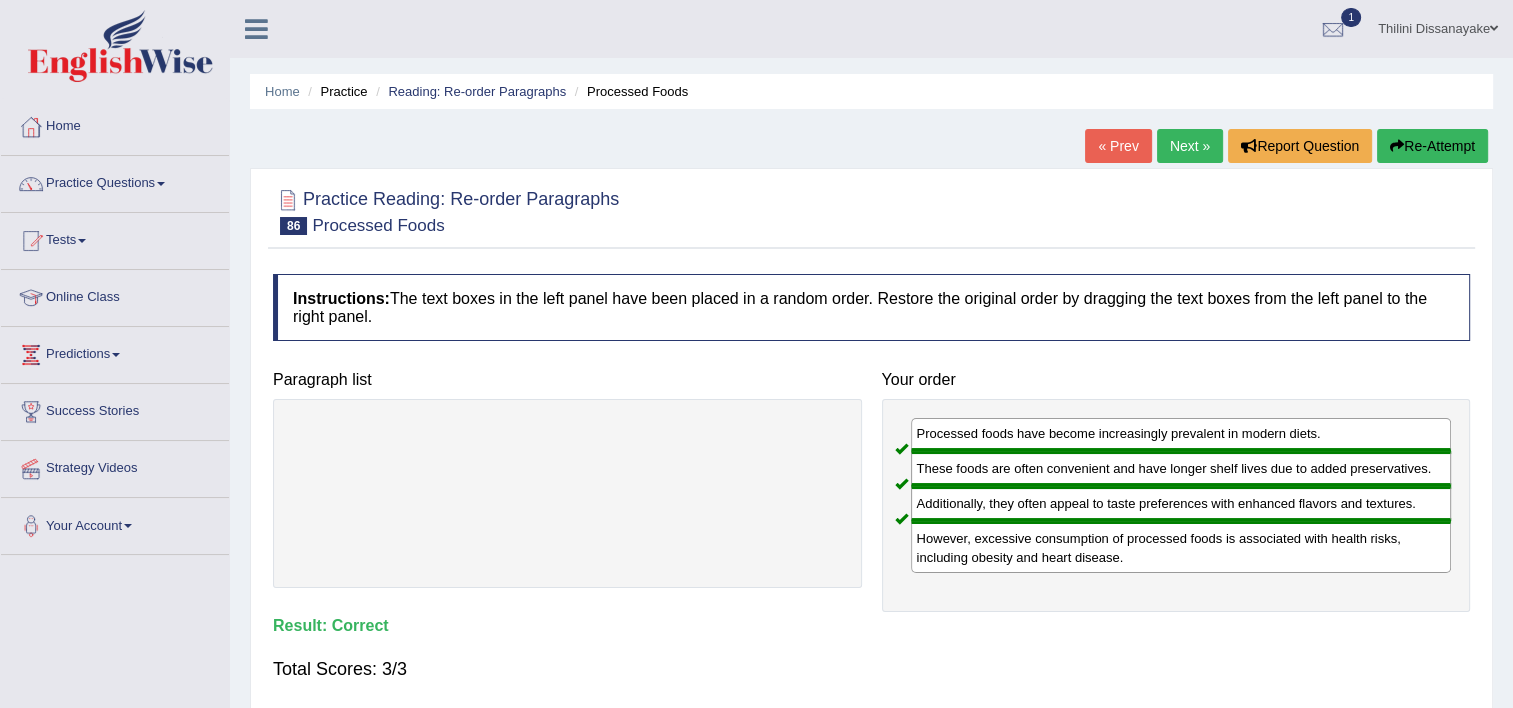 click on "Next »" at bounding box center (1190, 146) 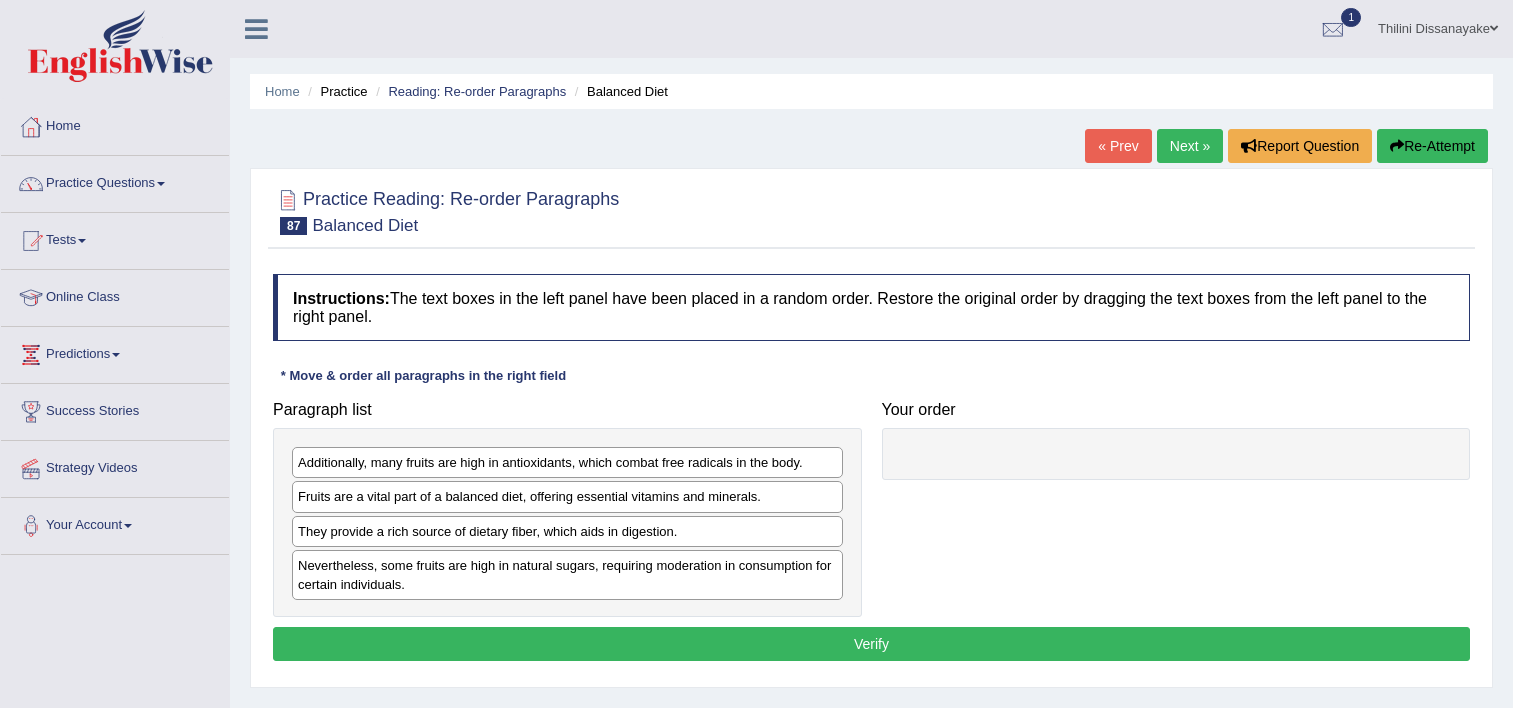 scroll, scrollTop: 0, scrollLeft: 0, axis: both 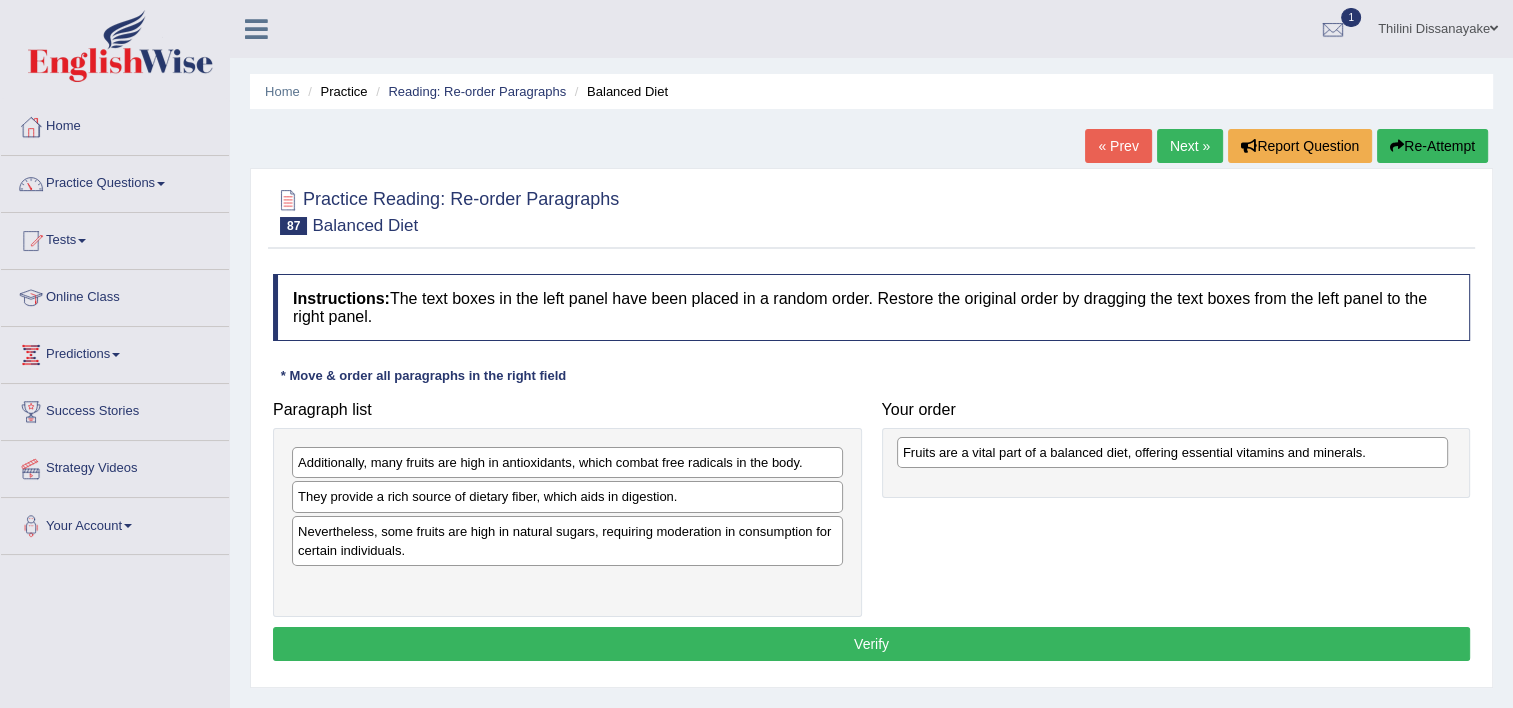 drag, startPoint x: 633, startPoint y: 485, endPoint x: 1056, endPoint y: 453, distance: 424.20868 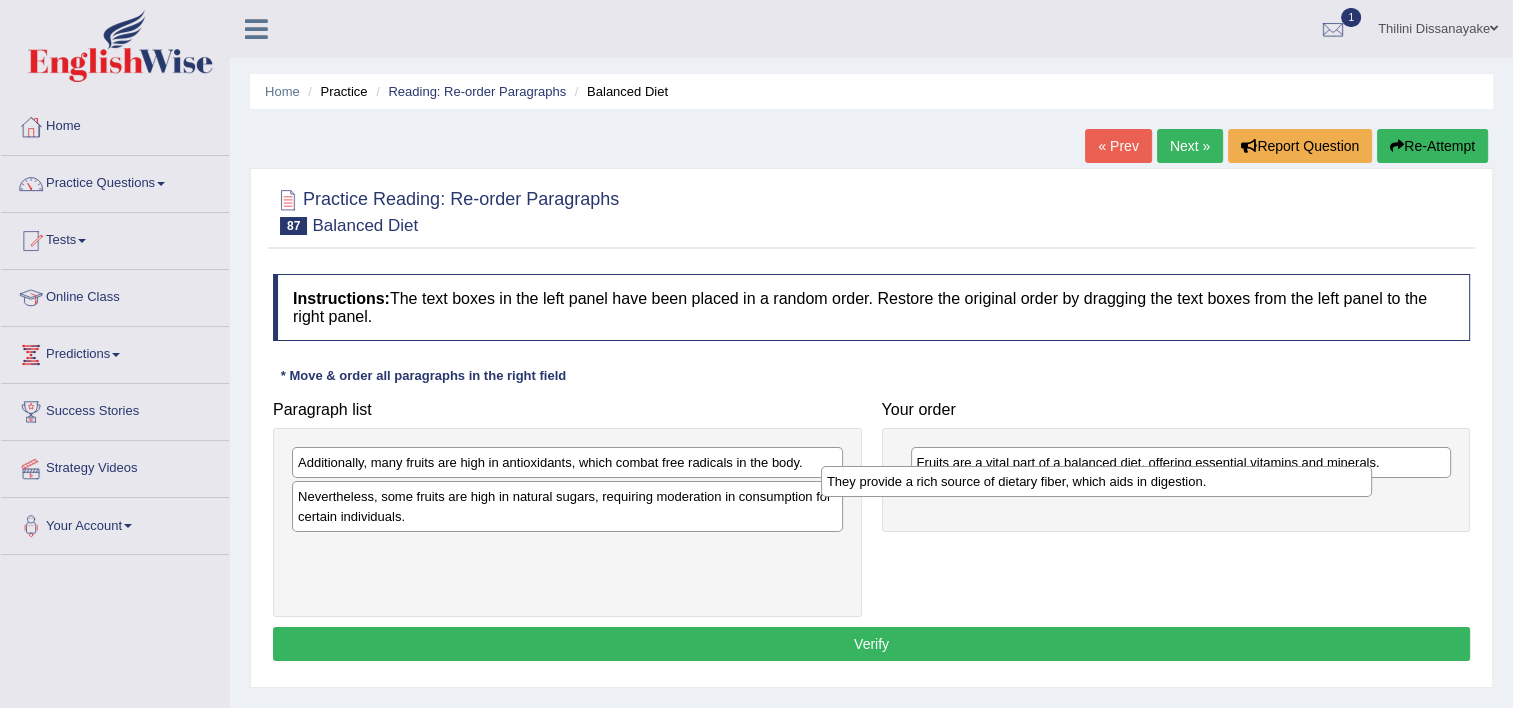 drag, startPoint x: 524, startPoint y: 481, endPoint x: 981, endPoint y: 476, distance: 457.02734 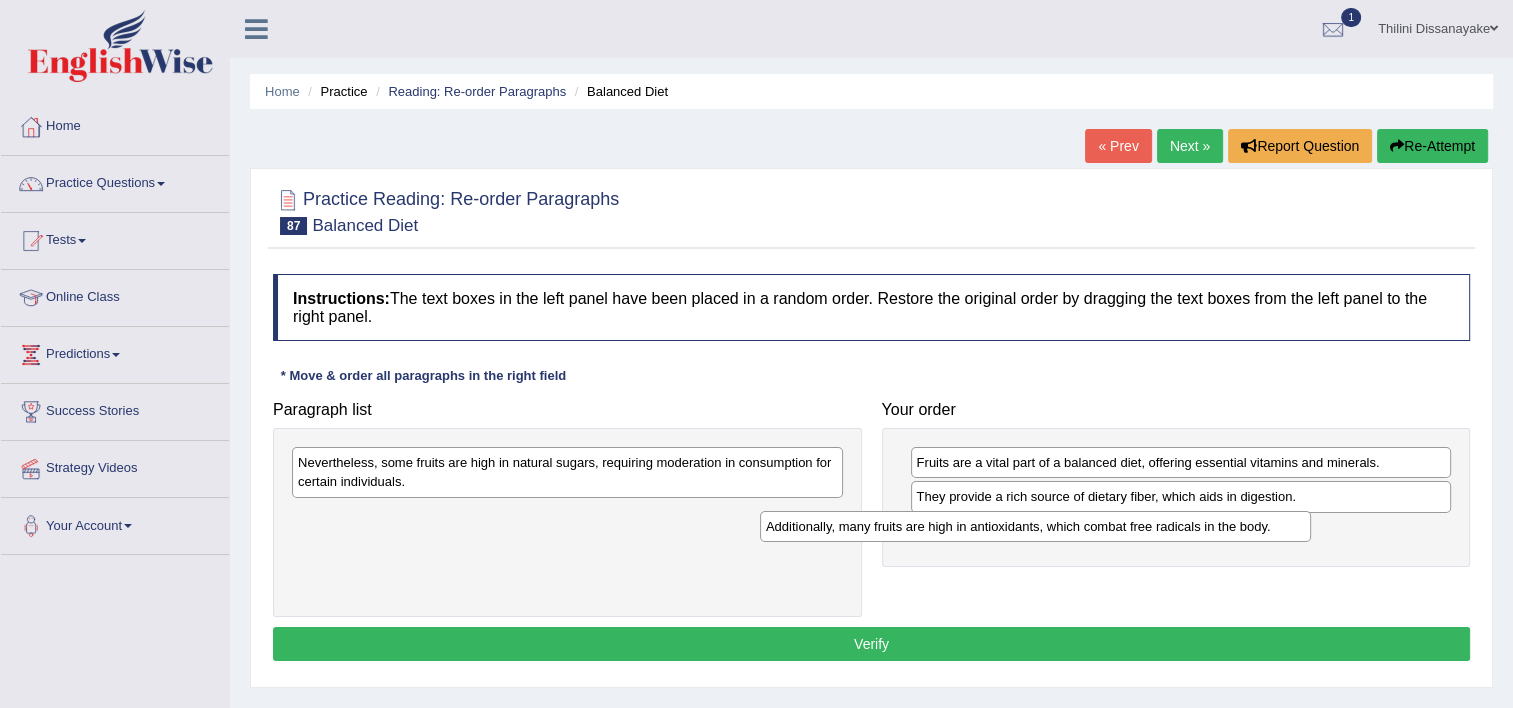 drag, startPoint x: 737, startPoint y: 486, endPoint x: 1085, endPoint y: 525, distance: 350.17853 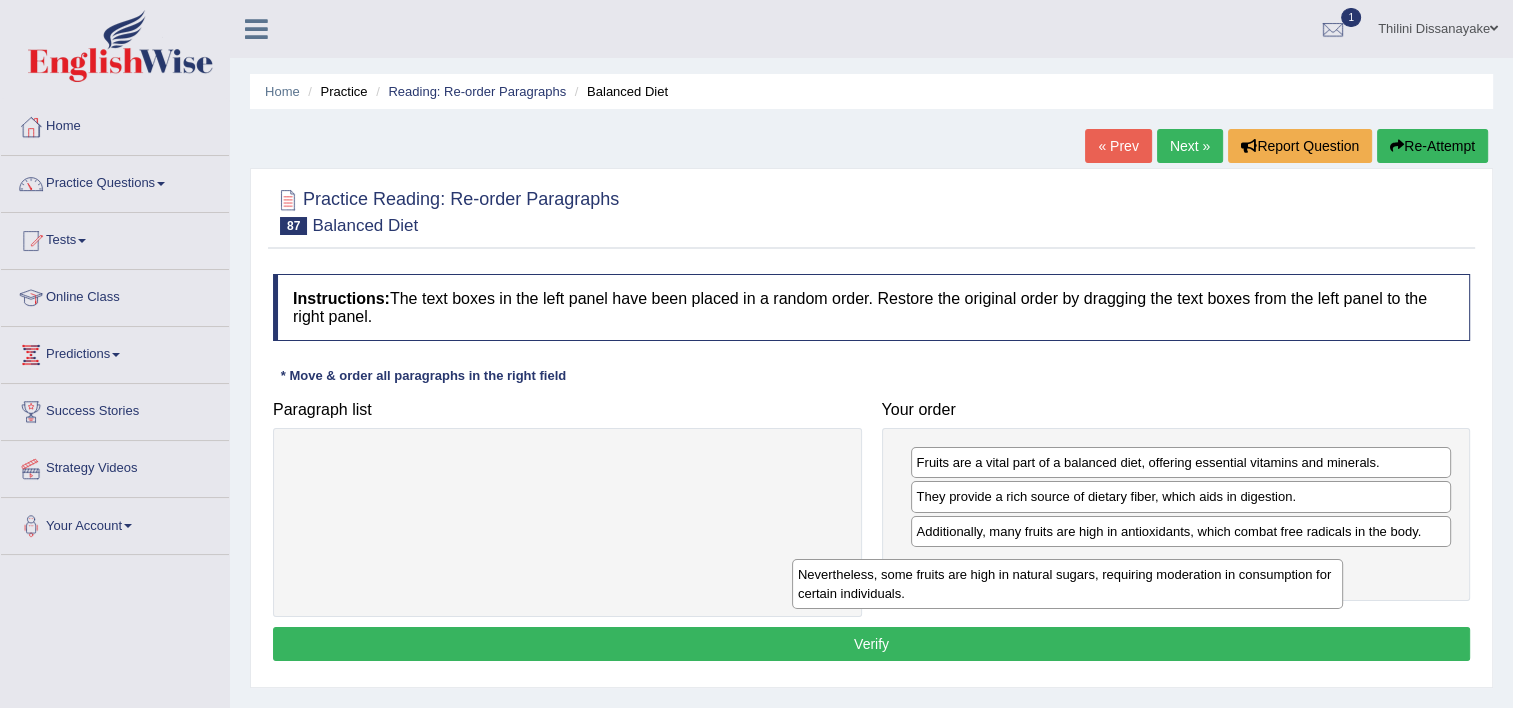 drag, startPoint x: 990, startPoint y: 553, endPoint x: 1275, endPoint y: 576, distance: 285.92657 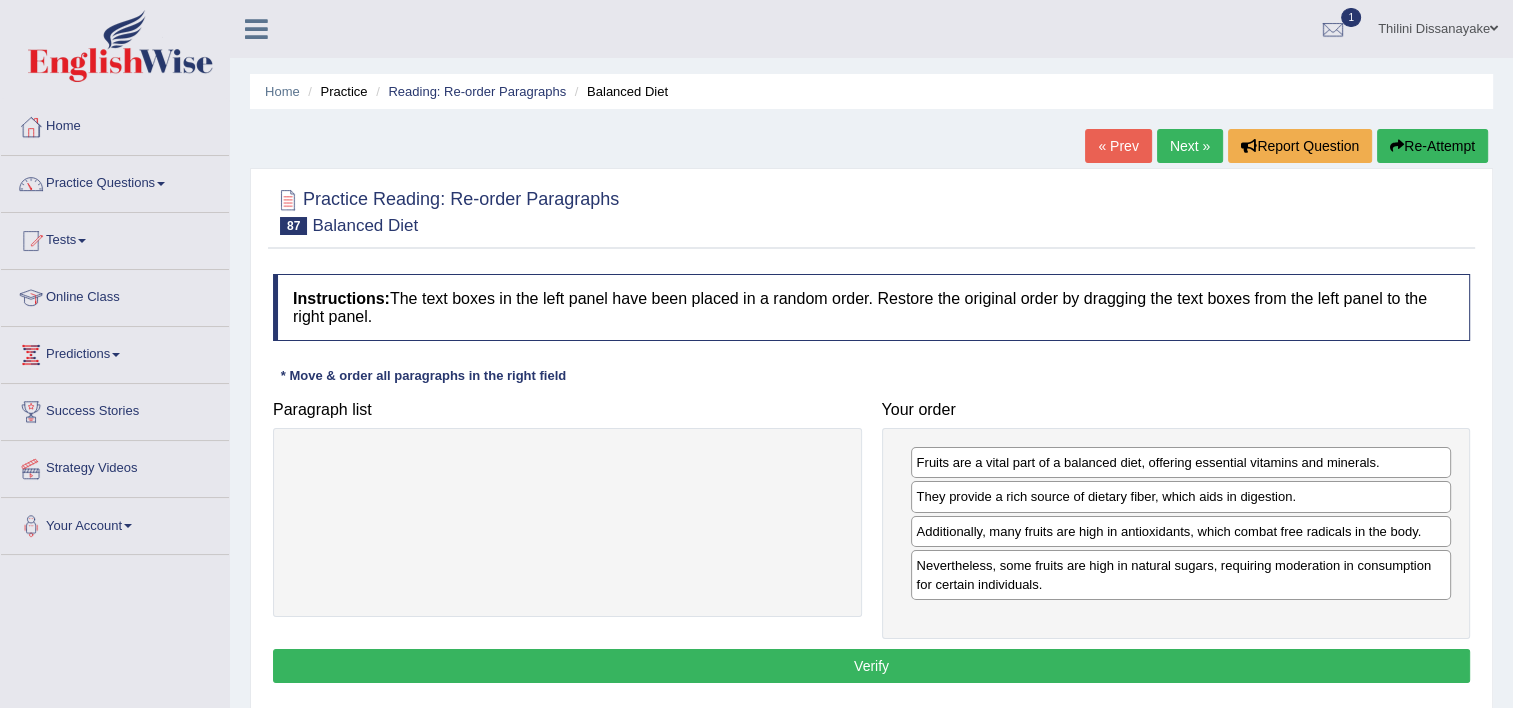 click on "Verify" at bounding box center (871, 666) 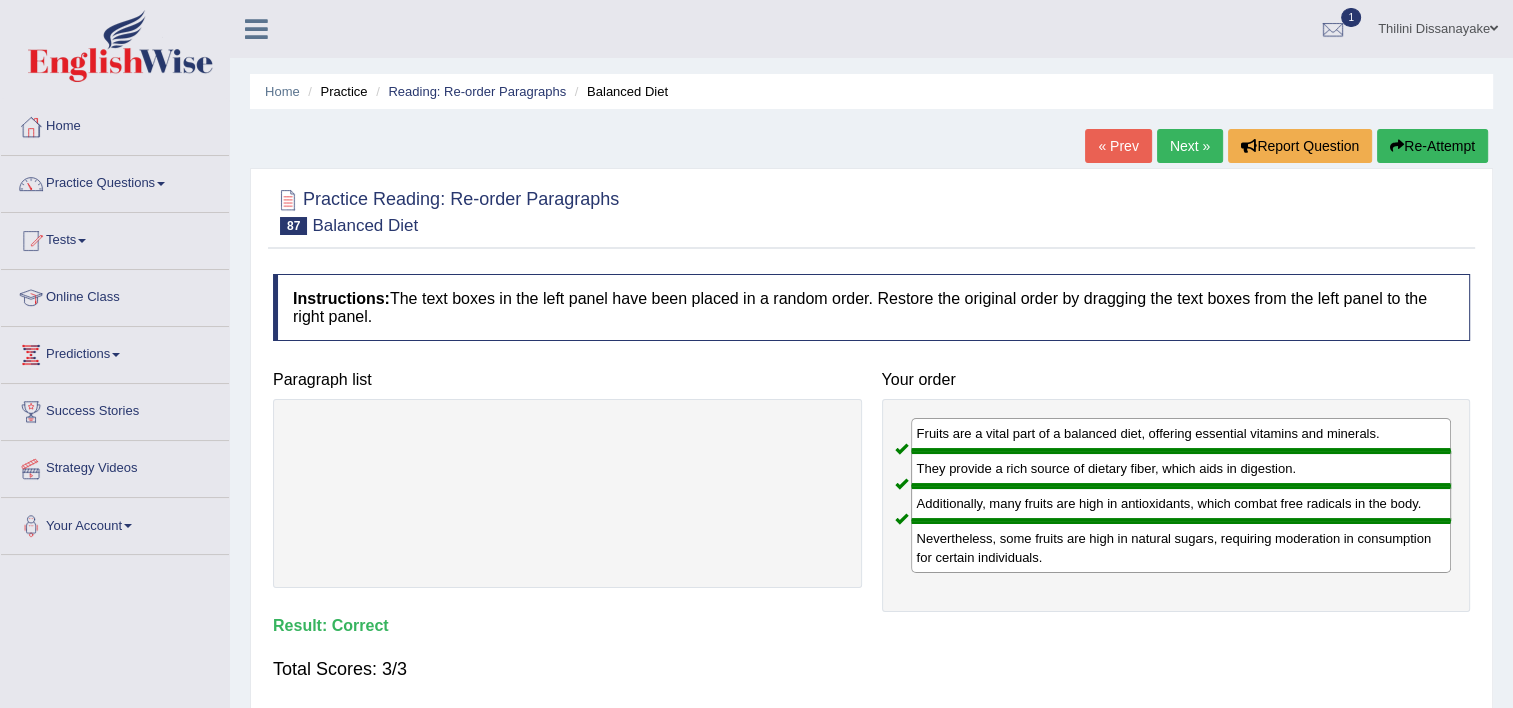 click on "Next »" at bounding box center (1190, 146) 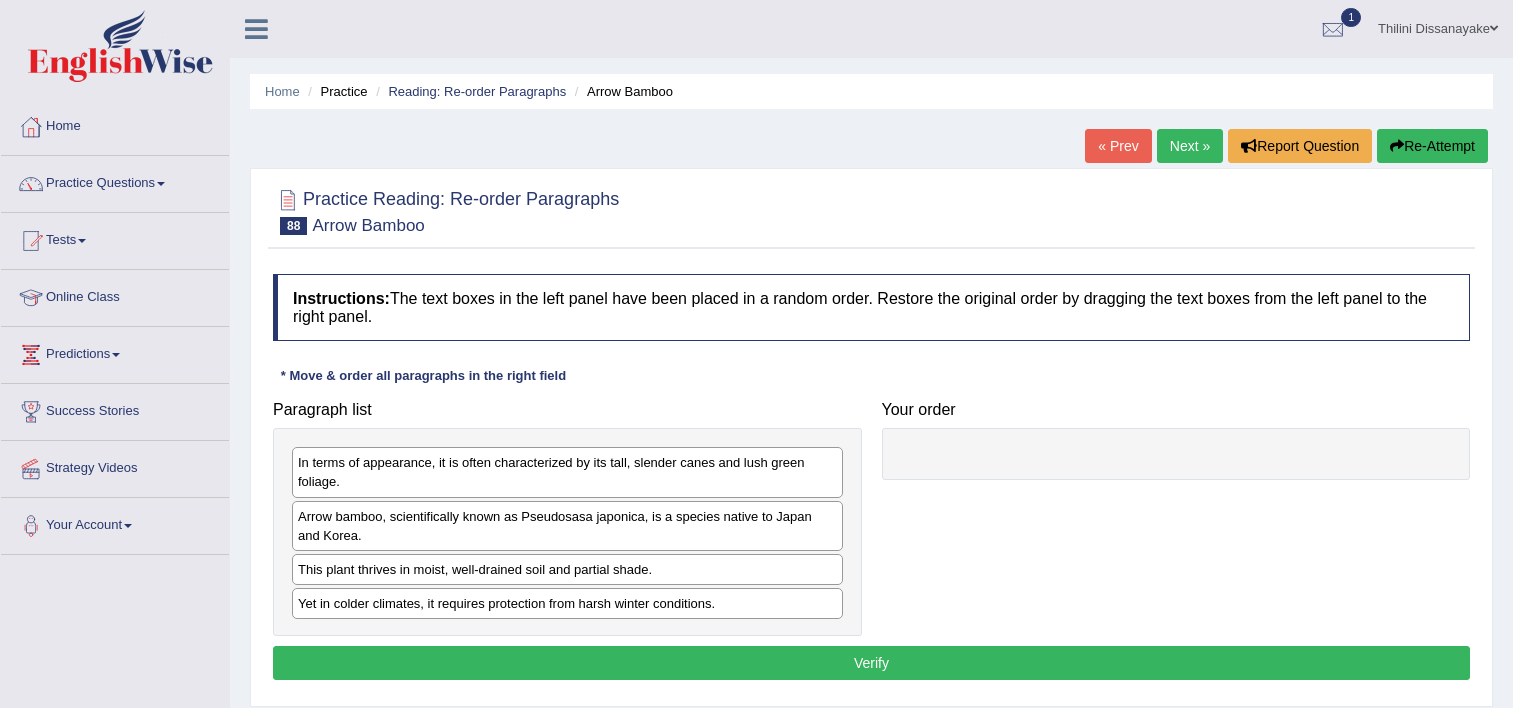 scroll, scrollTop: 0, scrollLeft: 0, axis: both 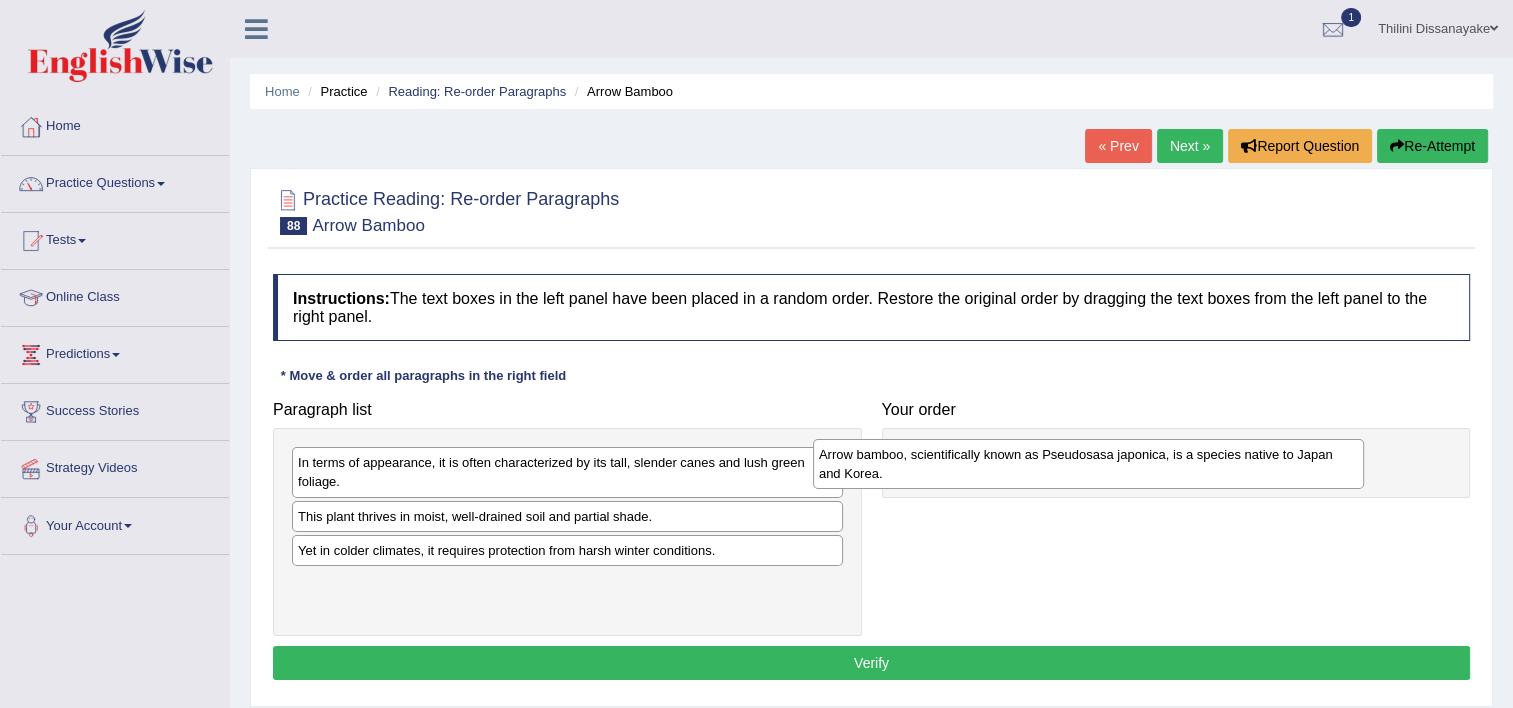 drag, startPoint x: 387, startPoint y: 532, endPoint x: 912, endPoint y: 469, distance: 528.7665 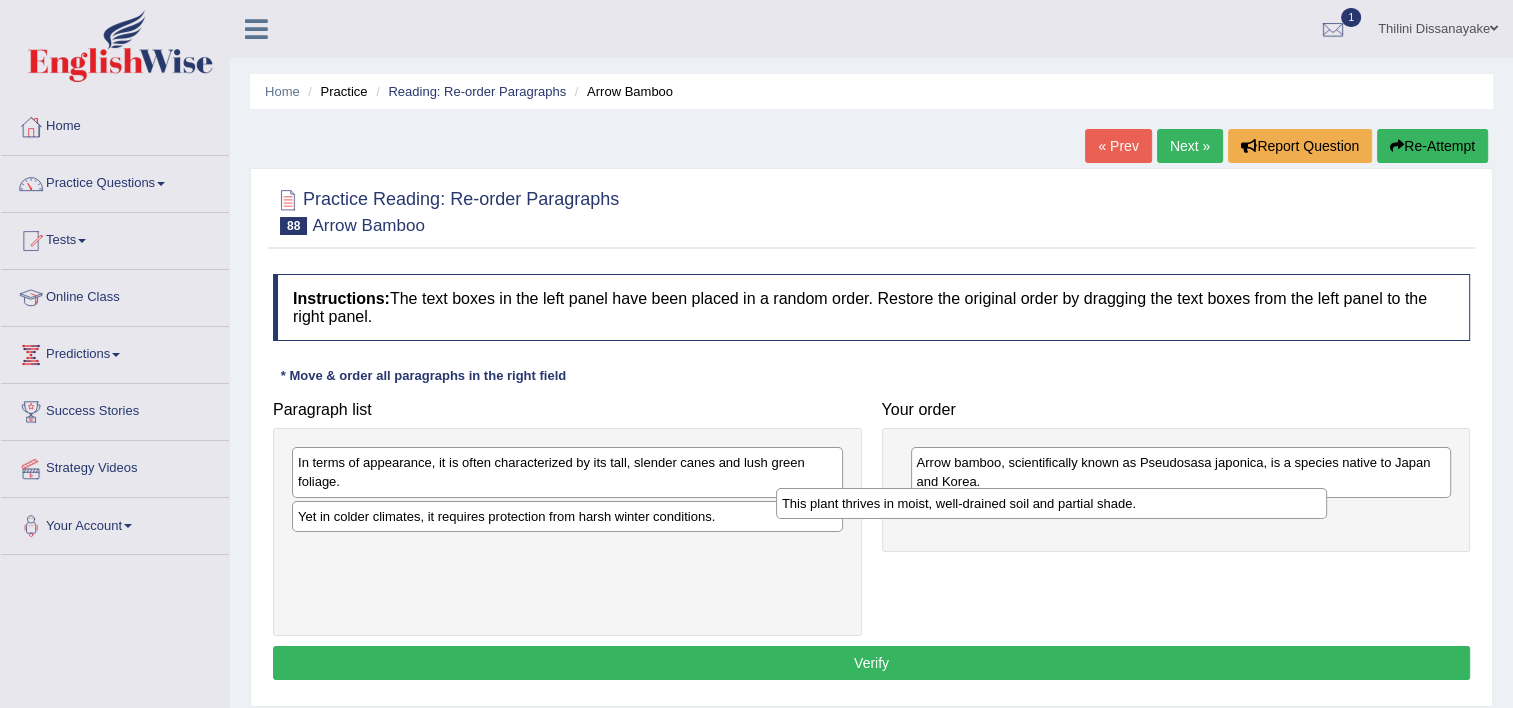 drag, startPoint x: 524, startPoint y: 518, endPoint x: 1004, endPoint y: 508, distance: 480.10416 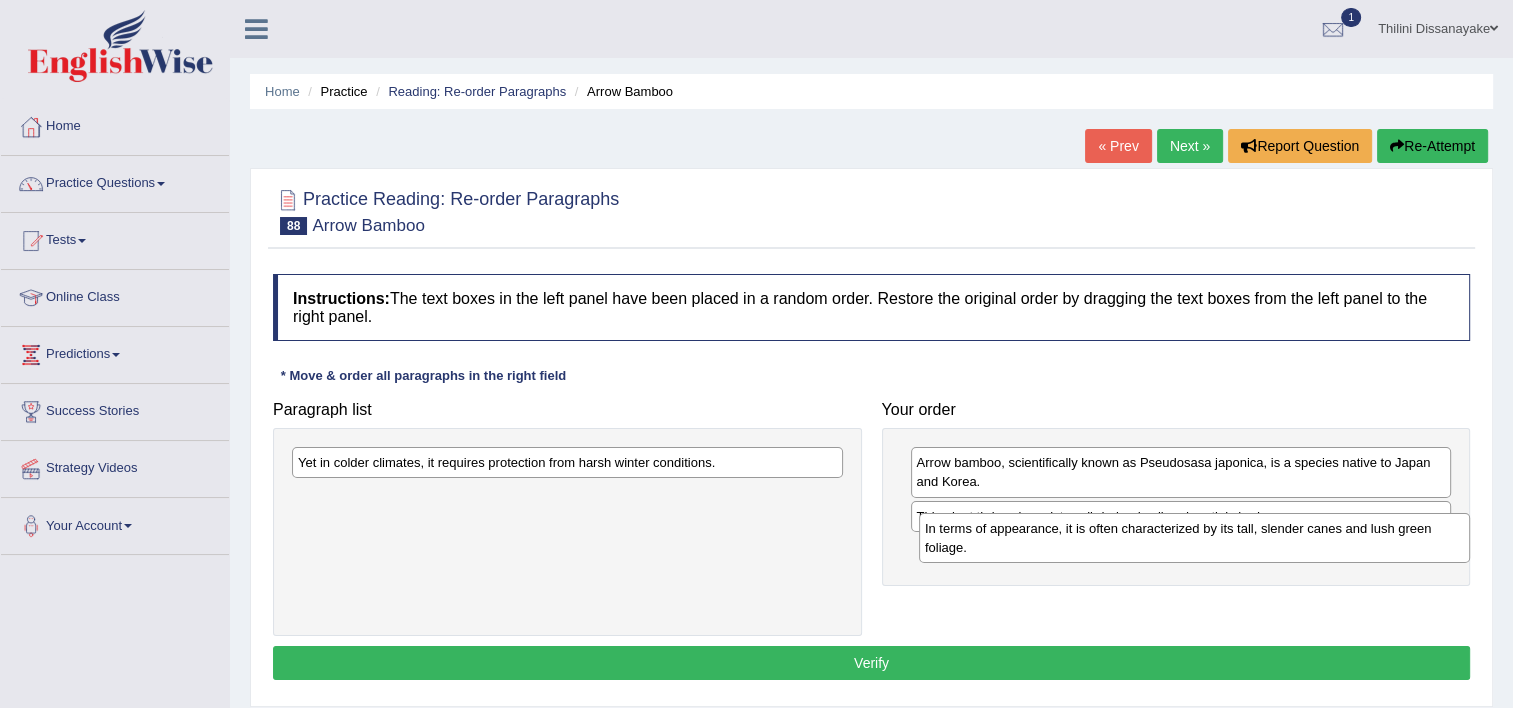 drag, startPoint x: 820, startPoint y: 491, endPoint x: 1154, endPoint y: 530, distance: 336.26923 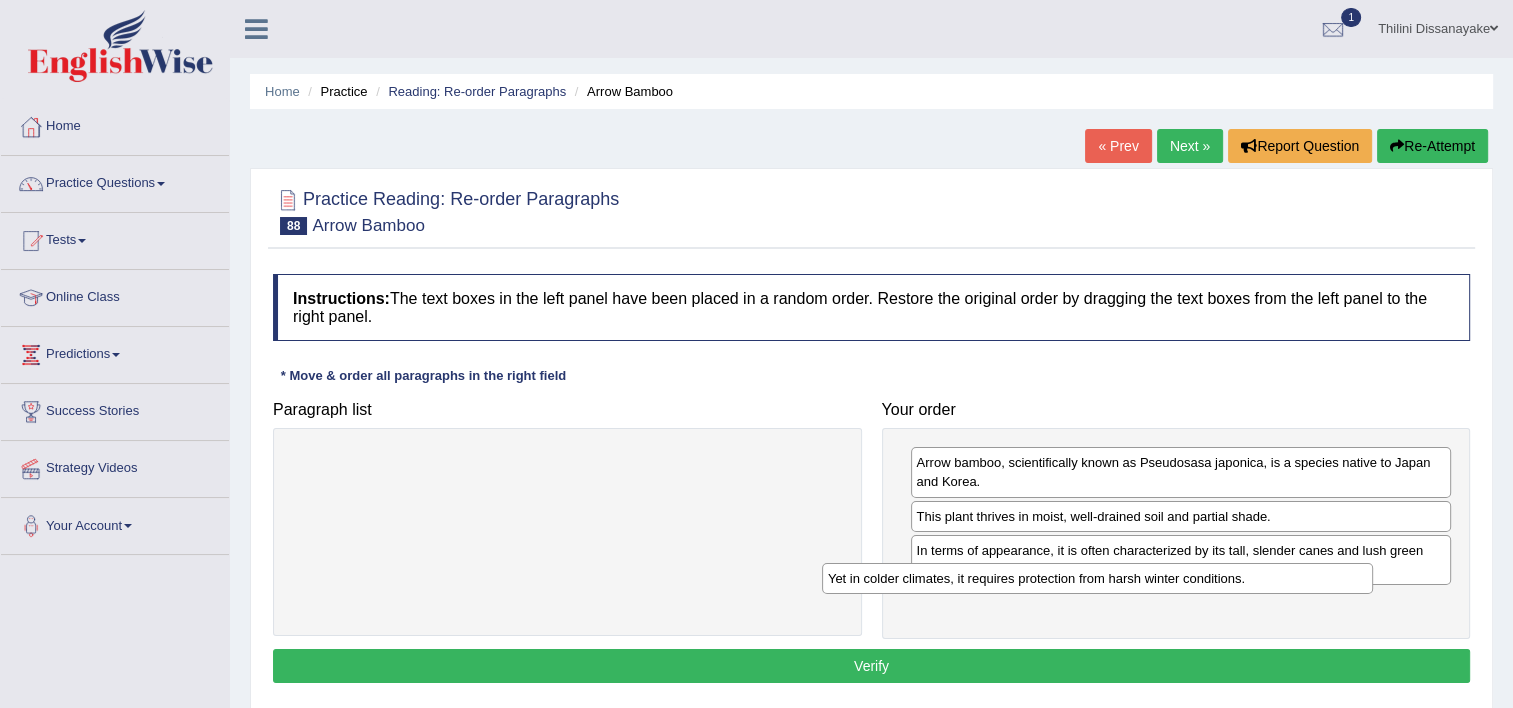drag, startPoint x: 704, startPoint y: 458, endPoint x: 1263, endPoint y: 590, distance: 574.3736 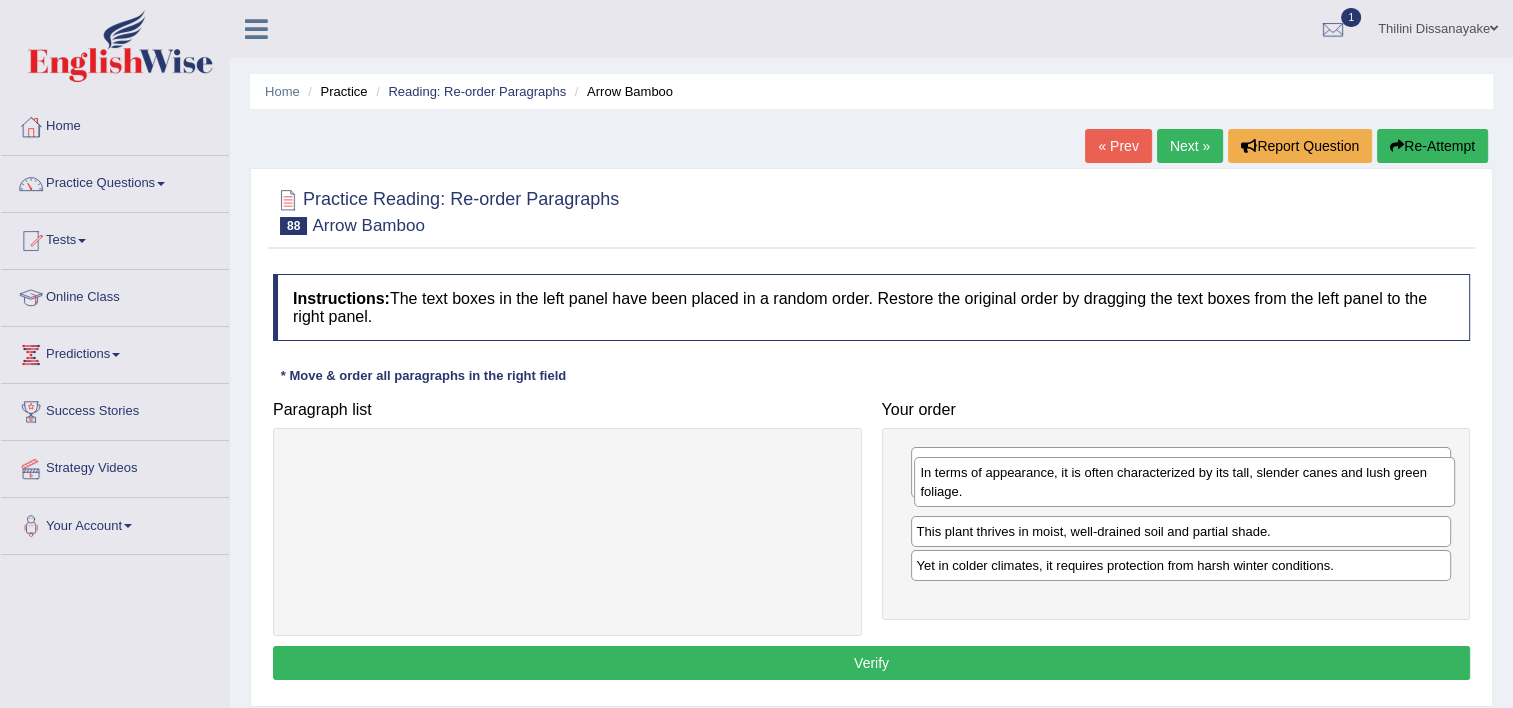 drag, startPoint x: 1207, startPoint y: 561, endPoint x: 1211, endPoint y: 486, distance: 75.10659 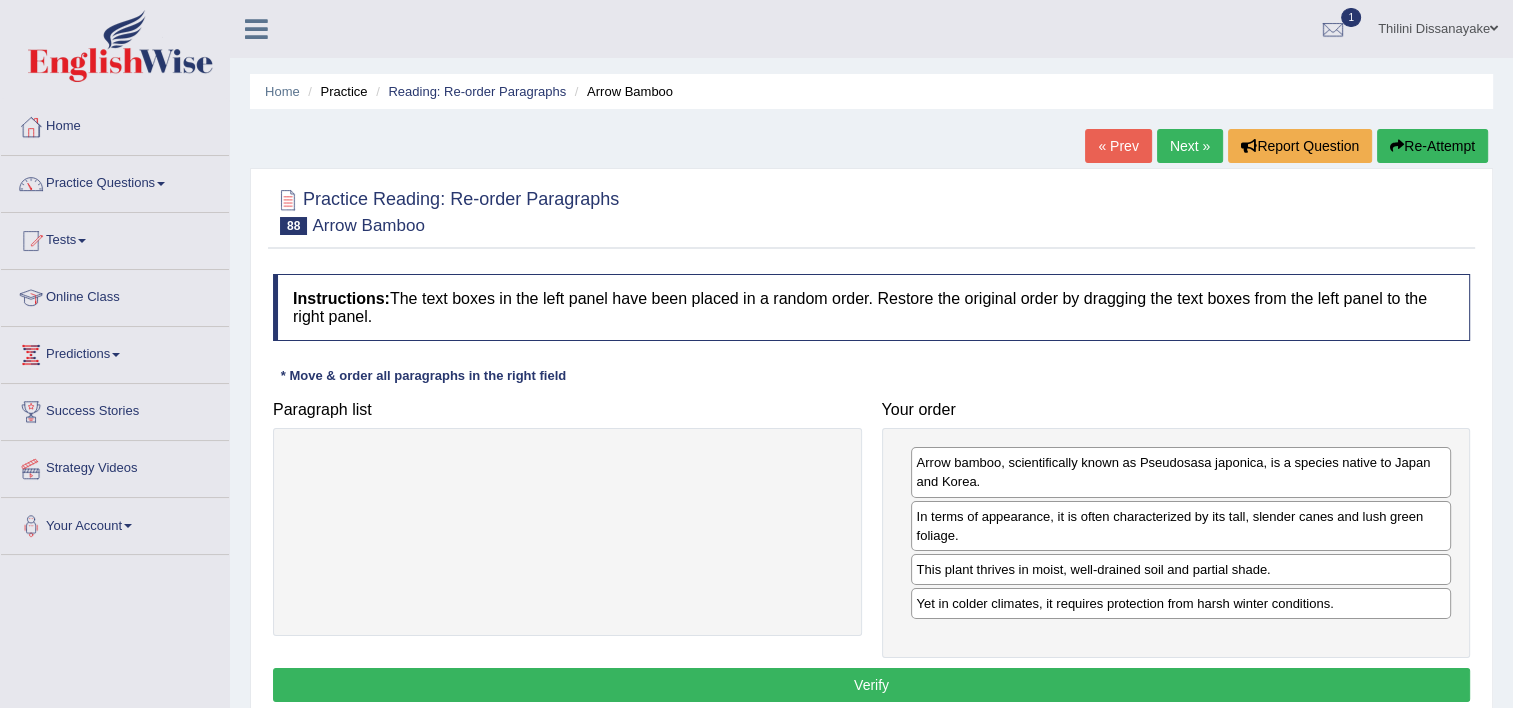click on "Verify" at bounding box center (871, 685) 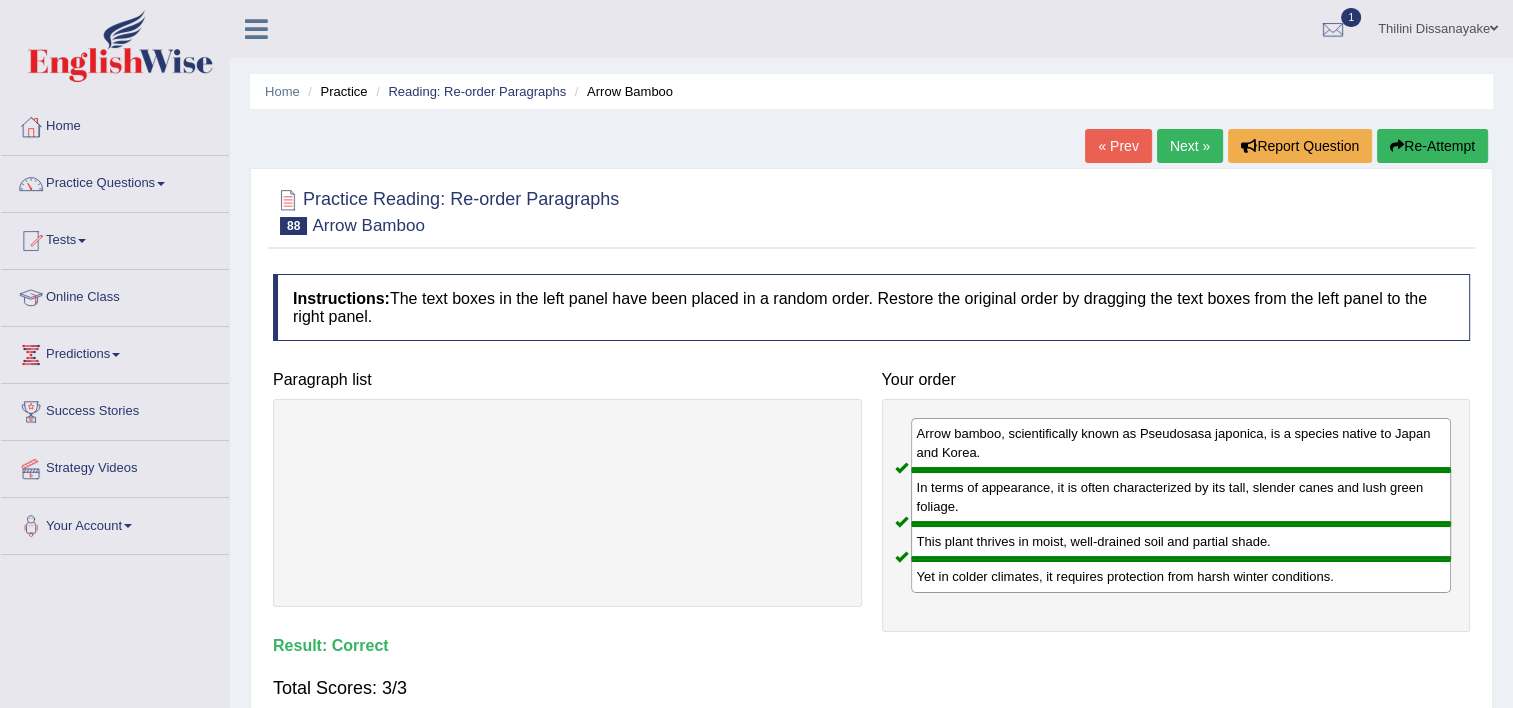 click on "Next »" at bounding box center [1190, 146] 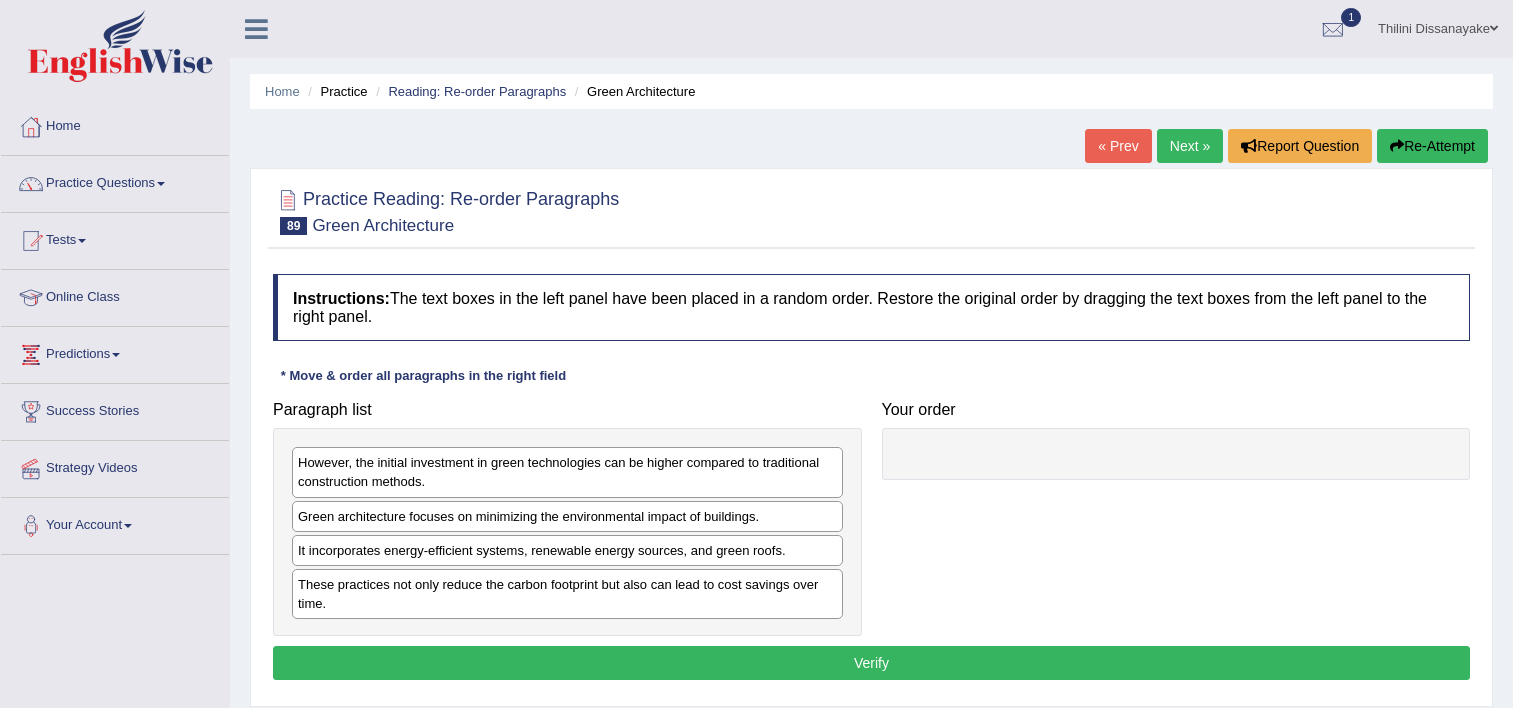 scroll, scrollTop: 0, scrollLeft: 0, axis: both 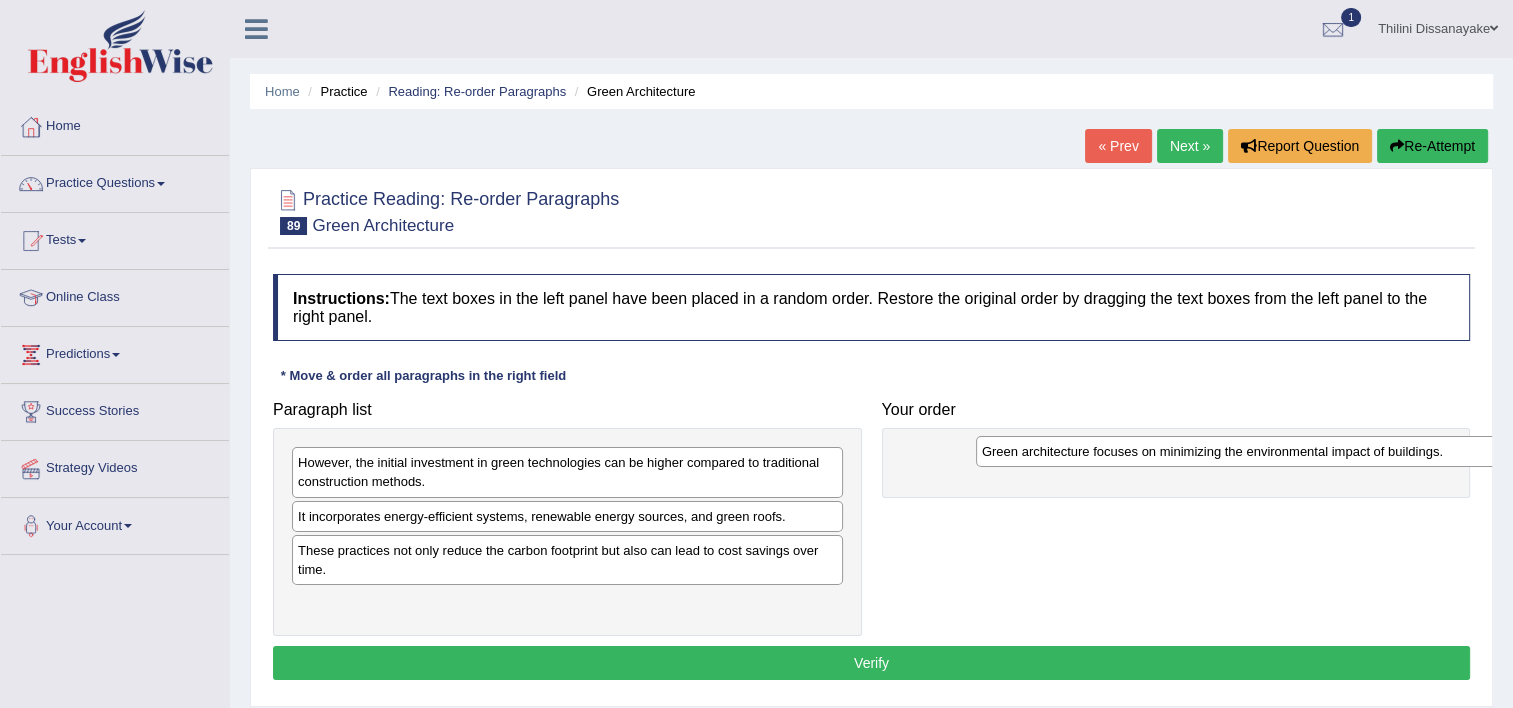 drag, startPoint x: 368, startPoint y: 524, endPoint x: 1016, endPoint y: 466, distance: 650.5905 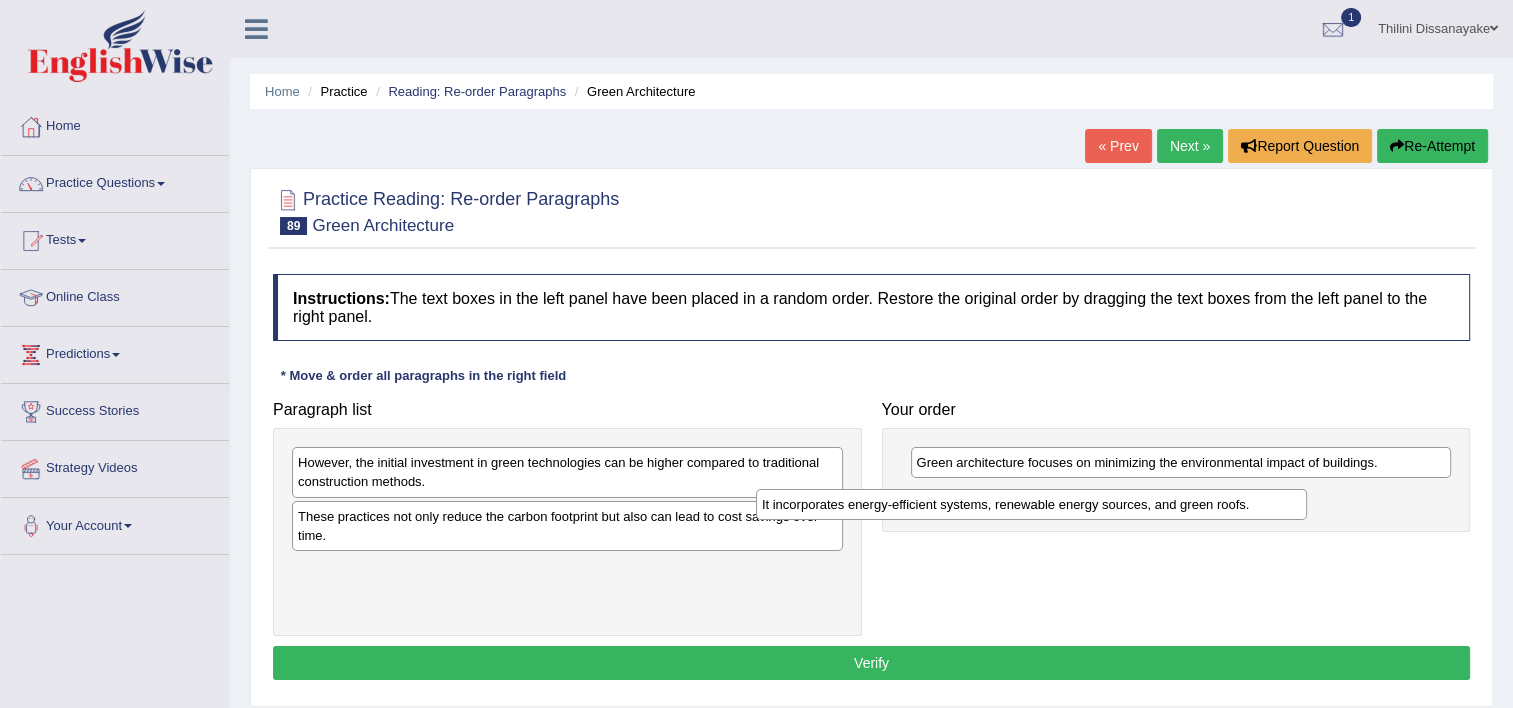 drag, startPoint x: 490, startPoint y: 524, endPoint x: 973, endPoint y: 501, distance: 483.5473 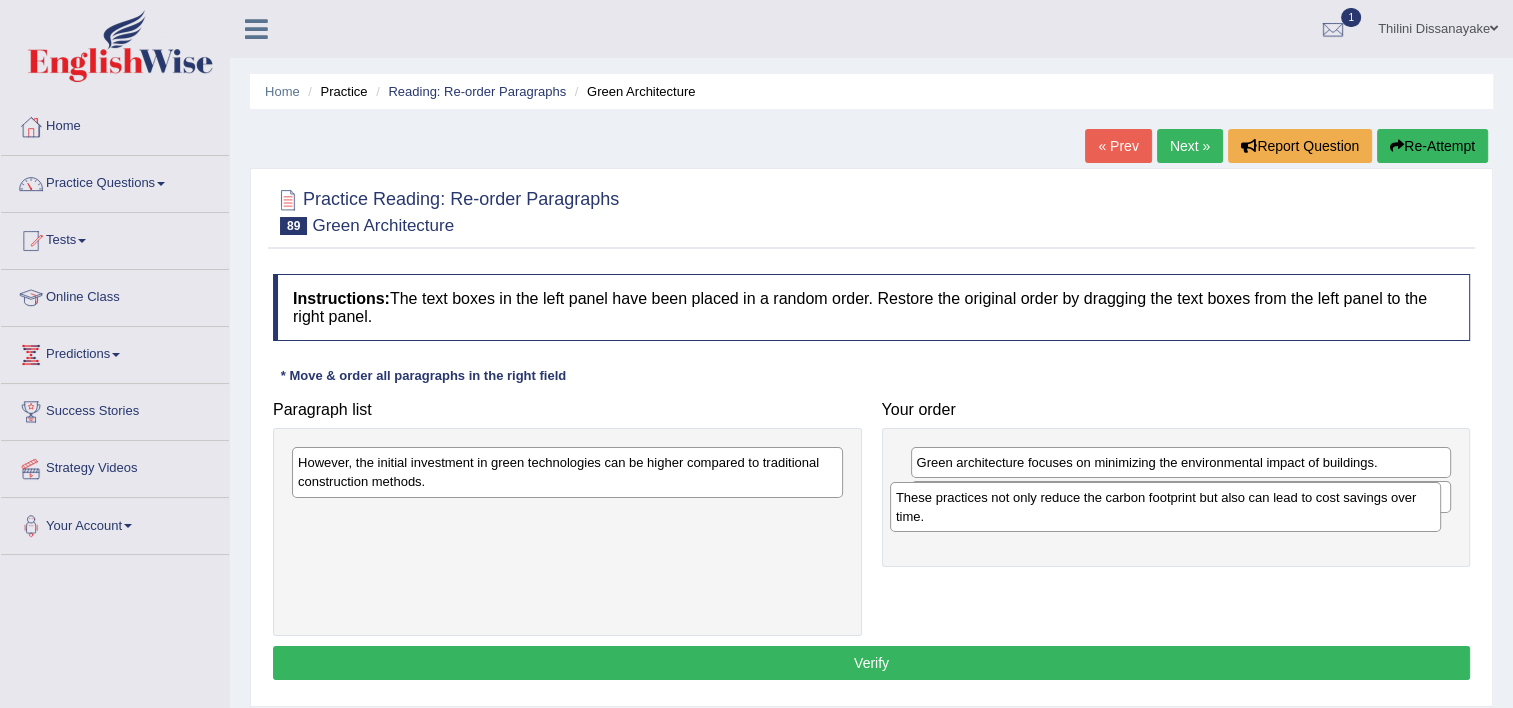 drag, startPoint x: 708, startPoint y: 526, endPoint x: 1320, endPoint y: 522, distance: 612.01306 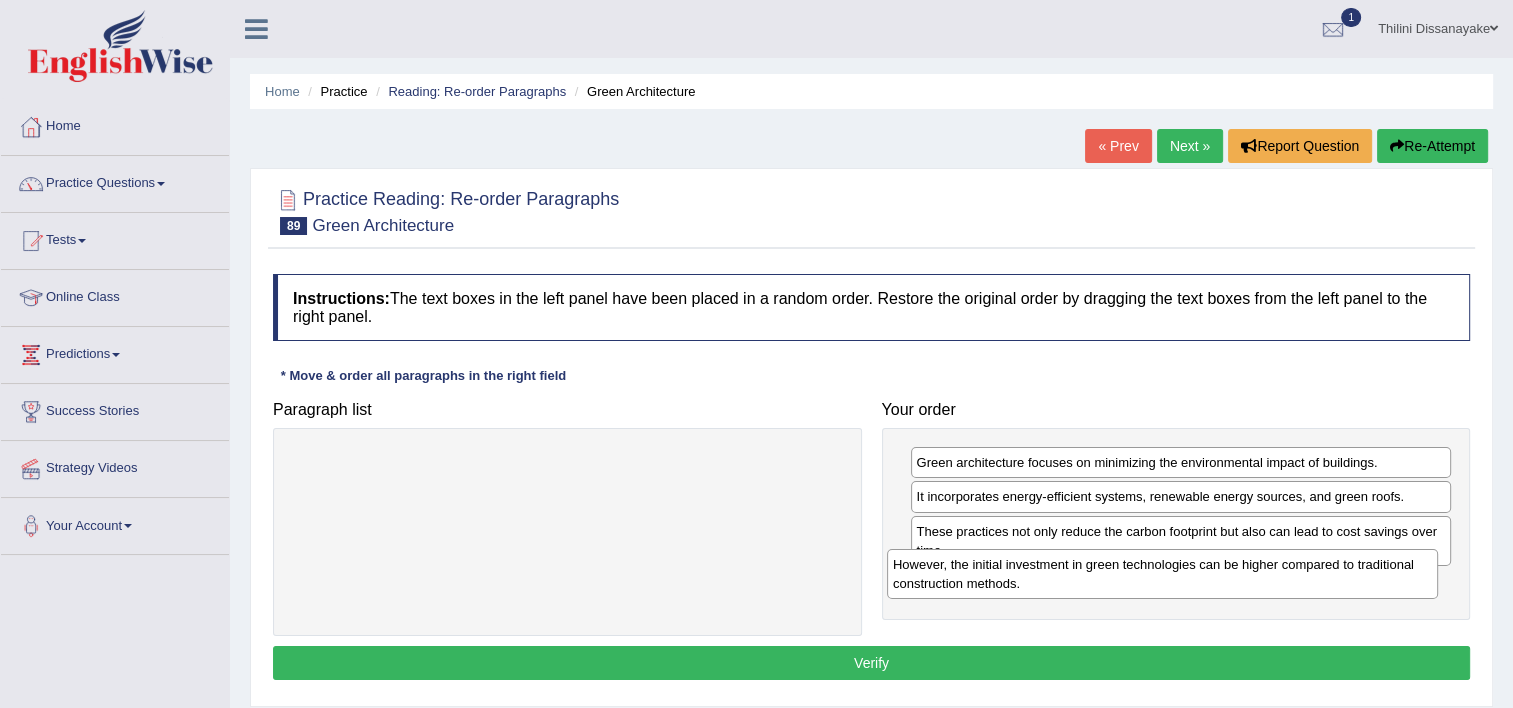 drag, startPoint x: 808, startPoint y: 484, endPoint x: 1418, endPoint y: 582, distance: 617.82196 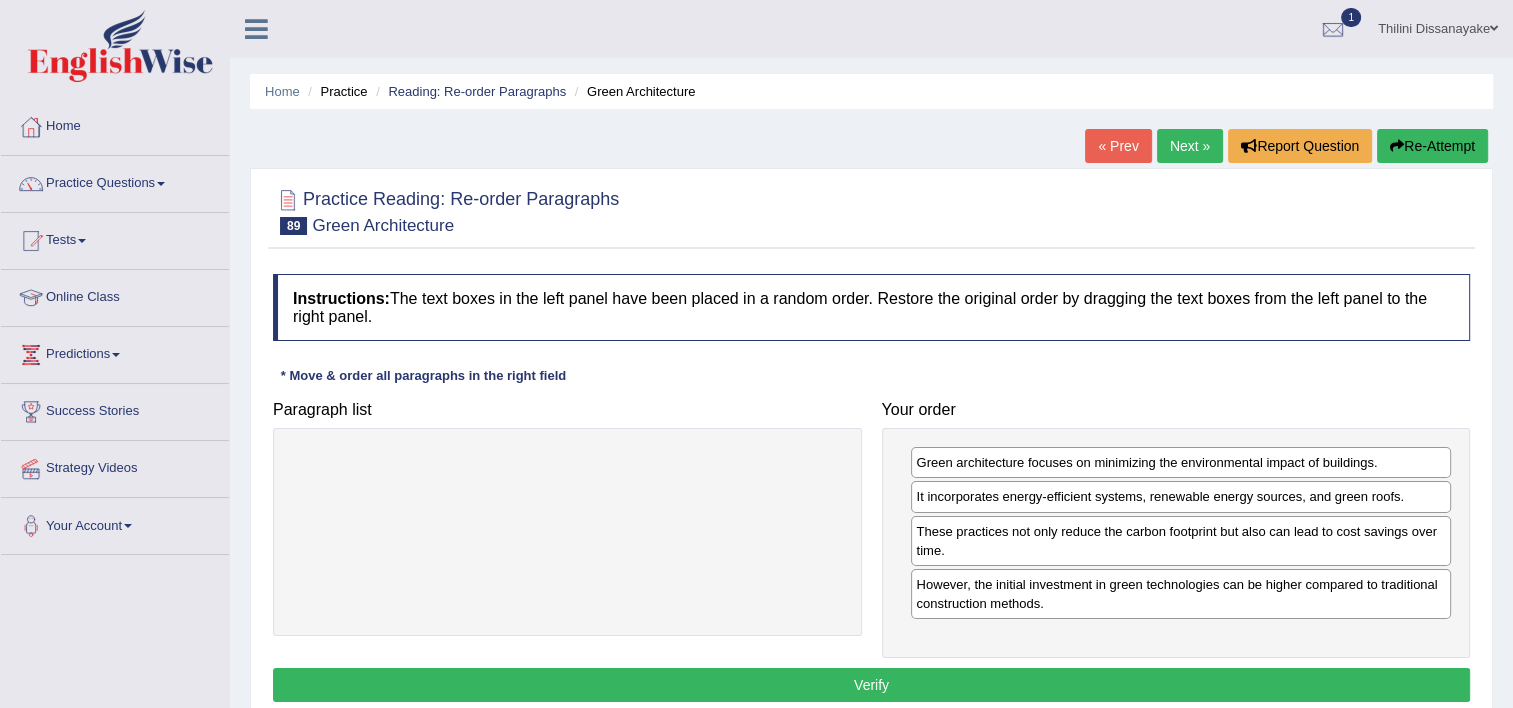 click on "Verify" at bounding box center (871, 685) 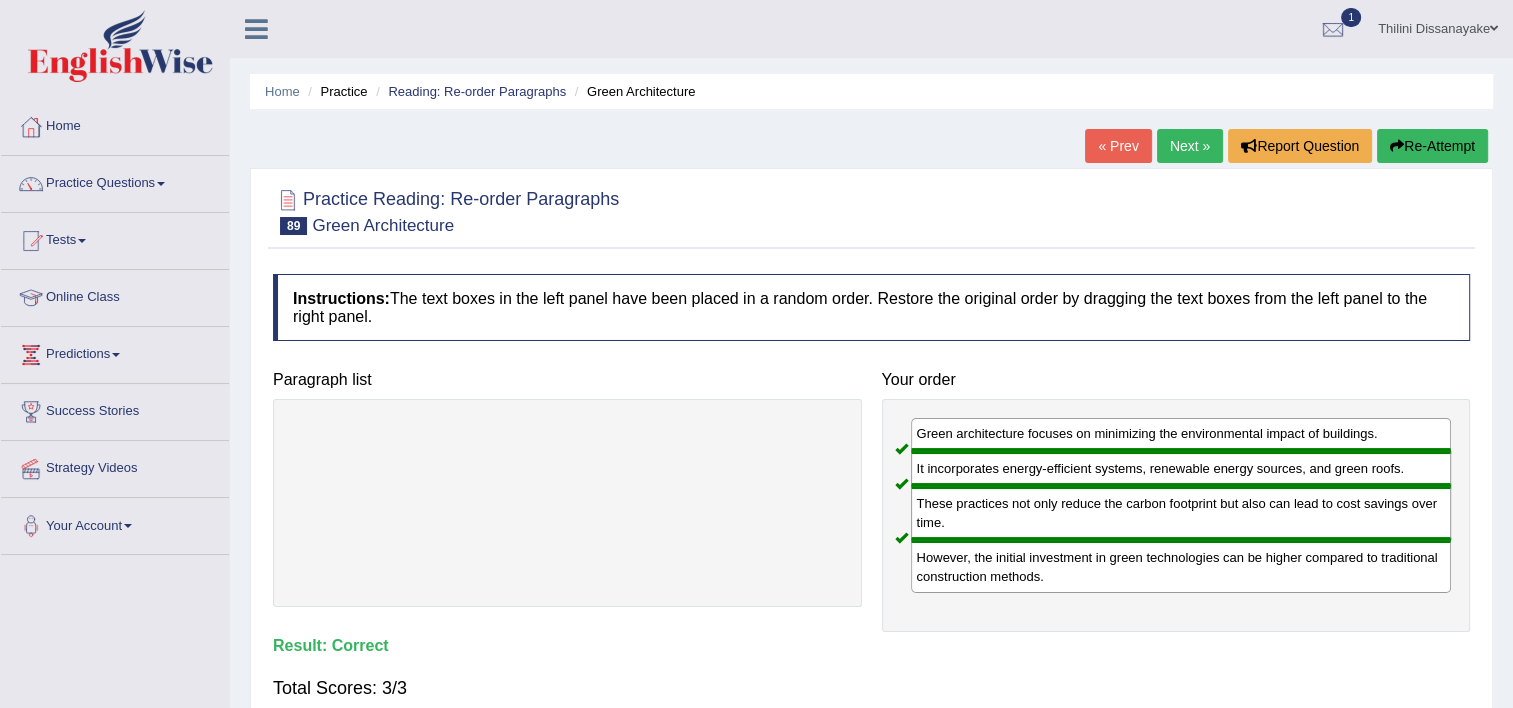 click on "Next »" at bounding box center (1190, 146) 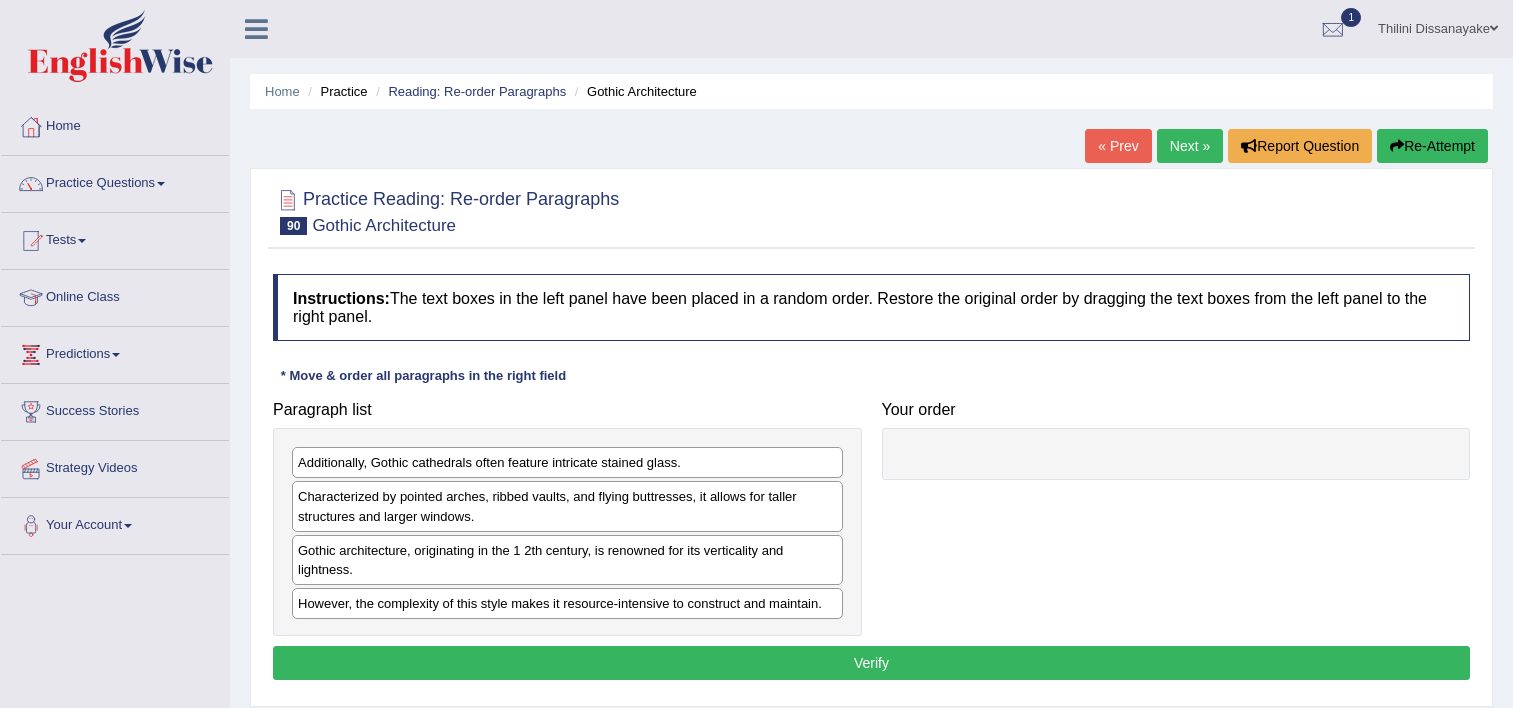 scroll, scrollTop: 0, scrollLeft: 0, axis: both 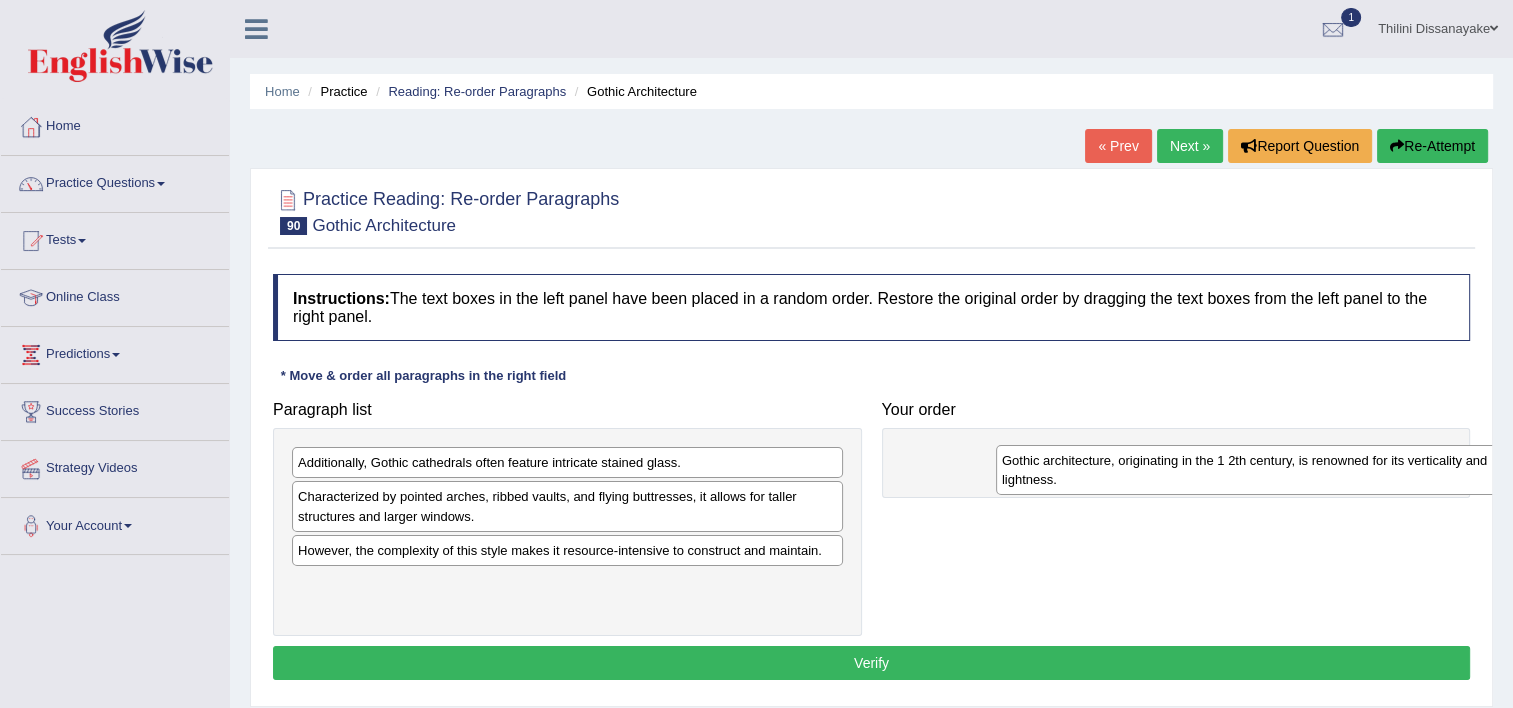 drag, startPoint x: 401, startPoint y: 561, endPoint x: 1055, endPoint y: 456, distance: 662.37524 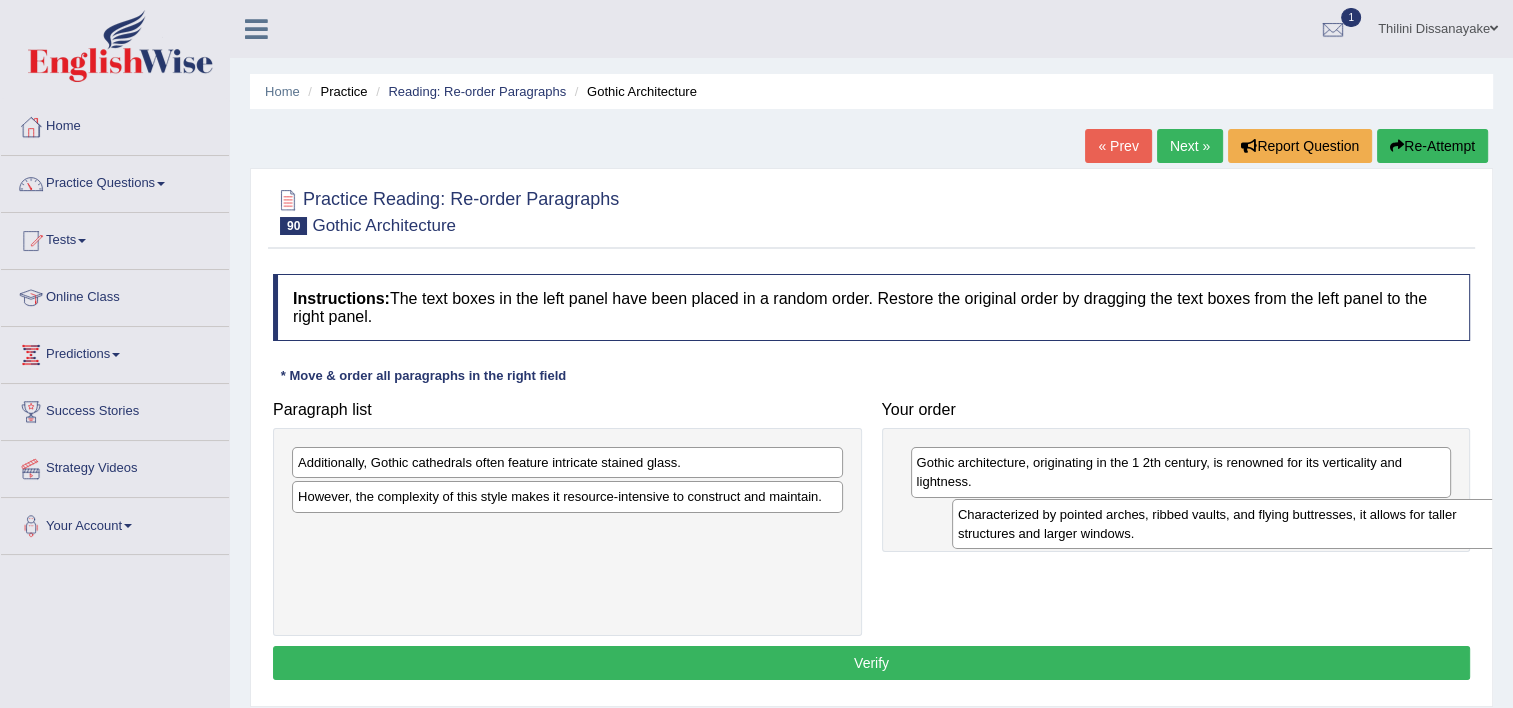 drag, startPoint x: 694, startPoint y: 510, endPoint x: 1036, endPoint y: 518, distance: 342.09357 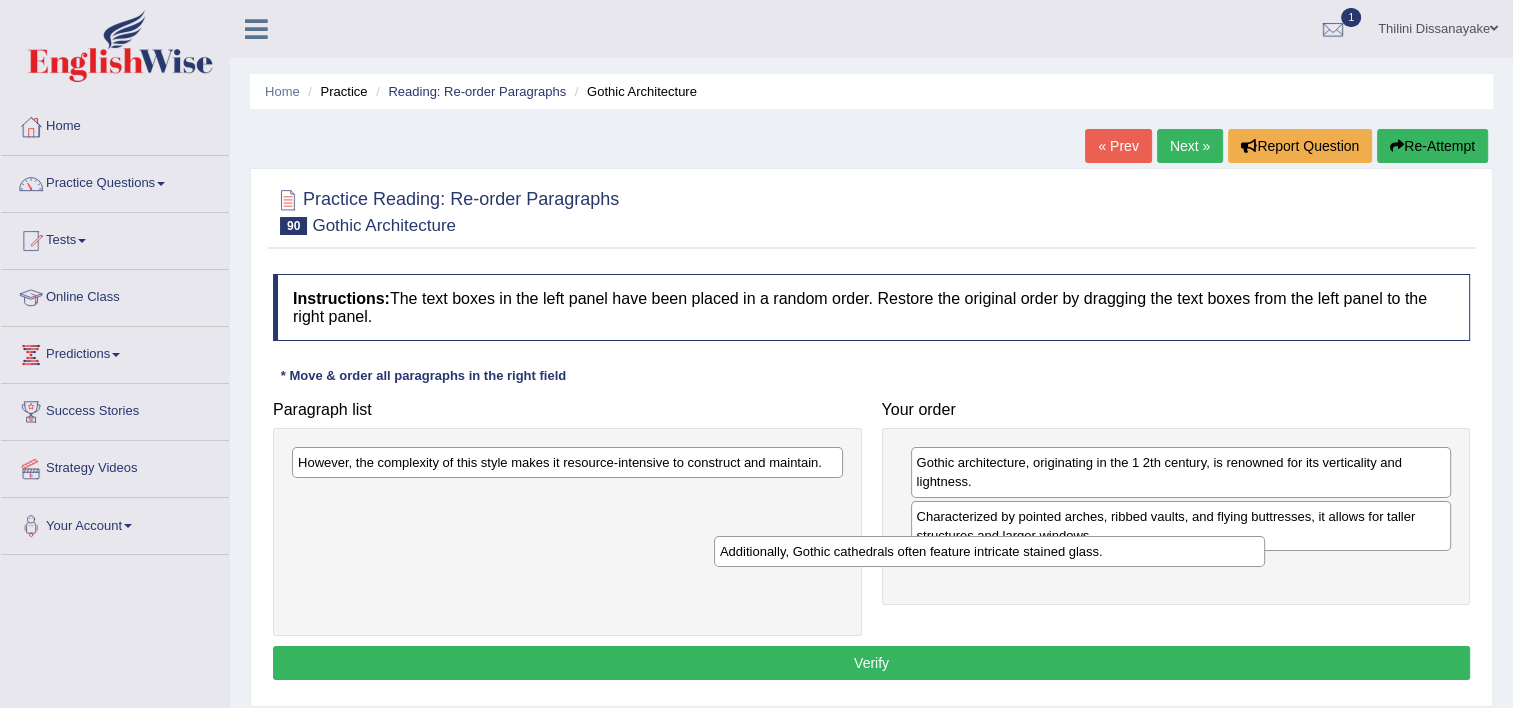 drag, startPoint x: 677, startPoint y: 482, endPoint x: 1108, endPoint y: 566, distance: 439.1093 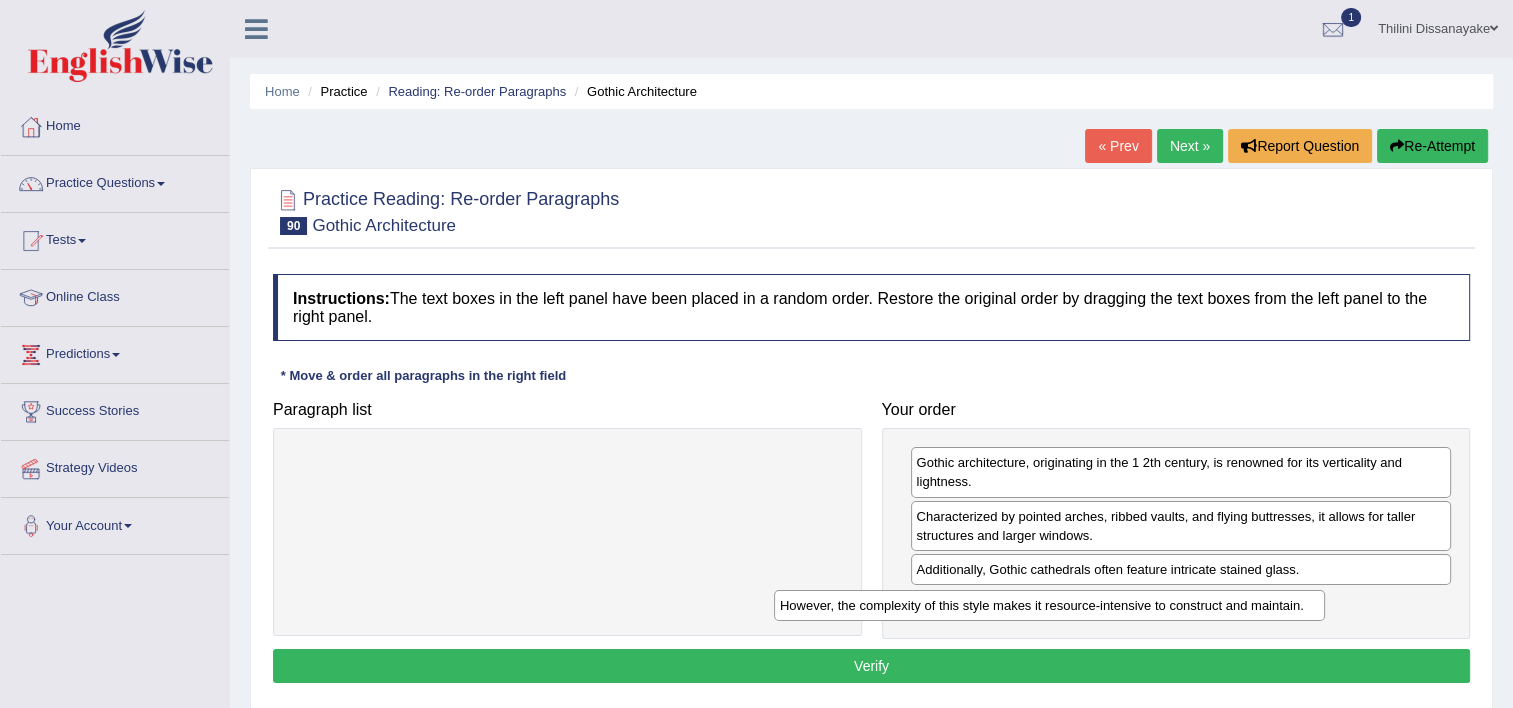drag, startPoint x: 805, startPoint y: 466, endPoint x: 1315, endPoint y: 604, distance: 528.3408 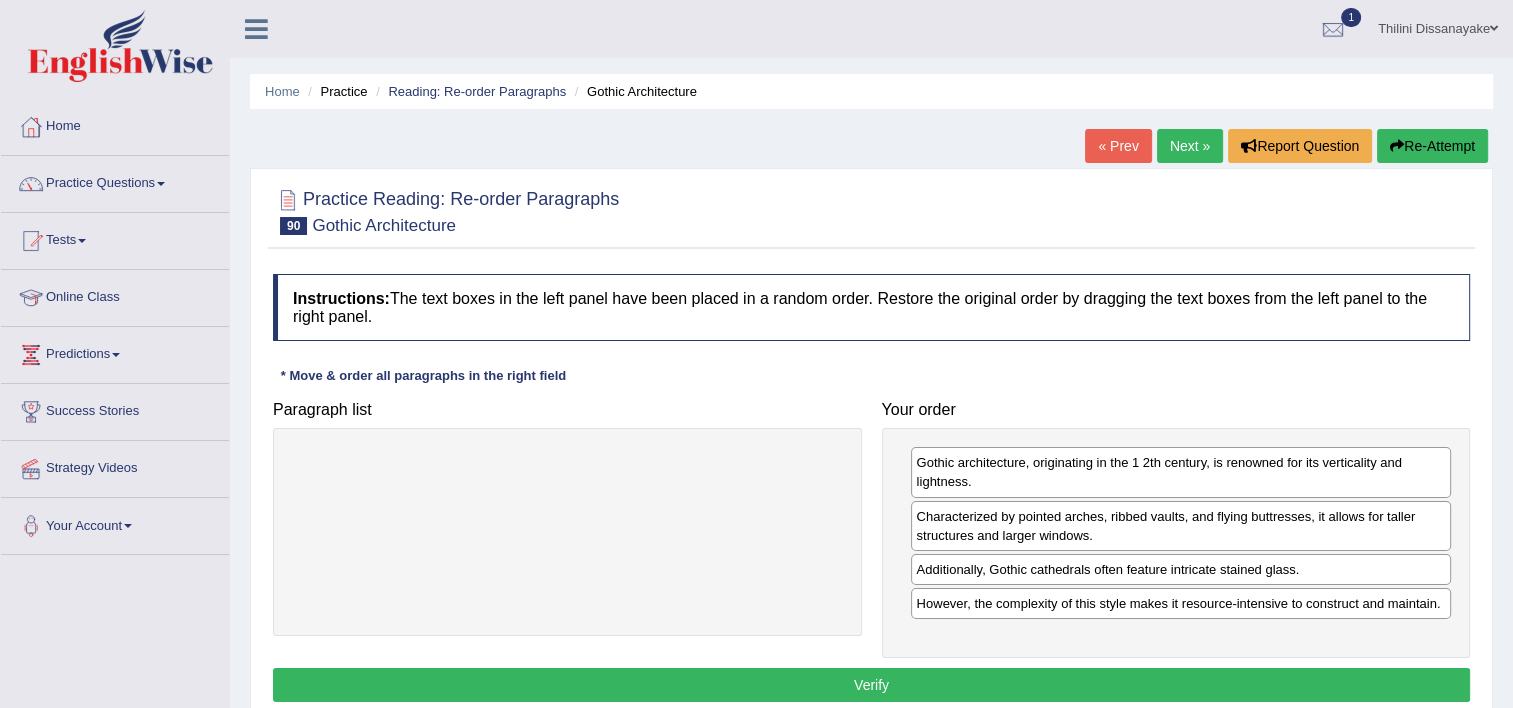 click on "Verify" at bounding box center (871, 685) 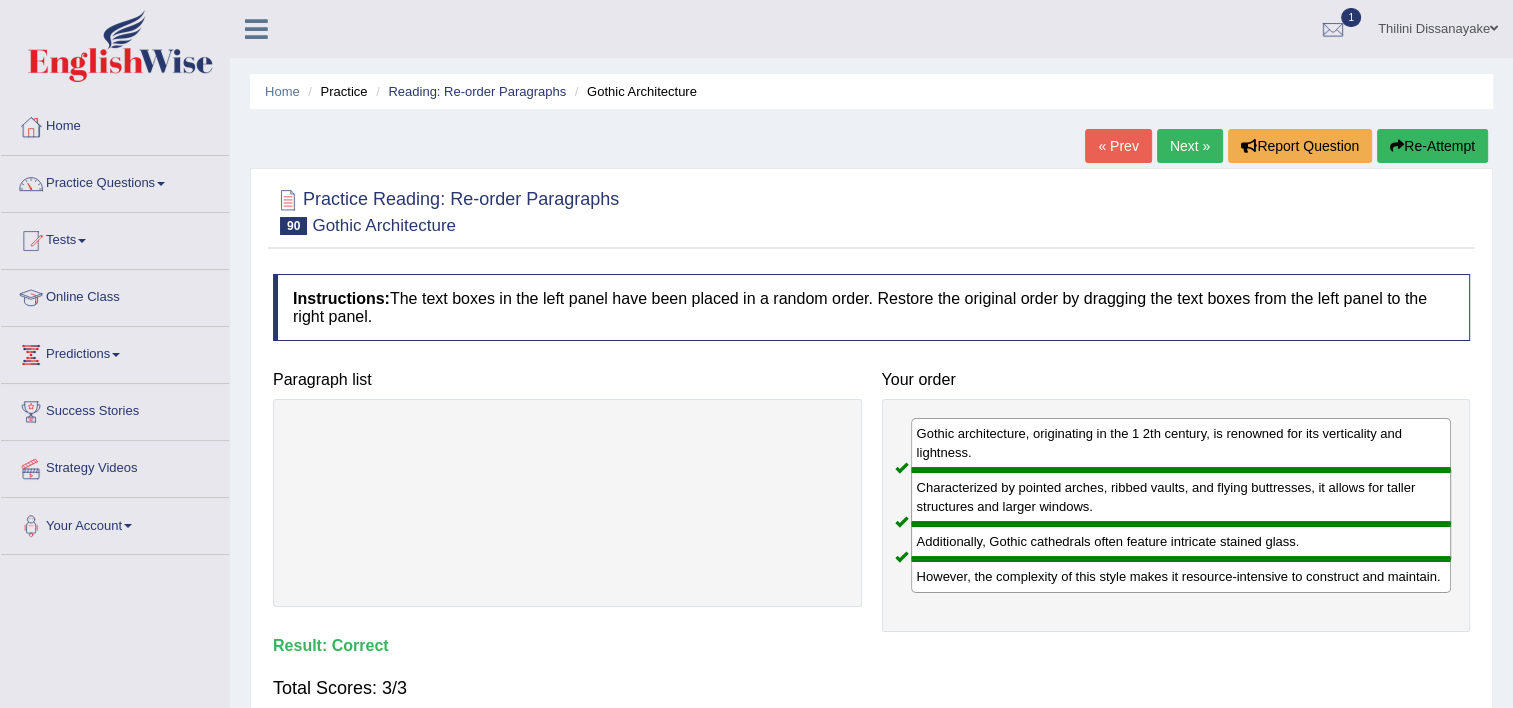 click on "Next »" at bounding box center (1190, 146) 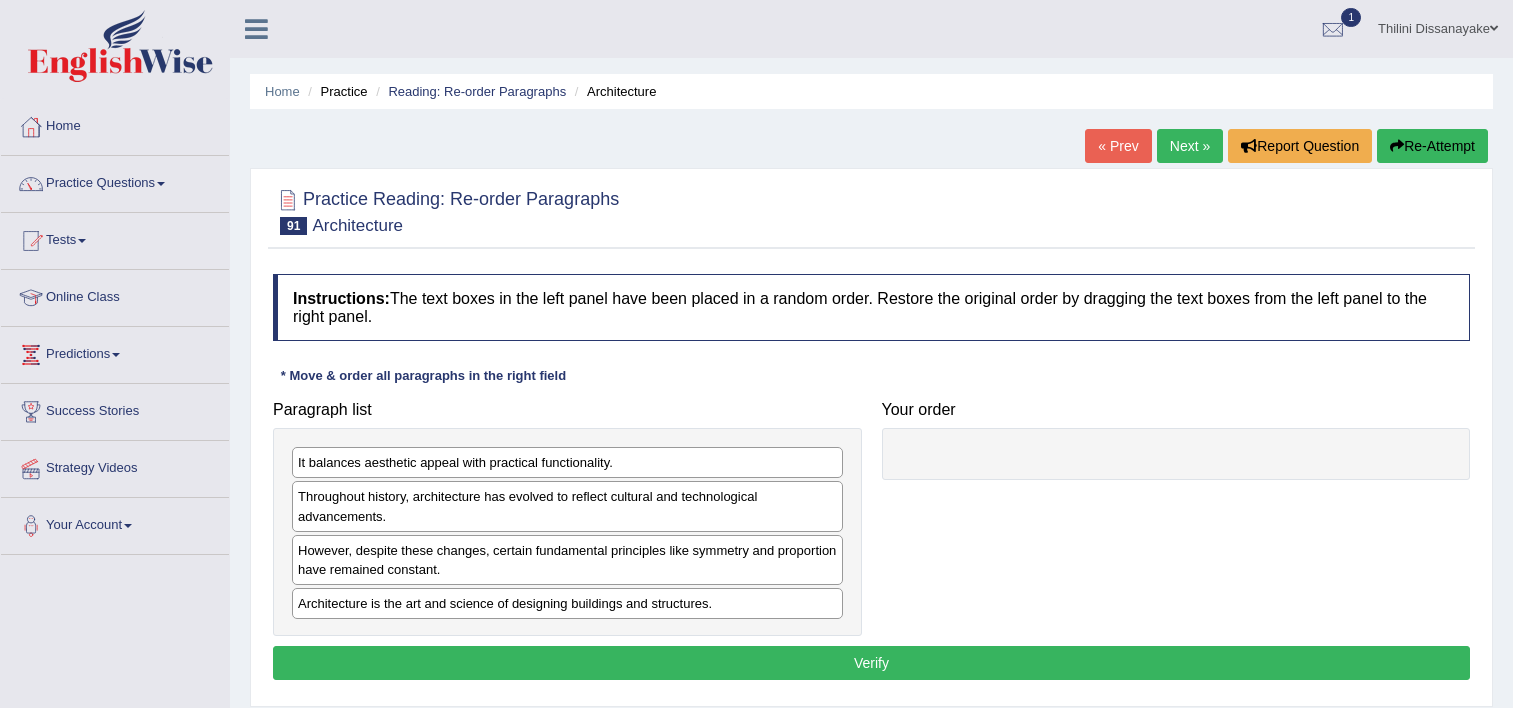 scroll, scrollTop: 0, scrollLeft: 0, axis: both 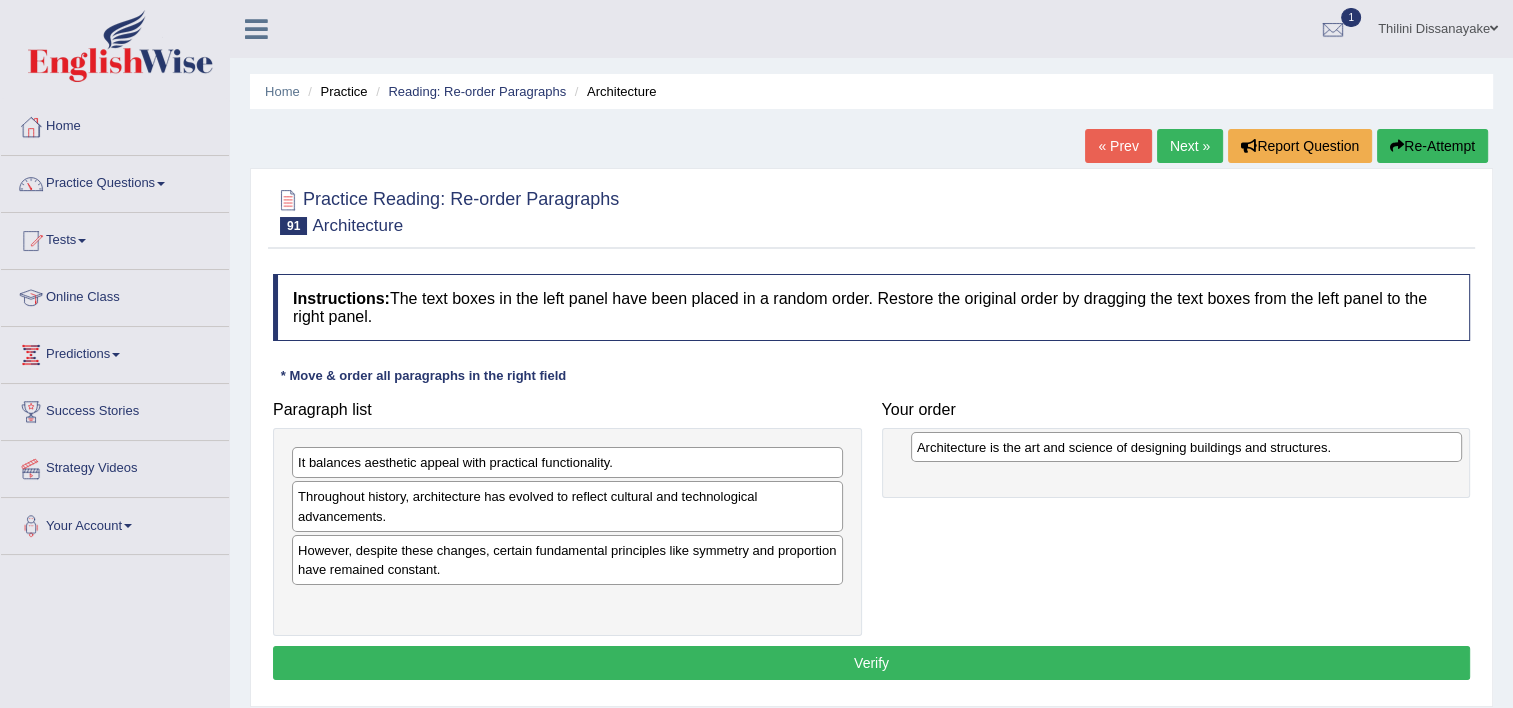 drag, startPoint x: 416, startPoint y: 601, endPoint x: 1020, endPoint y: 451, distance: 622.34717 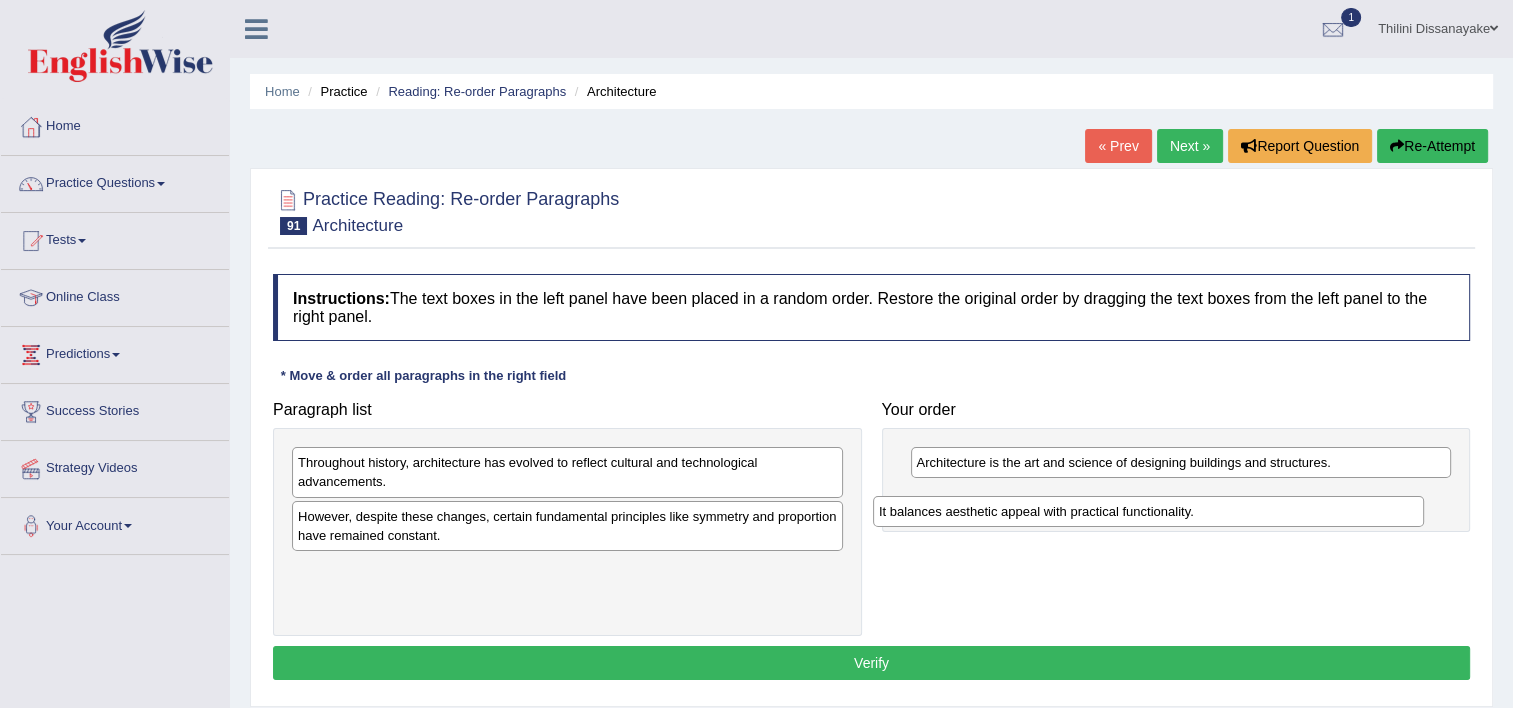 drag, startPoint x: 458, startPoint y: 461, endPoint x: 1035, endPoint y: 510, distance: 579.07684 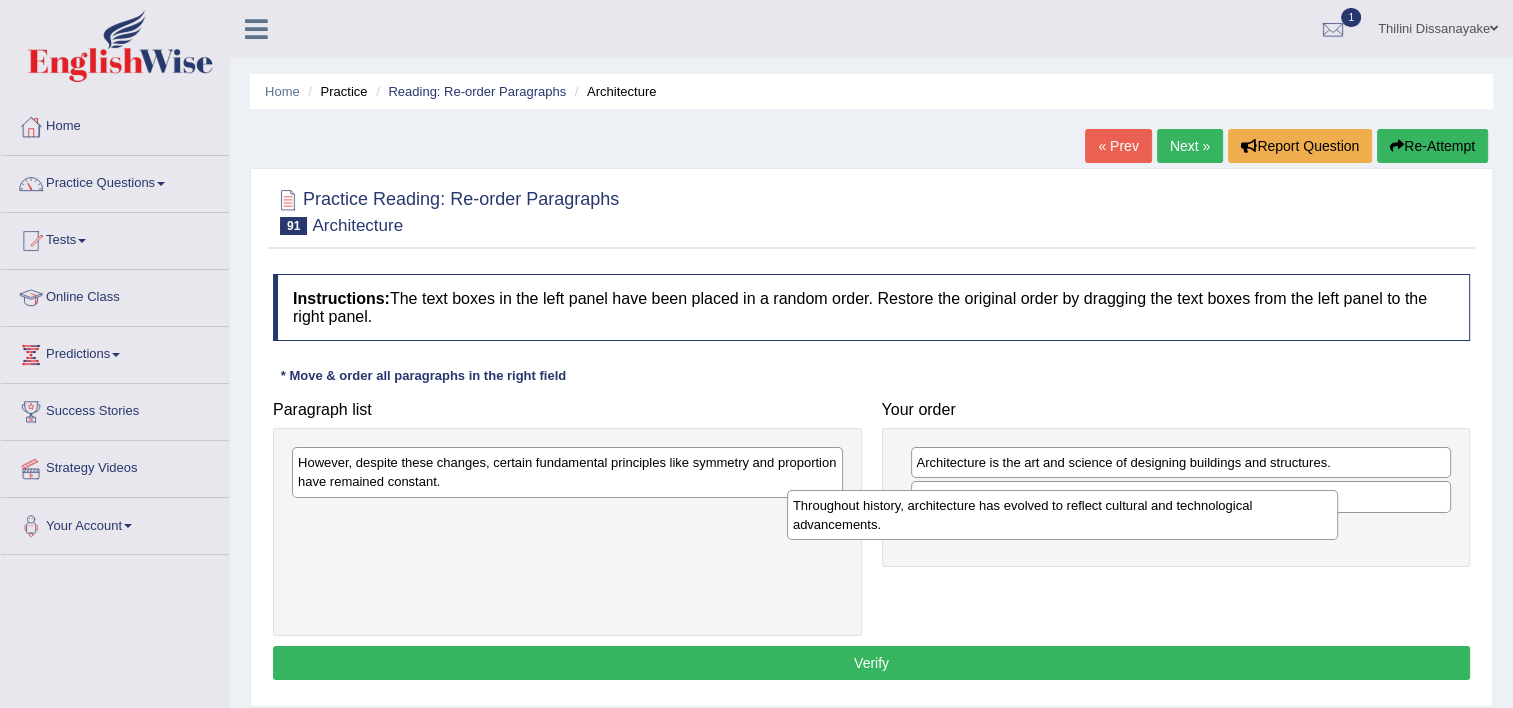 drag, startPoint x: 465, startPoint y: 472, endPoint x: 1026, endPoint y: 520, distance: 563.04974 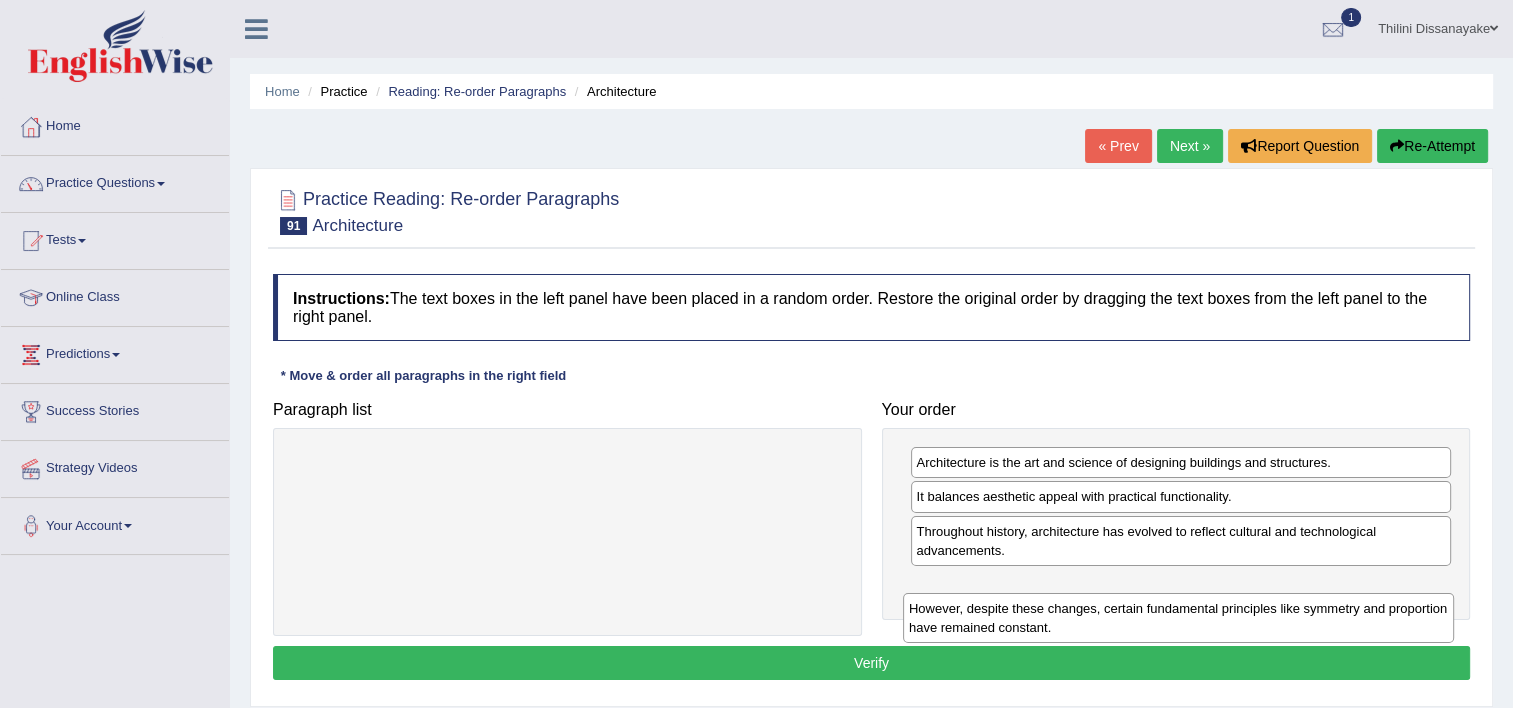 drag, startPoint x: 572, startPoint y: 466, endPoint x: 1186, endPoint y: 594, distance: 627.20013 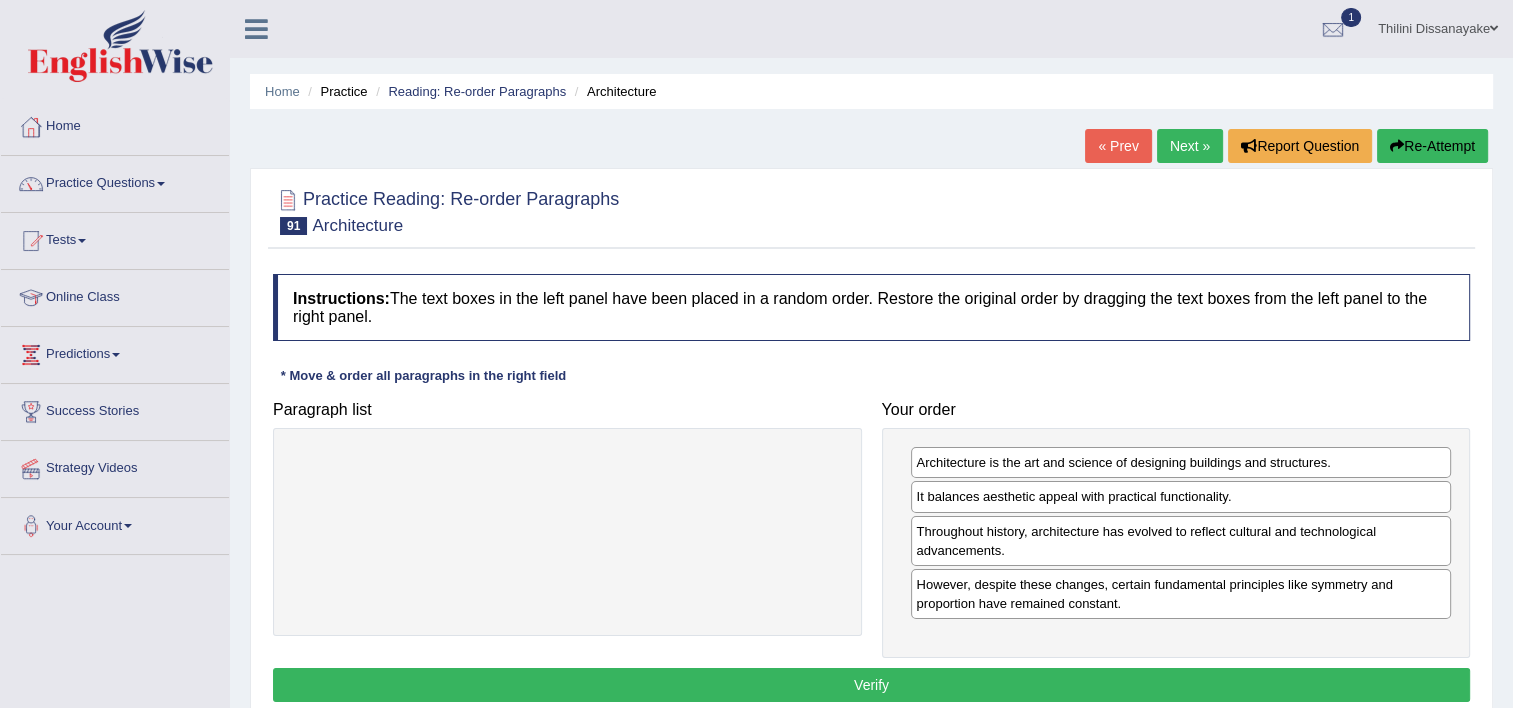 click on "Verify" at bounding box center (871, 685) 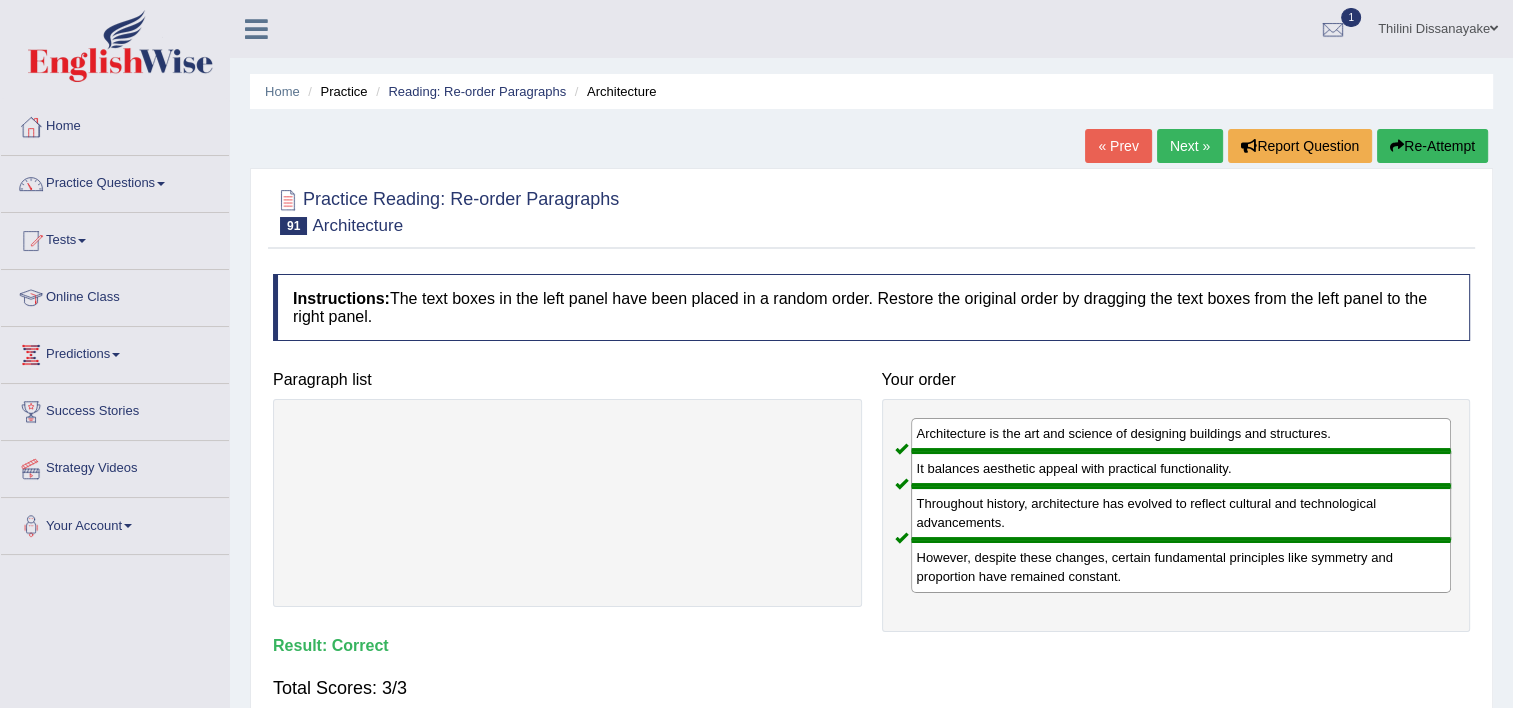 click on "Next »" at bounding box center (1190, 146) 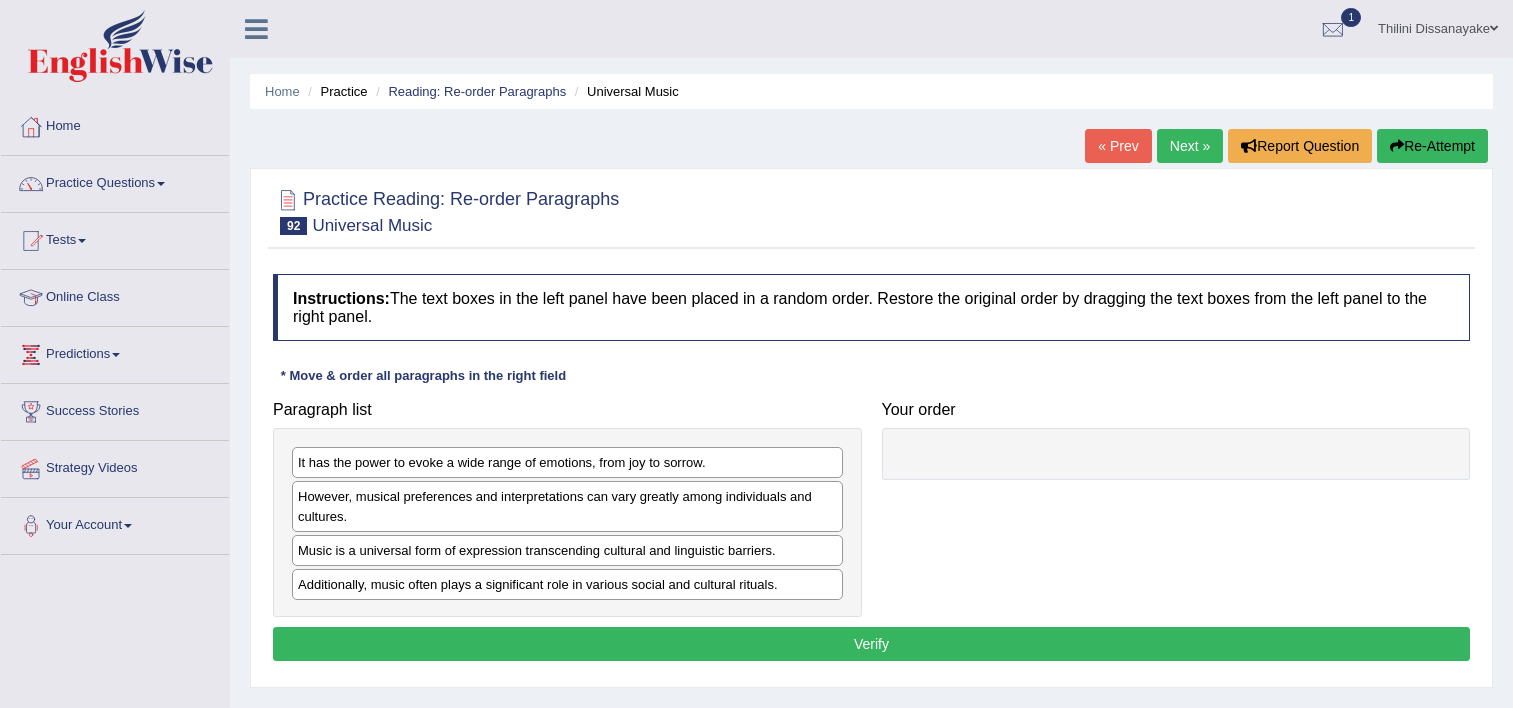 scroll, scrollTop: 0, scrollLeft: 0, axis: both 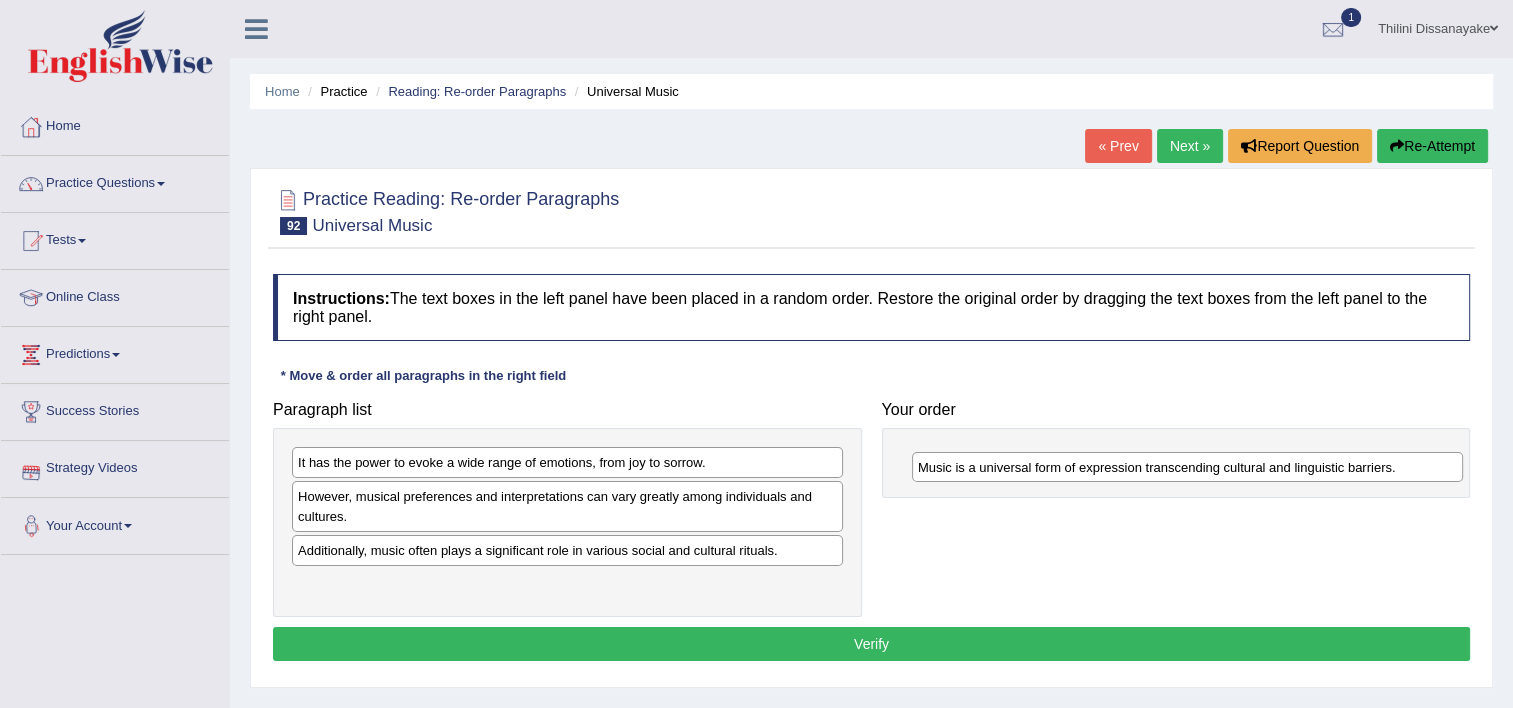 drag, startPoint x: 400, startPoint y: 556, endPoint x: 1055, endPoint y: 435, distance: 666.0826 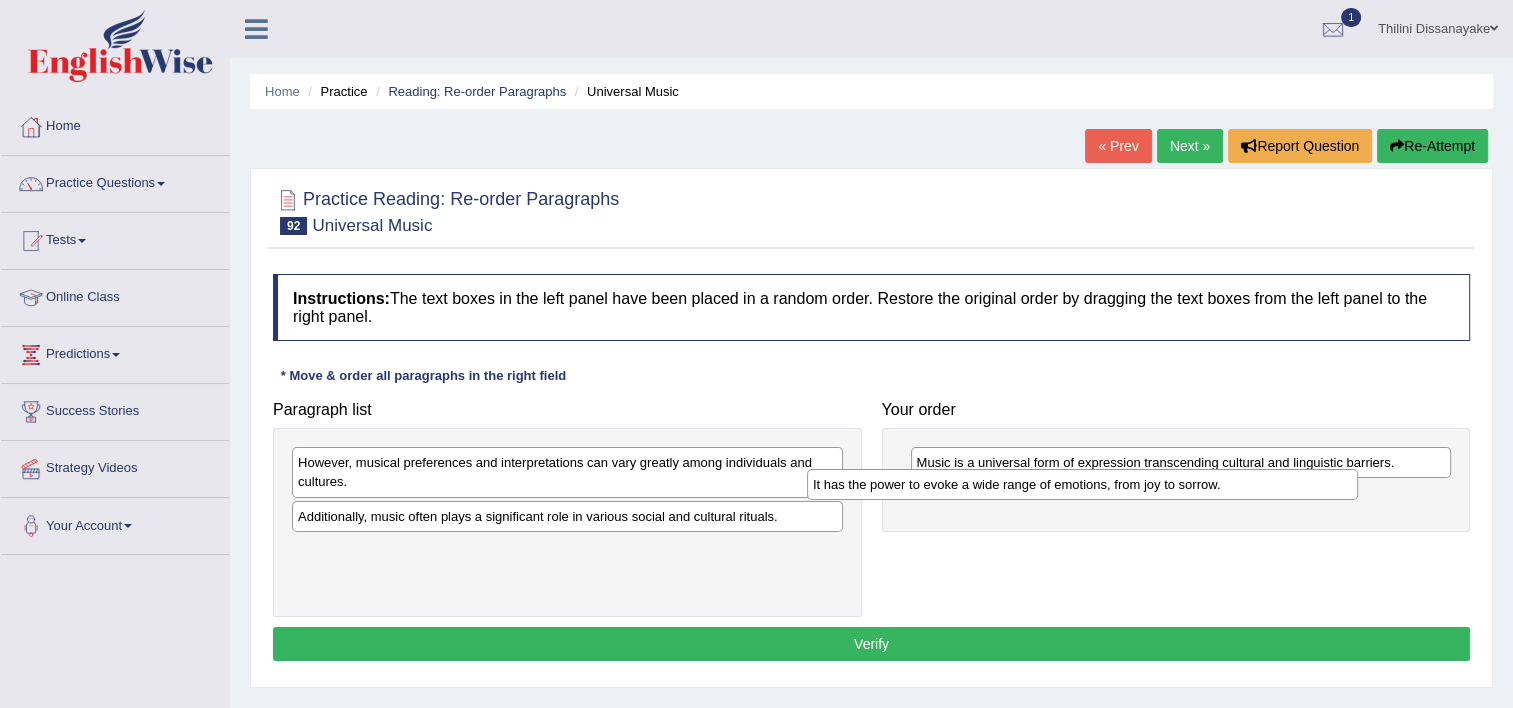 drag, startPoint x: 474, startPoint y: 458, endPoint x: 1034, endPoint y: 480, distance: 560.43195 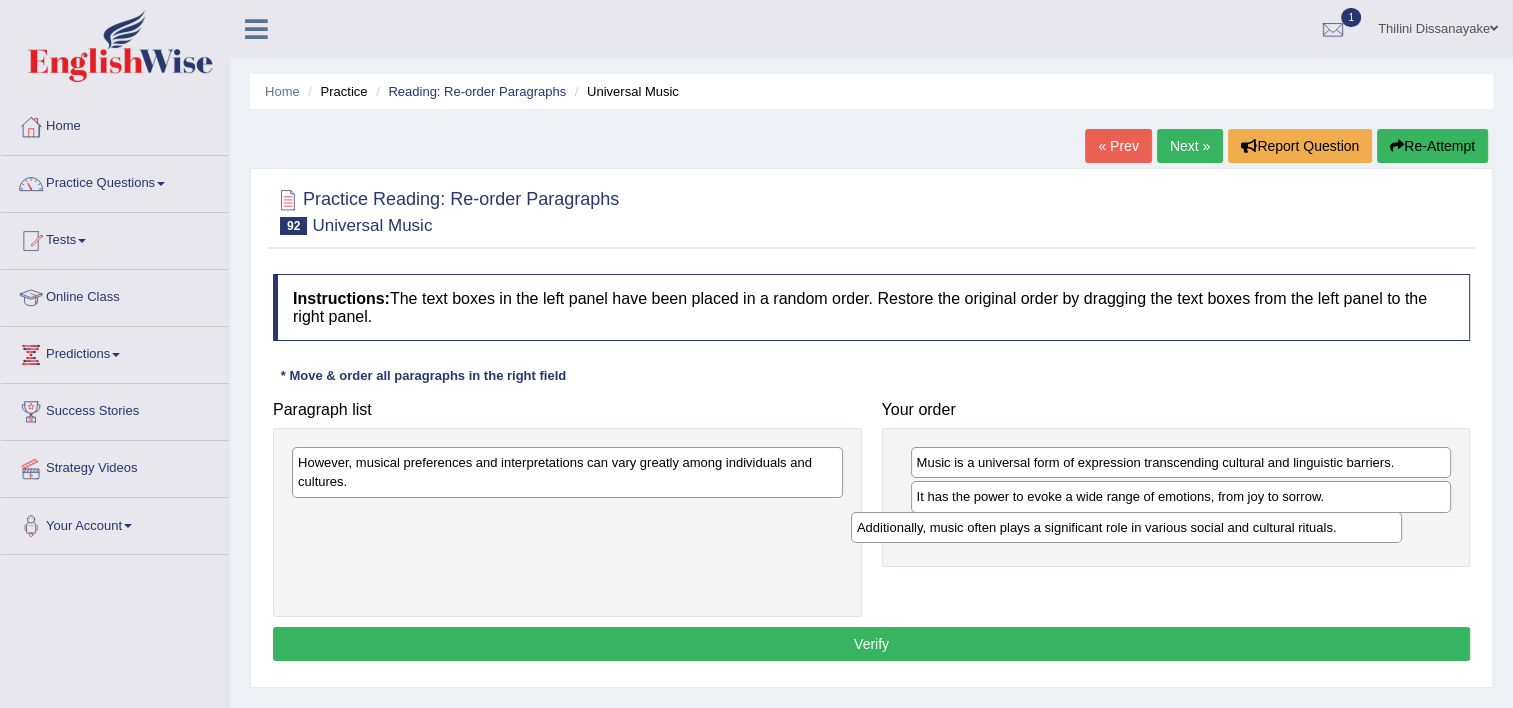 drag, startPoint x: 706, startPoint y: 521, endPoint x: 1081, endPoint y: 530, distance: 375.10797 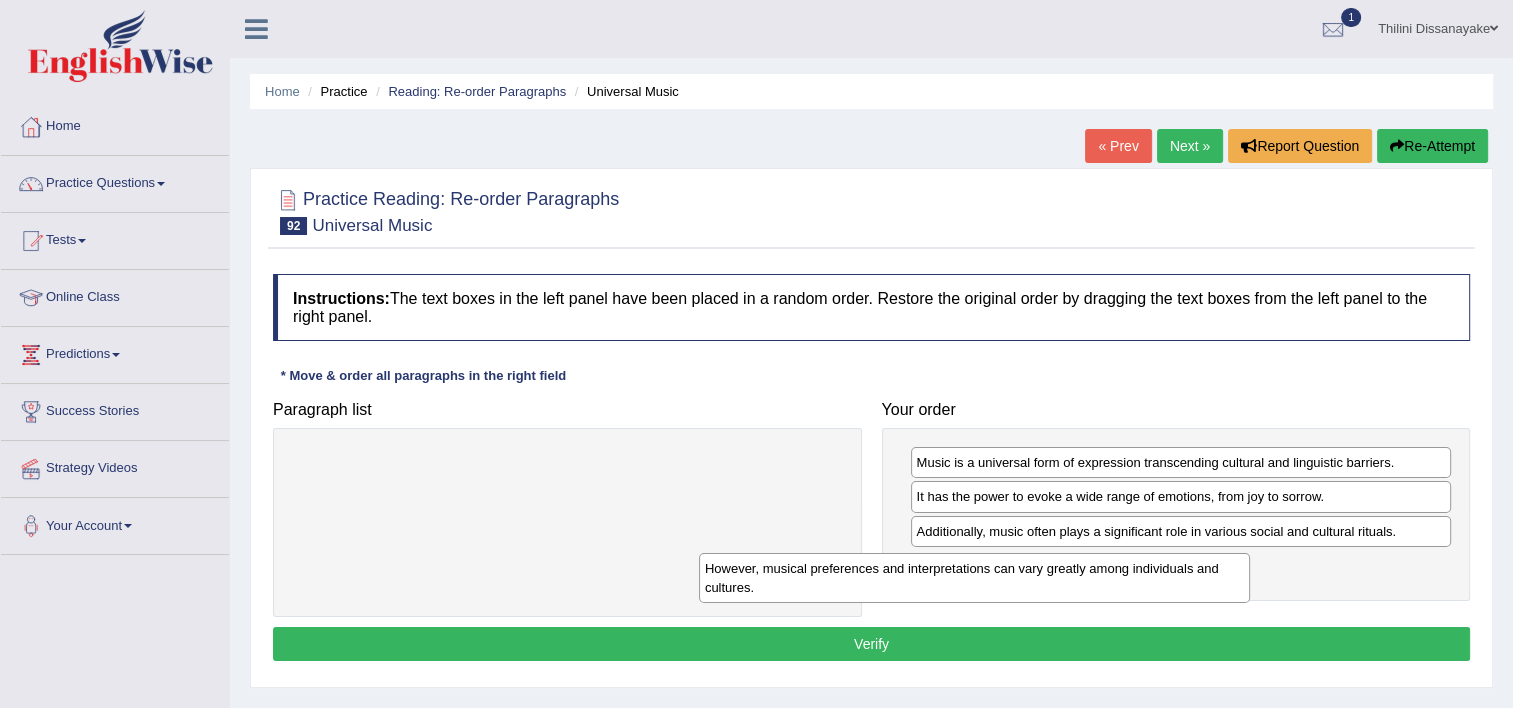 drag, startPoint x: 620, startPoint y: 484, endPoint x: 1228, endPoint y: 556, distance: 612.2483 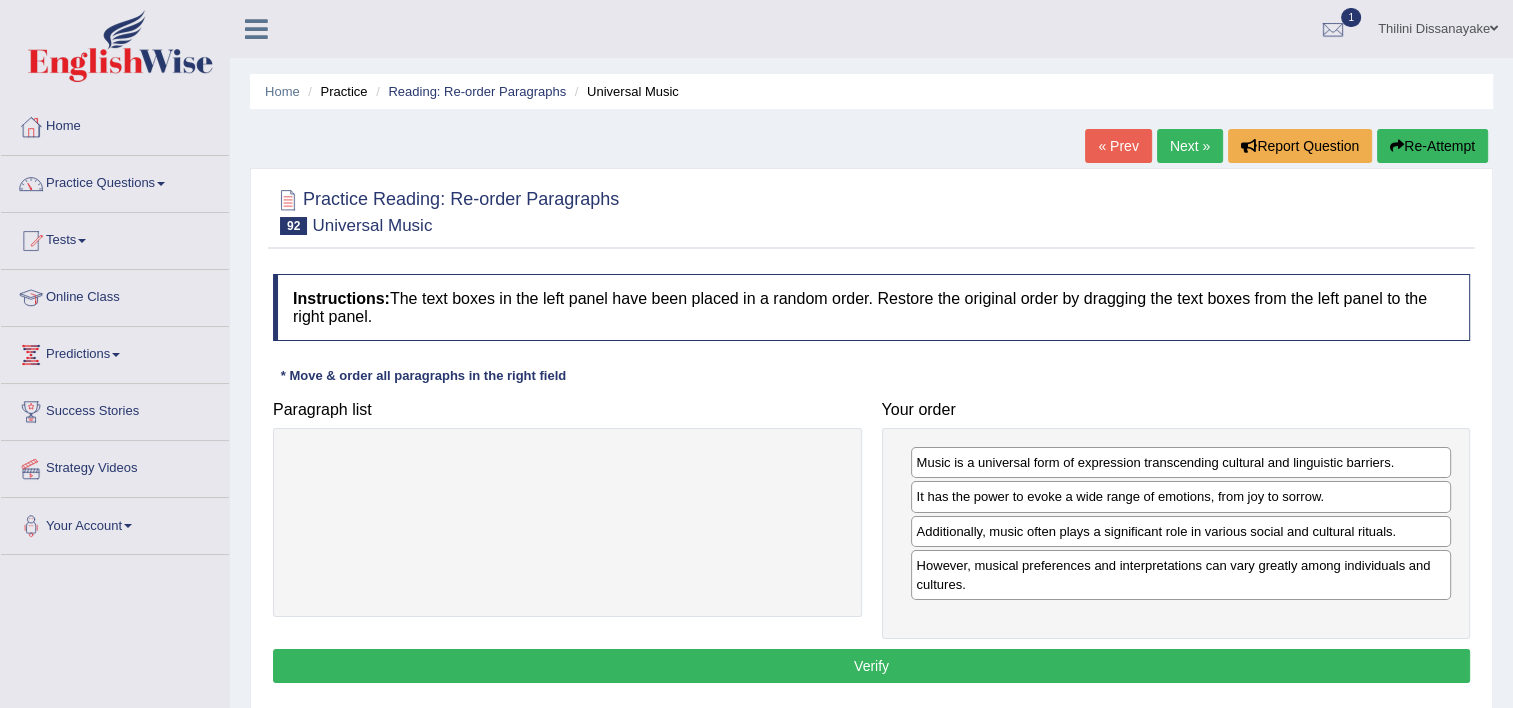 click on "Verify" at bounding box center [871, 666] 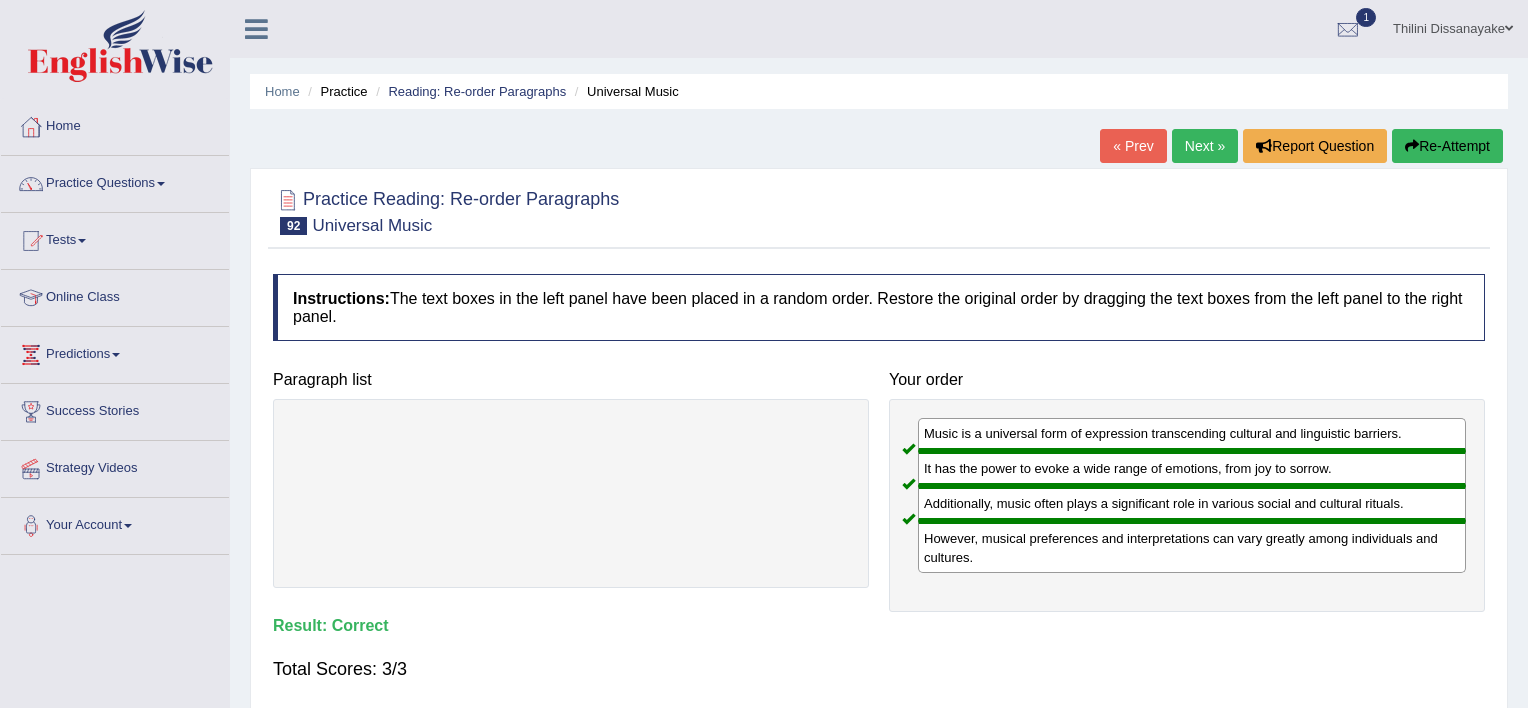 click on "Next »" at bounding box center [1205, 146] 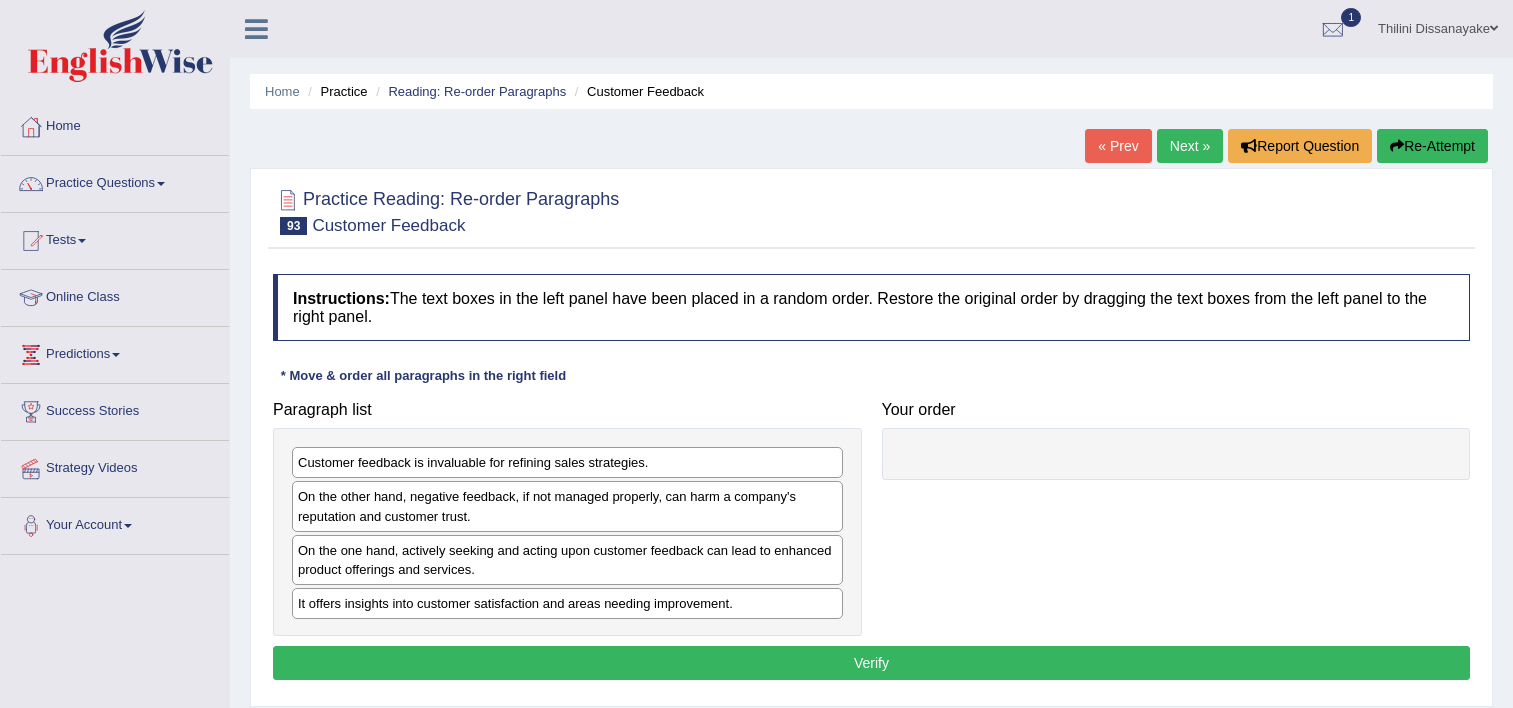 scroll, scrollTop: 0, scrollLeft: 0, axis: both 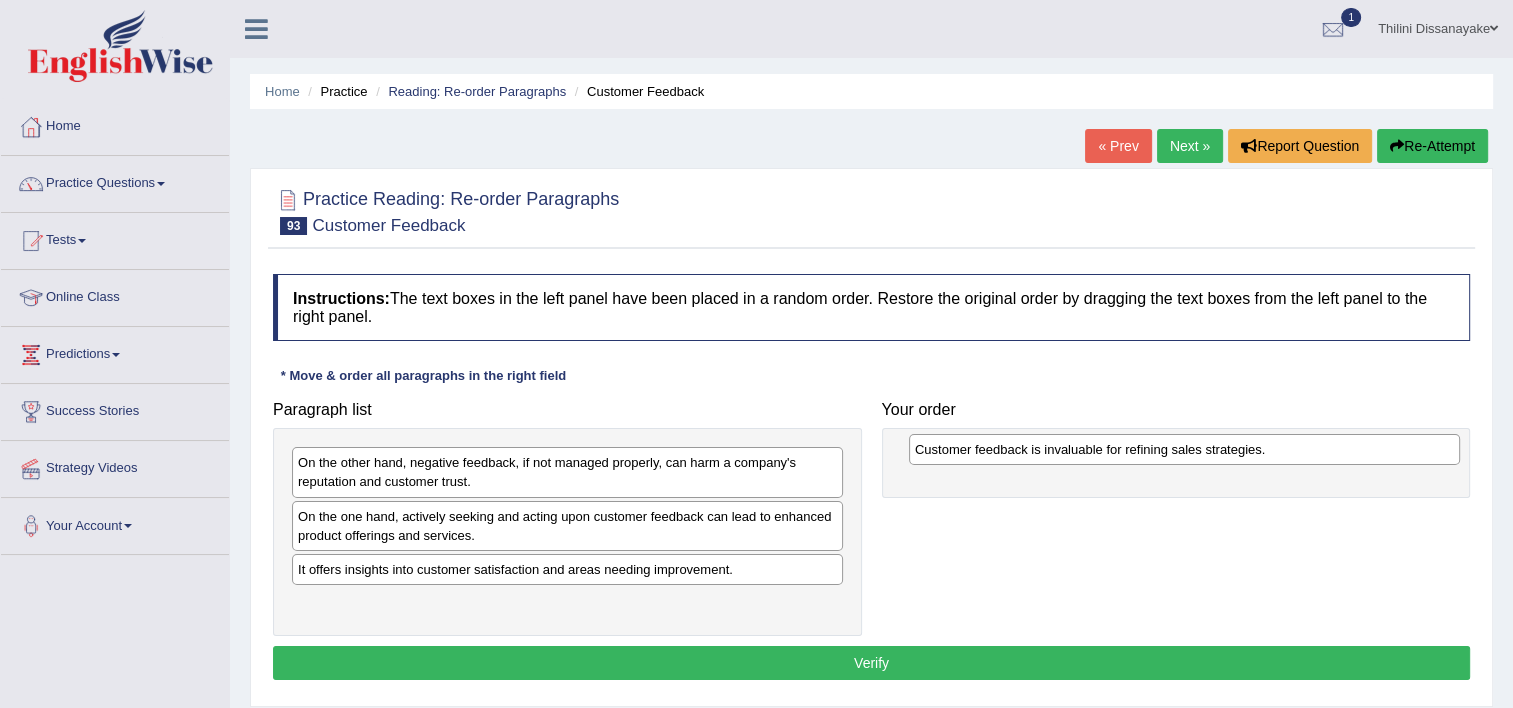 drag, startPoint x: 448, startPoint y: 472, endPoint x: 986, endPoint y: 443, distance: 538.781 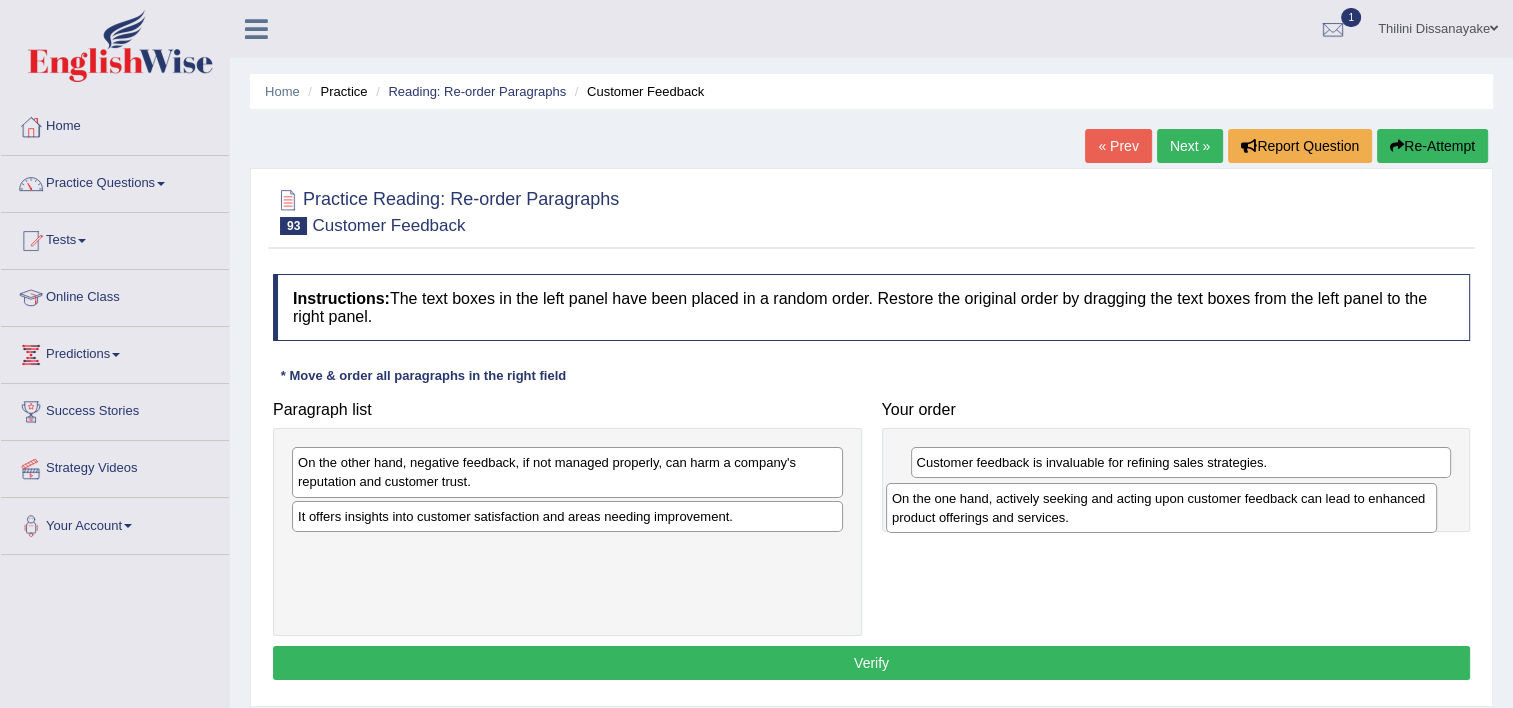 drag, startPoint x: 586, startPoint y: 524, endPoint x: 1014, endPoint y: 516, distance: 428.07477 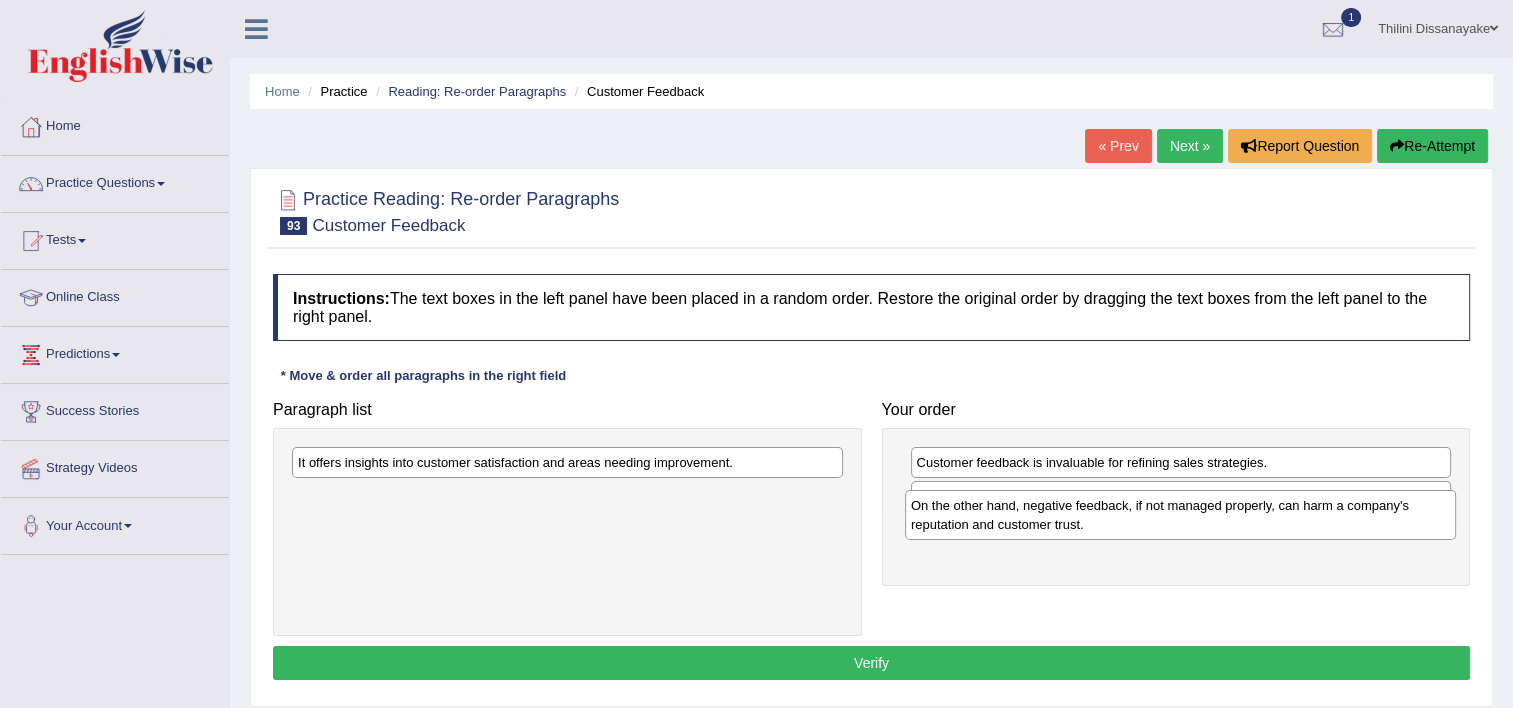 drag, startPoint x: 641, startPoint y: 502, endPoint x: 1001, endPoint y: 489, distance: 360.23465 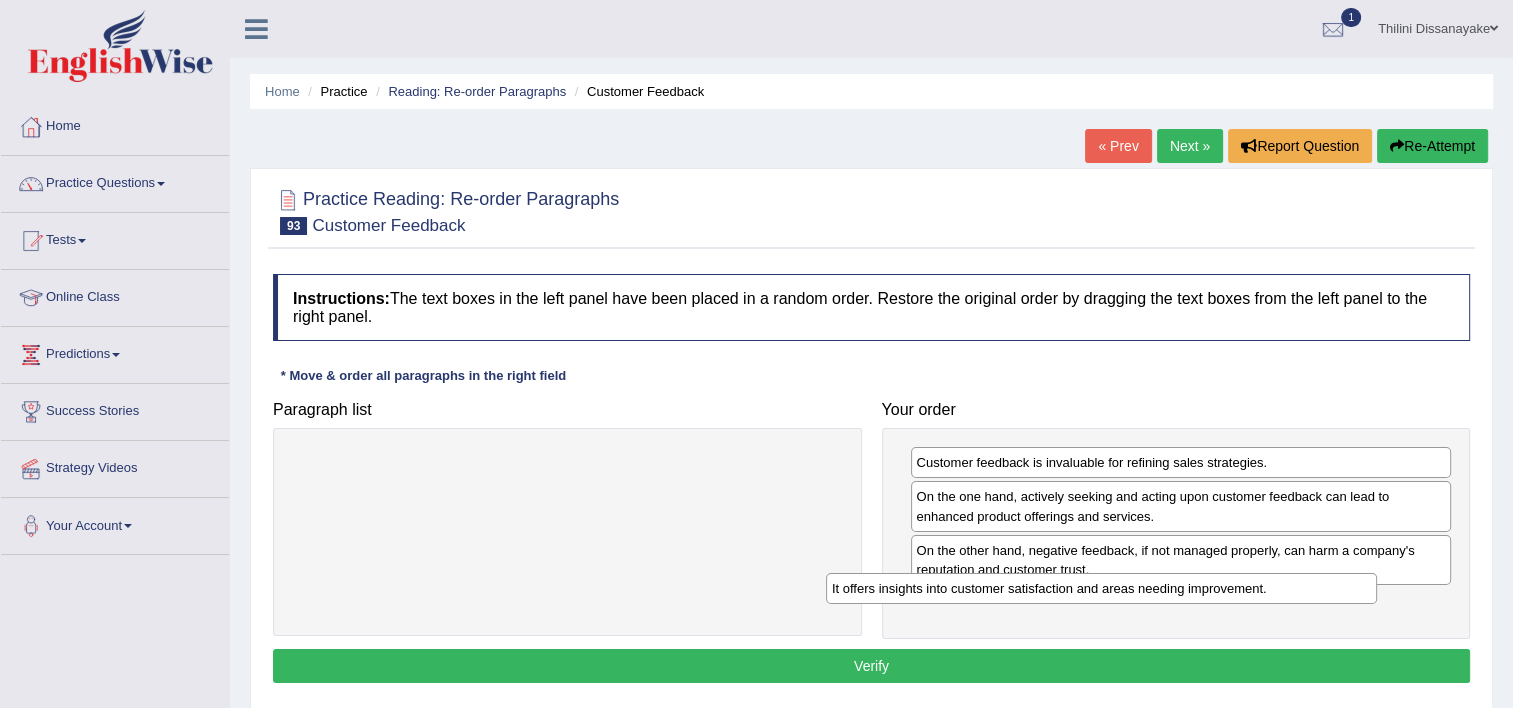 drag, startPoint x: 624, startPoint y: 464, endPoint x: 1162, endPoint y: 592, distance: 553.01715 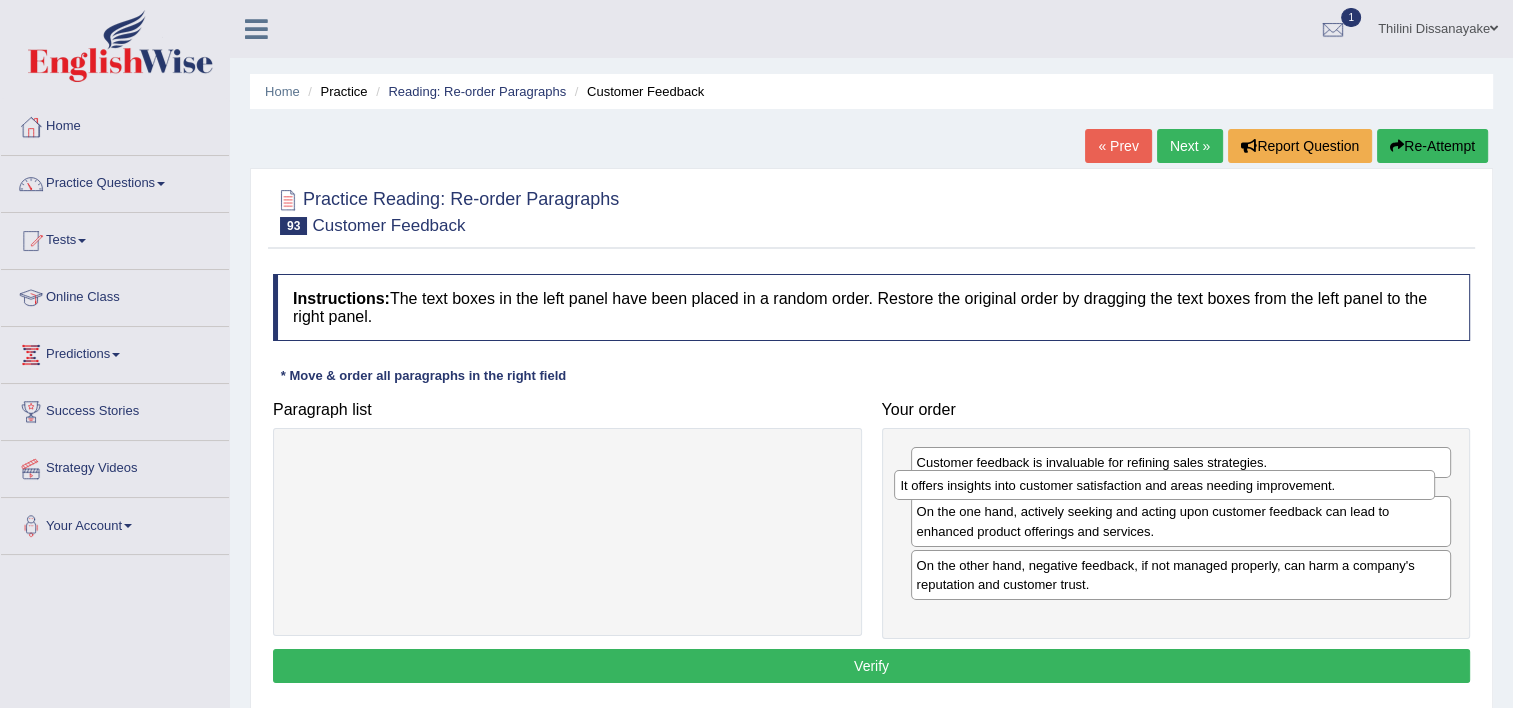 drag, startPoint x: 1068, startPoint y: 607, endPoint x: 1051, endPoint y: 488, distance: 120.20815 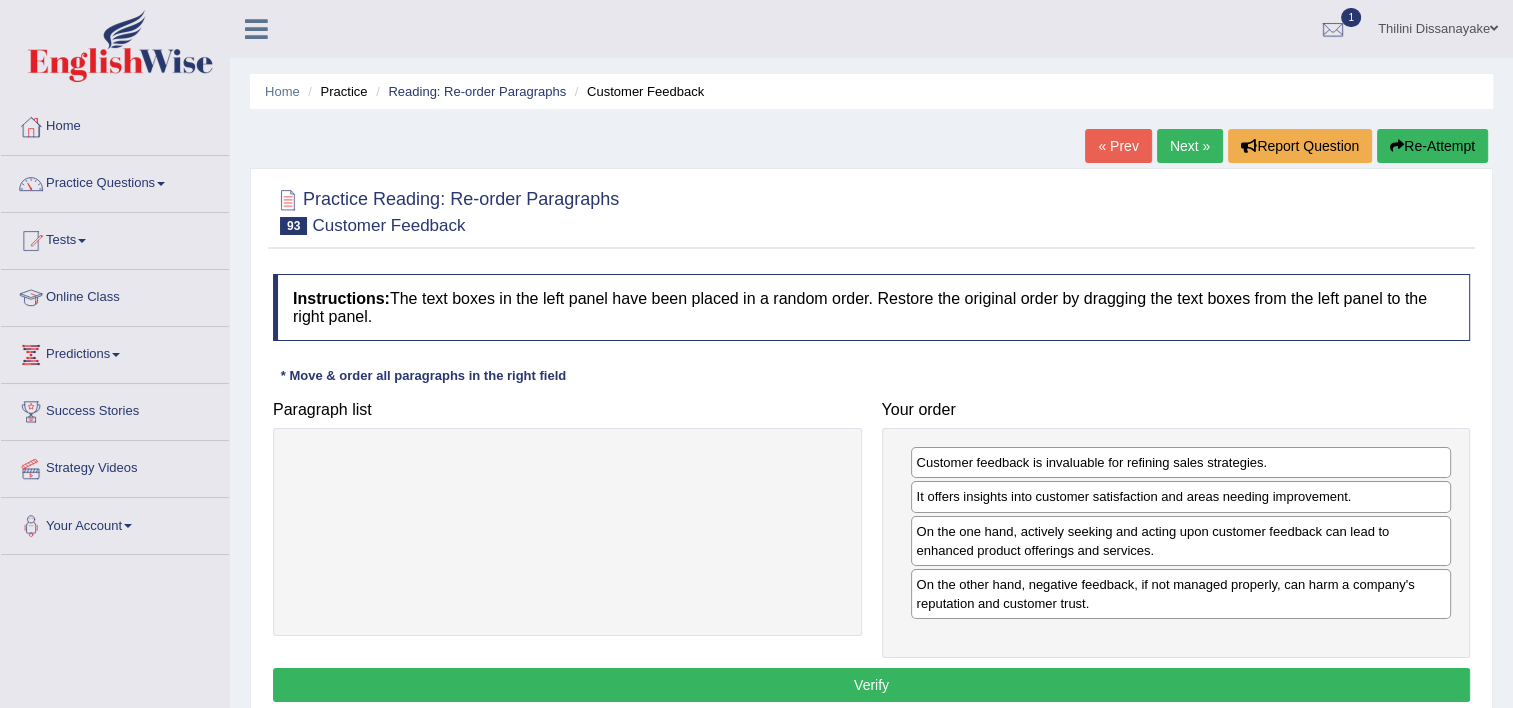 click on "Verify" at bounding box center (871, 685) 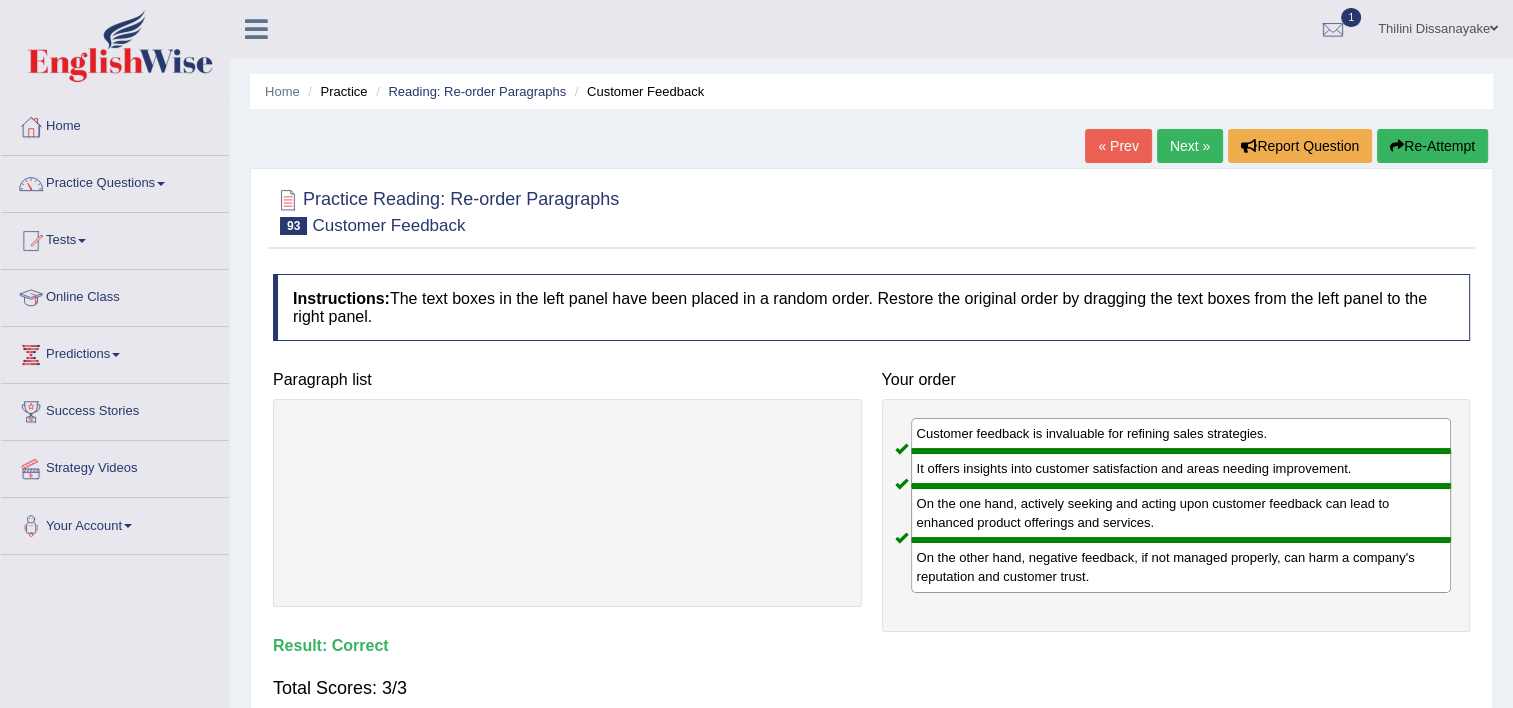 click on "Next »" at bounding box center [1190, 146] 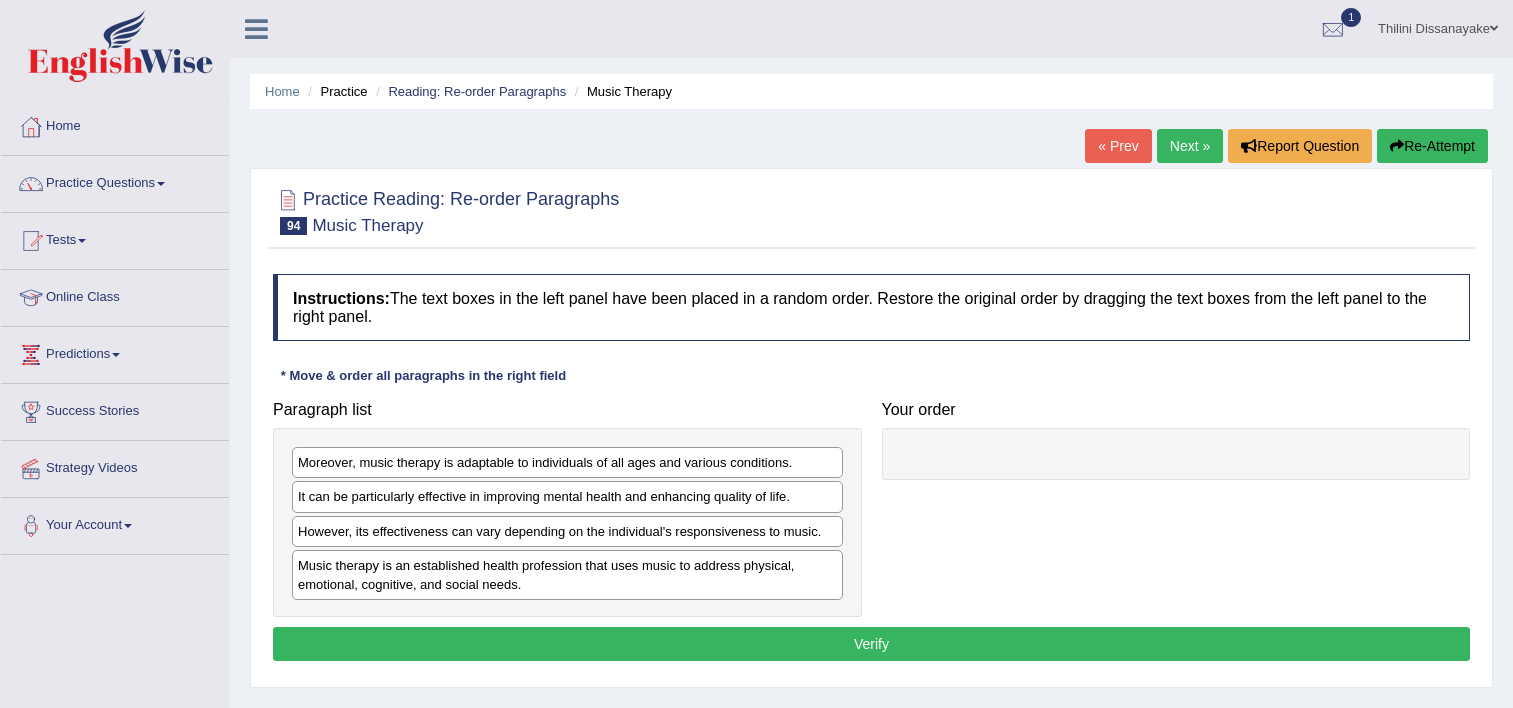 scroll, scrollTop: 0, scrollLeft: 0, axis: both 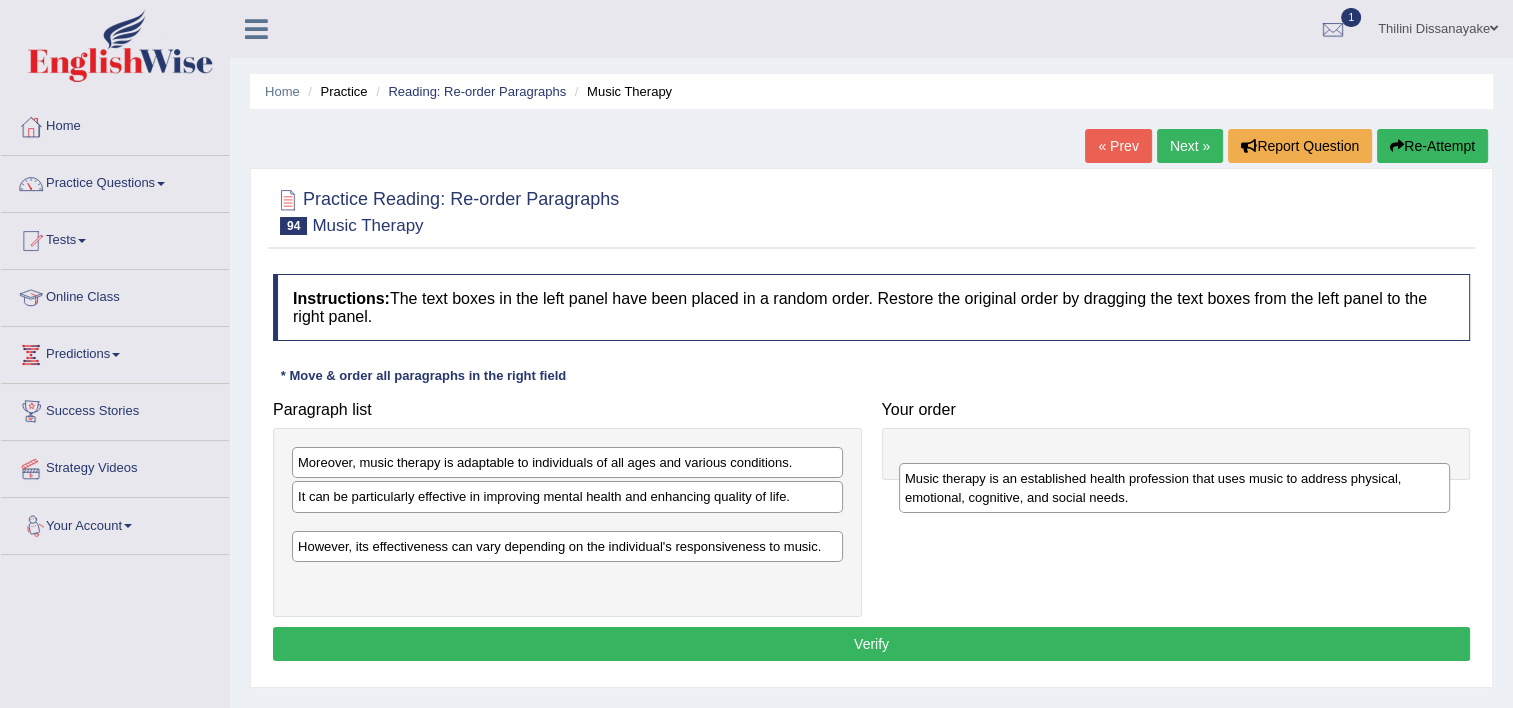 drag, startPoint x: 513, startPoint y: 562, endPoint x: 978, endPoint y: 449, distance: 478.53317 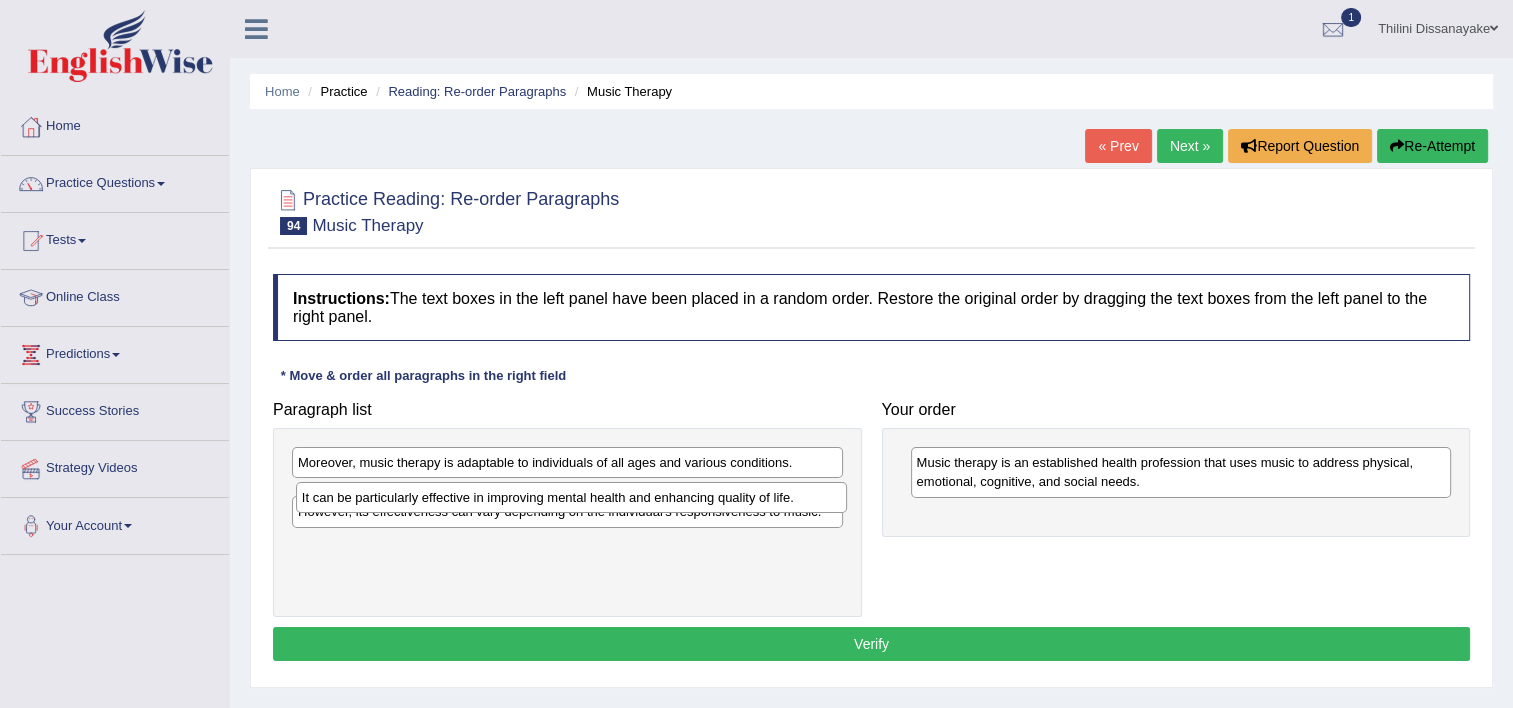 click on "It can be particularly effective in improving mental health and enhancing quality of life." at bounding box center (571, 497) 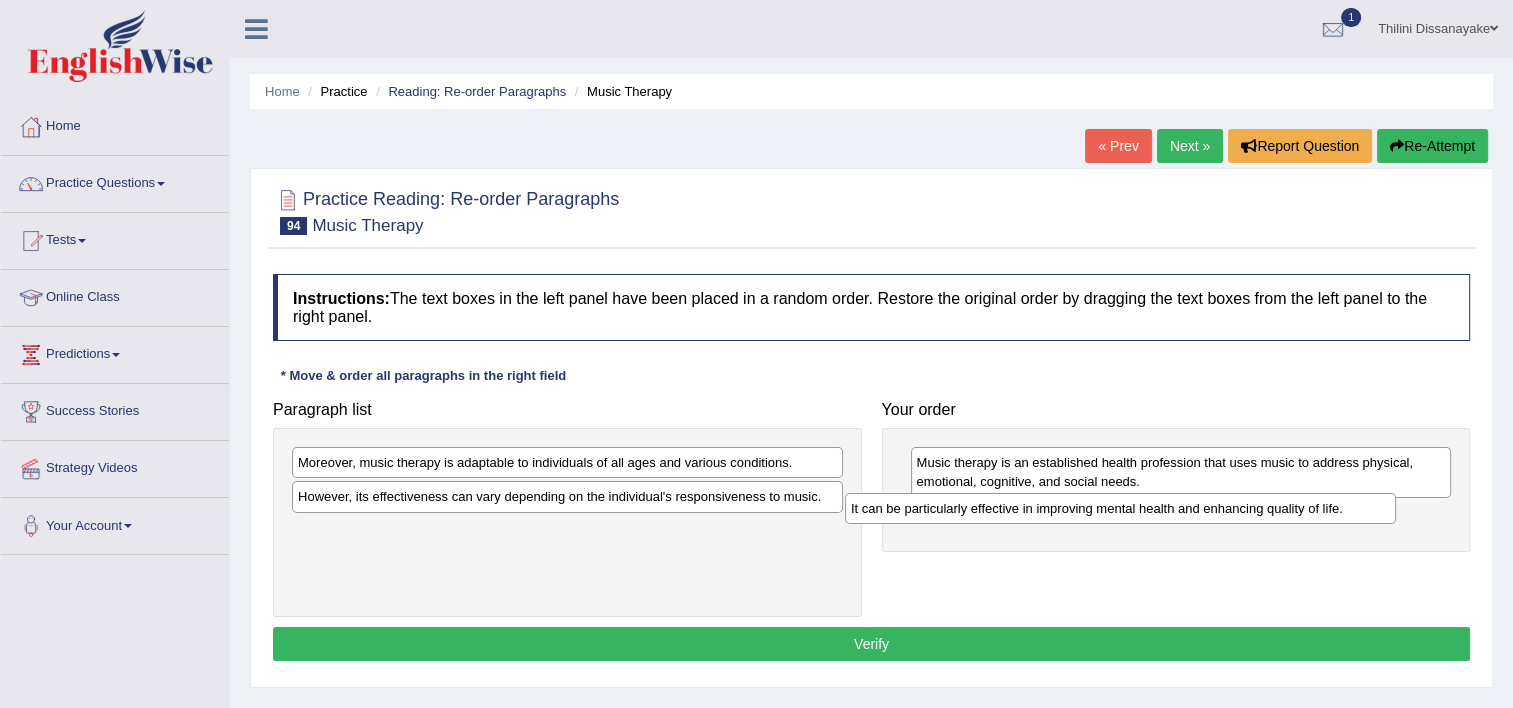 drag, startPoint x: 449, startPoint y: 496, endPoint x: 1049, endPoint y: 508, distance: 600.12 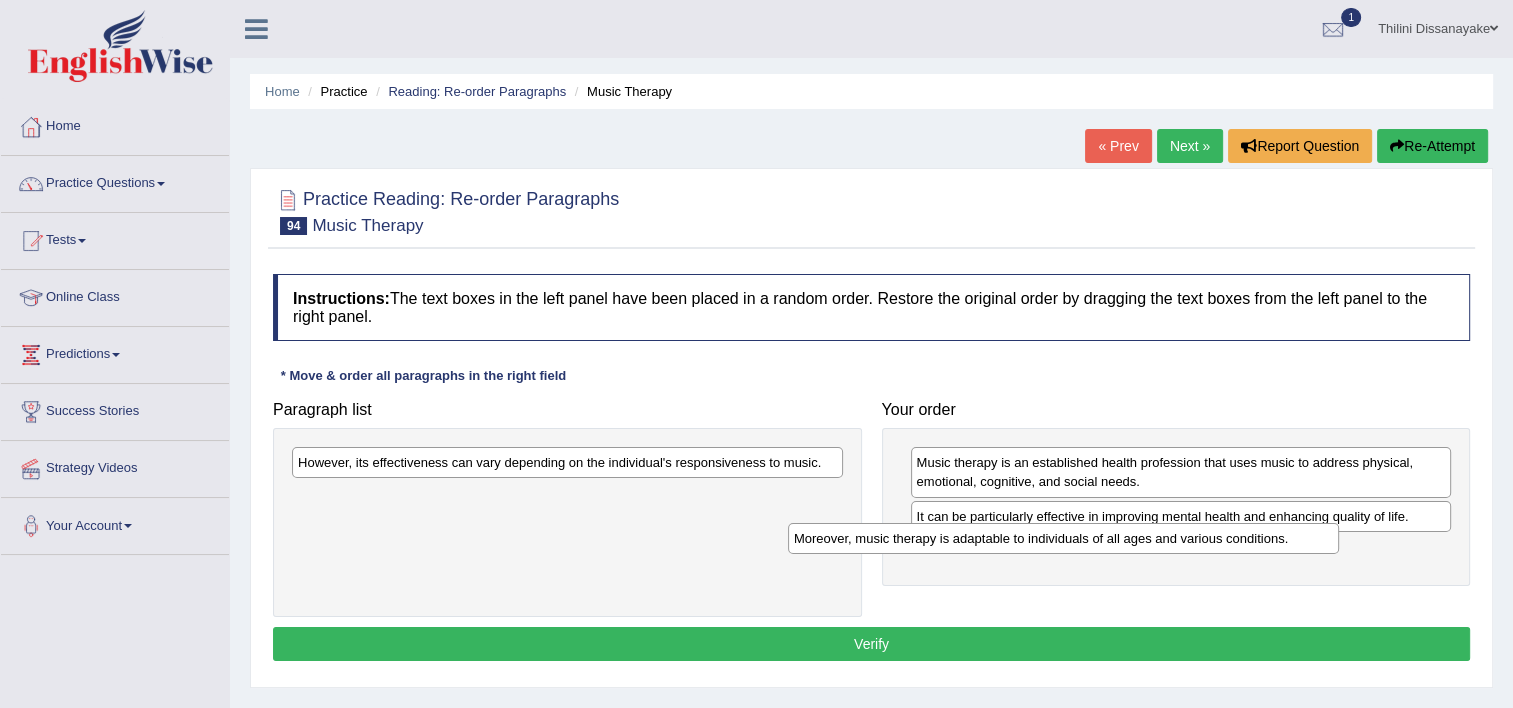 drag, startPoint x: 656, startPoint y: 464, endPoint x: 1152, endPoint y: 540, distance: 501.7888 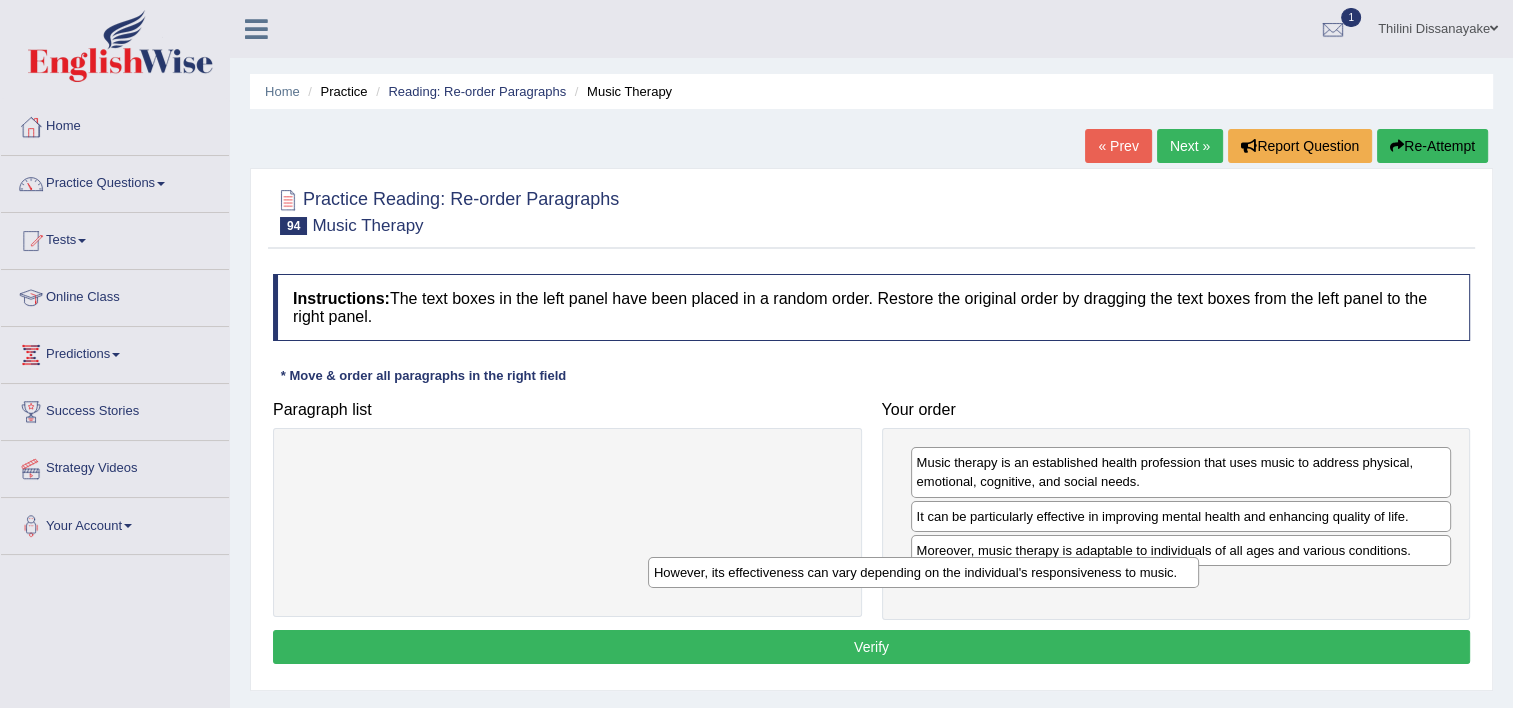 drag, startPoint x: 806, startPoint y: 475, endPoint x: 1163, endPoint y: 585, distance: 373.5626 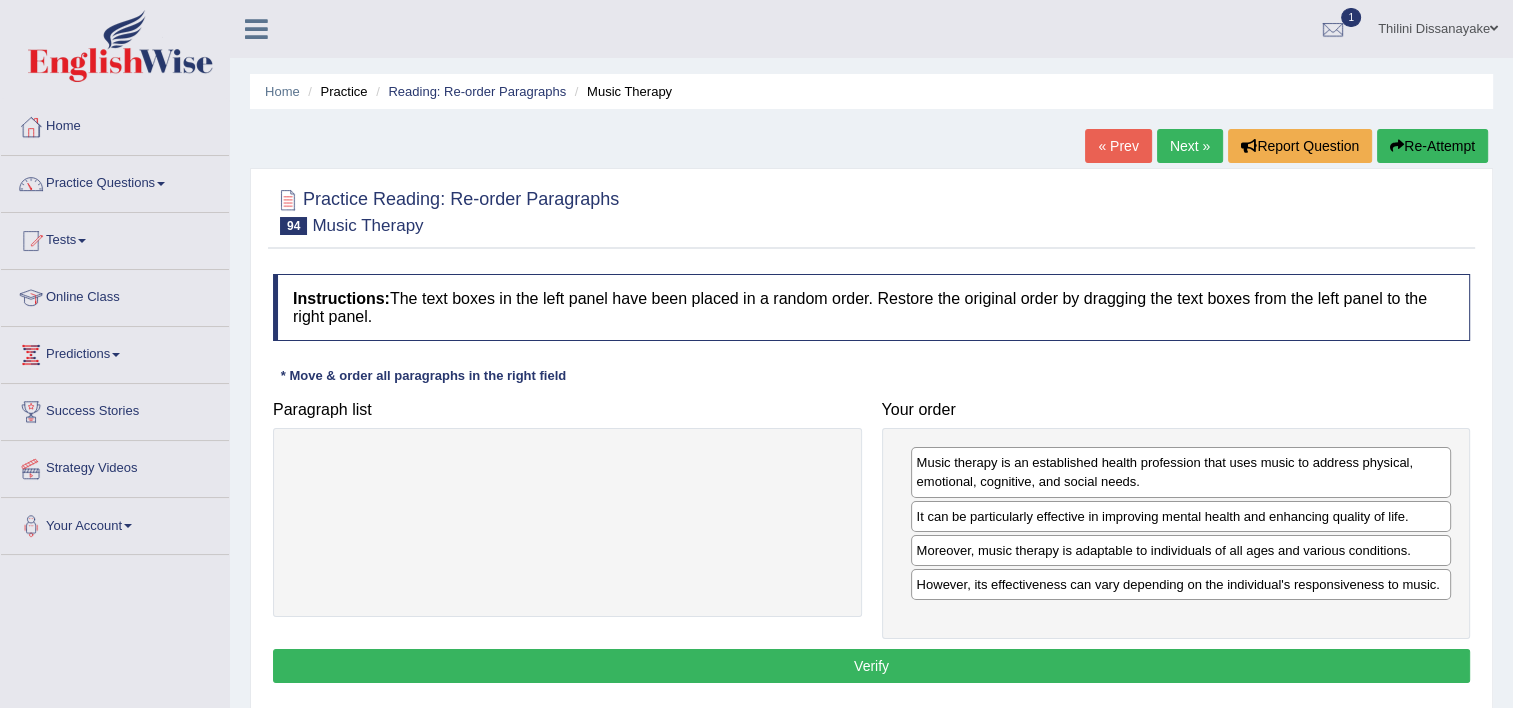 click on "Verify" at bounding box center [871, 666] 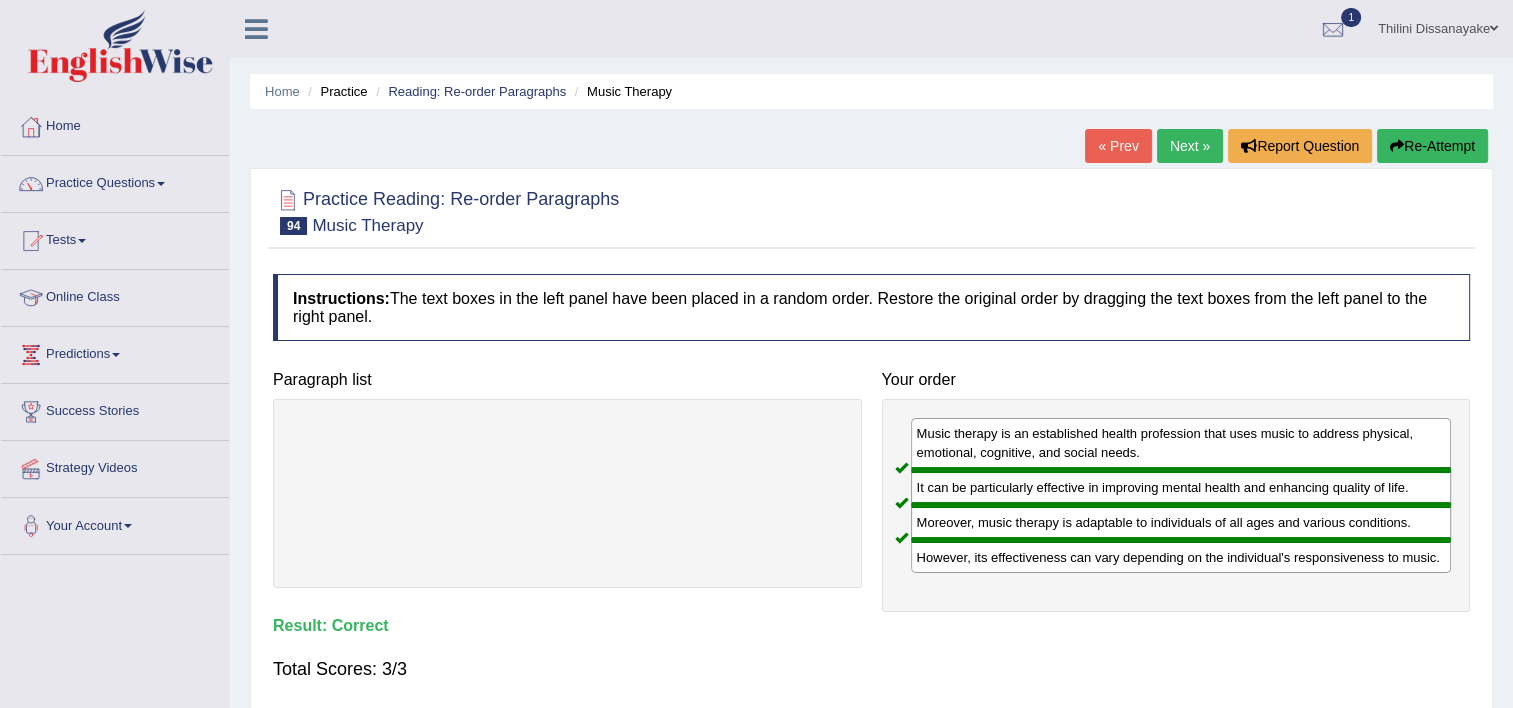 click on "Next »" at bounding box center (1190, 146) 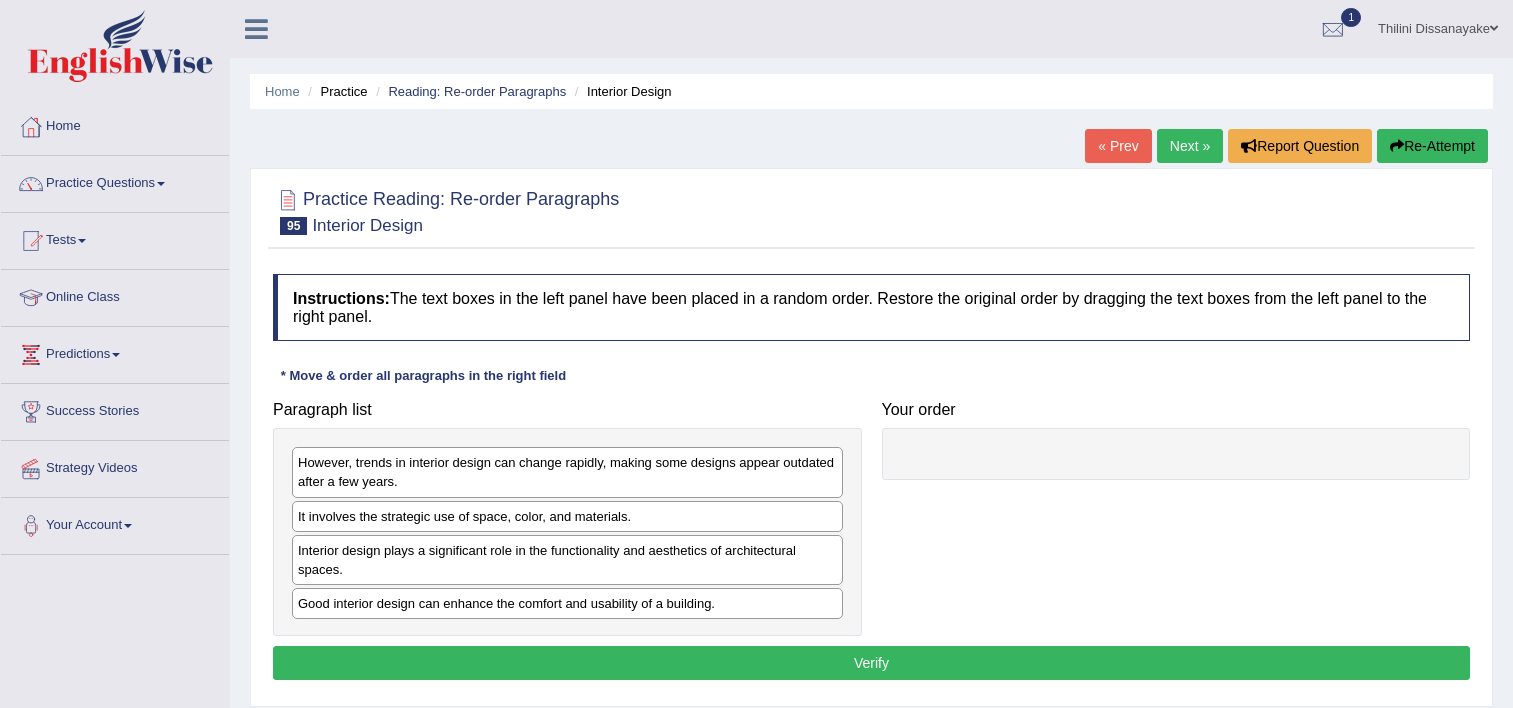 scroll, scrollTop: 0, scrollLeft: 0, axis: both 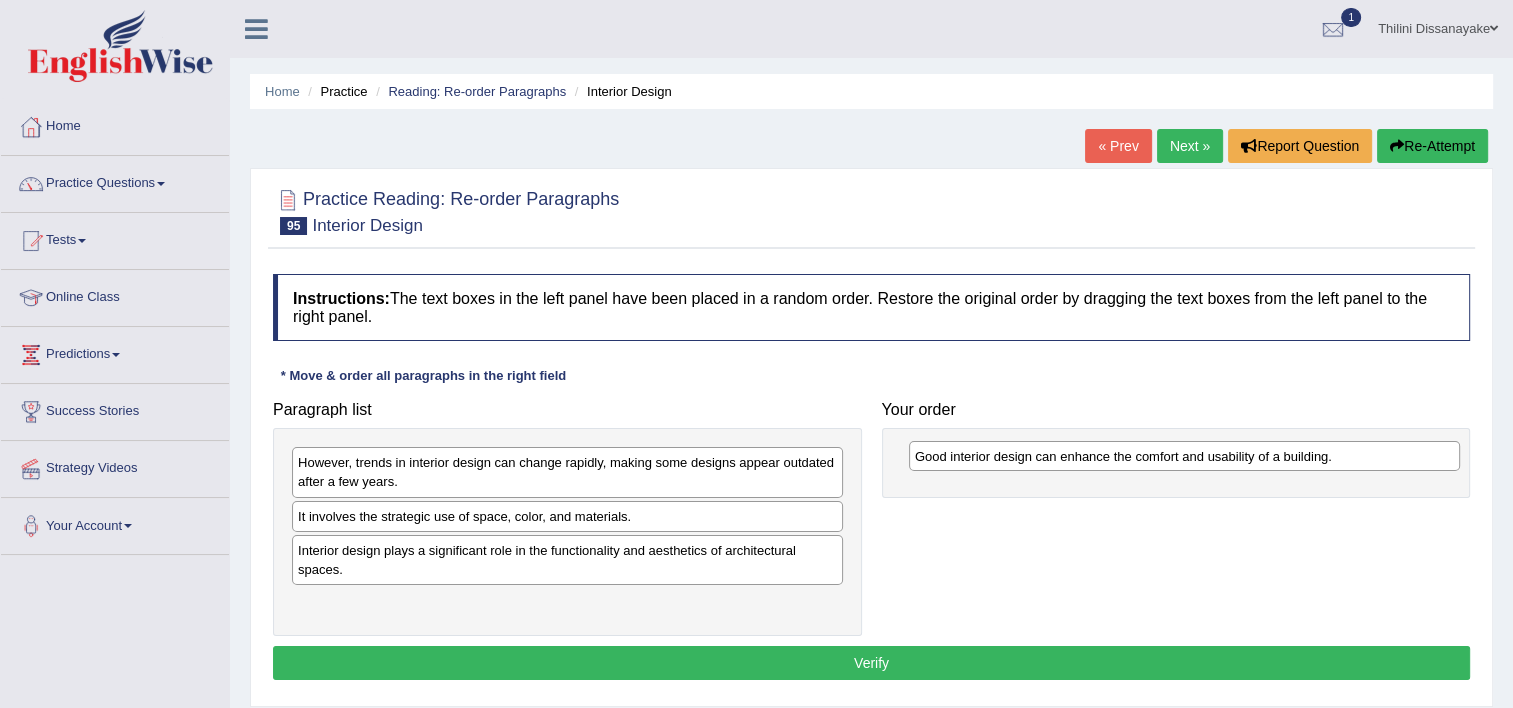 drag, startPoint x: 428, startPoint y: 600, endPoint x: 1042, endPoint y: 429, distance: 637.36725 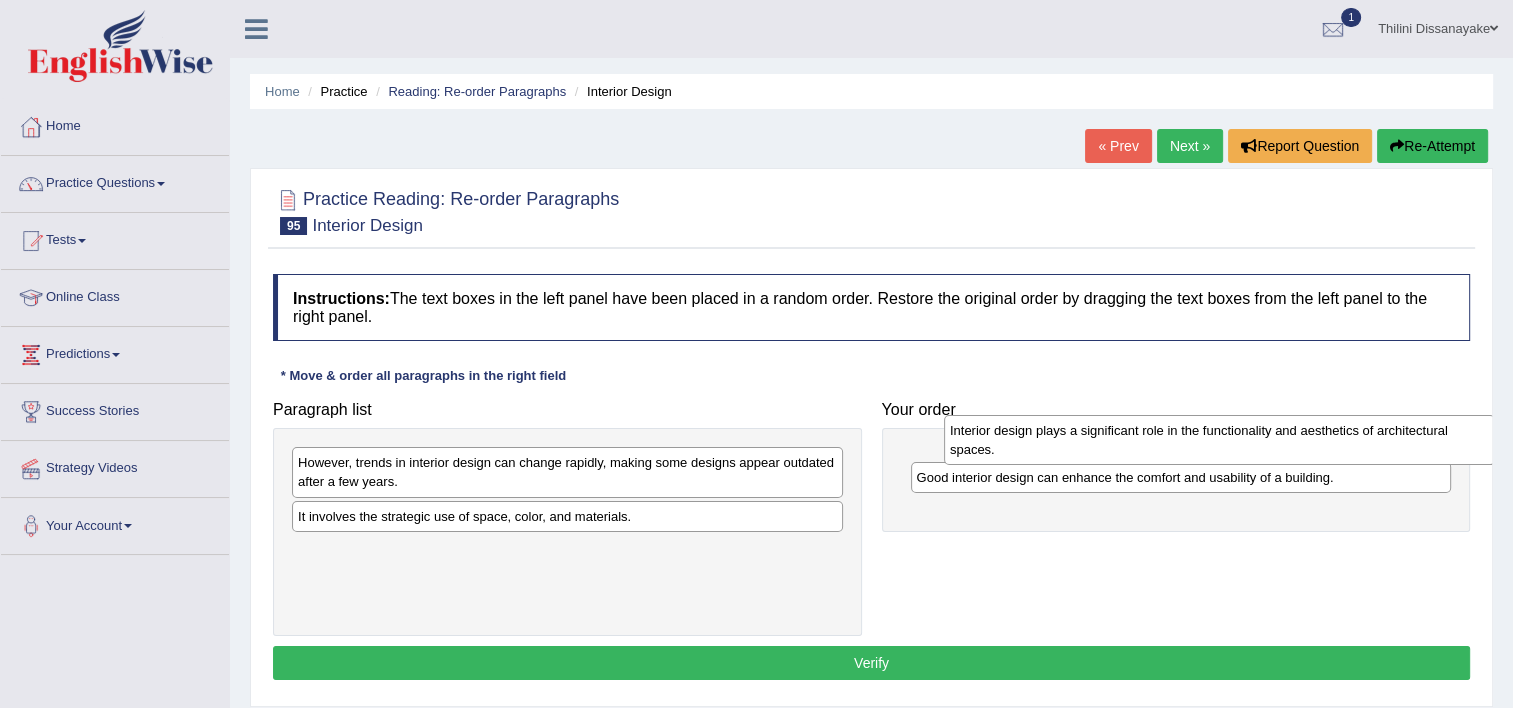 drag, startPoint x: 460, startPoint y: 556, endPoint x: 1075, endPoint y: 445, distance: 624.93677 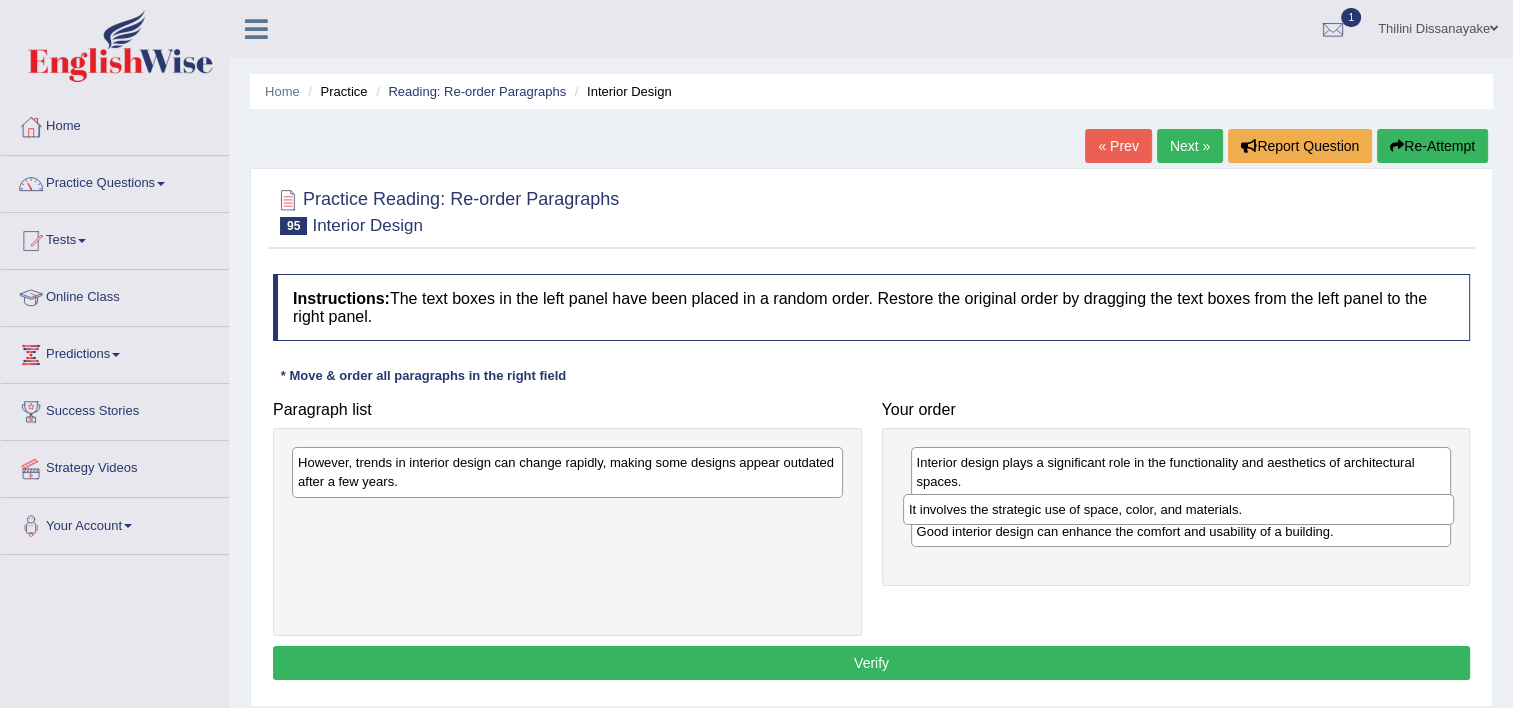 drag, startPoint x: 618, startPoint y: 516, endPoint x: 1166, endPoint y: 510, distance: 548.03284 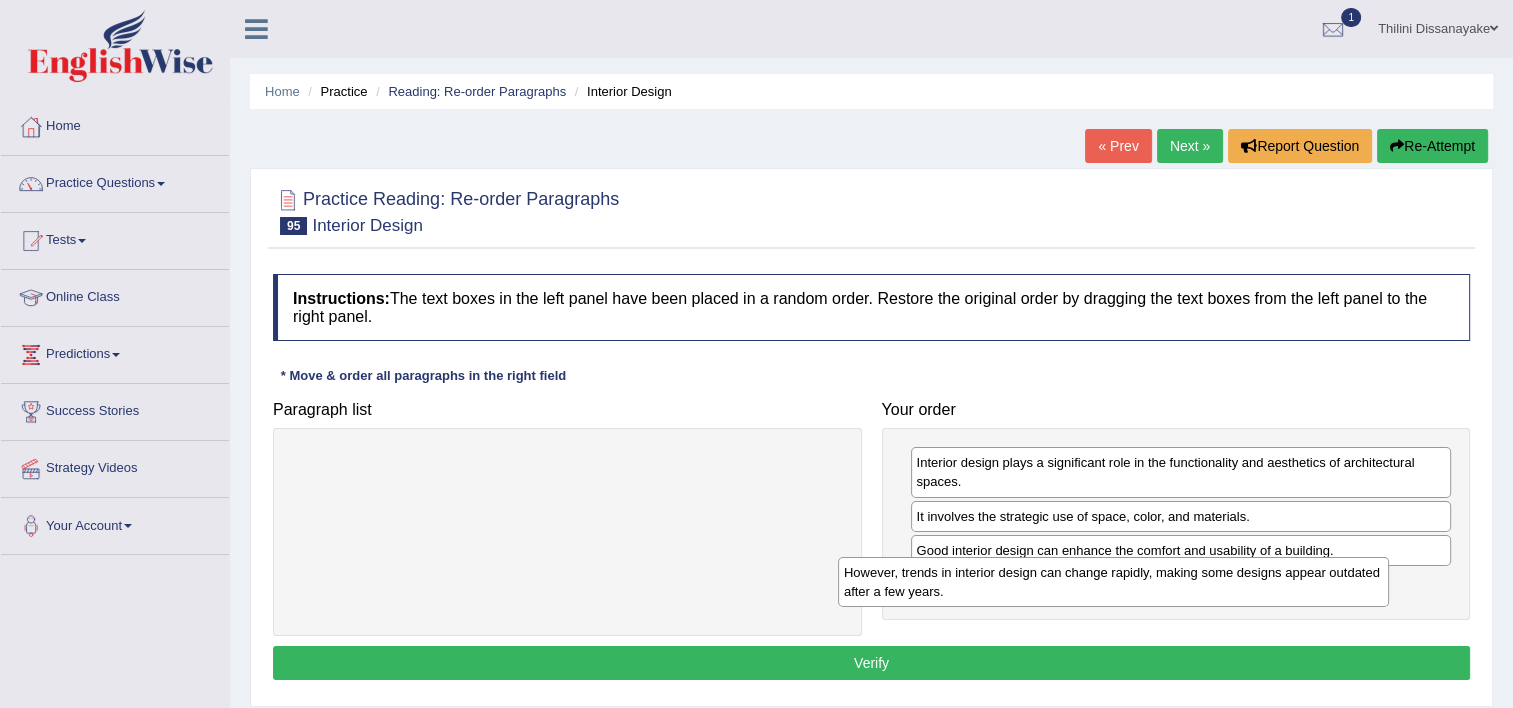 drag, startPoint x: 650, startPoint y: 478, endPoint x: 1200, endPoint y: 578, distance: 559.01697 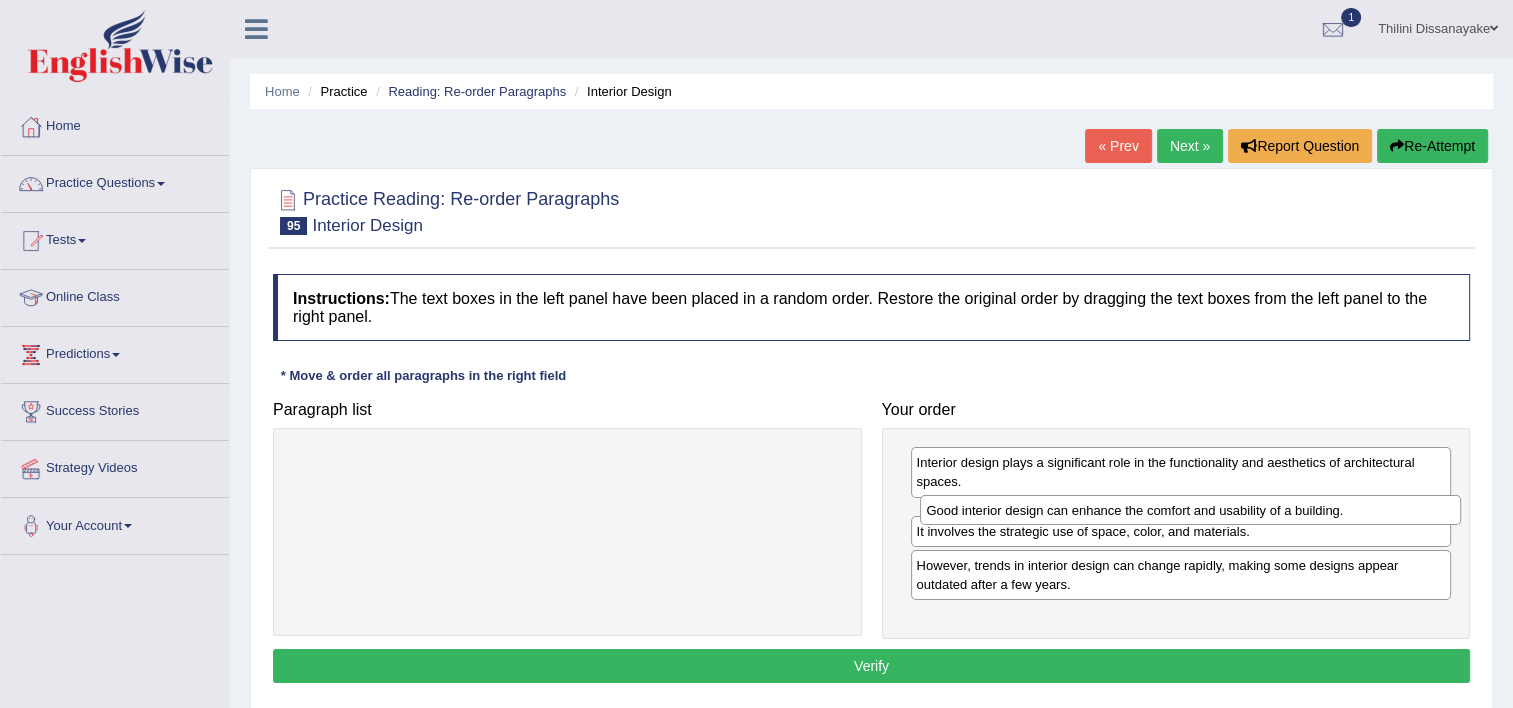 drag, startPoint x: 1182, startPoint y: 551, endPoint x: 1192, endPoint y: 515, distance: 37.363083 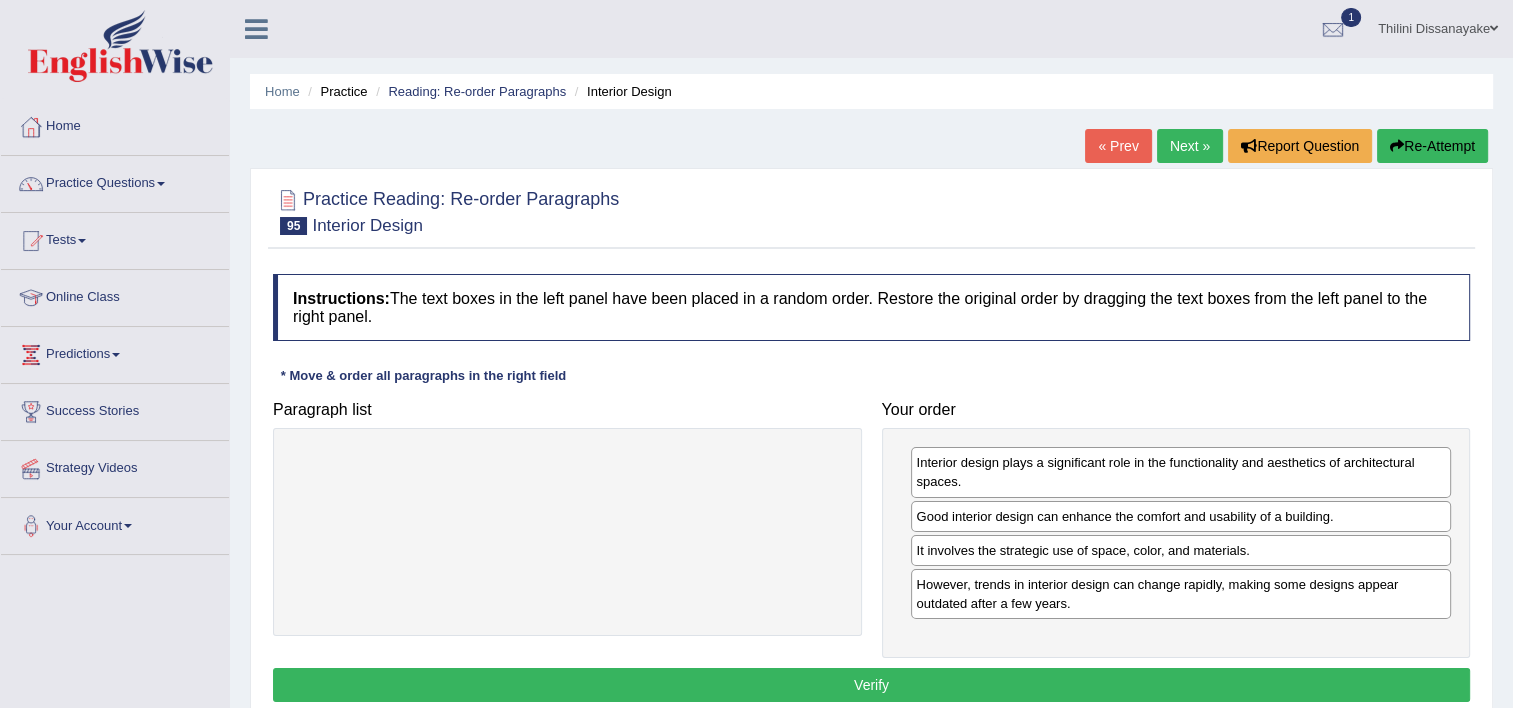 click on "Verify" at bounding box center [871, 685] 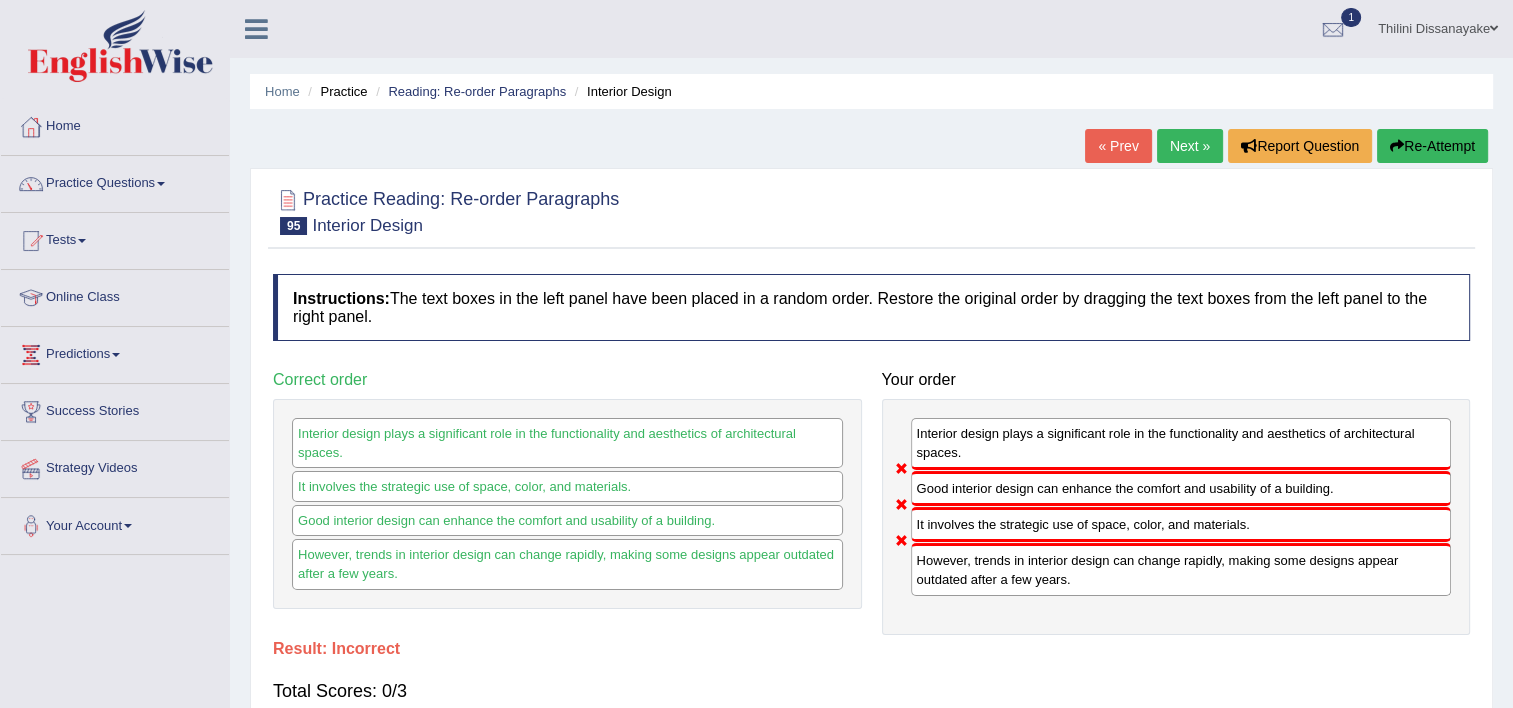 click on "Next »" at bounding box center (1190, 146) 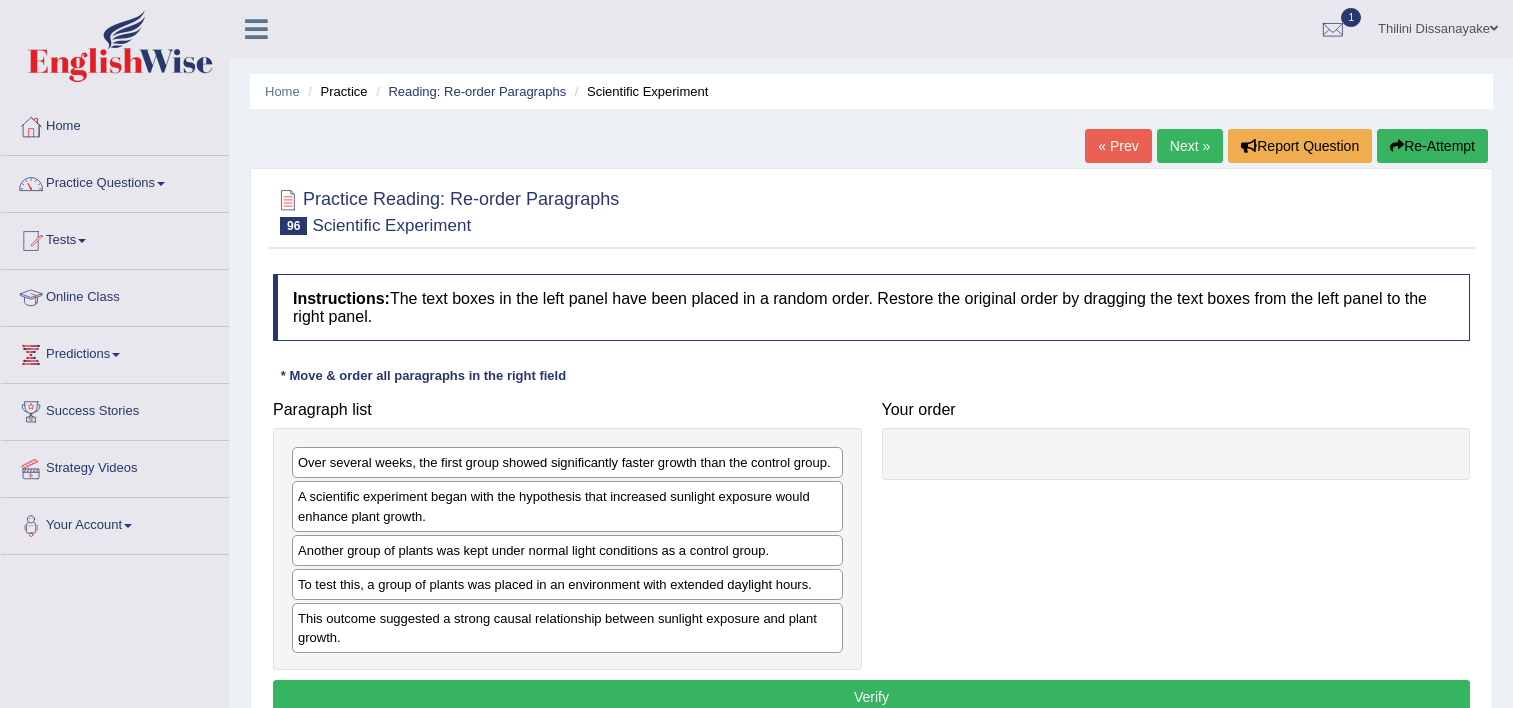 scroll, scrollTop: 0, scrollLeft: 0, axis: both 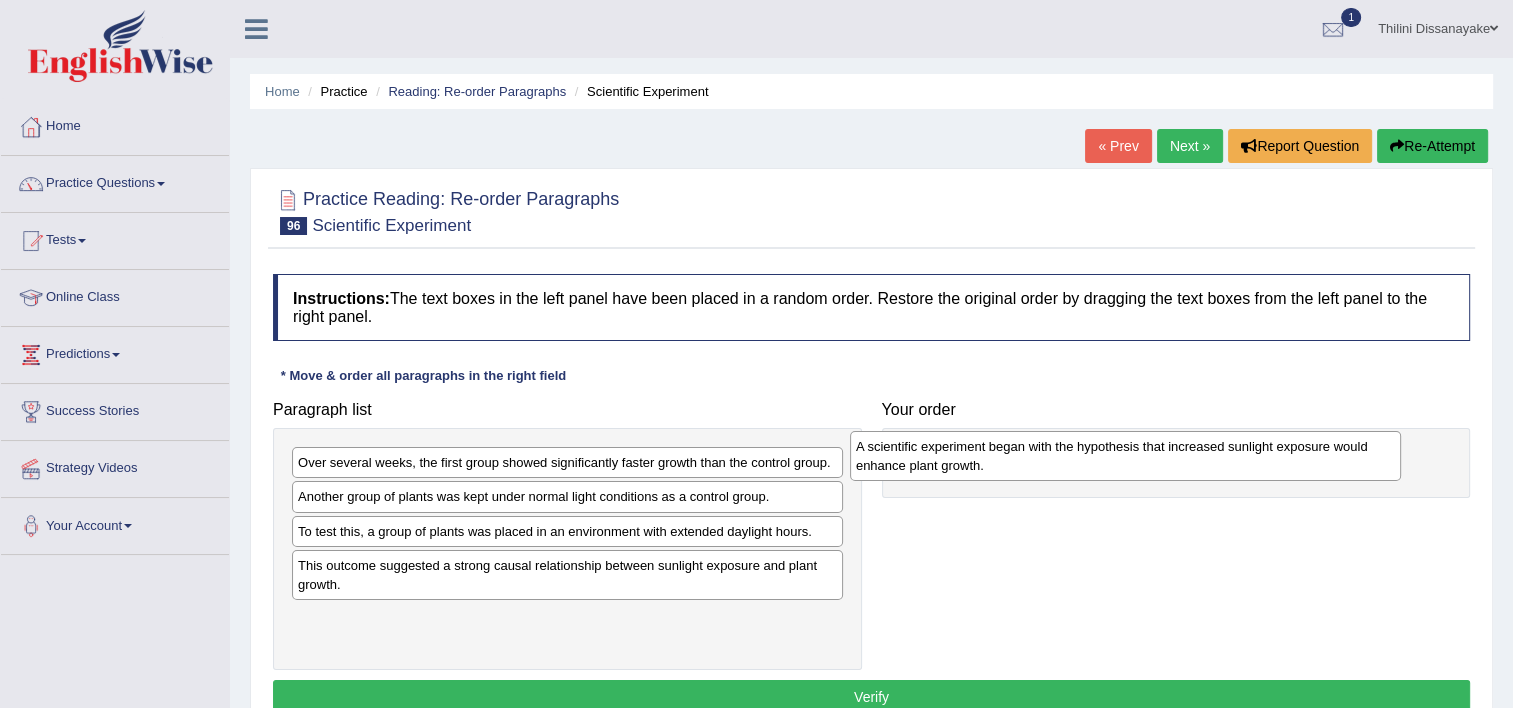 drag, startPoint x: 398, startPoint y: 502, endPoint x: 906, endPoint y: 451, distance: 510.55362 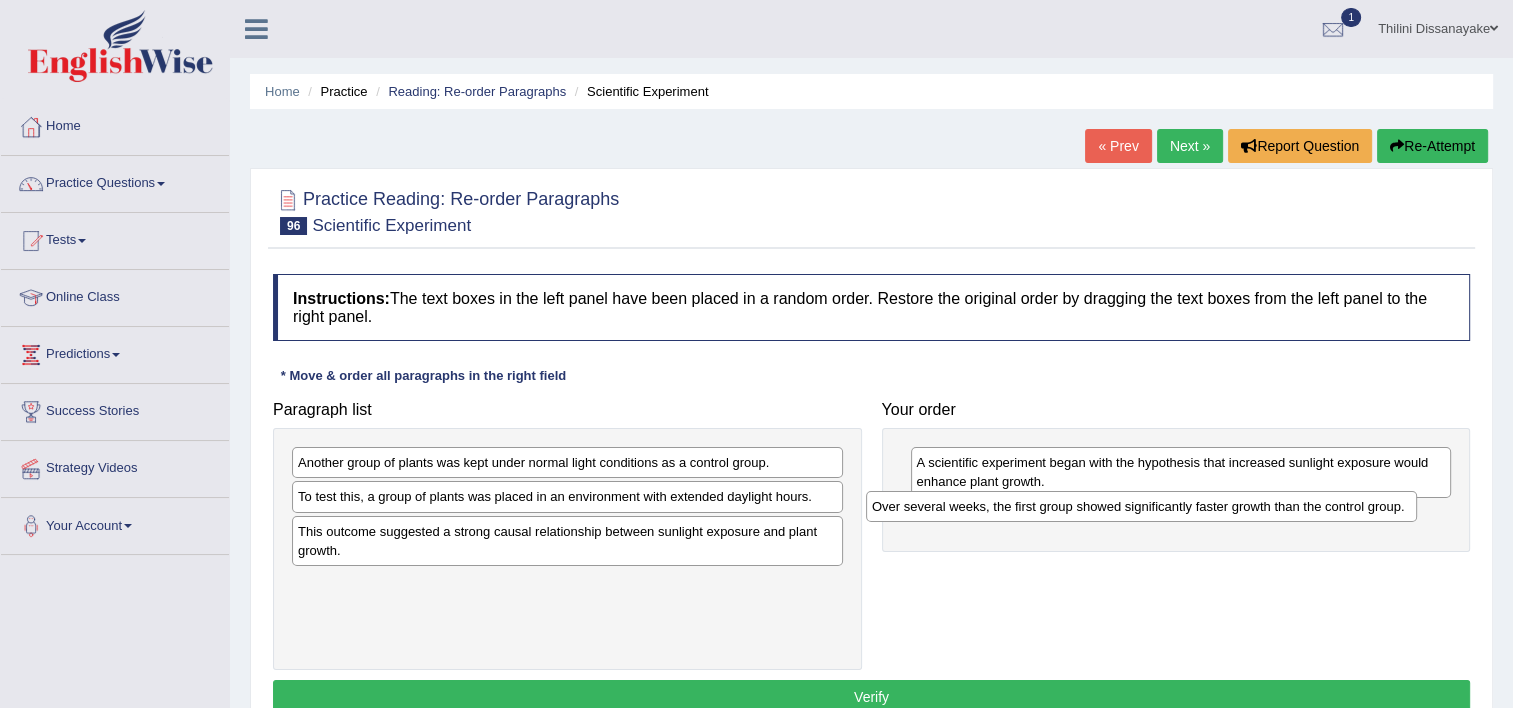 drag, startPoint x: 531, startPoint y: 466, endPoint x: 1111, endPoint y: 513, distance: 581.9012 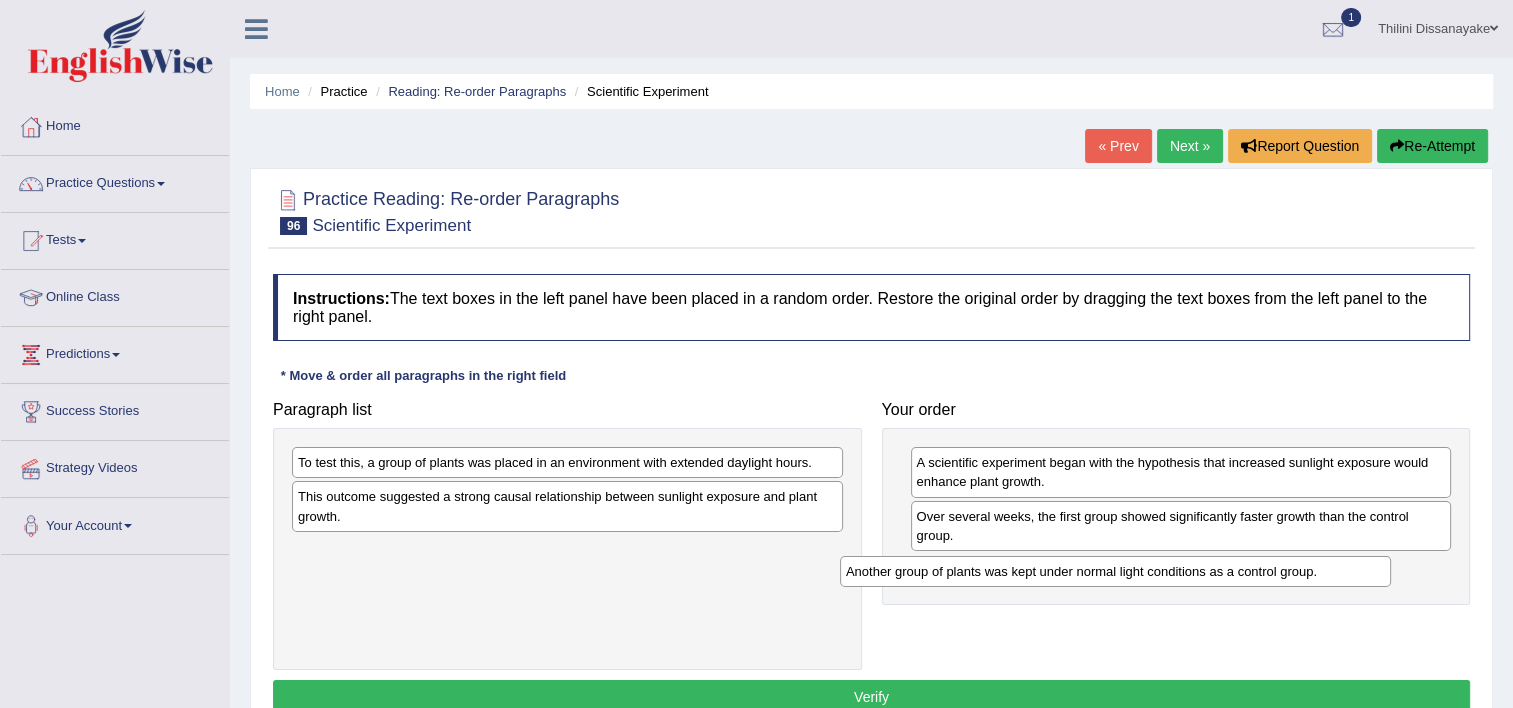drag, startPoint x: 771, startPoint y: 465, endPoint x: 1342, endPoint y: 557, distance: 578.3641 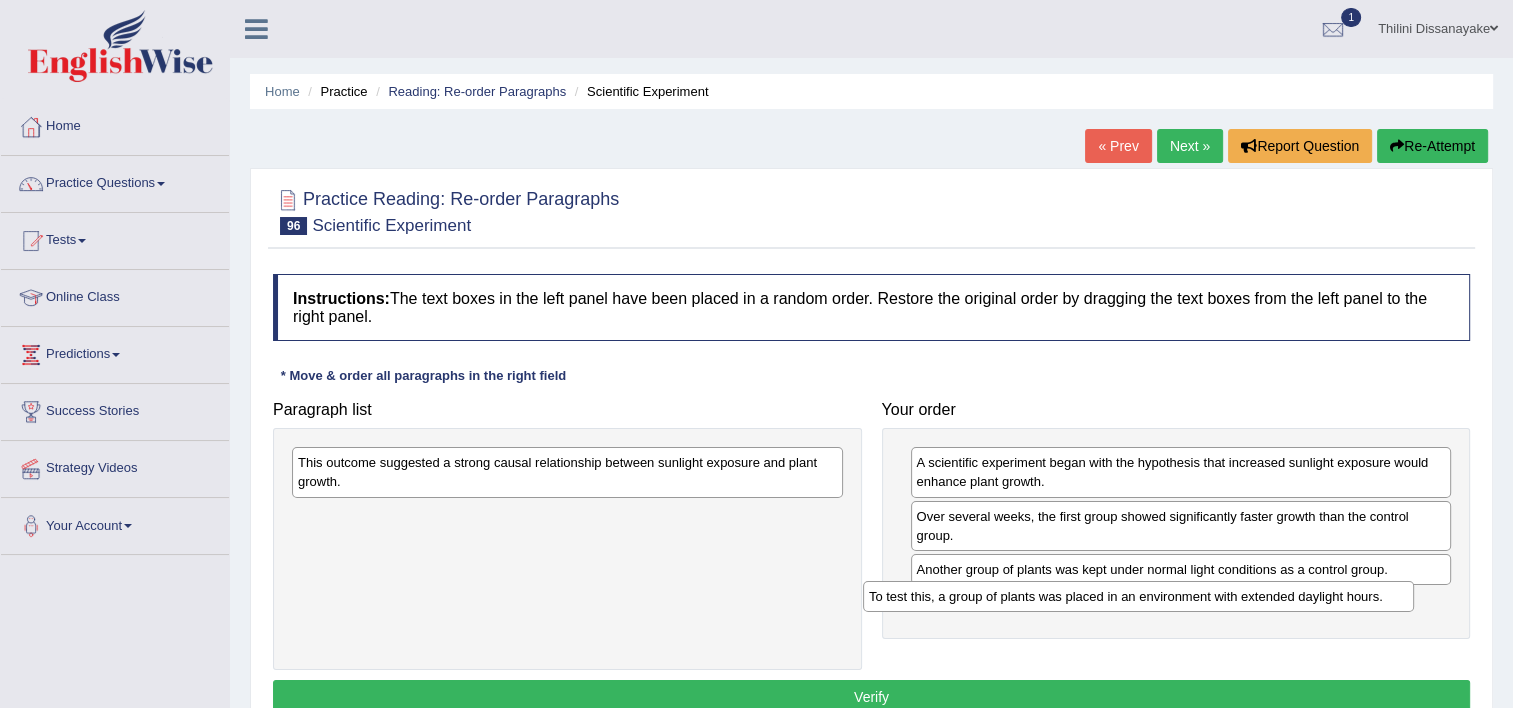 drag, startPoint x: 751, startPoint y: 480, endPoint x: 1241, endPoint y: 595, distance: 503.31403 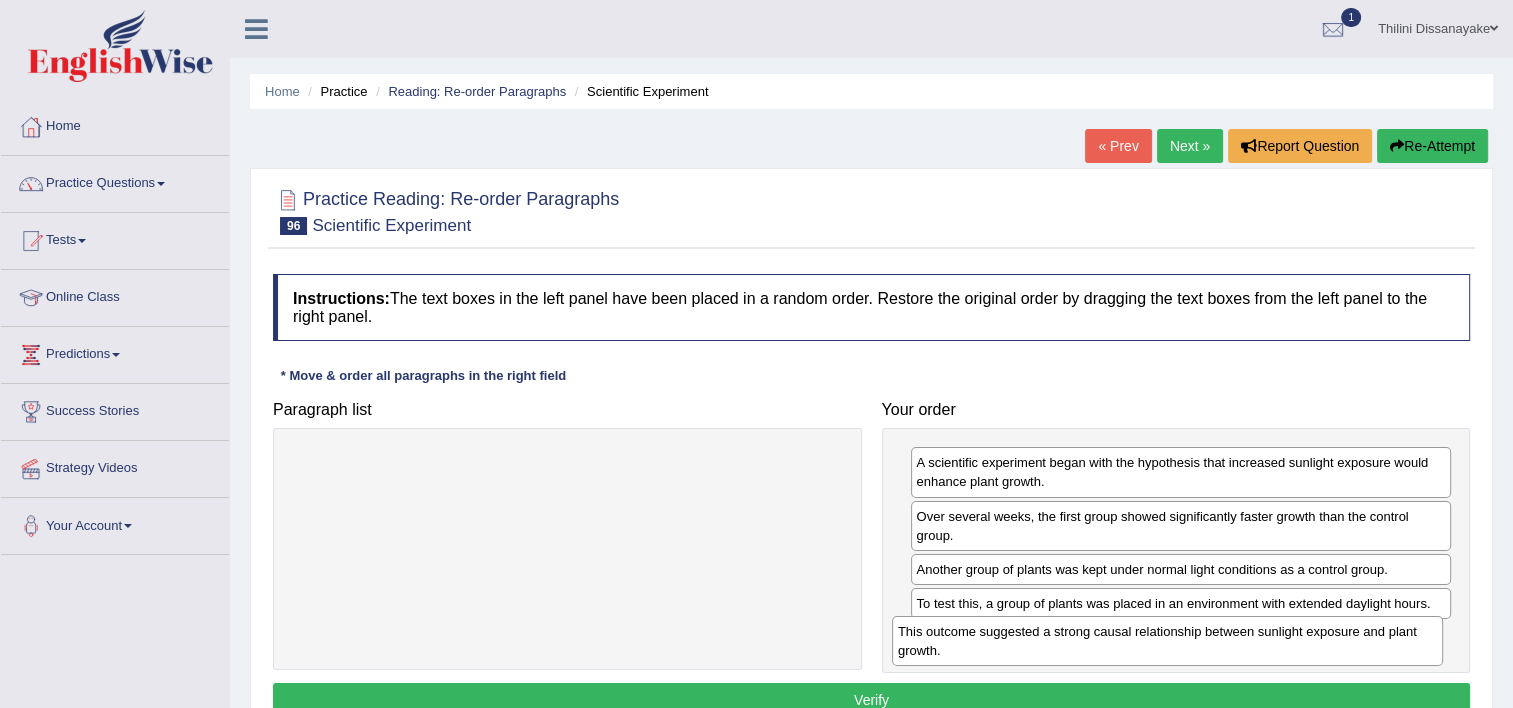 drag, startPoint x: 788, startPoint y: 480, endPoint x: 1394, endPoint y: 646, distance: 628.32477 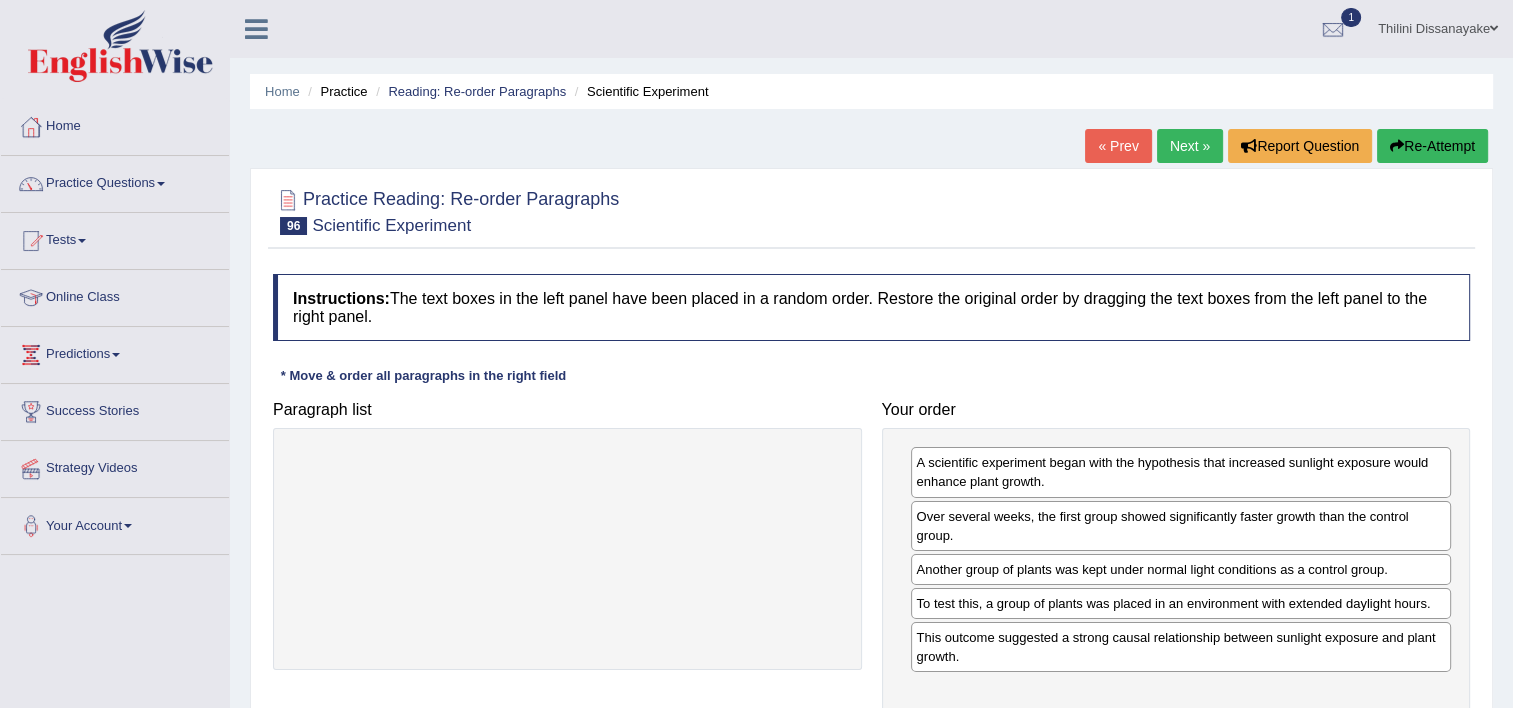 scroll, scrollTop: 200, scrollLeft: 0, axis: vertical 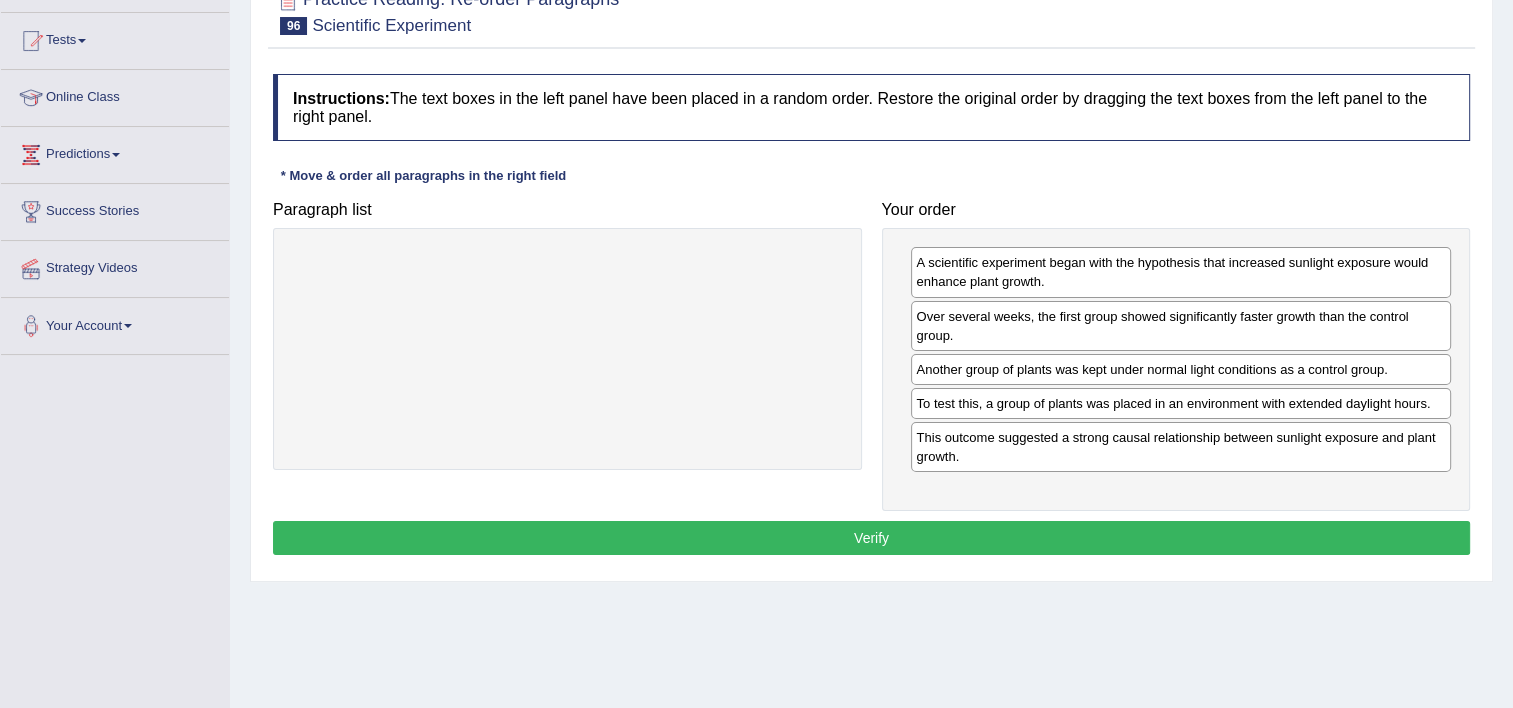 click on "Verify" at bounding box center [871, 538] 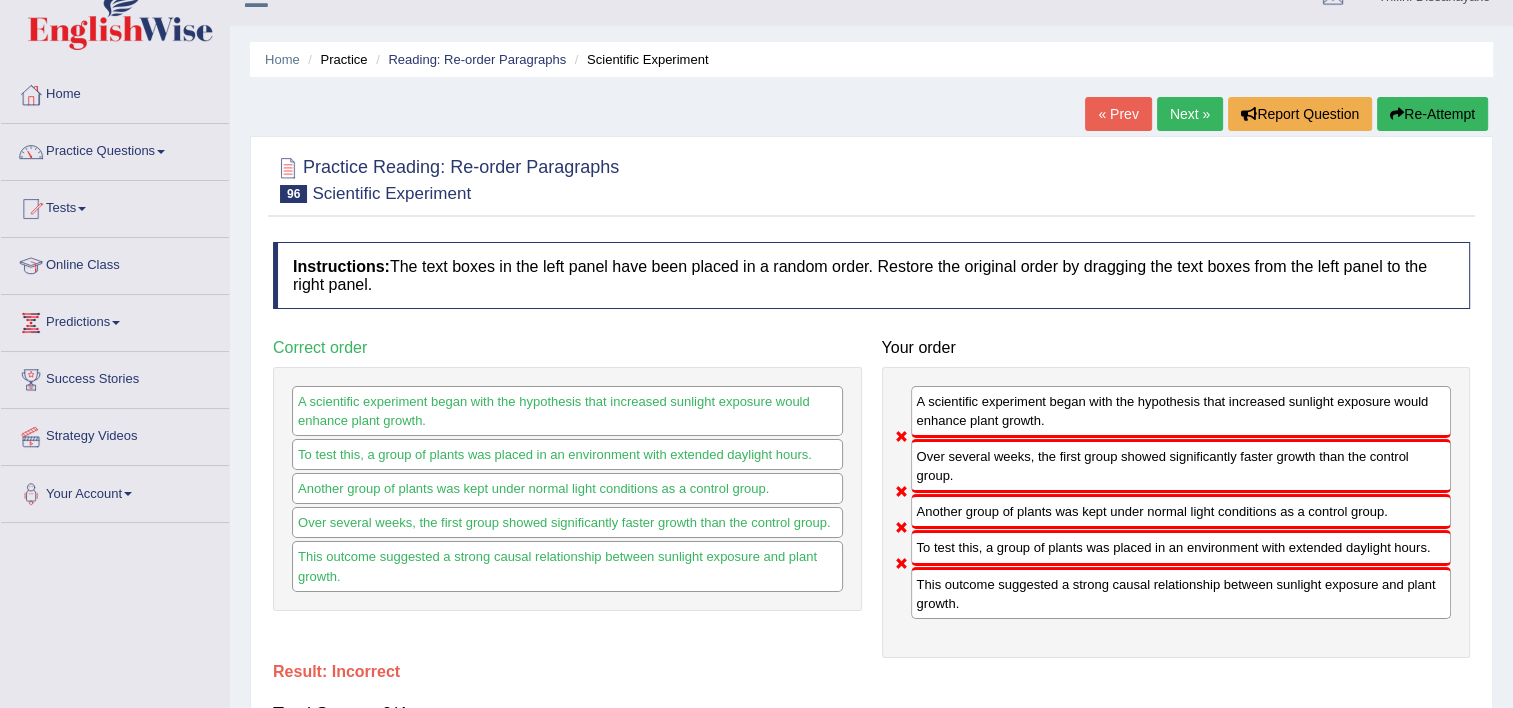 scroll, scrollTop: 0, scrollLeft: 0, axis: both 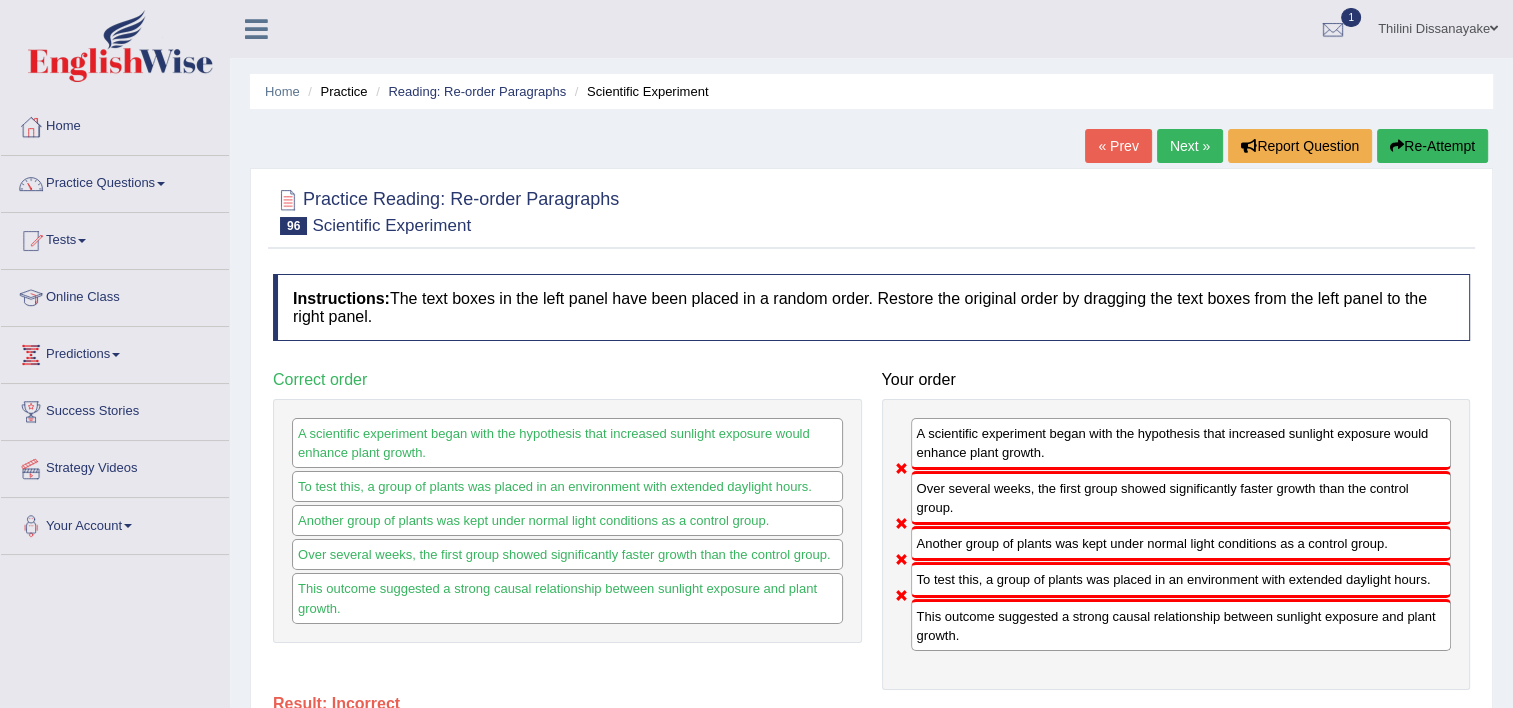 click on "Re-Attempt" at bounding box center [1432, 146] 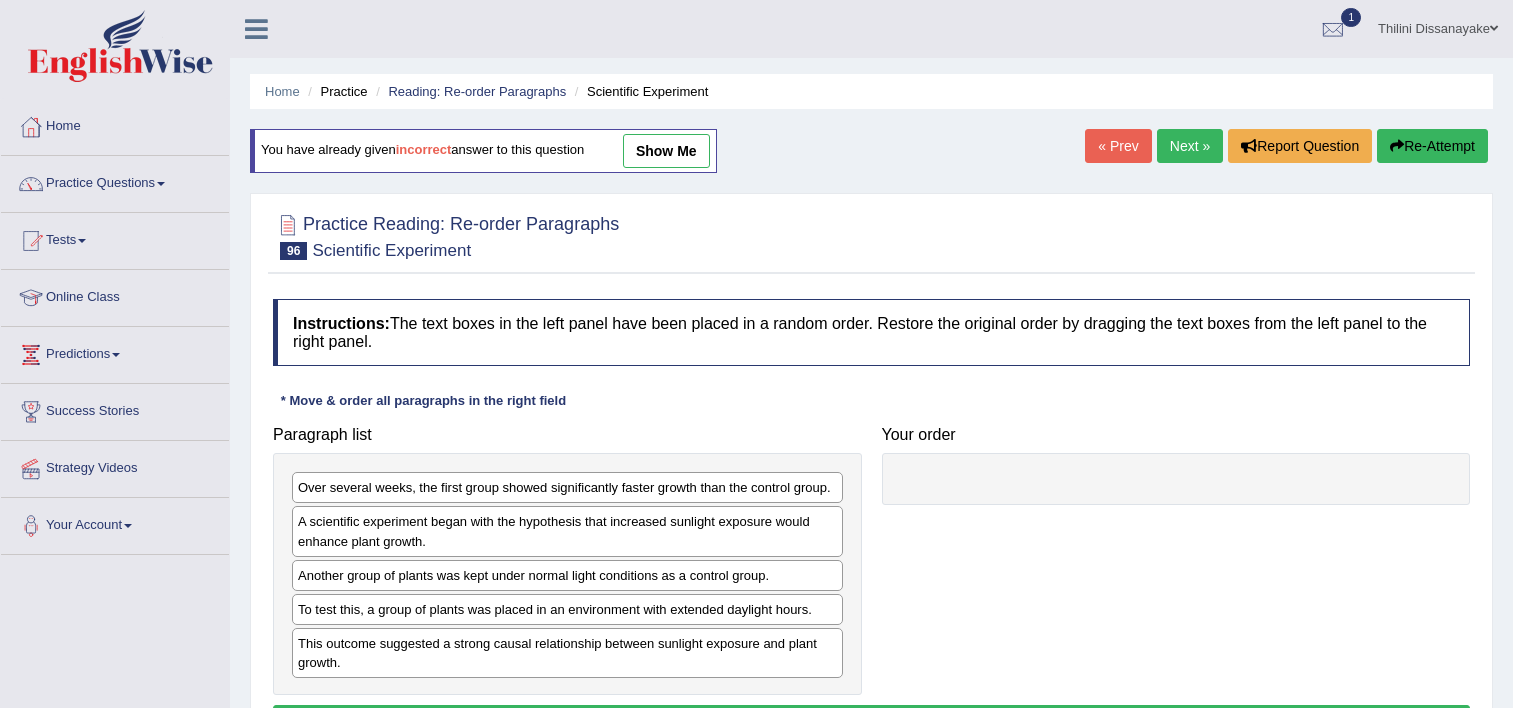 scroll, scrollTop: 0, scrollLeft: 0, axis: both 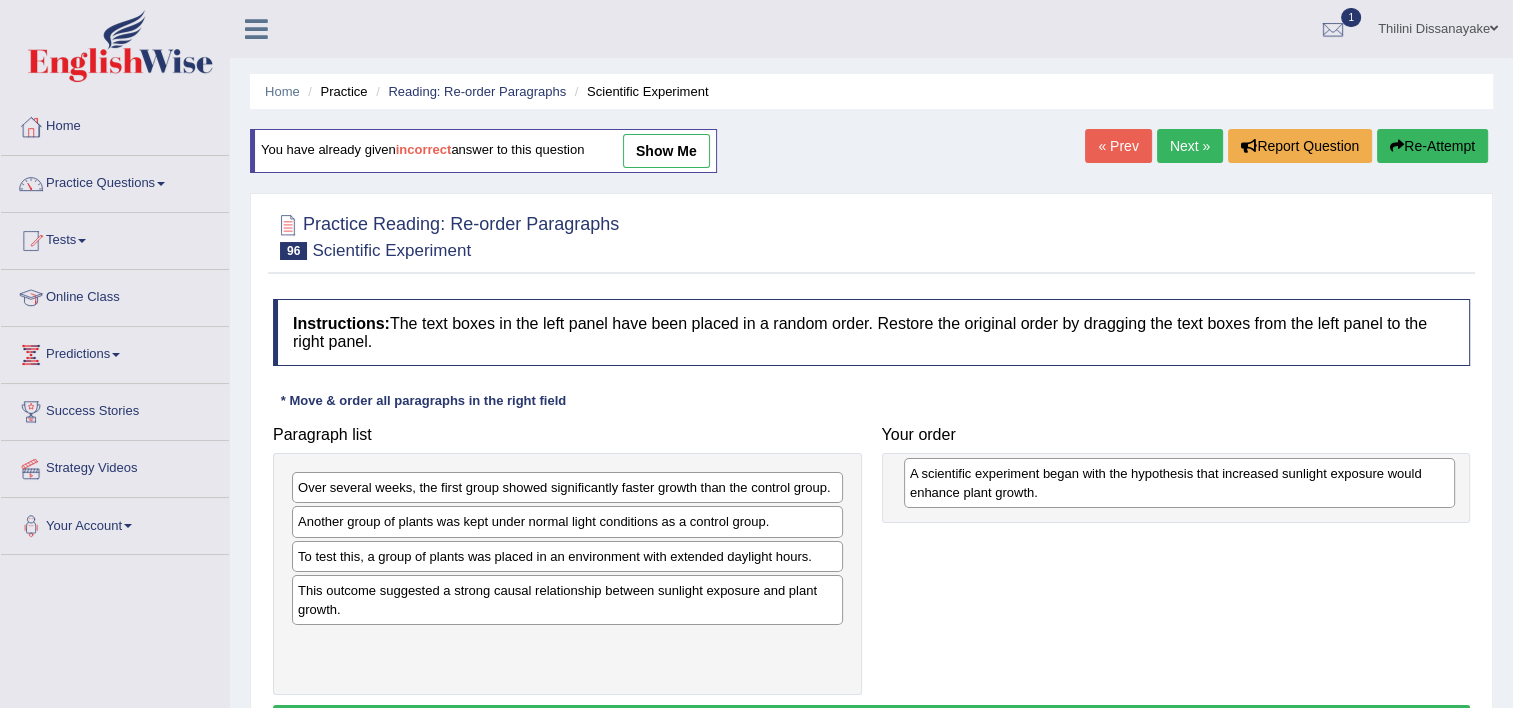 drag, startPoint x: 411, startPoint y: 526, endPoint x: 1018, endPoint y: 478, distance: 608.8949 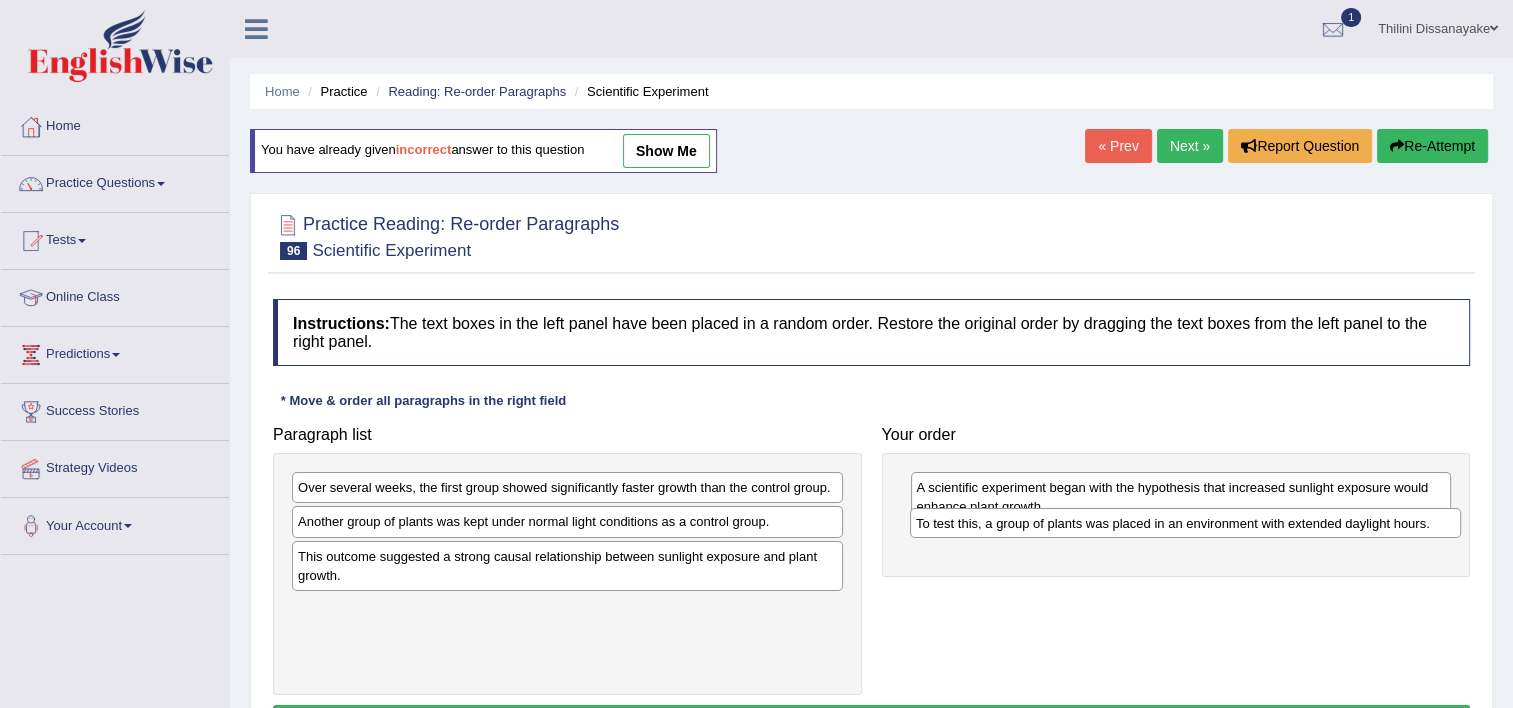 drag, startPoint x: 441, startPoint y: 558, endPoint x: 1051, endPoint y: 527, distance: 610.7872 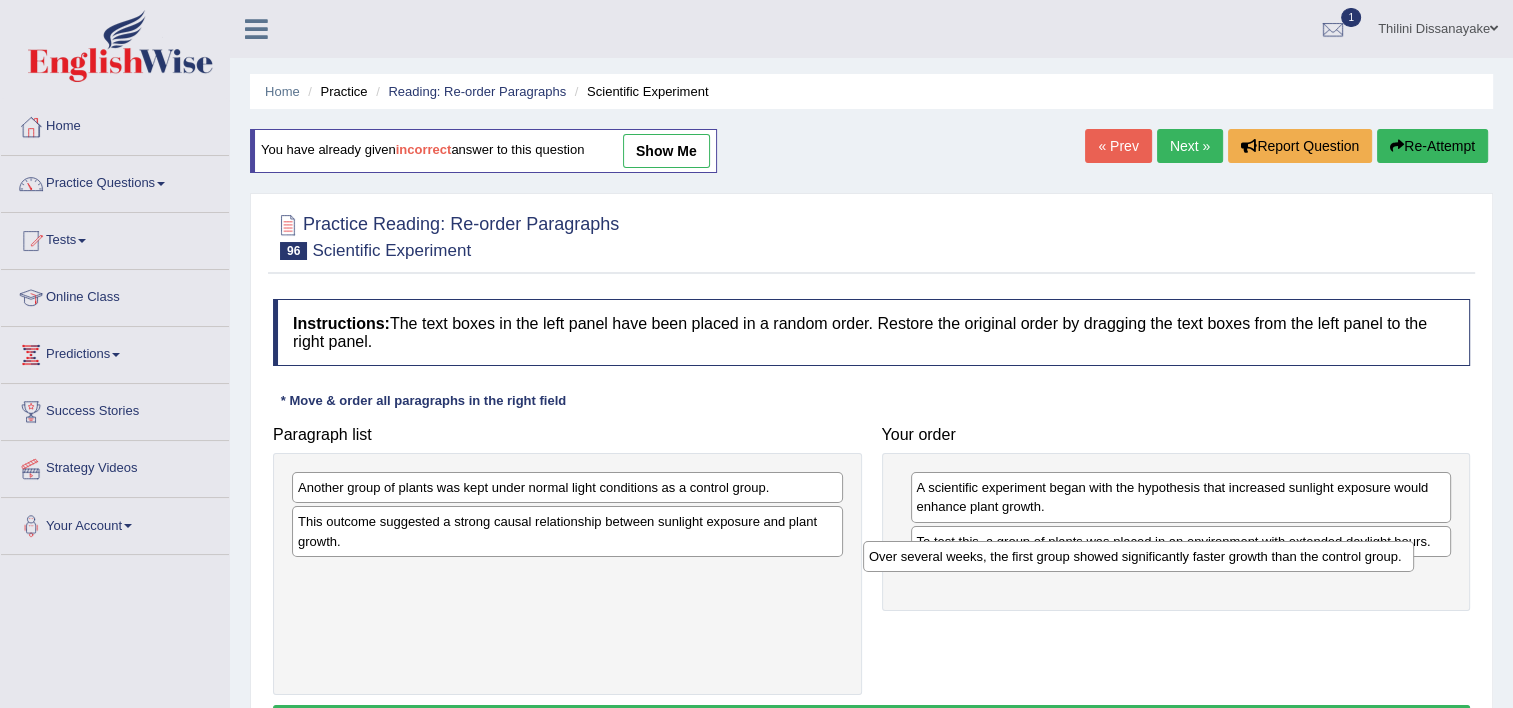 drag, startPoint x: 444, startPoint y: 483, endPoint x: 1035, endPoint y: 551, distance: 594.8992 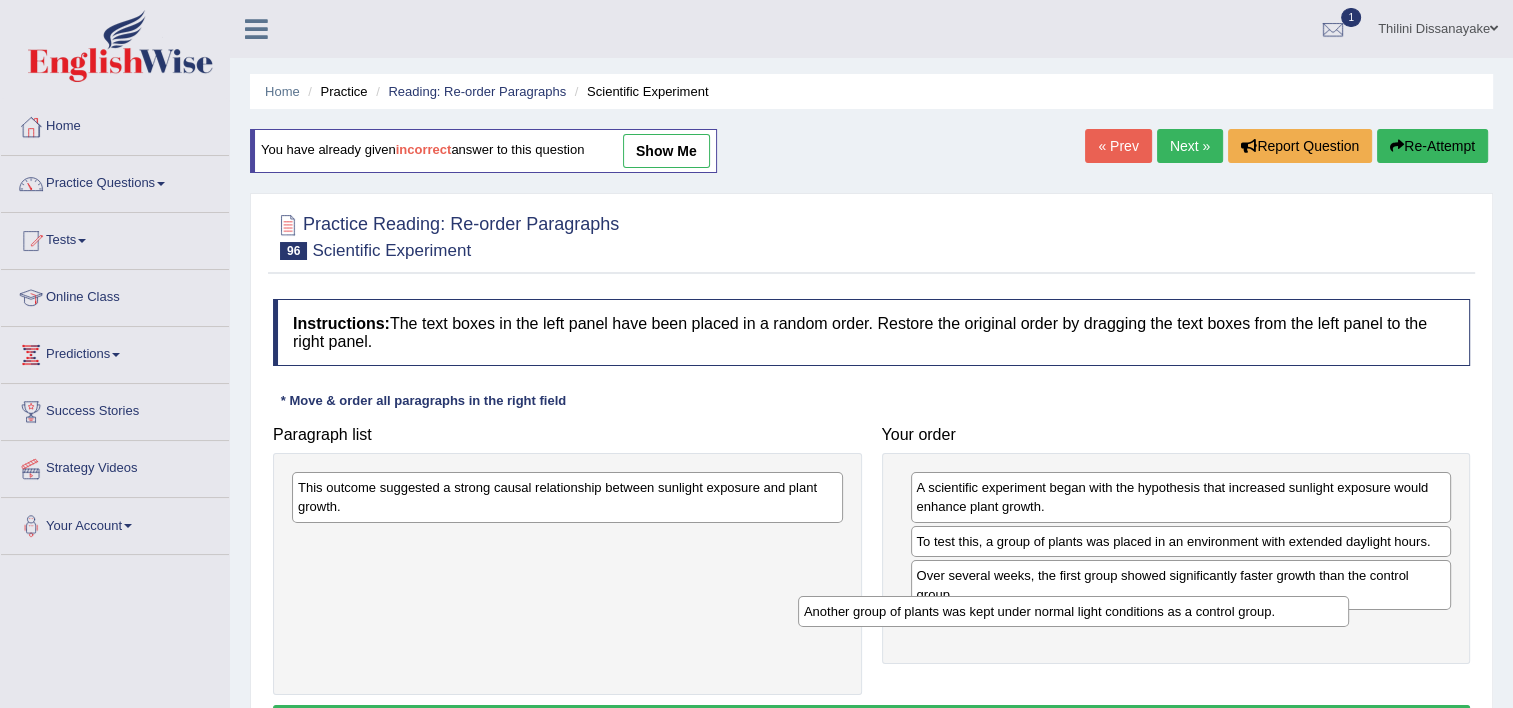 drag, startPoint x: 562, startPoint y: 491, endPoint x: 1136, endPoint y: 619, distance: 588.09863 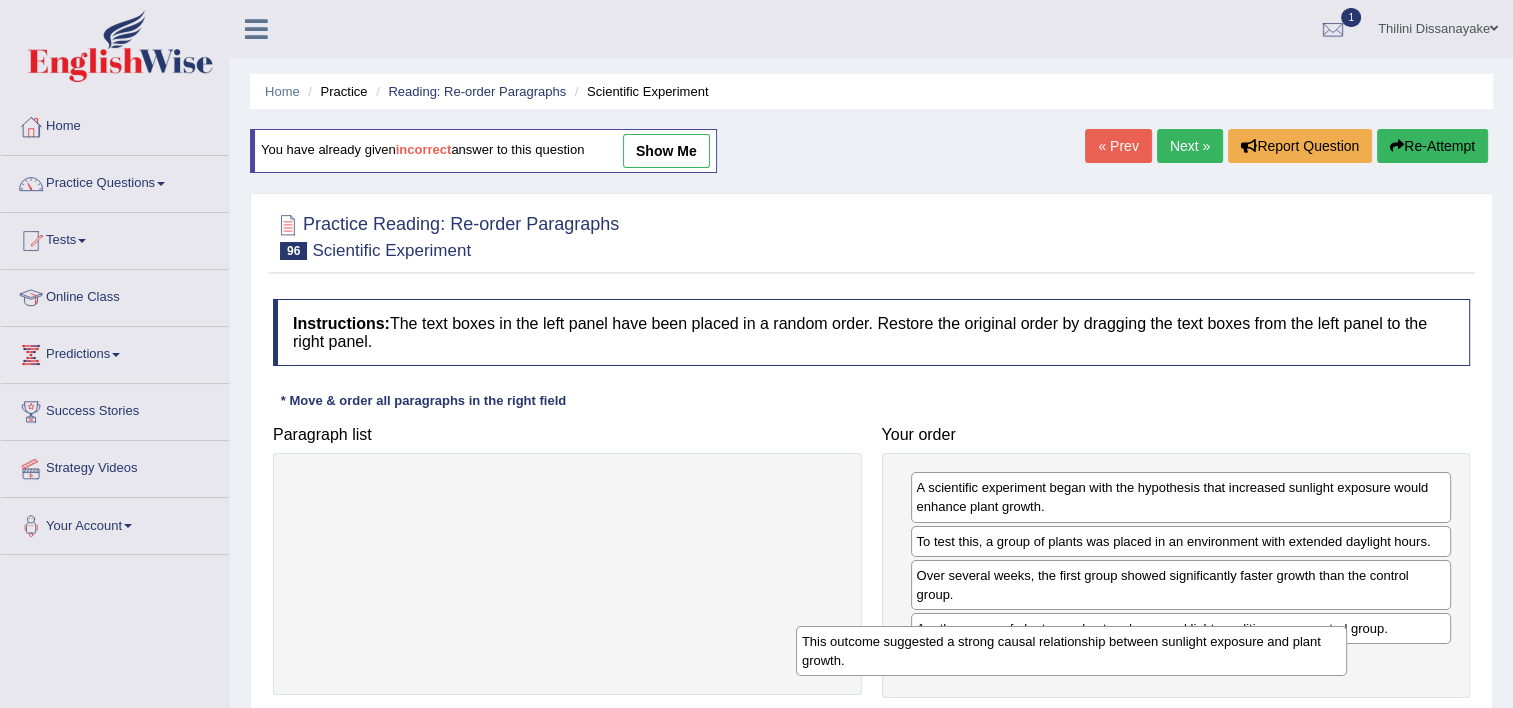 drag, startPoint x: 727, startPoint y: 496, endPoint x: 1240, endPoint y: 637, distance: 532.0244 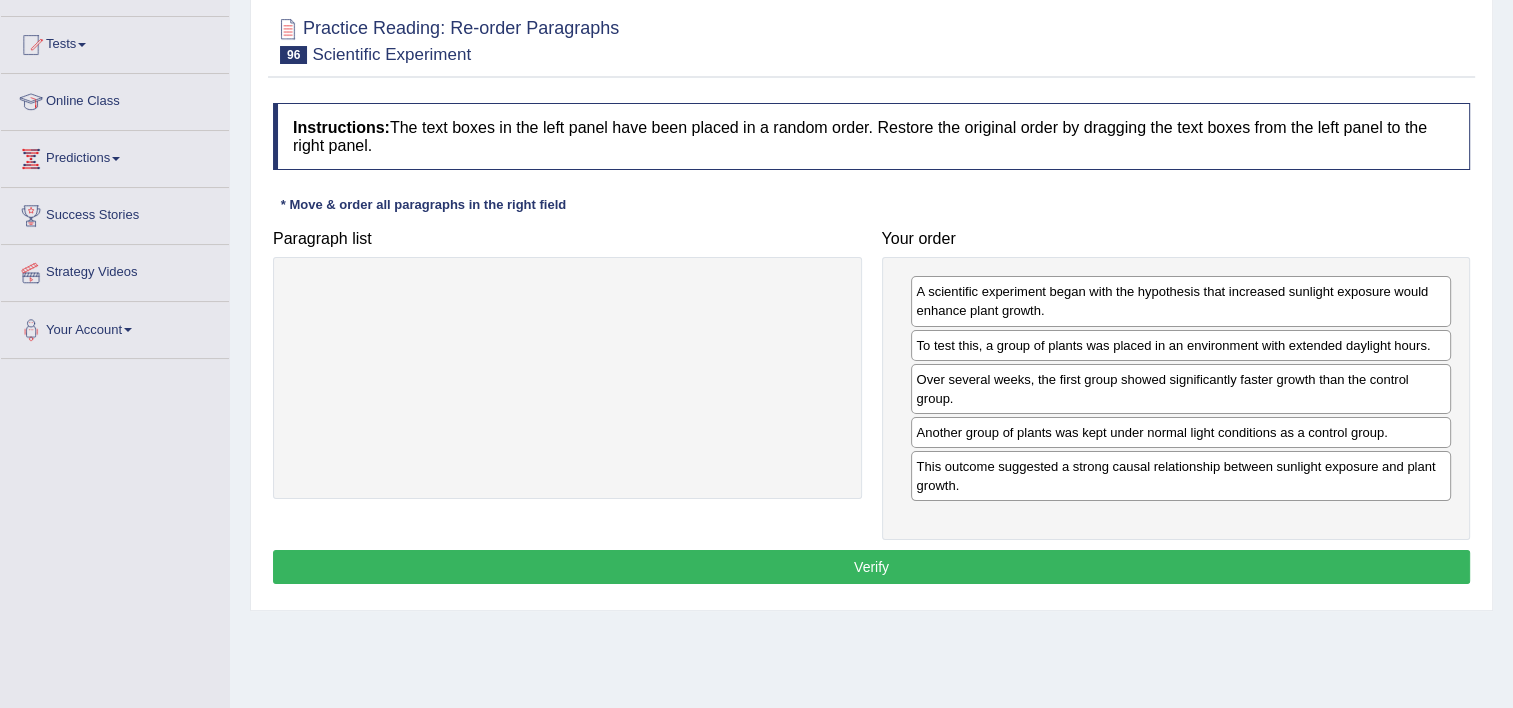 scroll, scrollTop: 200, scrollLeft: 0, axis: vertical 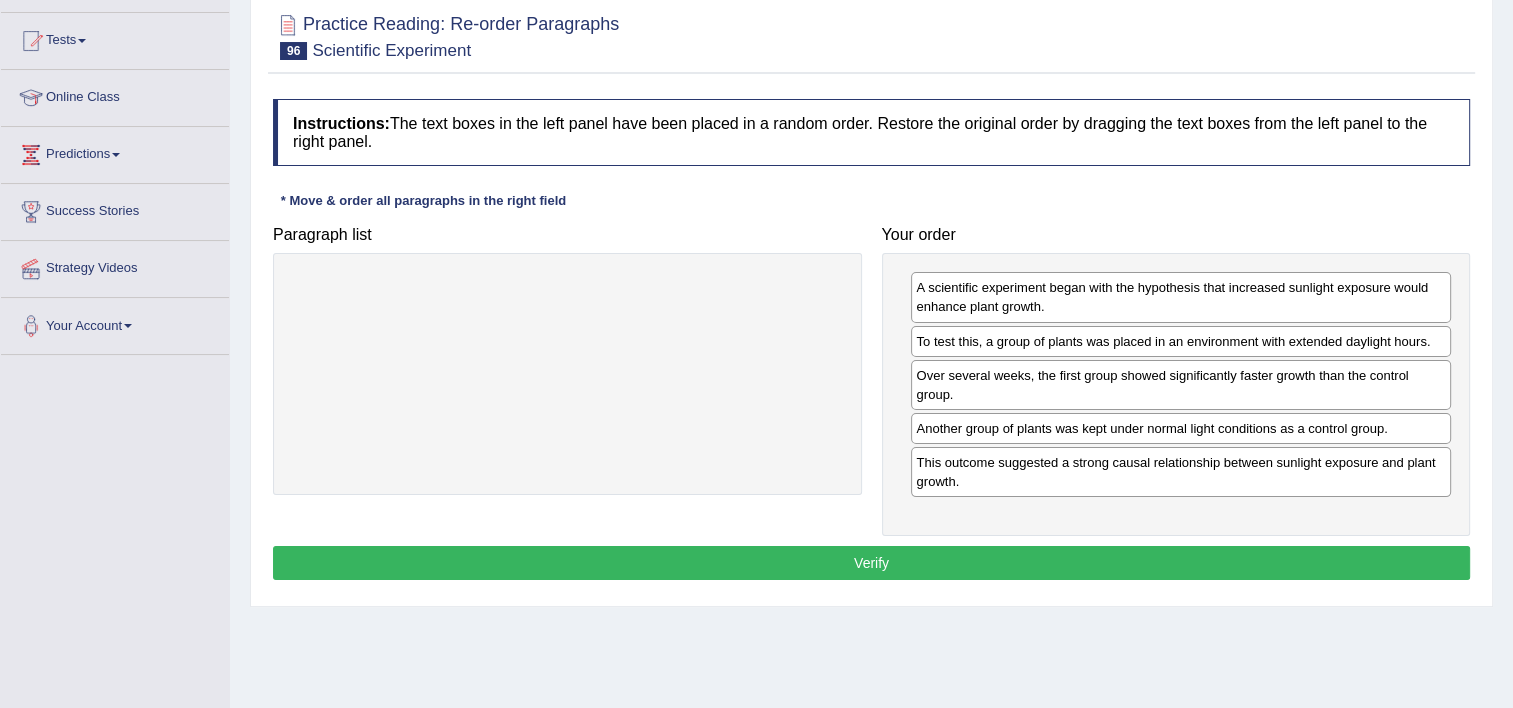 click on "Verify" at bounding box center (871, 563) 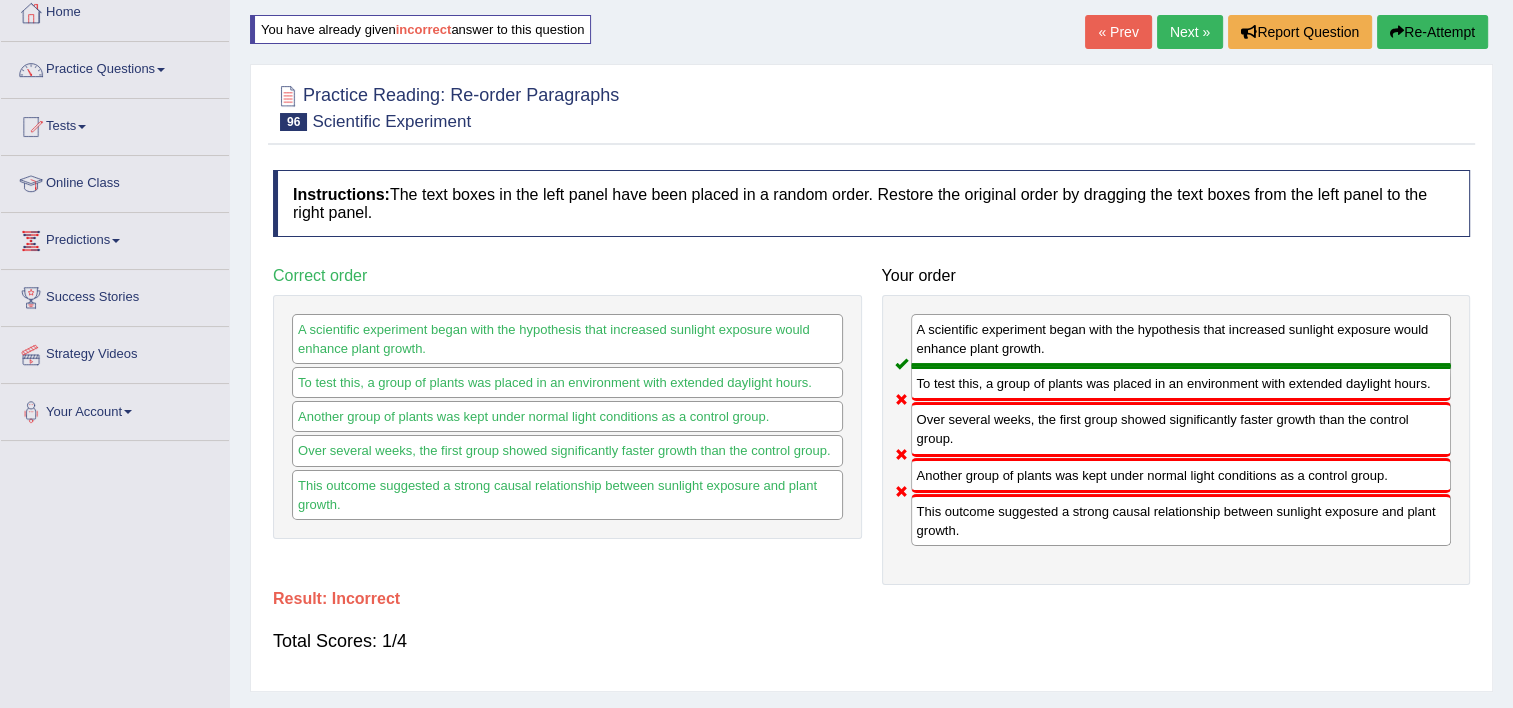 scroll, scrollTop: 100, scrollLeft: 0, axis: vertical 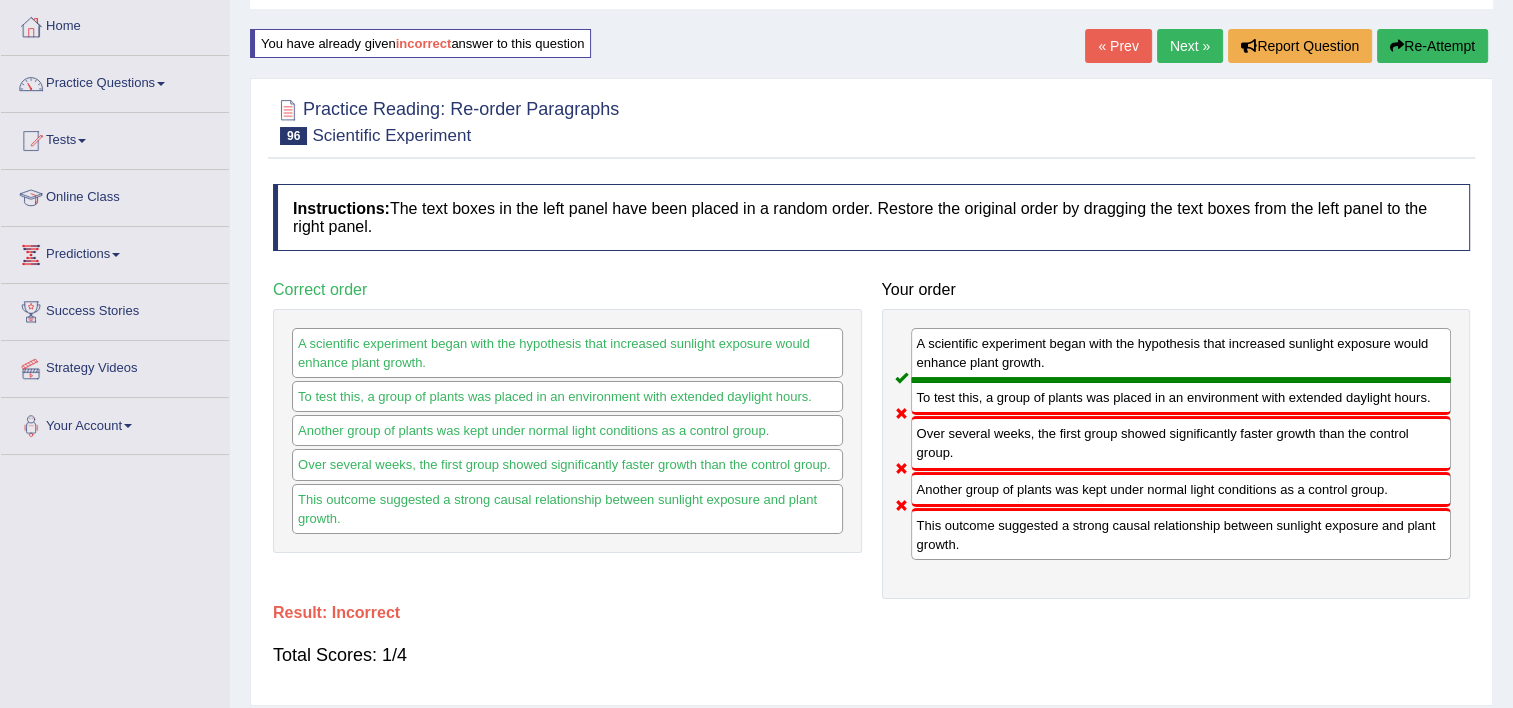 click on "Next »" at bounding box center [1190, 46] 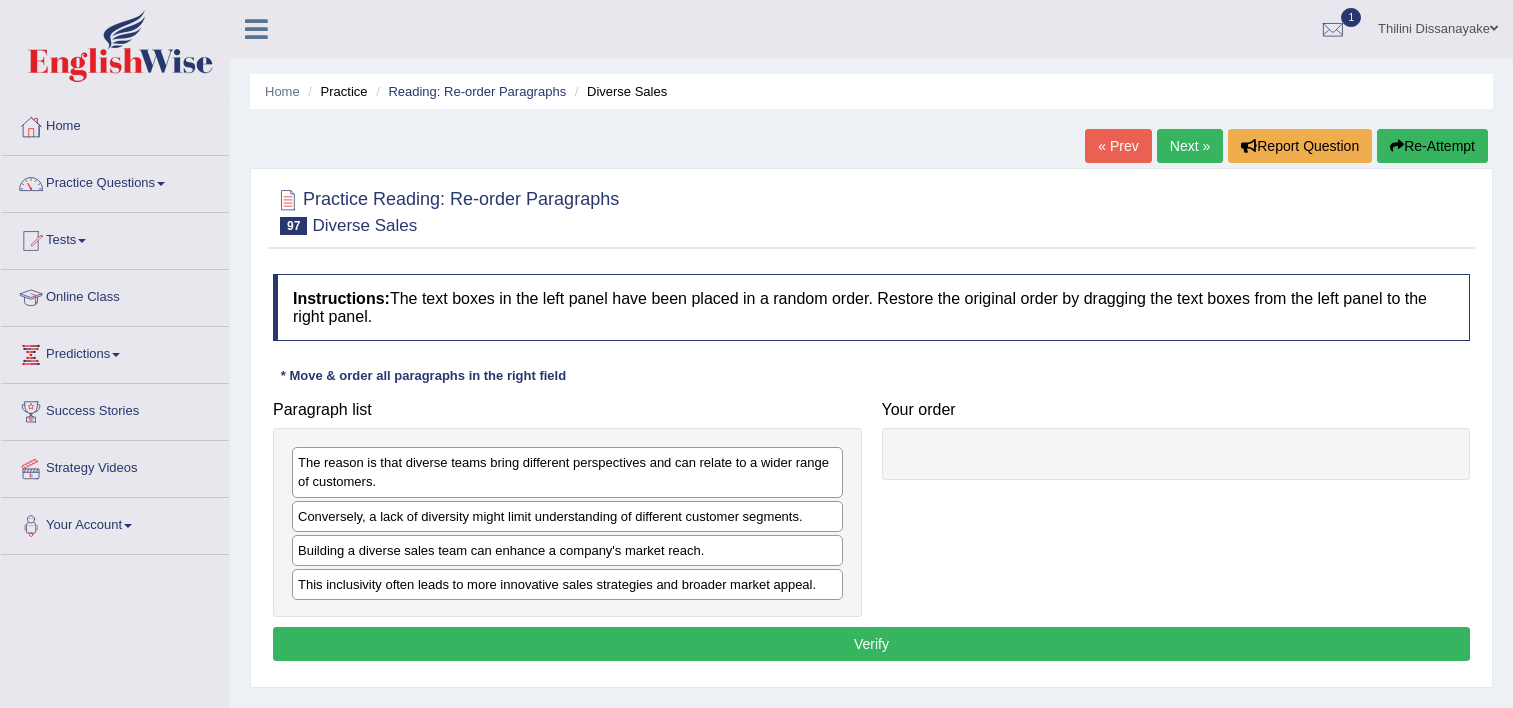 scroll, scrollTop: 0, scrollLeft: 0, axis: both 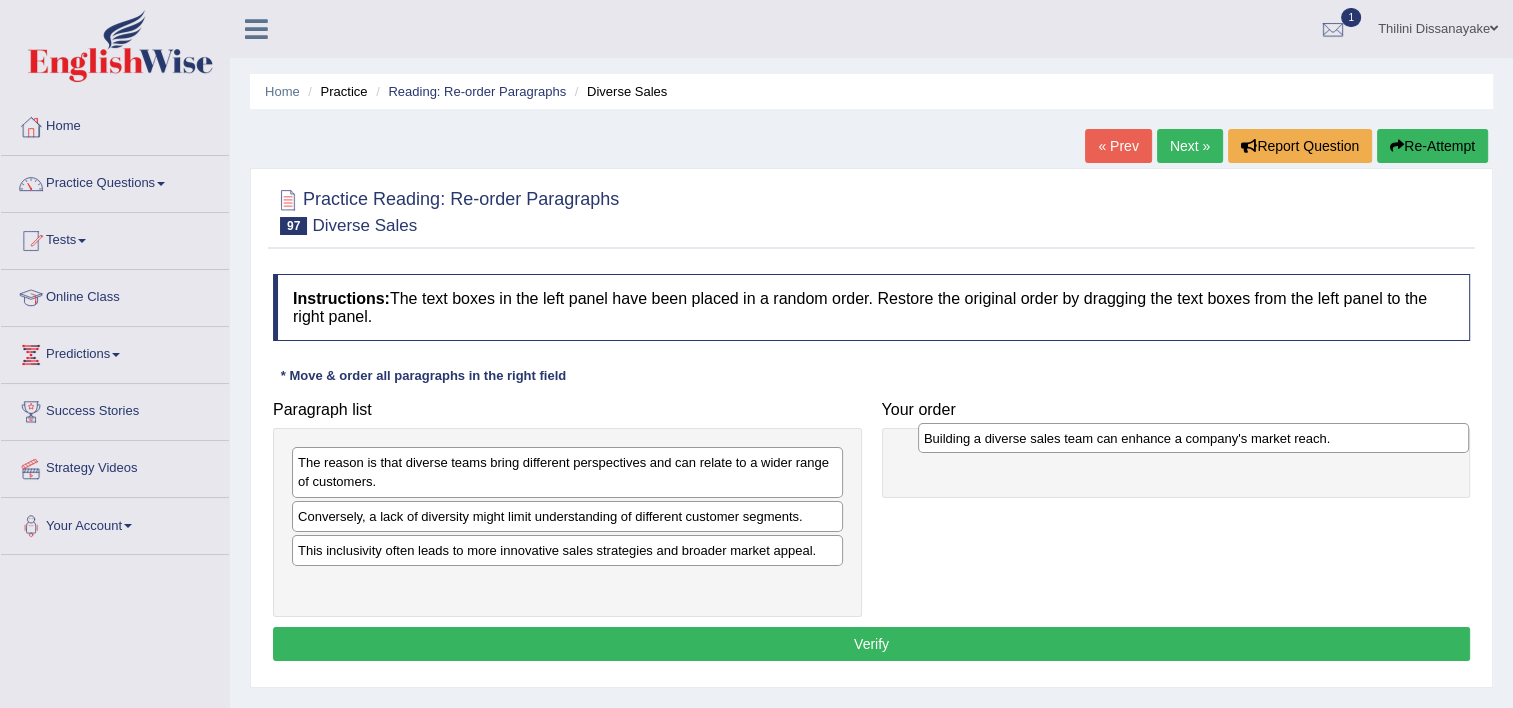 drag, startPoint x: 368, startPoint y: 546, endPoint x: 976, endPoint y: 437, distance: 617.6933 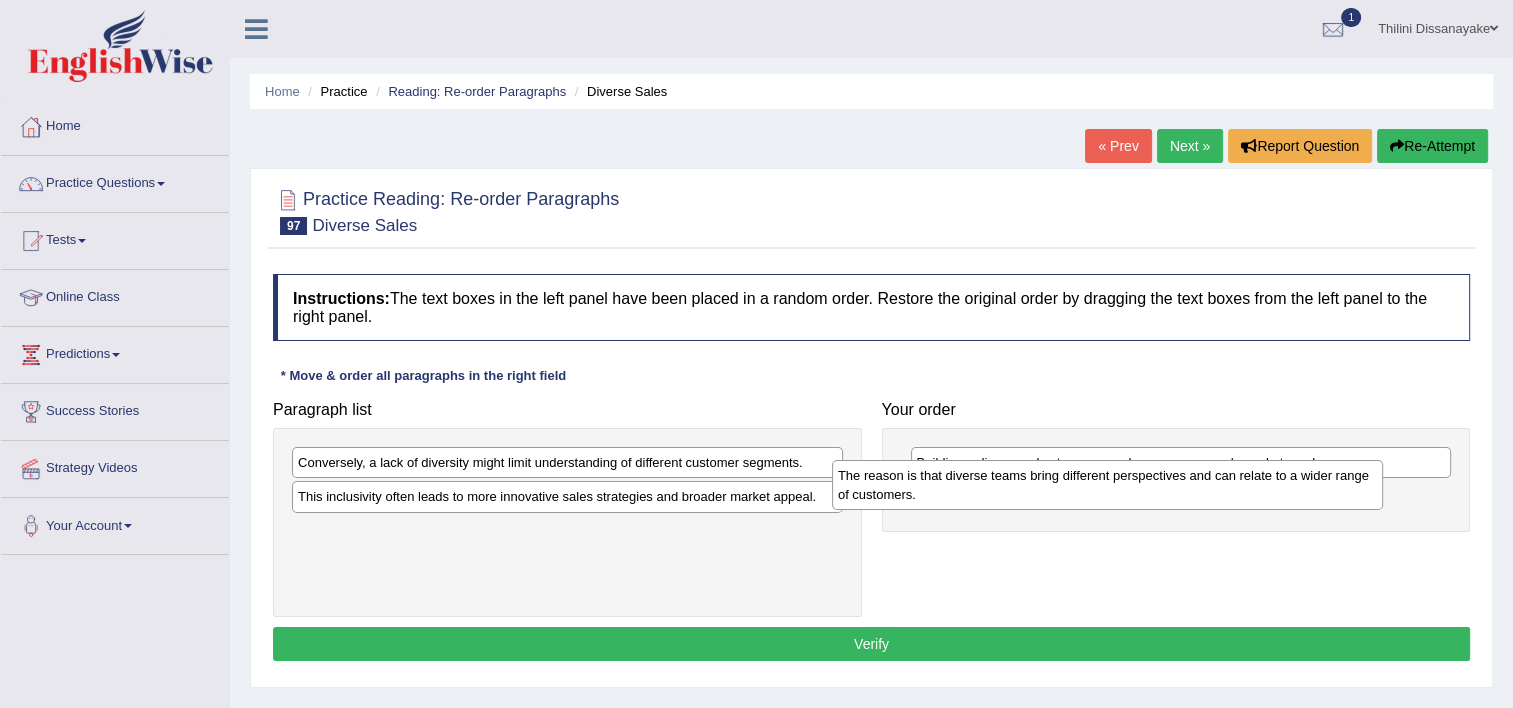 drag, startPoint x: 360, startPoint y: 477, endPoint x: 905, endPoint y: 492, distance: 545.20636 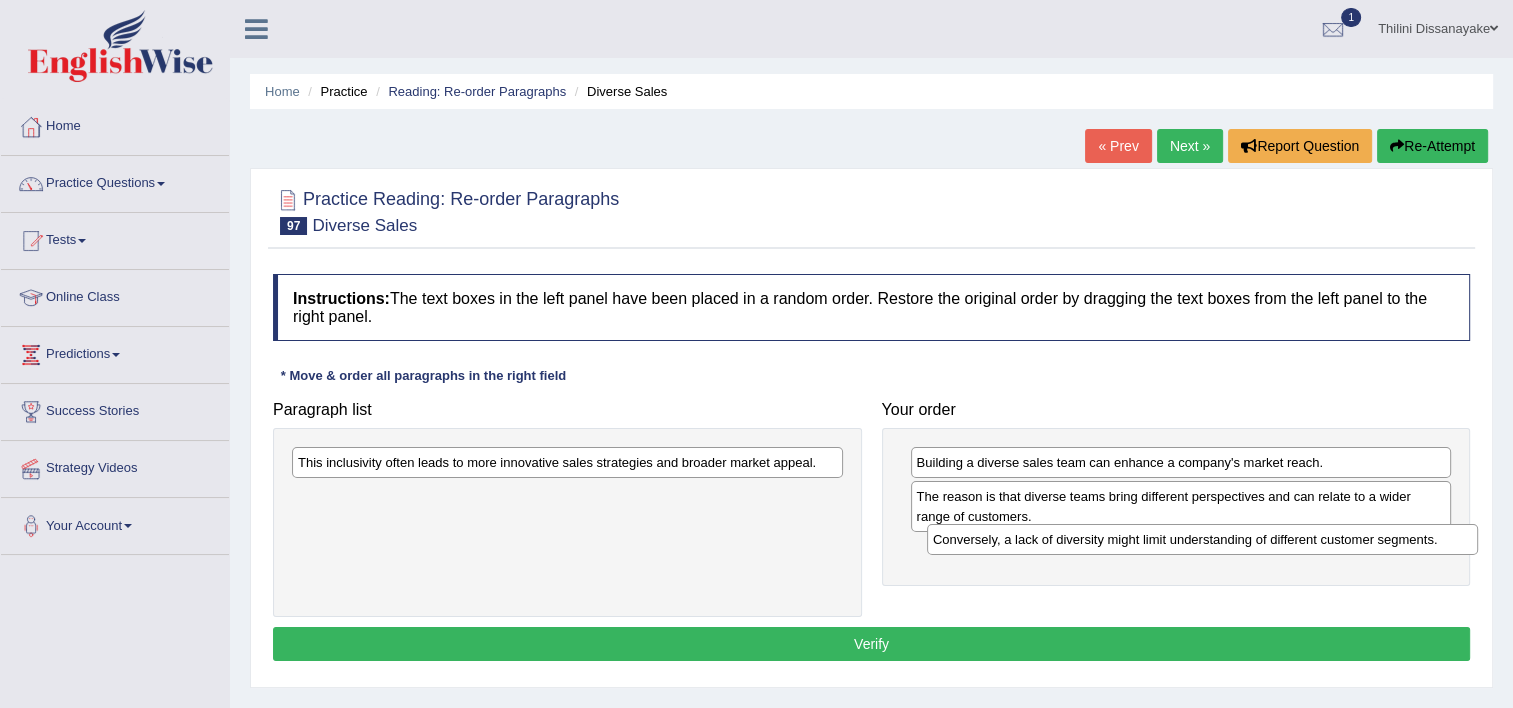 drag, startPoint x: 489, startPoint y: 460, endPoint x: 1124, endPoint y: 542, distance: 640.2726 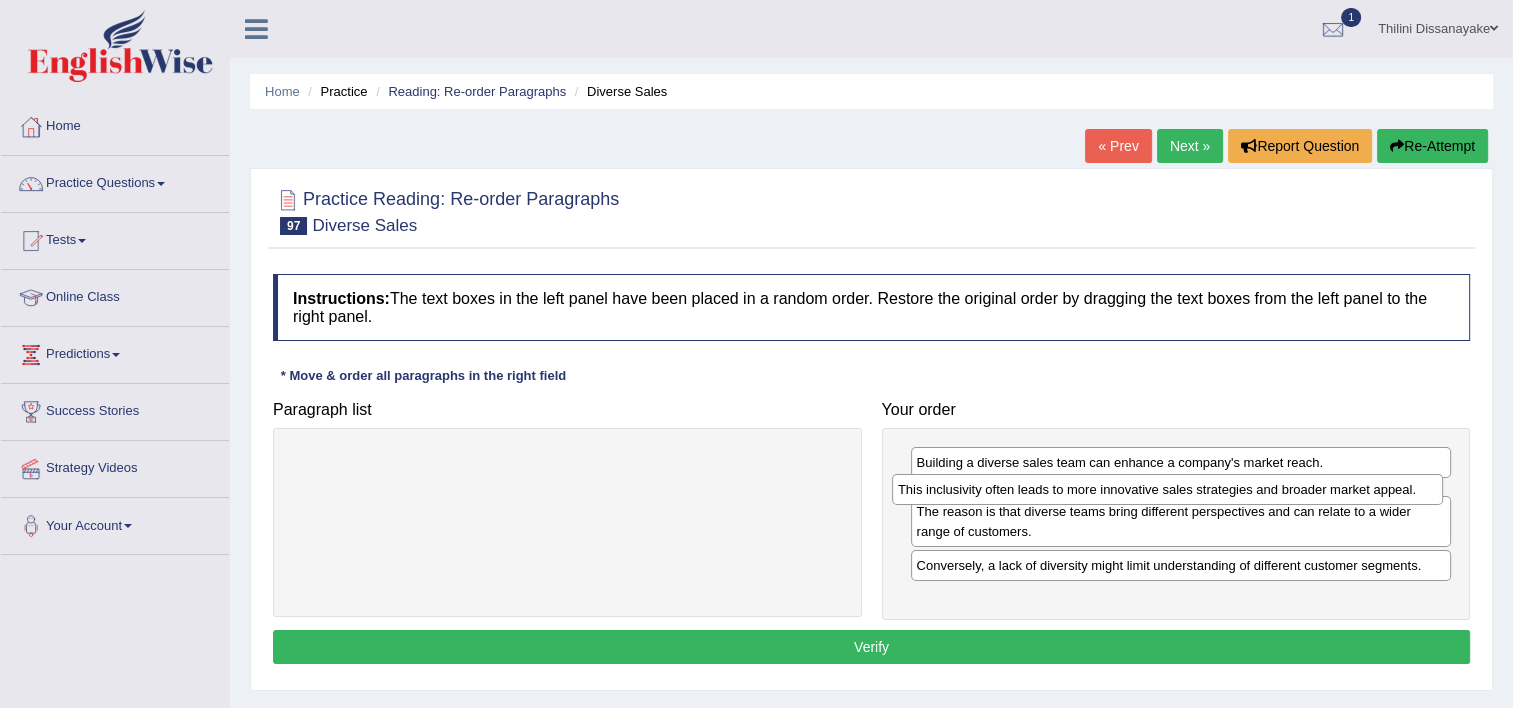 drag, startPoint x: 608, startPoint y: 457, endPoint x: 1208, endPoint y: 484, distance: 600.6072 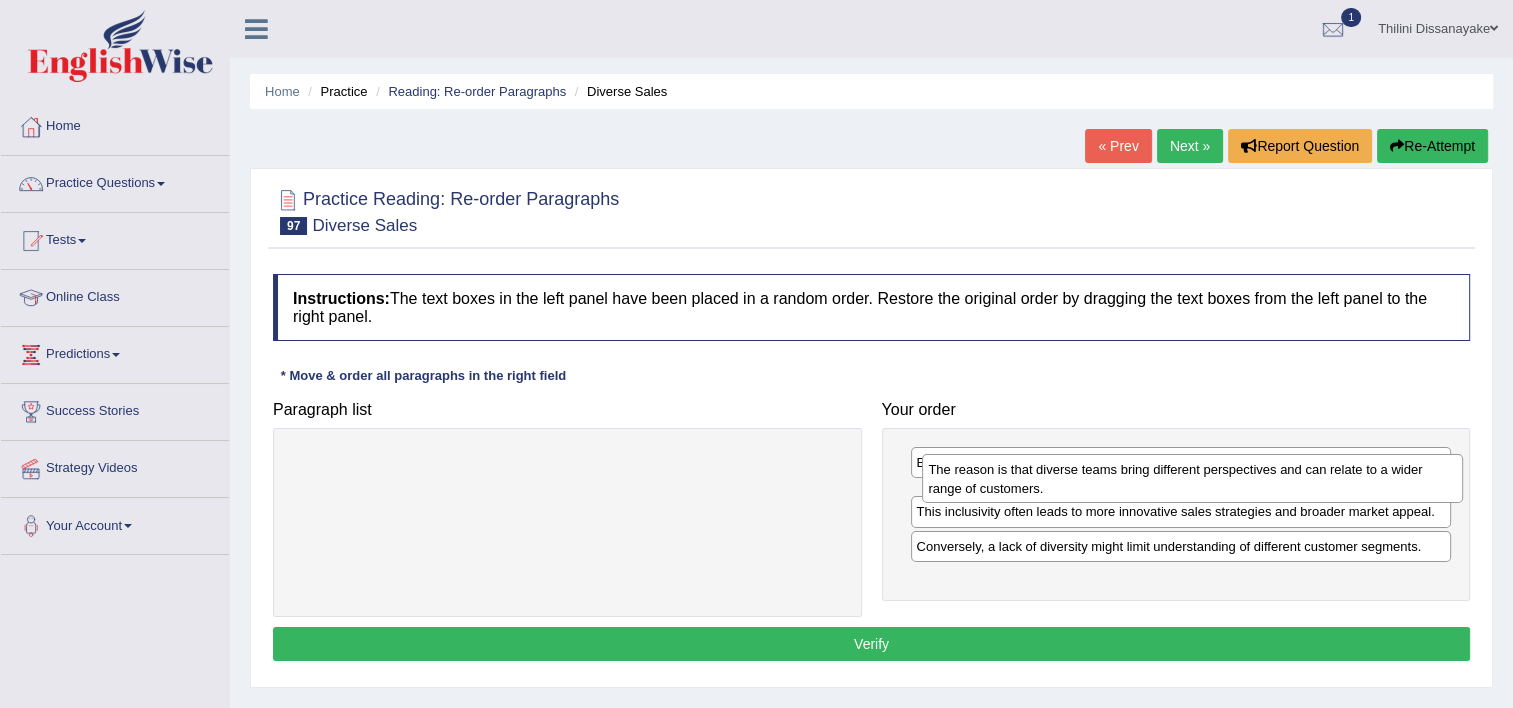 click on "The reason is that diverse teams bring different perspectives and can relate to a wider range of customers." at bounding box center [1192, 479] 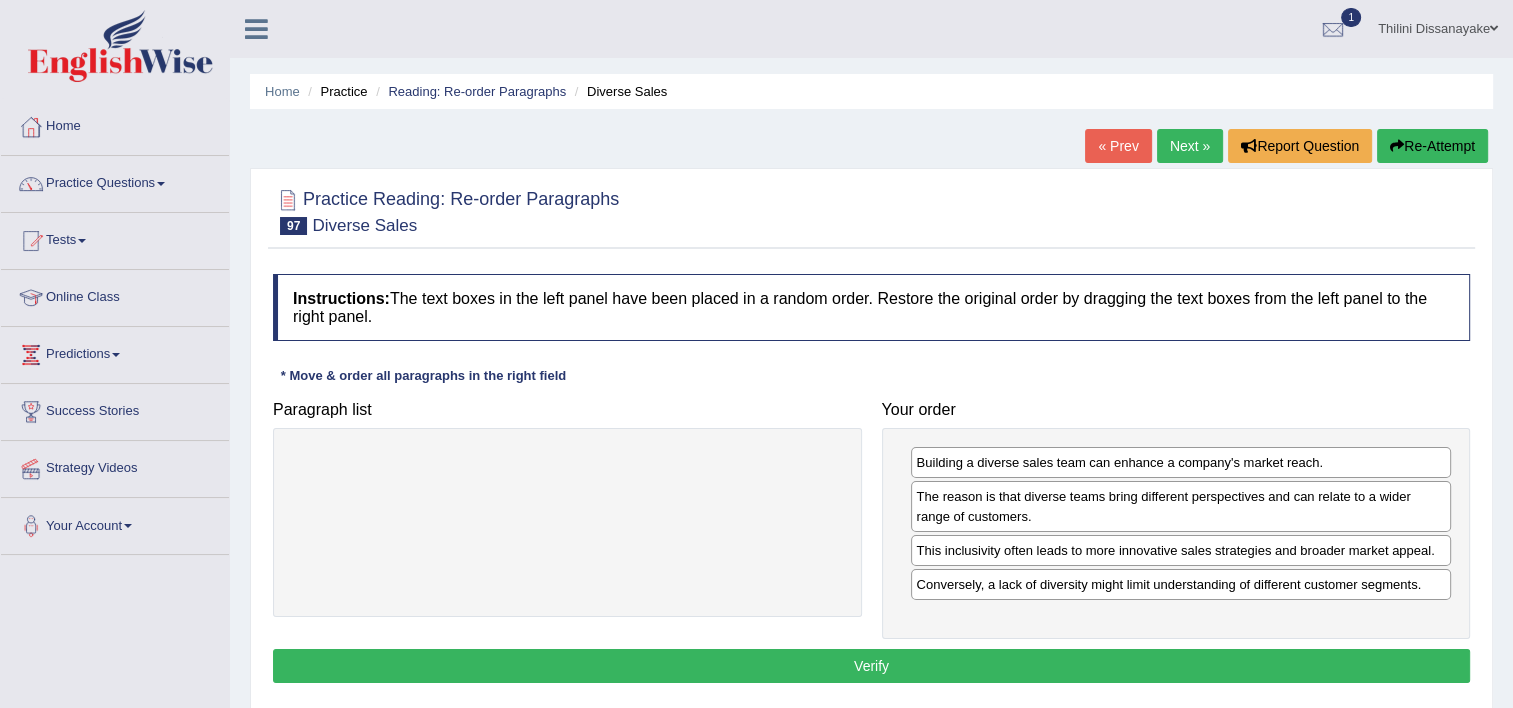 click on "Verify" at bounding box center (871, 666) 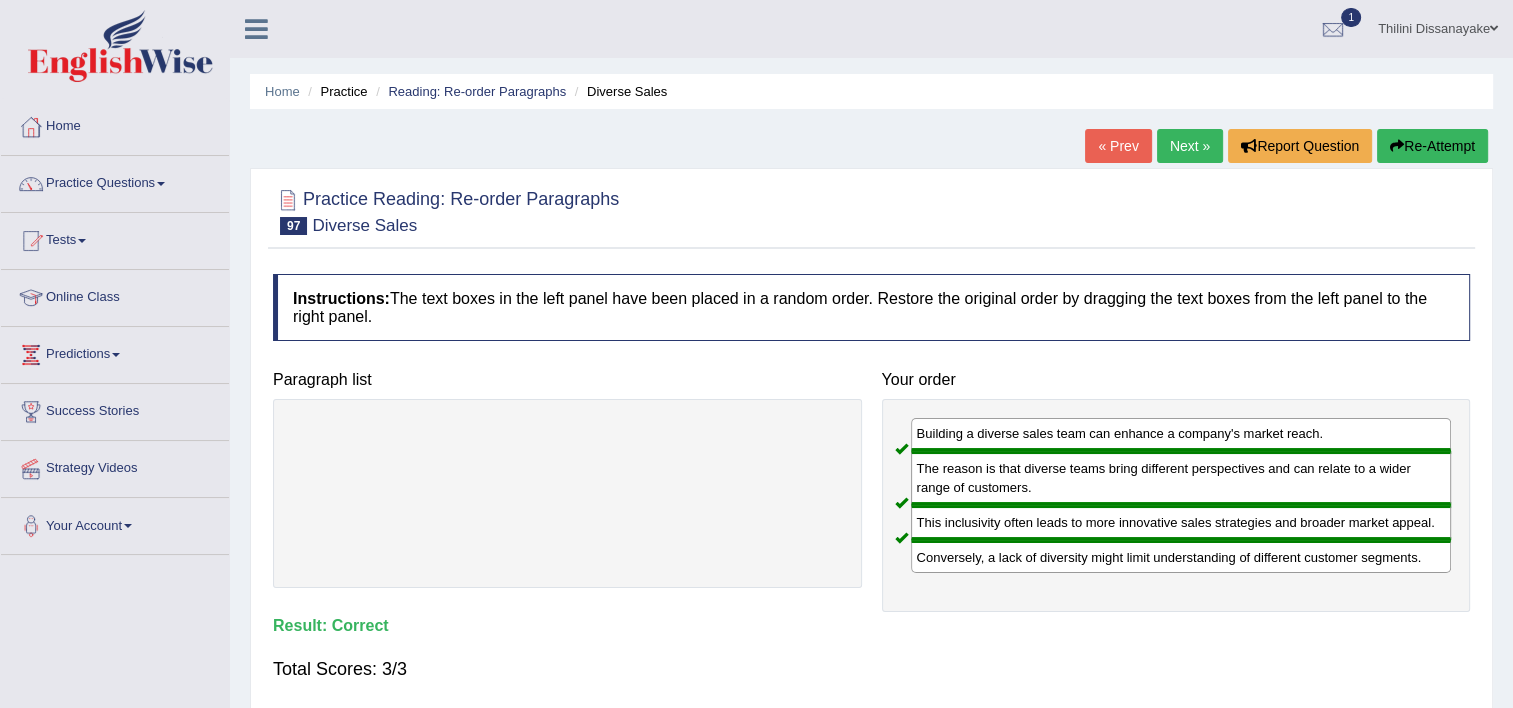 click on "Next »" at bounding box center [1190, 146] 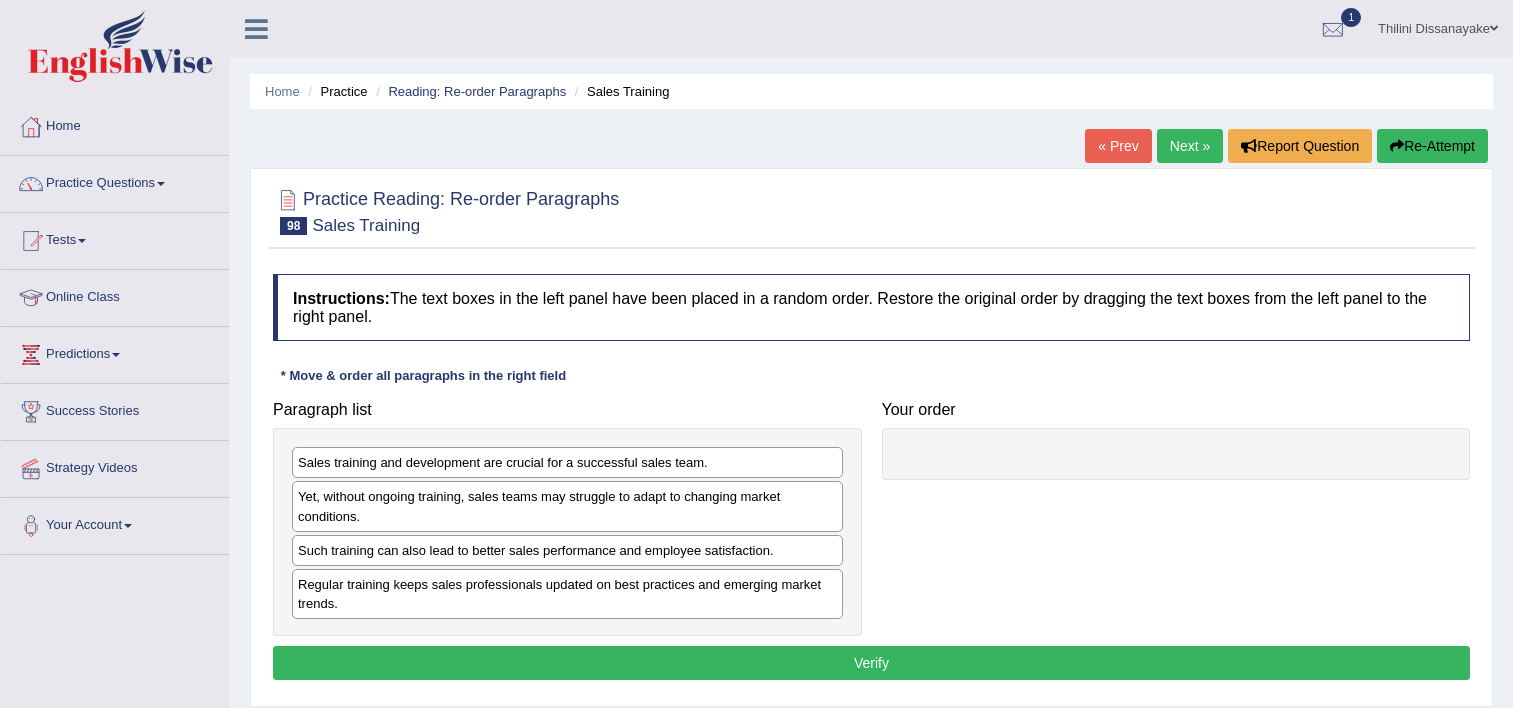 scroll, scrollTop: 0, scrollLeft: 0, axis: both 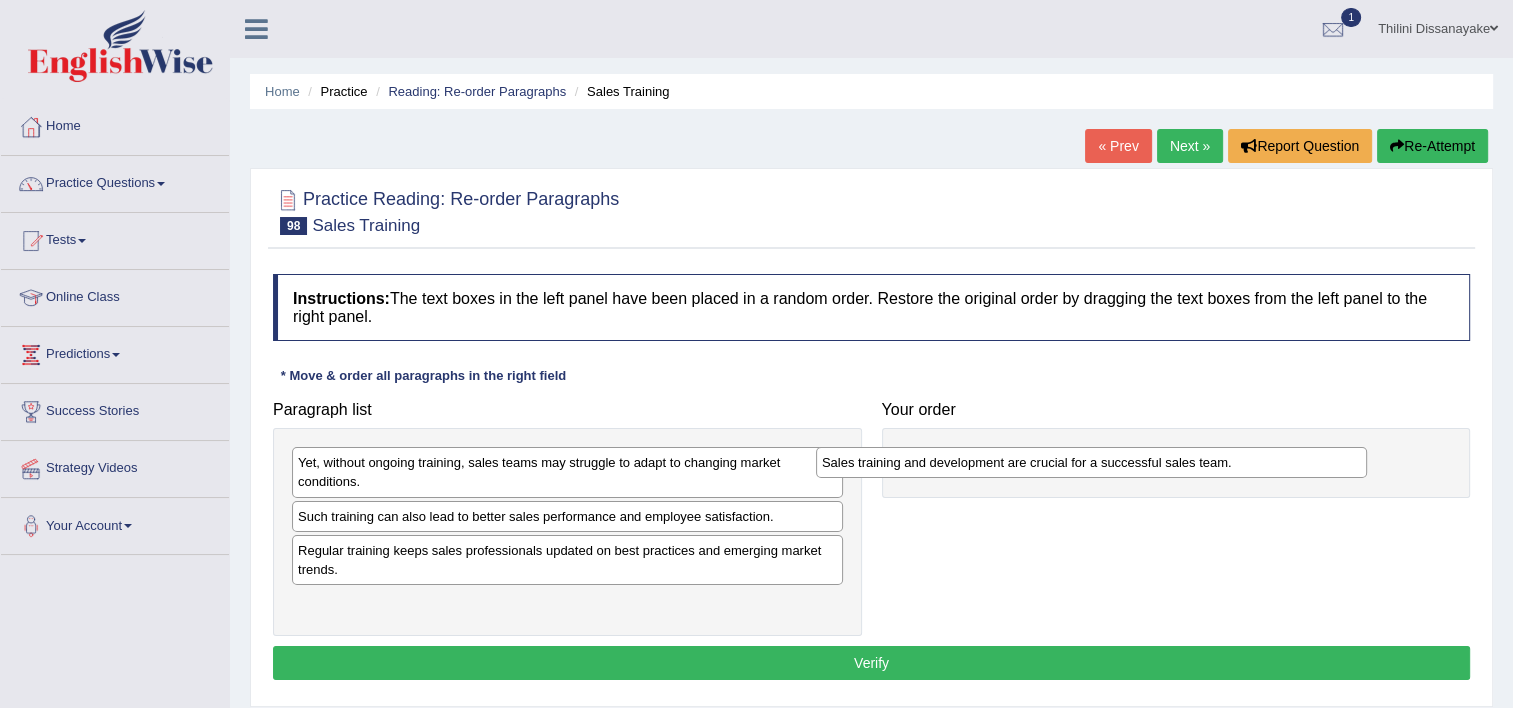 drag, startPoint x: 434, startPoint y: 454, endPoint x: 932, endPoint y: 454, distance: 498 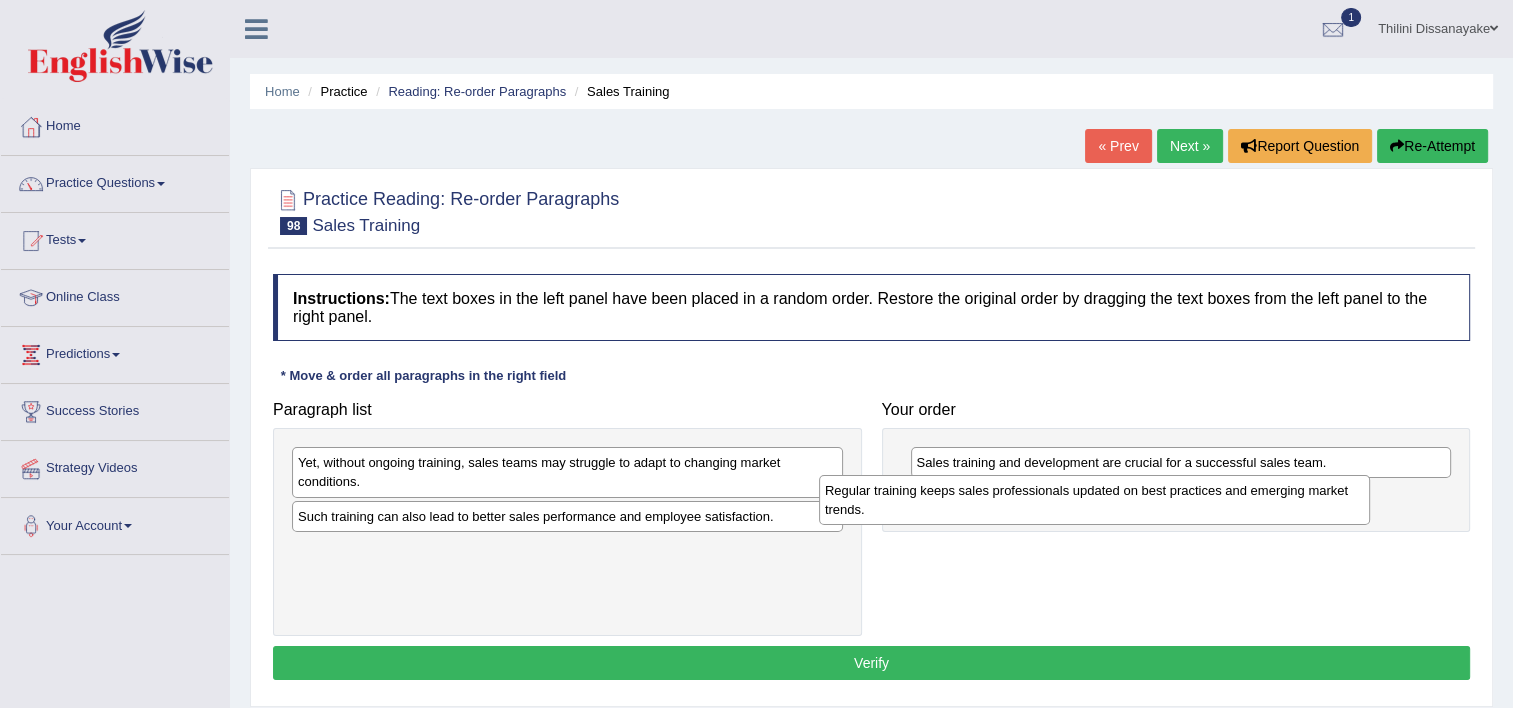 drag, startPoint x: 432, startPoint y: 561, endPoint x: 964, endPoint y: 497, distance: 535.8358 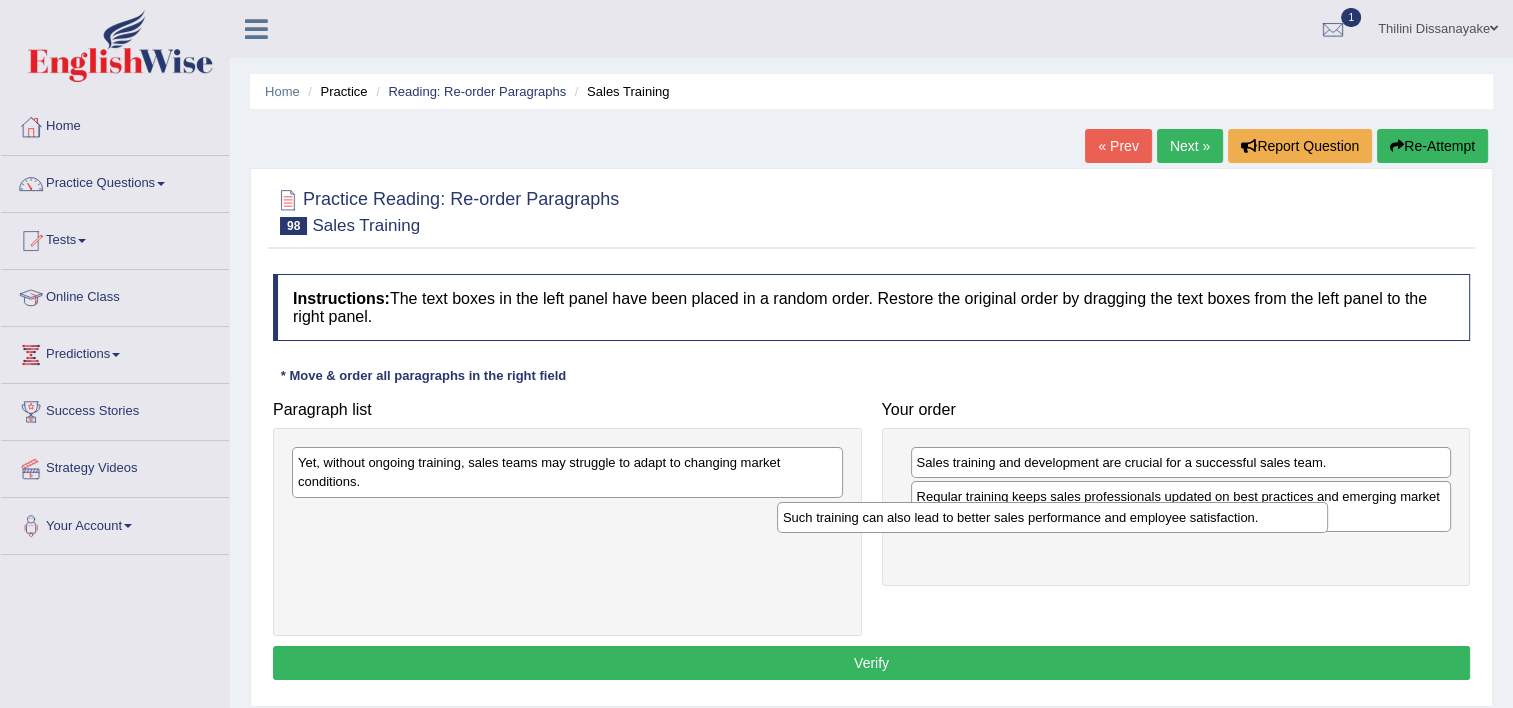 drag, startPoint x: 645, startPoint y: 526, endPoint x: 1130, endPoint y: 528, distance: 485.00412 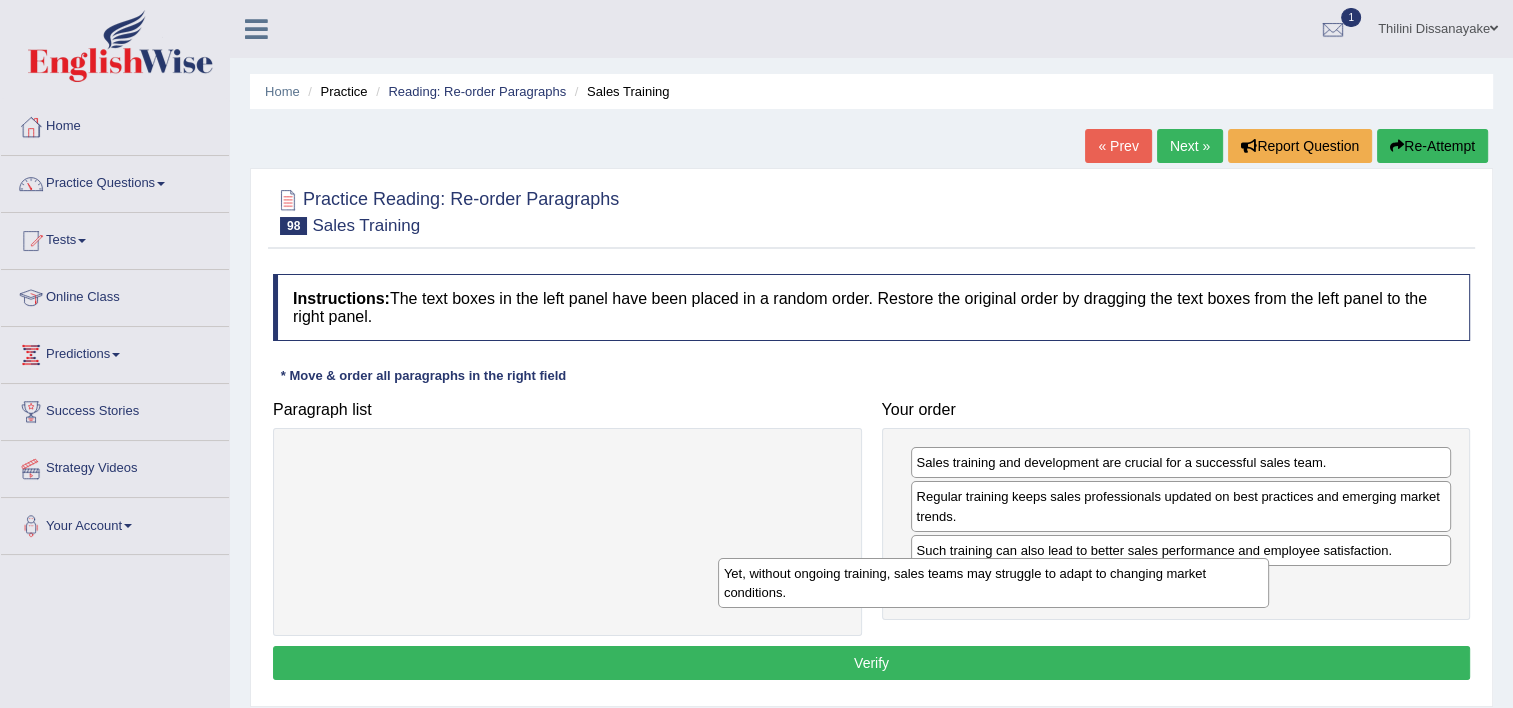 drag, startPoint x: 934, startPoint y: 546, endPoint x: 1194, endPoint y: 599, distance: 265.34695 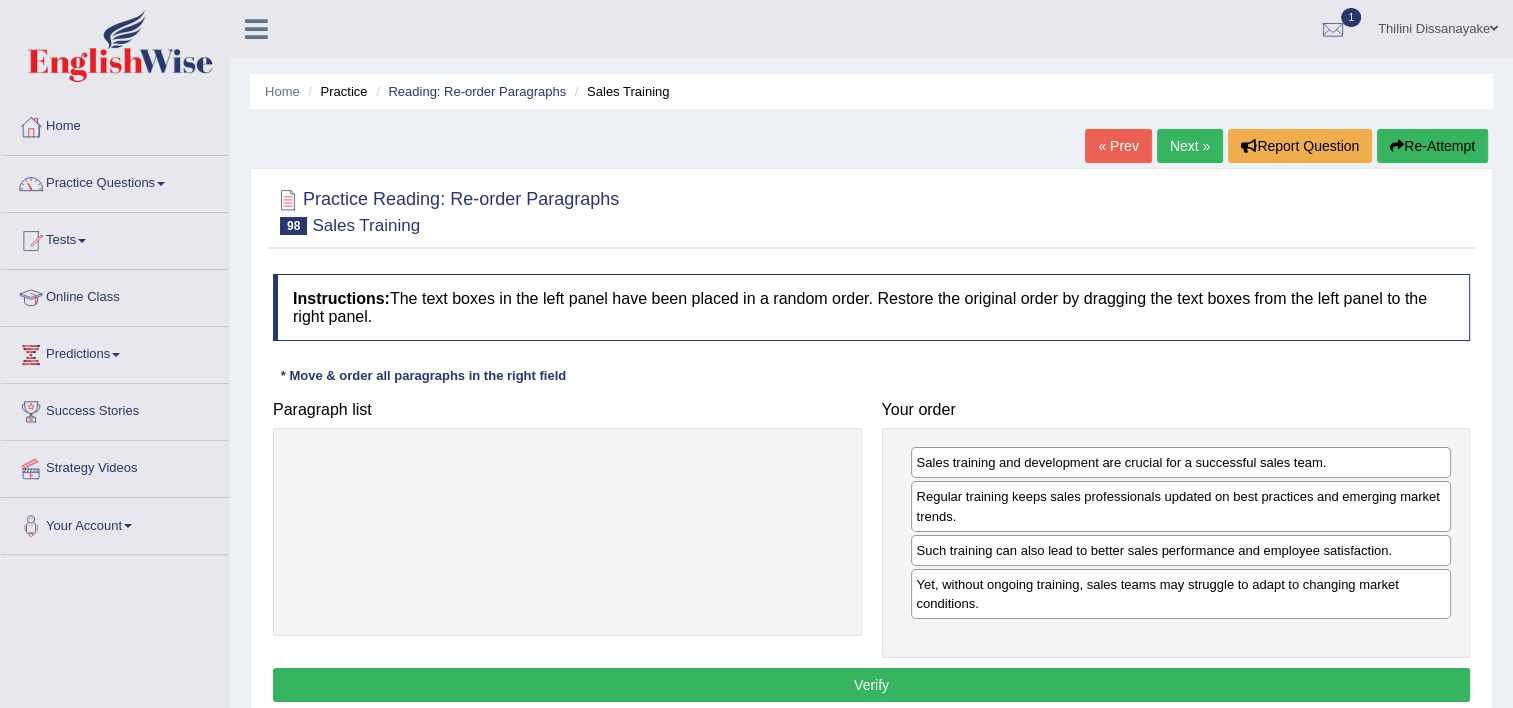 click on "Verify" at bounding box center [871, 685] 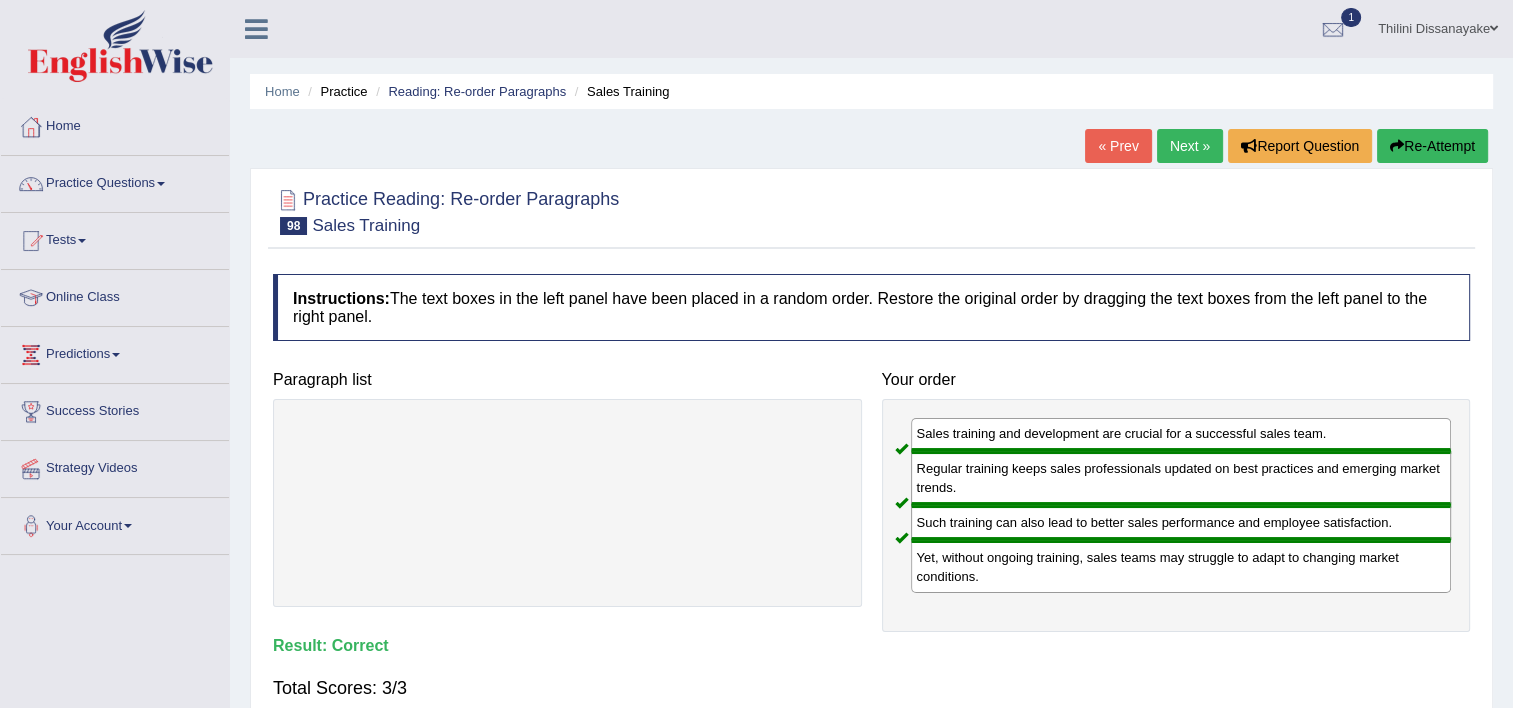 drag, startPoint x: 1174, startPoint y: 145, endPoint x: 1163, endPoint y: 154, distance: 14.21267 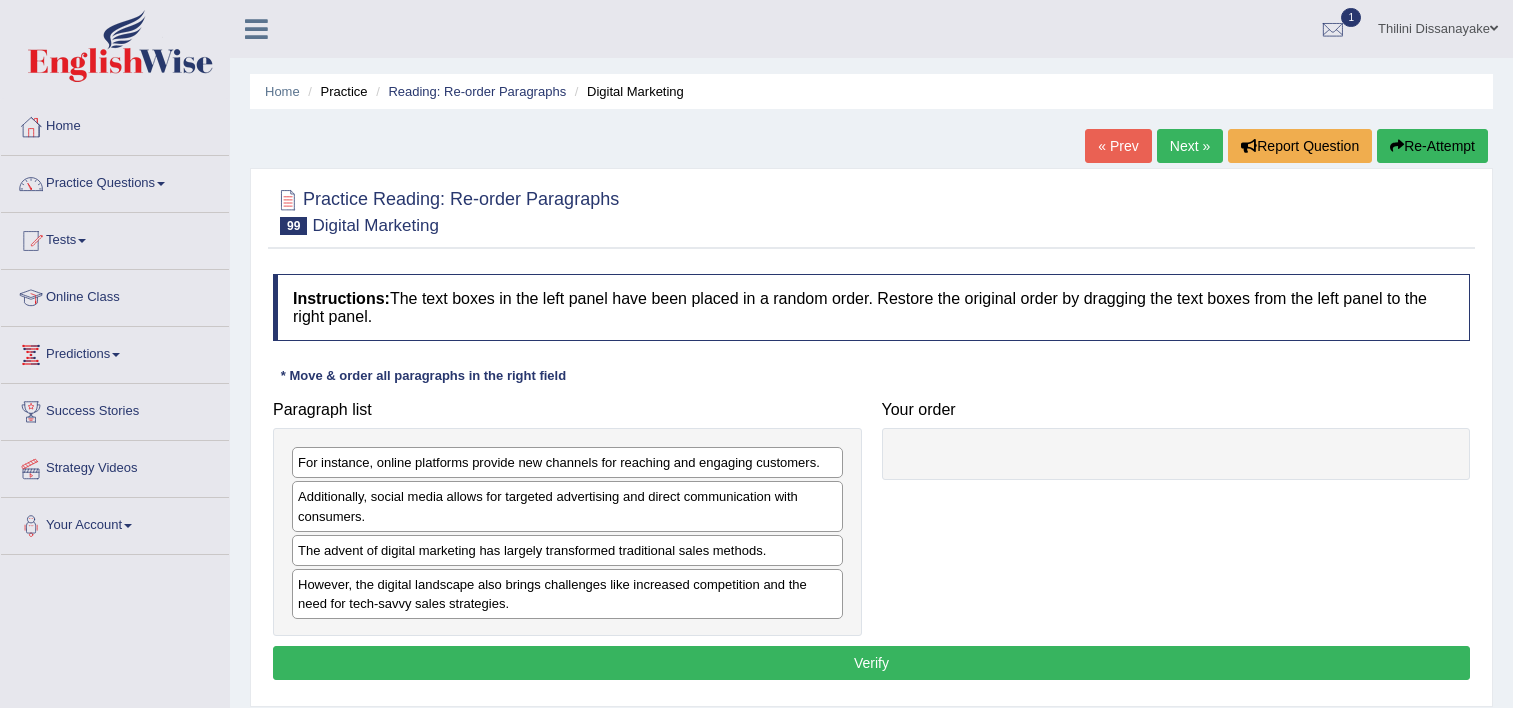 scroll, scrollTop: 0, scrollLeft: 0, axis: both 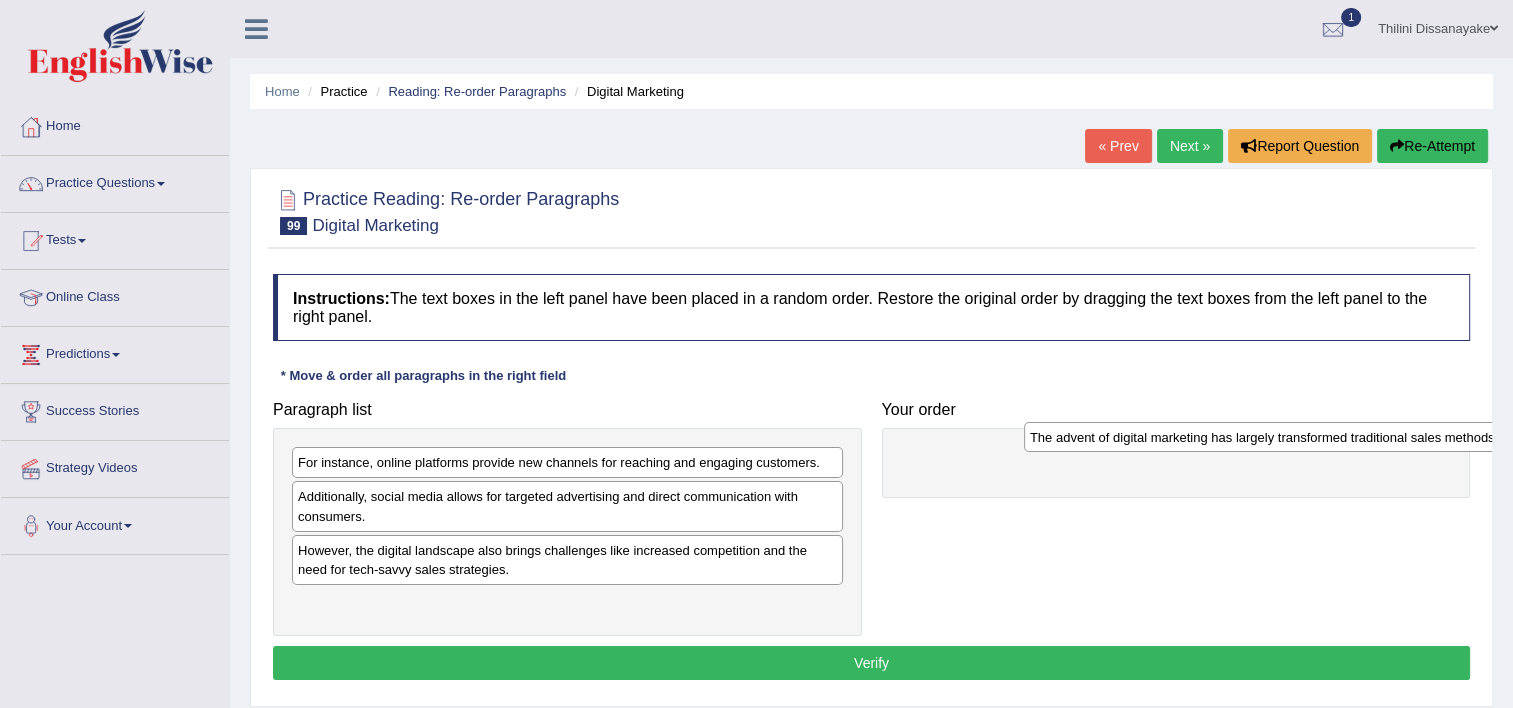drag, startPoint x: 594, startPoint y: 552, endPoint x: 1067, endPoint y: 440, distance: 486.07922 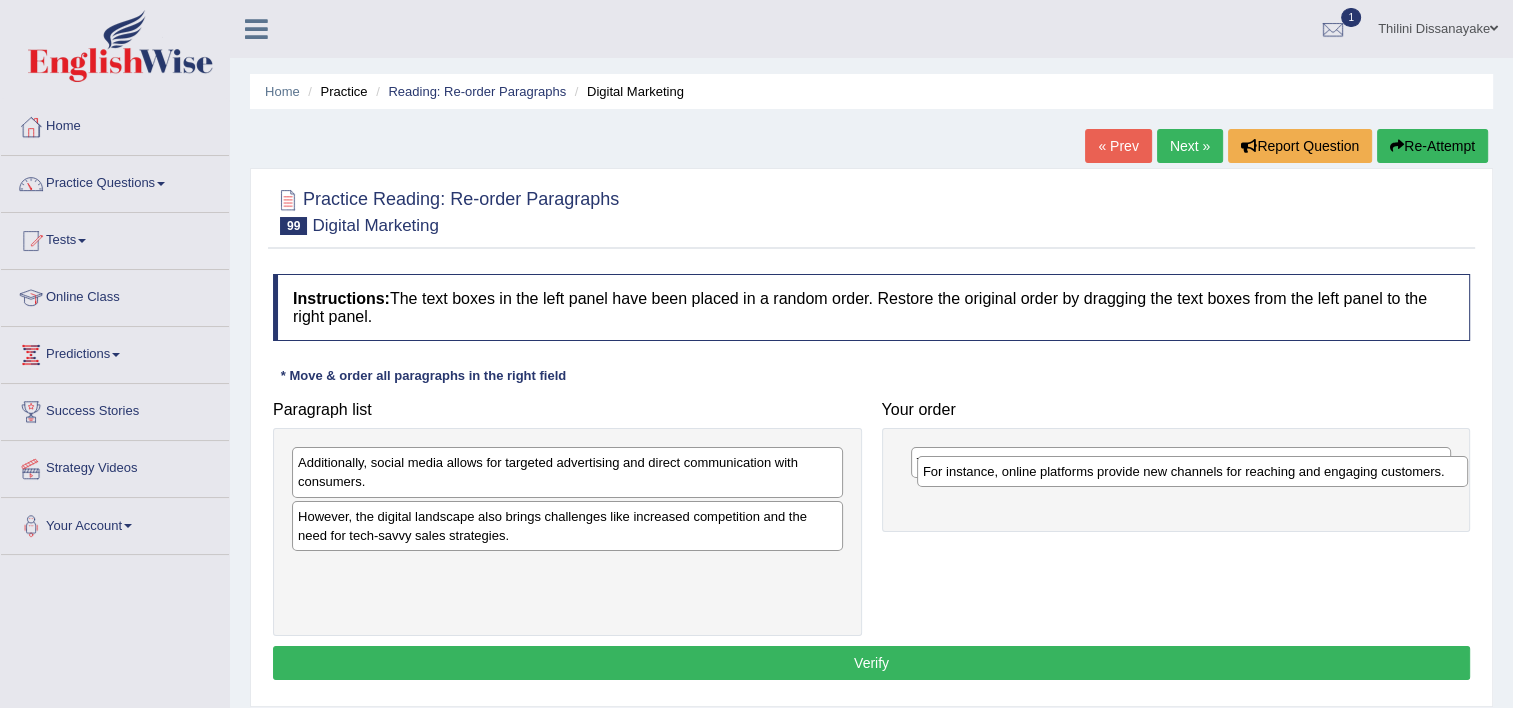 drag, startPoint x: 466, startPoint y: 476, endPoint x: 1091, endPoint y: 485, distance: 625.0648 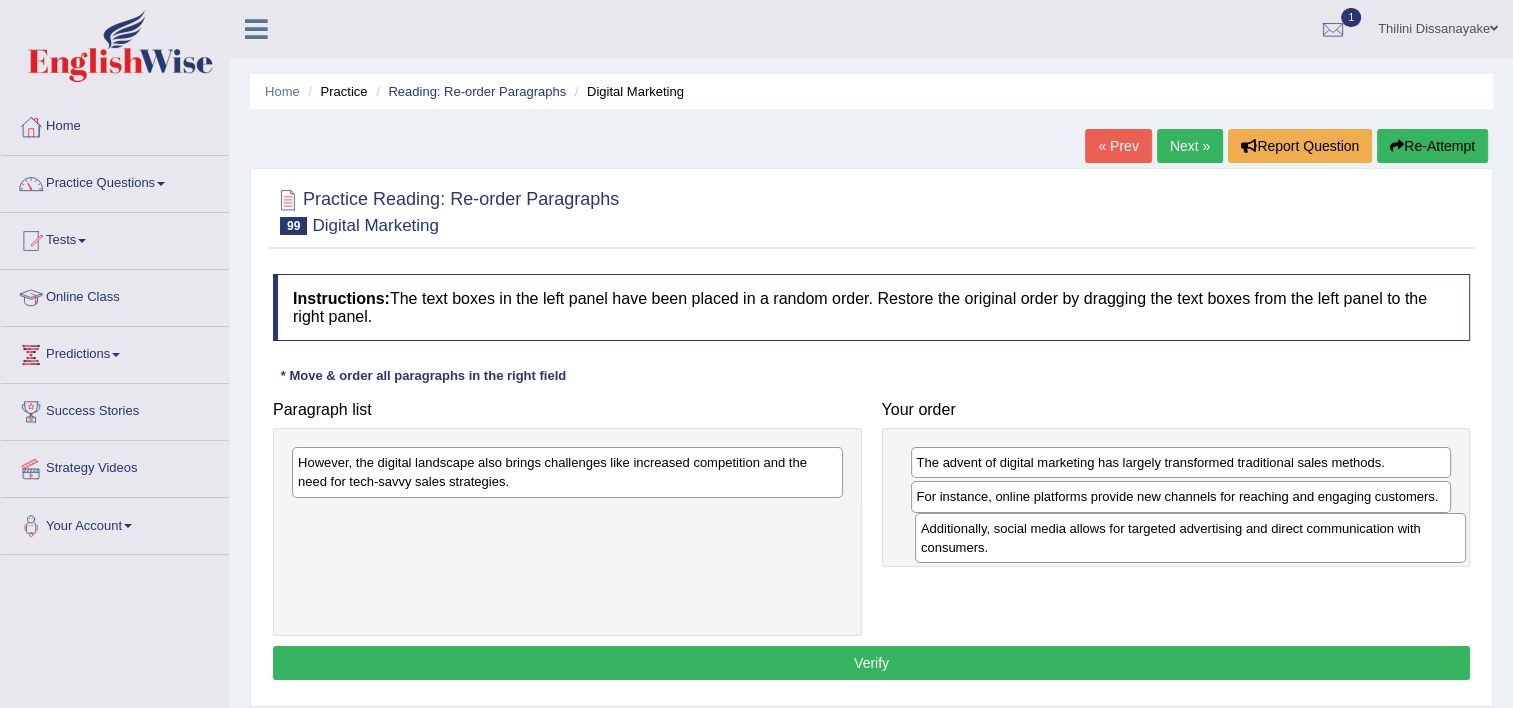 drag, startPoint x: 599, startPoint y: 485, endPoint x: 1186, endPoint y: 529, distance: 588.6467 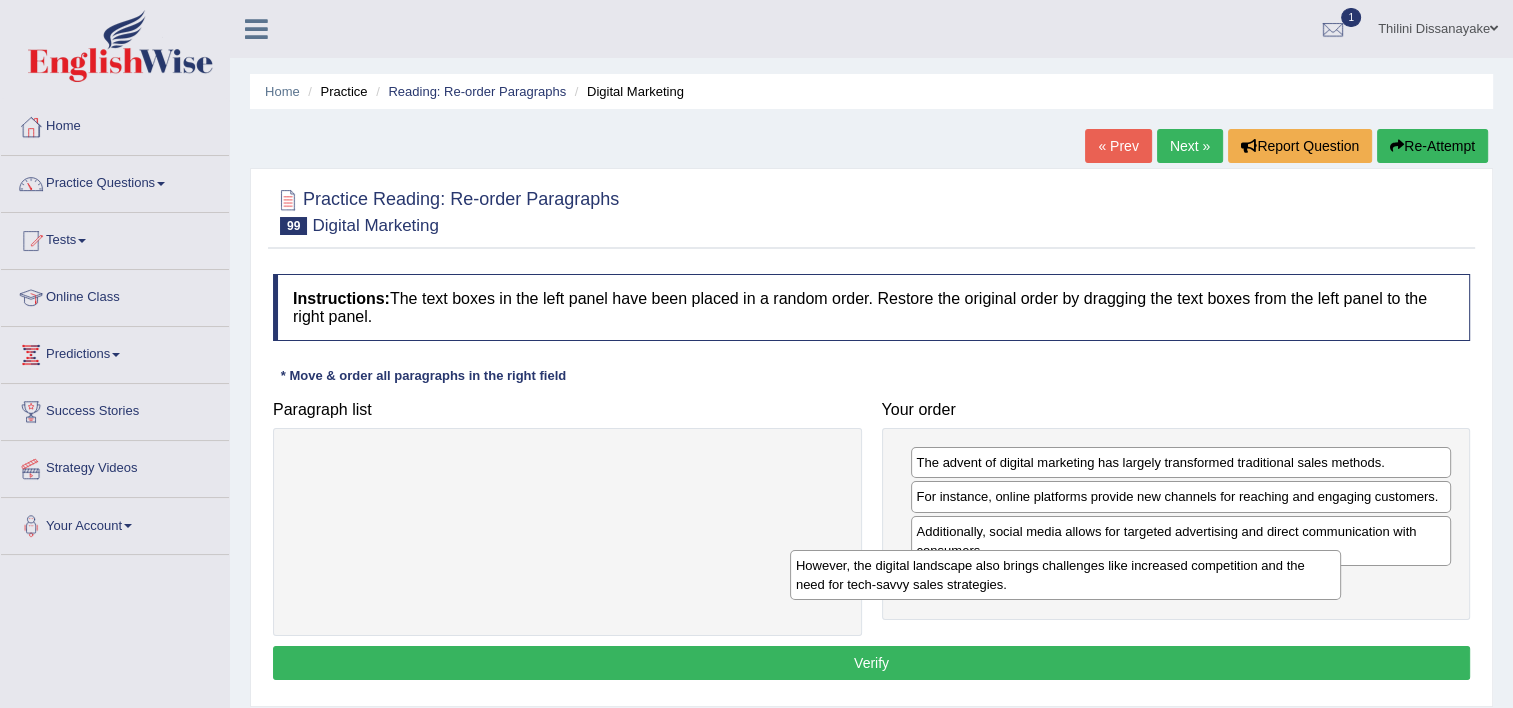 drag, startPoint x: 918, startPoint y: 562, endPoint x: 1244, endPoint y: 592, distance: 327.37747 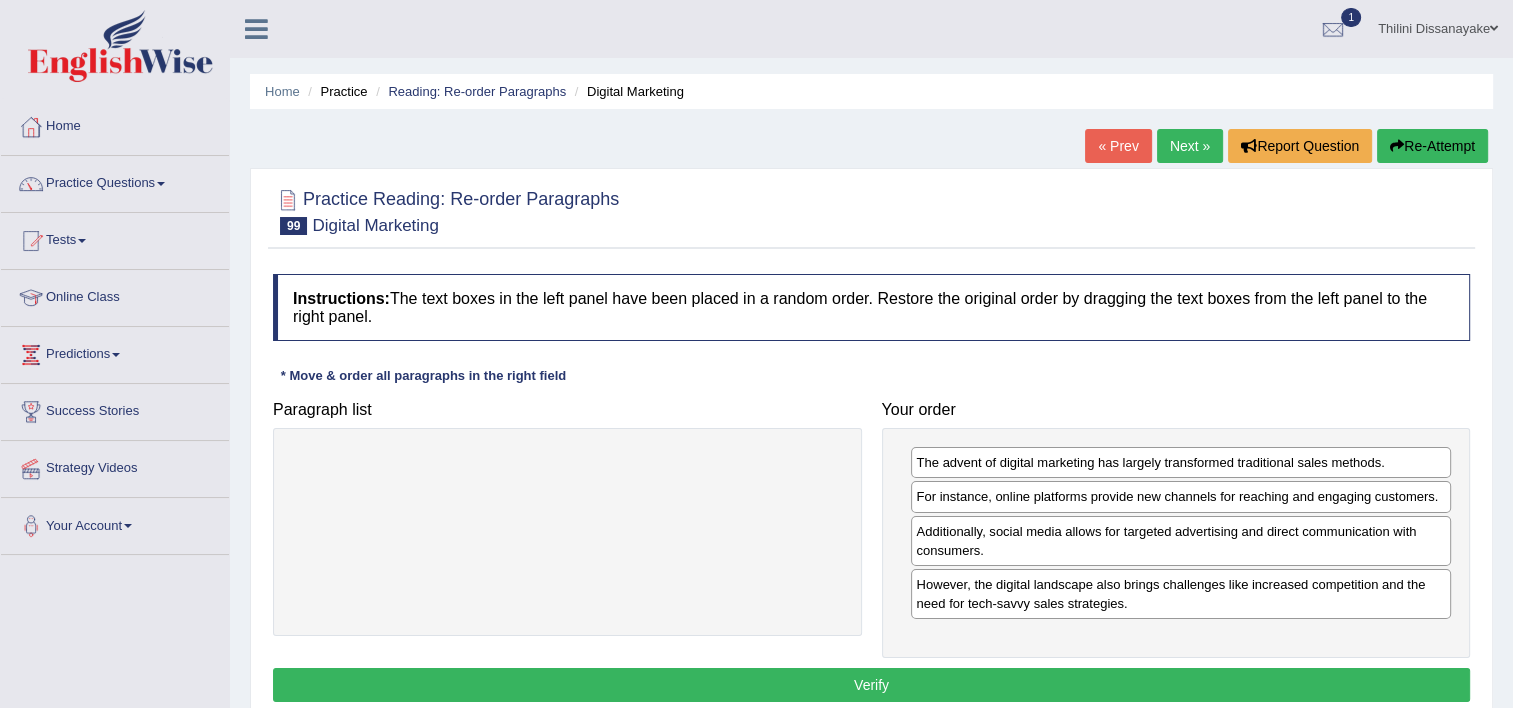 click on "Verify" at bounding box center (871, 685) 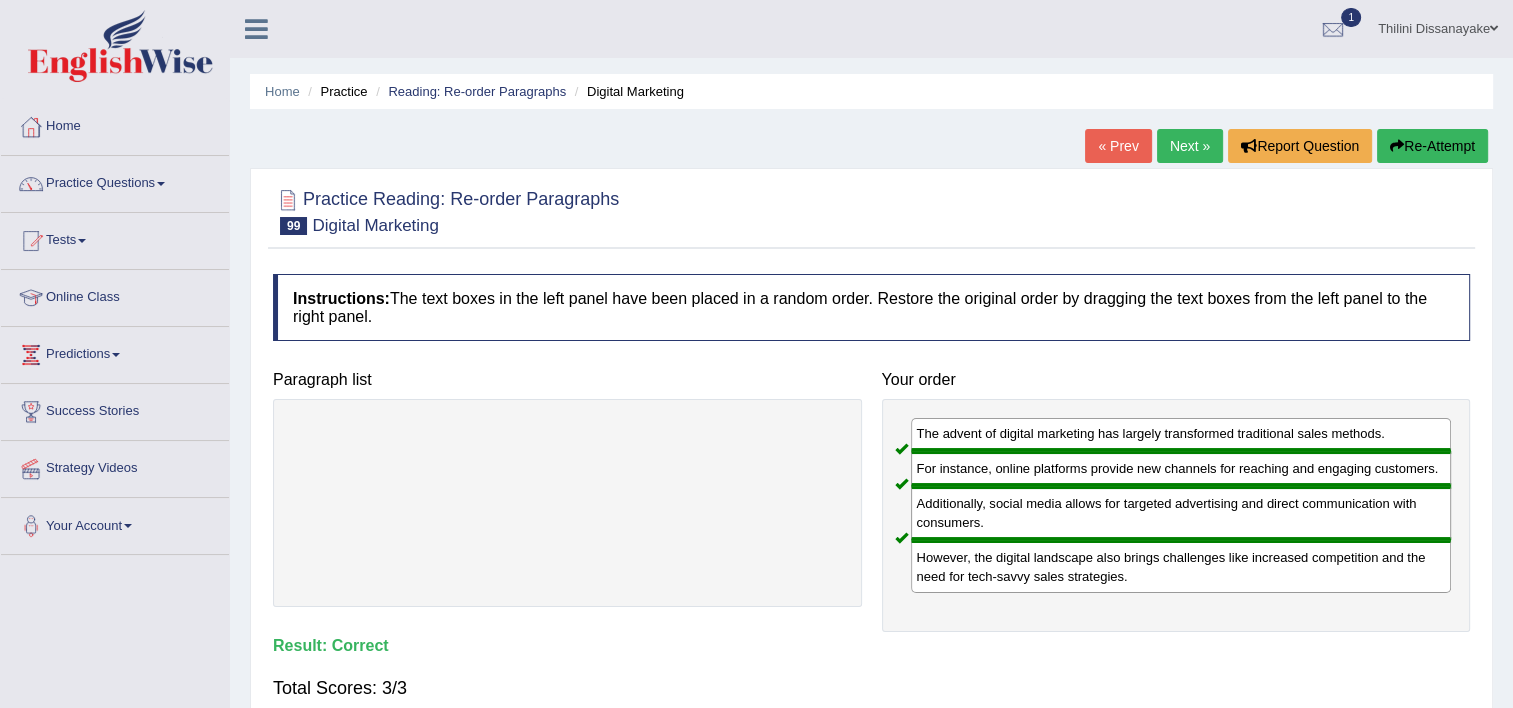 click on "« Prev Next »  Report Question  Re-Attempt" at bounding box center (1289, 148) 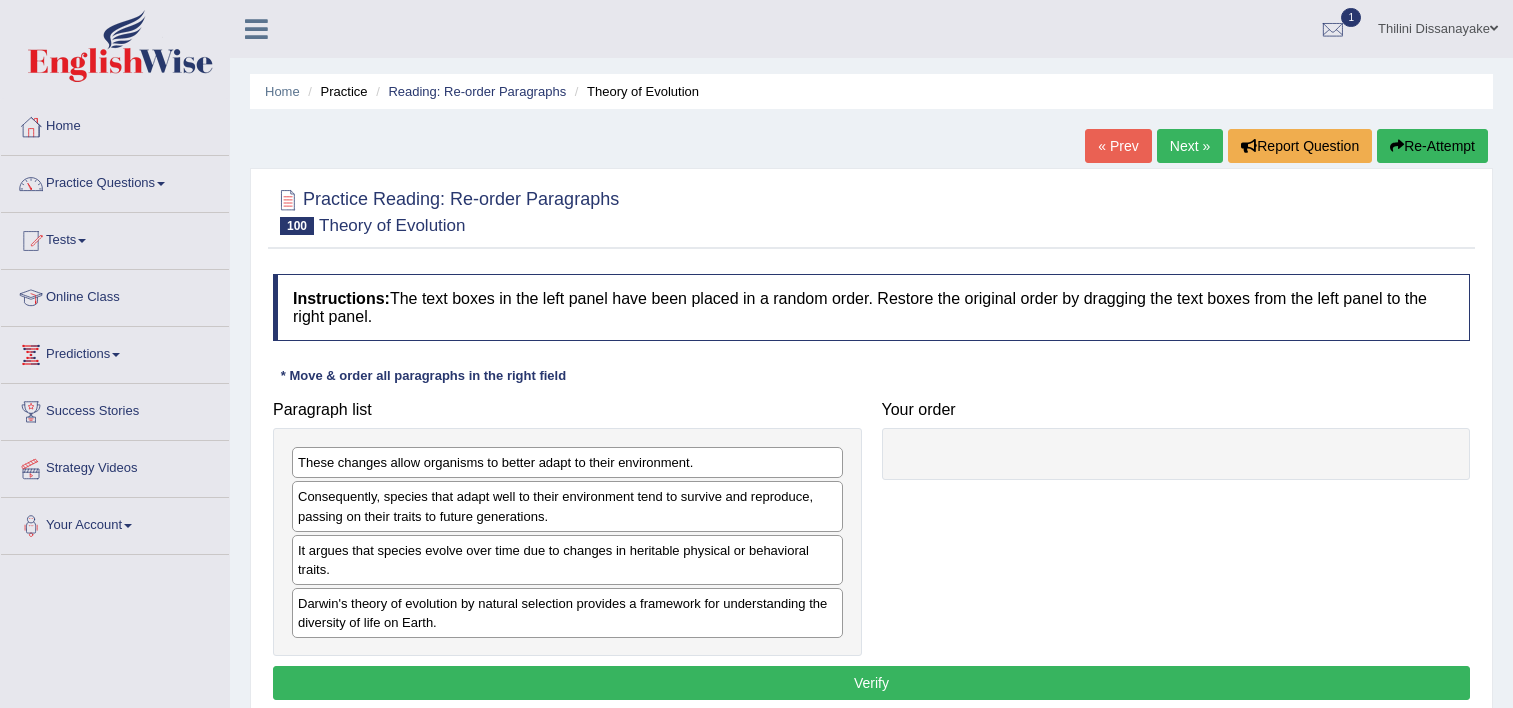 scroll, scrollTop: 0, scrollLeft: 0, axis: both 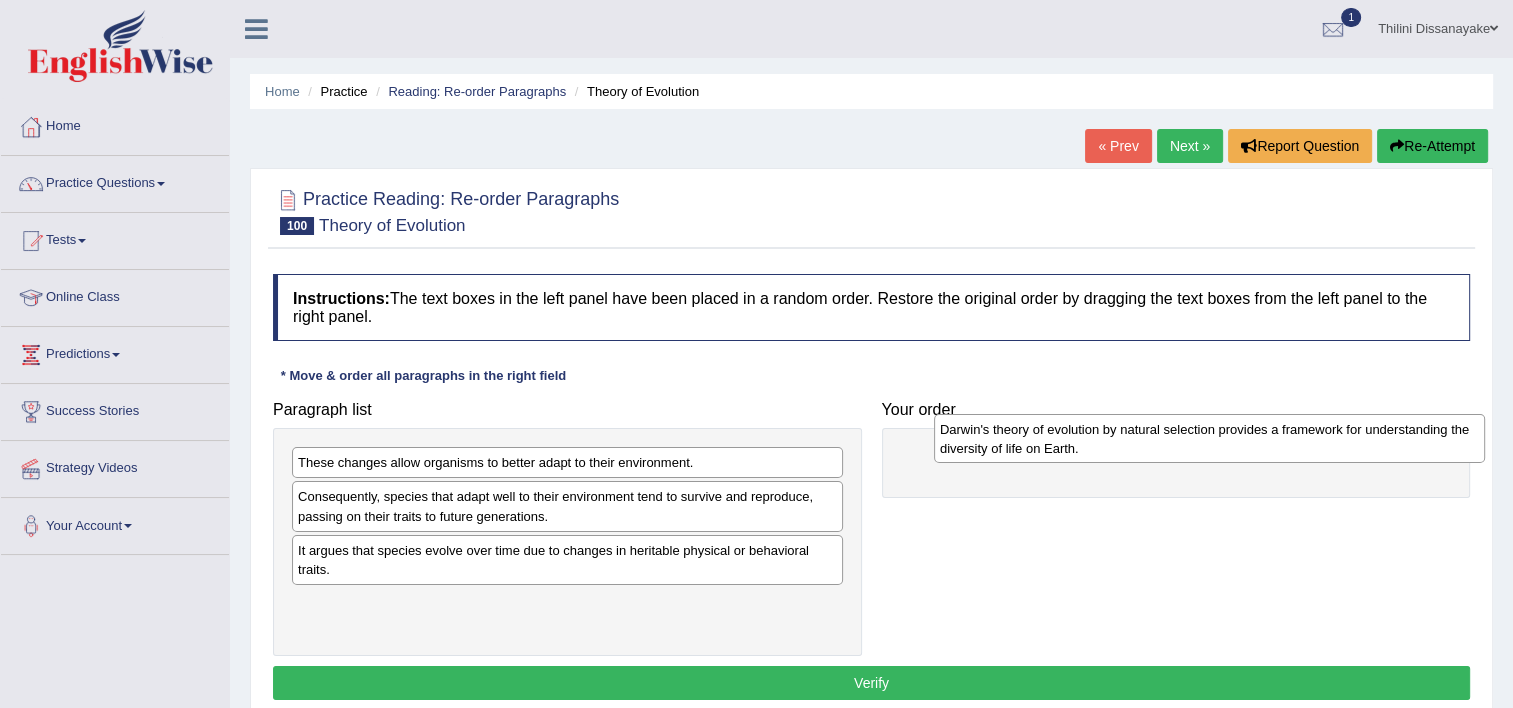 drag, startPoint x: 324, startPoint y: 621, endPoint x: 923, endPoint y: 449, distance: 623.20544 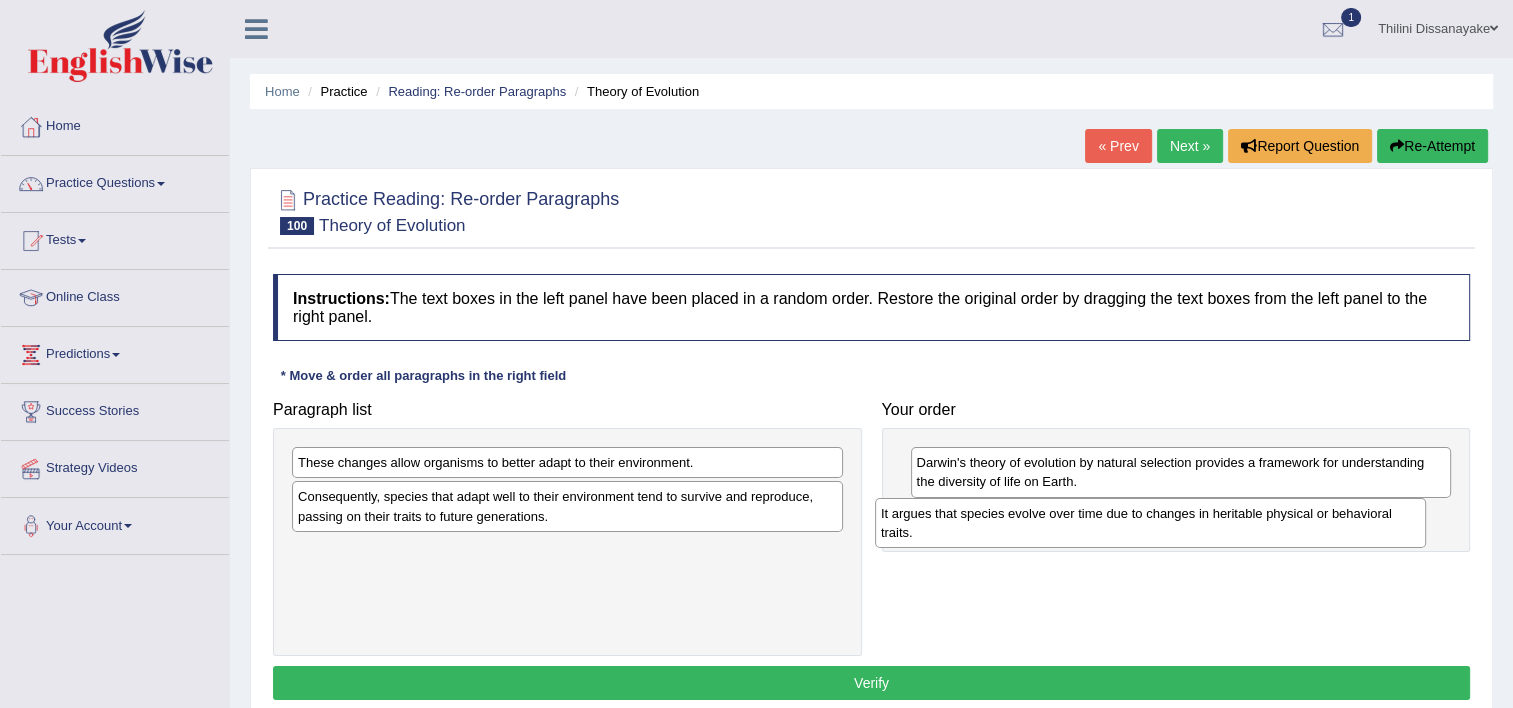 drag, startPoint x: 391, startPoint y: 560, endPoint x: 1005, endPoint y: 518, distance: 615.4348 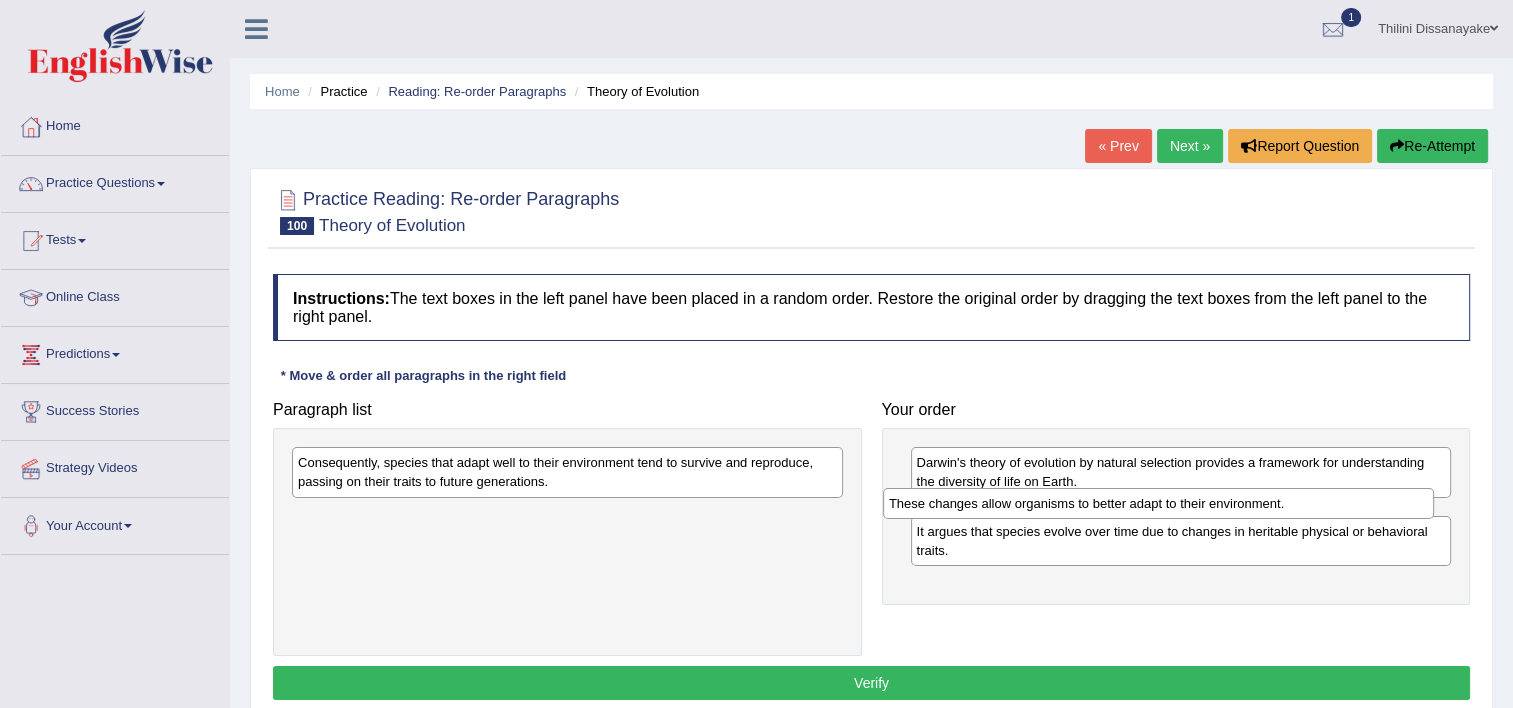 drag, startPoint x: 698, startPoint y: 465, endPoint x: 991, endPoint y: 504, distance: 295.58417 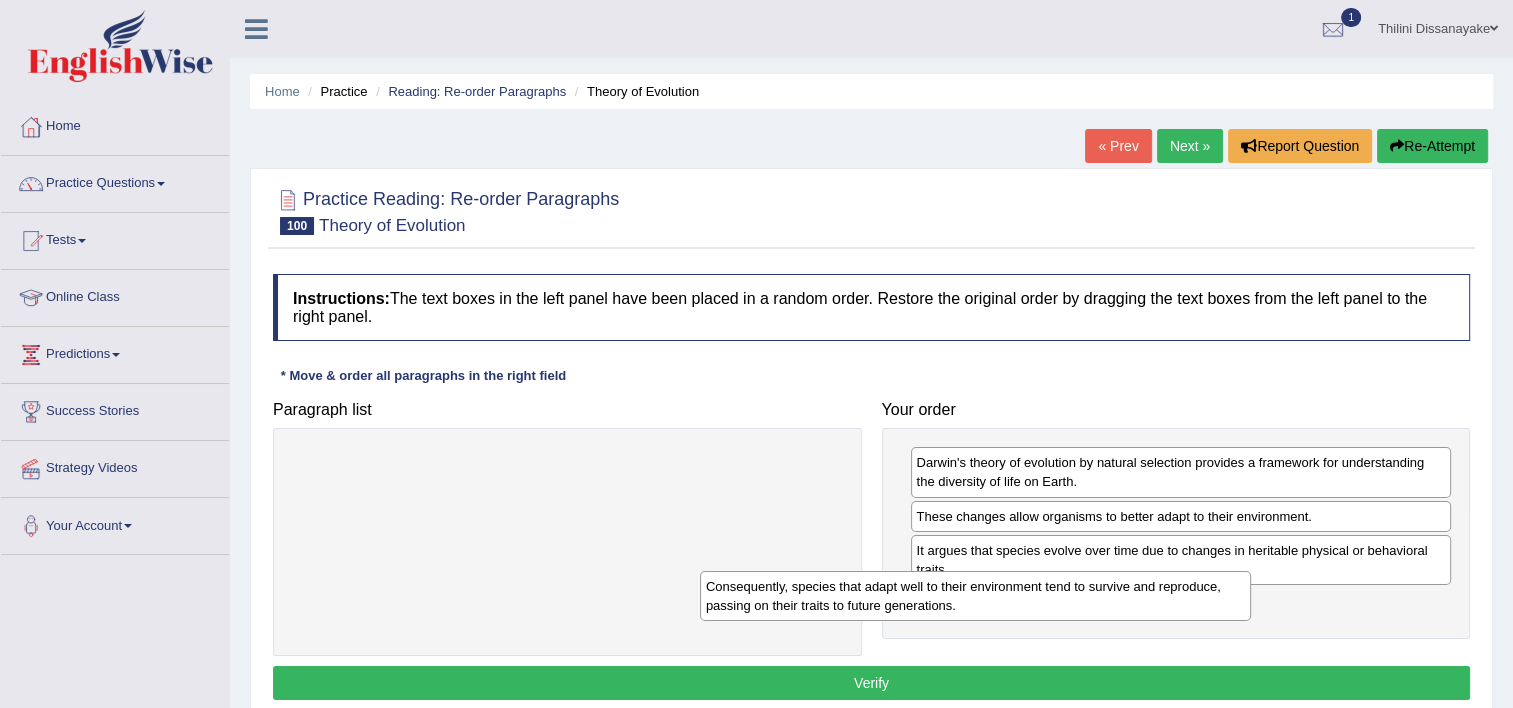 drag, startPoint x: 739, startPoint y: 492, endPoint x: 1190, endPoint y: 606, distance: 465.1849 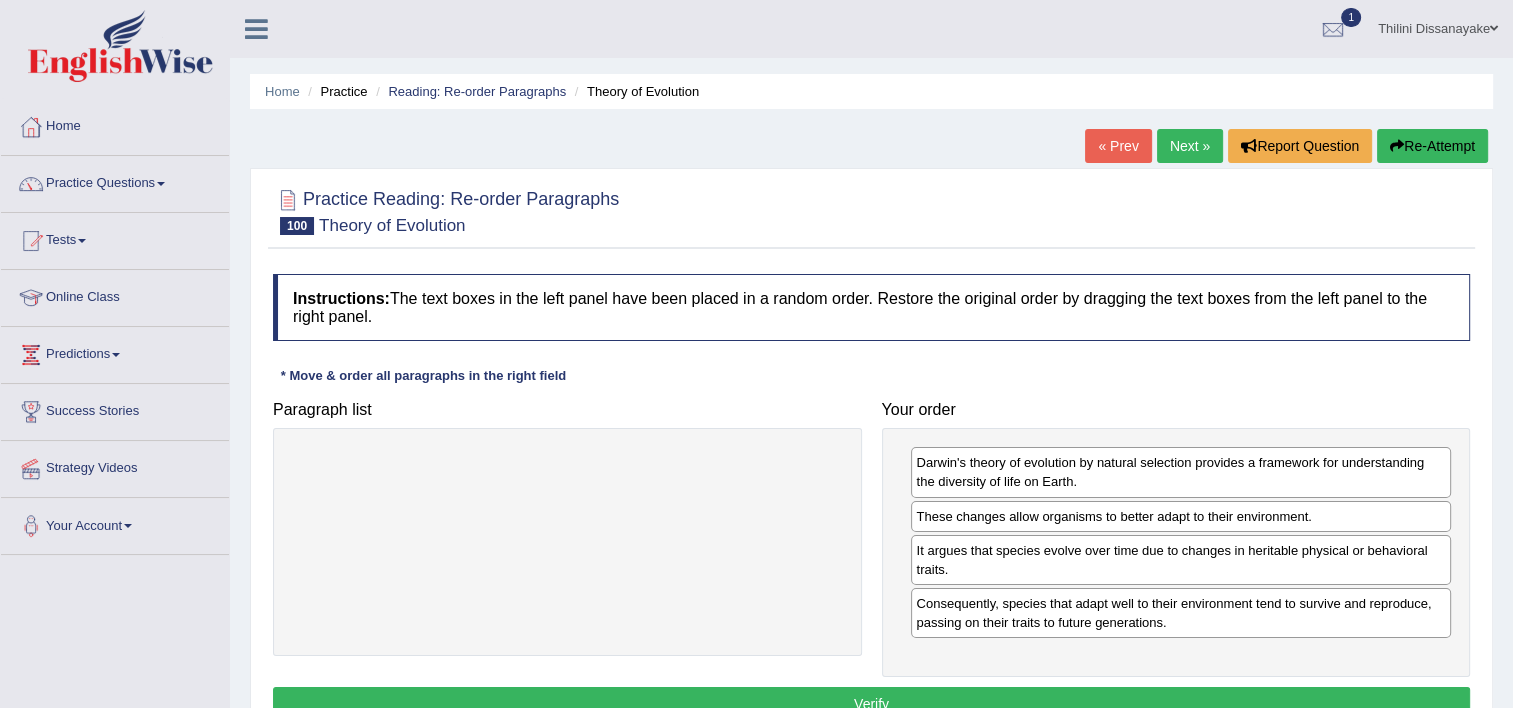 click on "Verify" at bounding box center (871, 704) 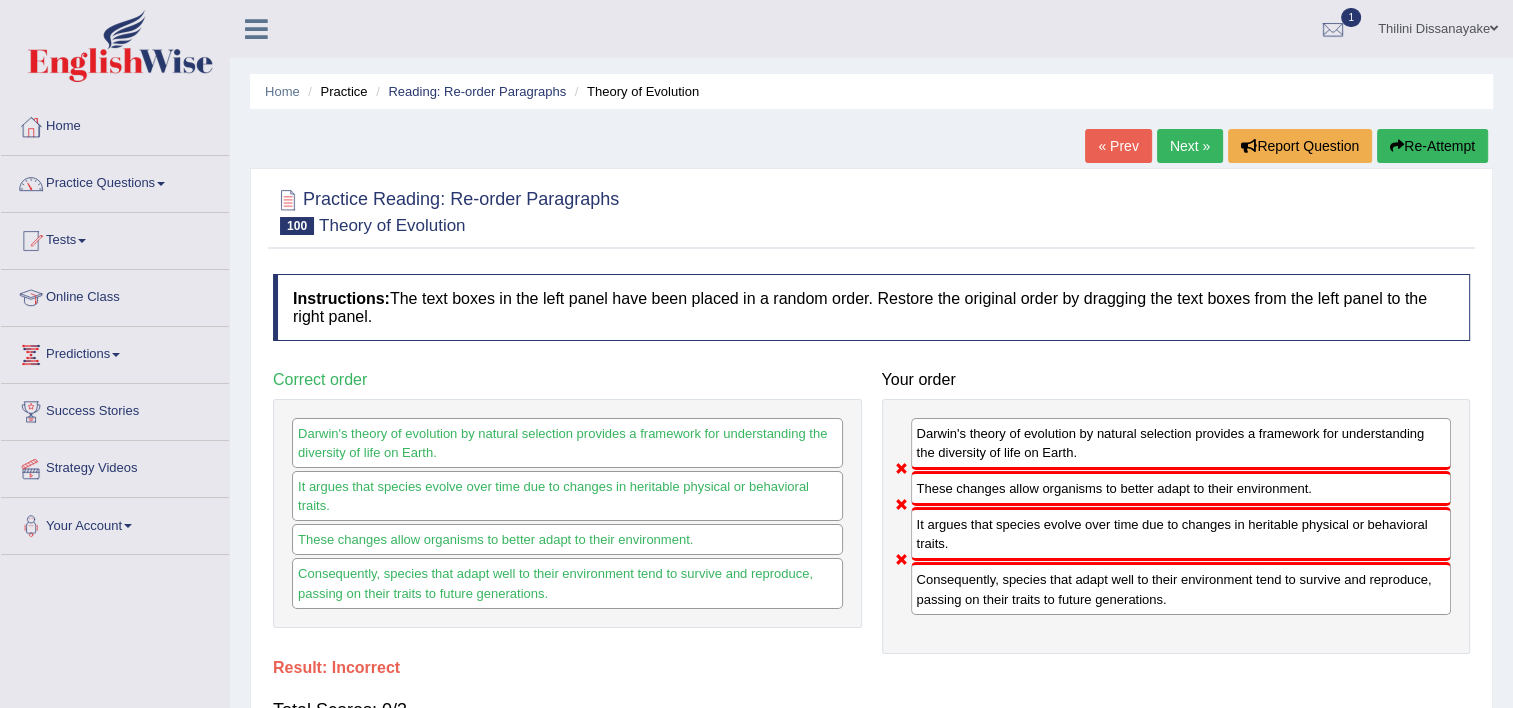 click on "Re-Attempt" at bounding box center (1432, 146) 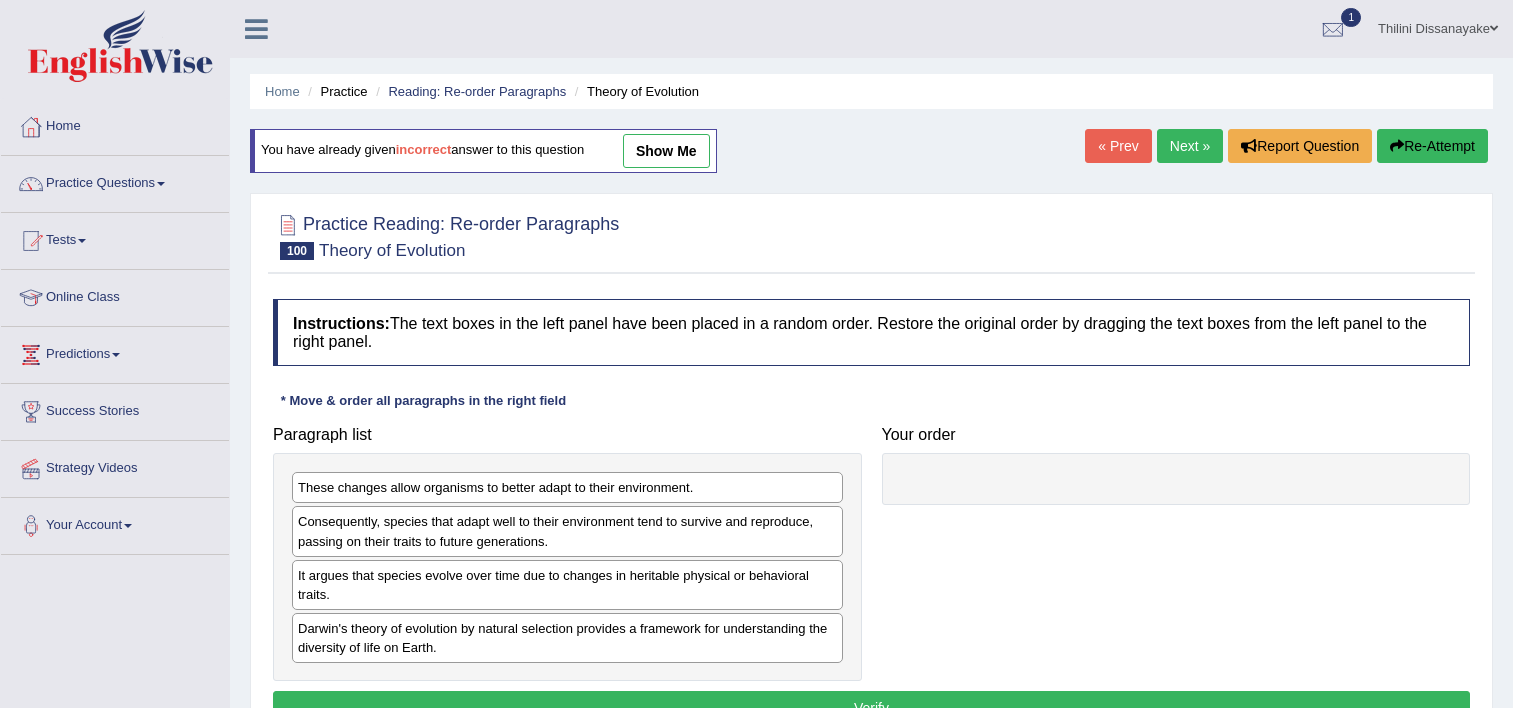 scroll, scrollTop: 0, scrollLeft: 0, axis: both 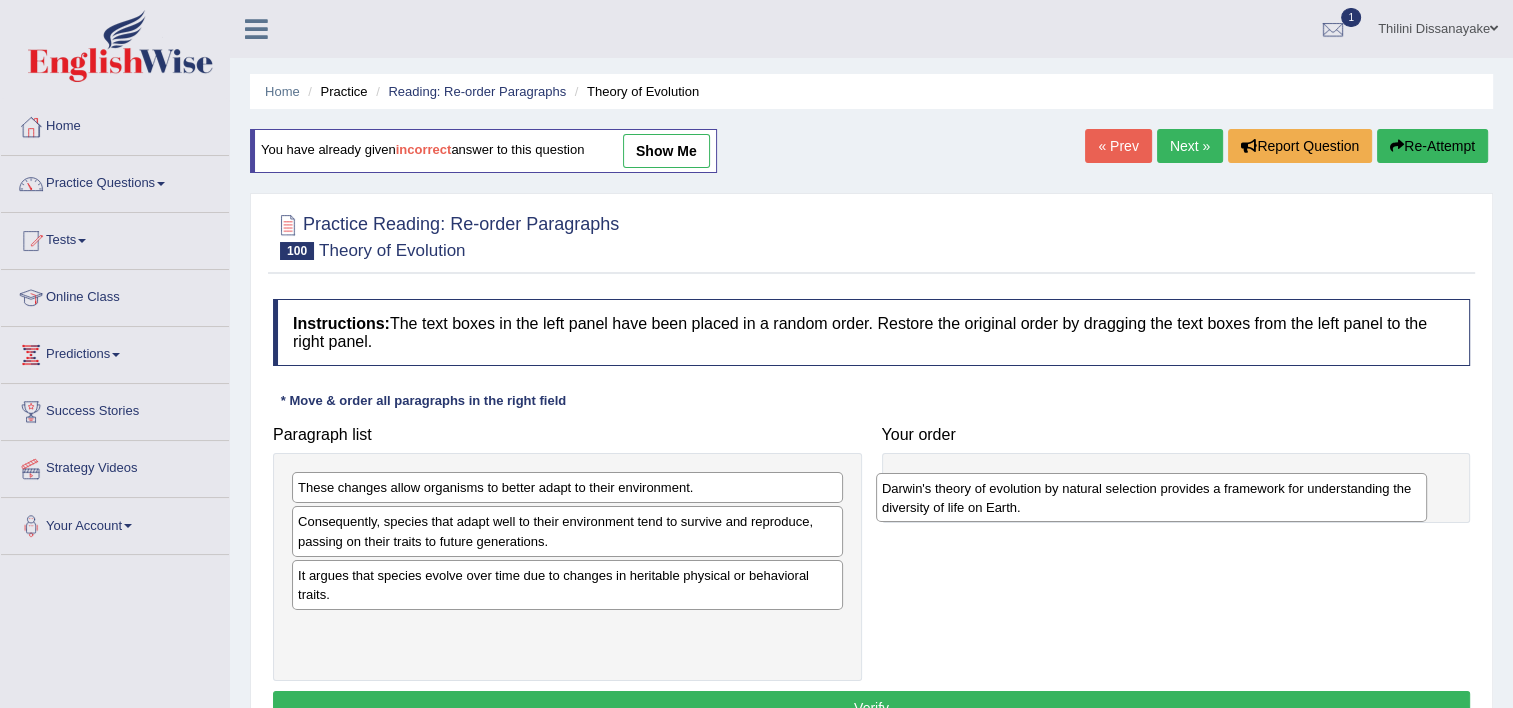 drag, startPoint x: 558, startPoint y: 590, endPoint x: 974, endPoint y: 483, distance: 429.54047 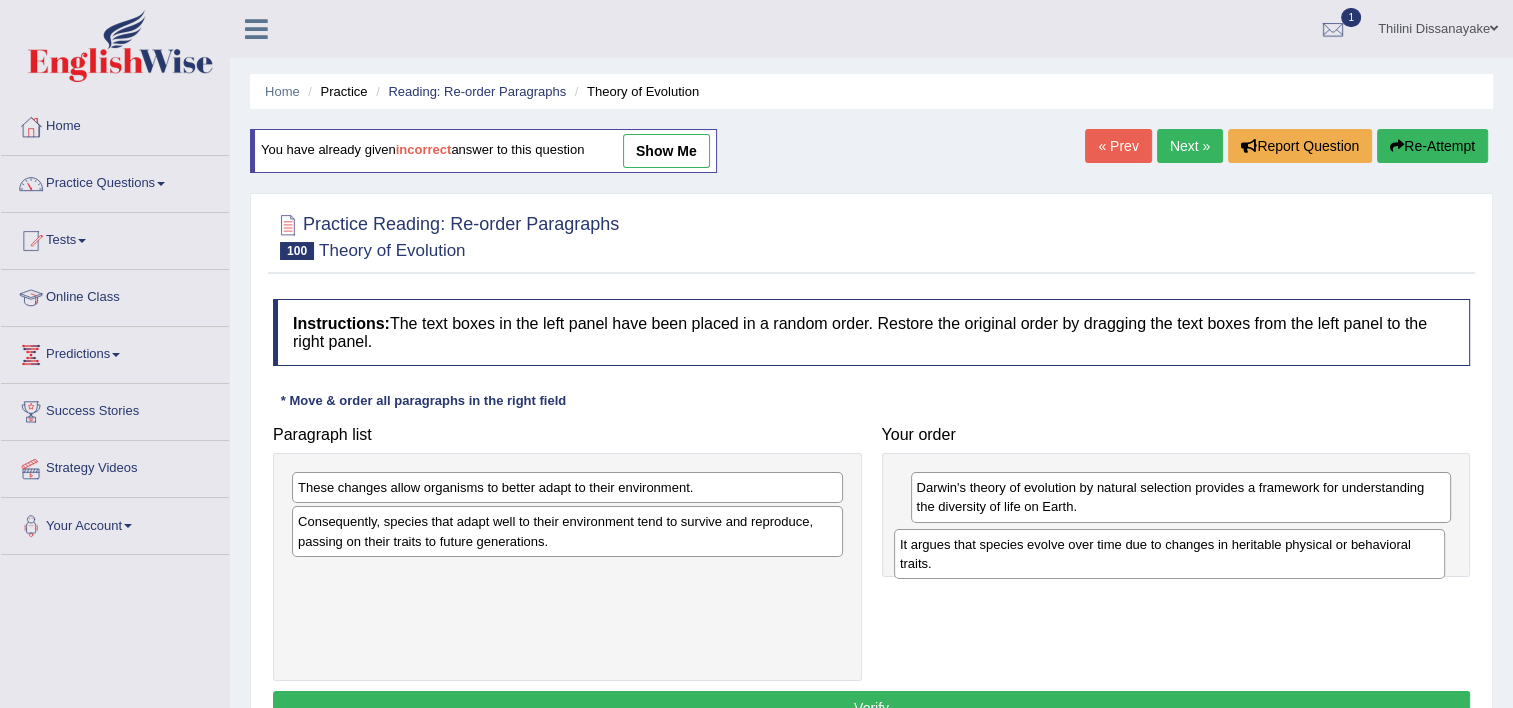 drag, startPoint x: 656, startPoint y: 578, endPoint x: 1140, endPoint y: 558, distance: 484.41306 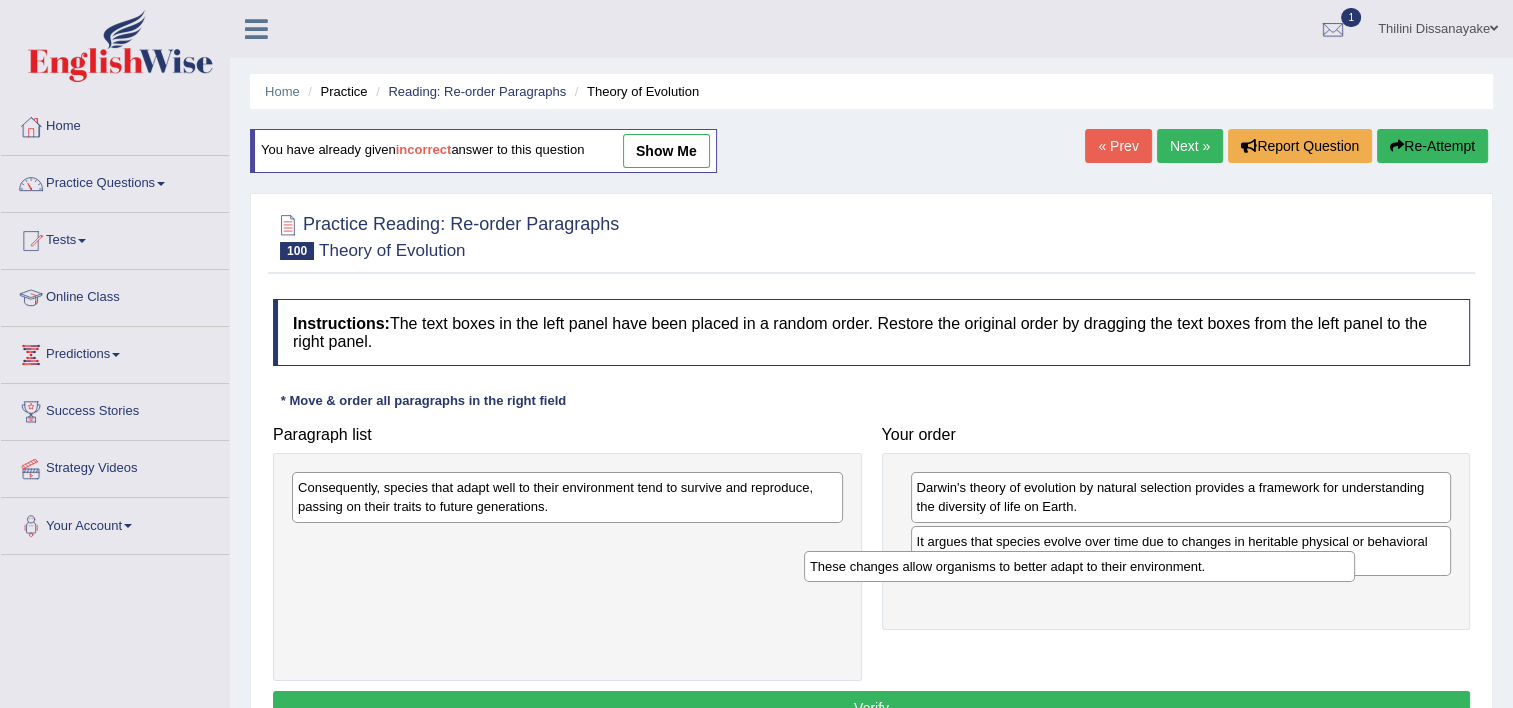 drag, startPoint x: 610, startPoint y: 505, endPoint x: 1088, endPoint y: 567, distance: 482.00415 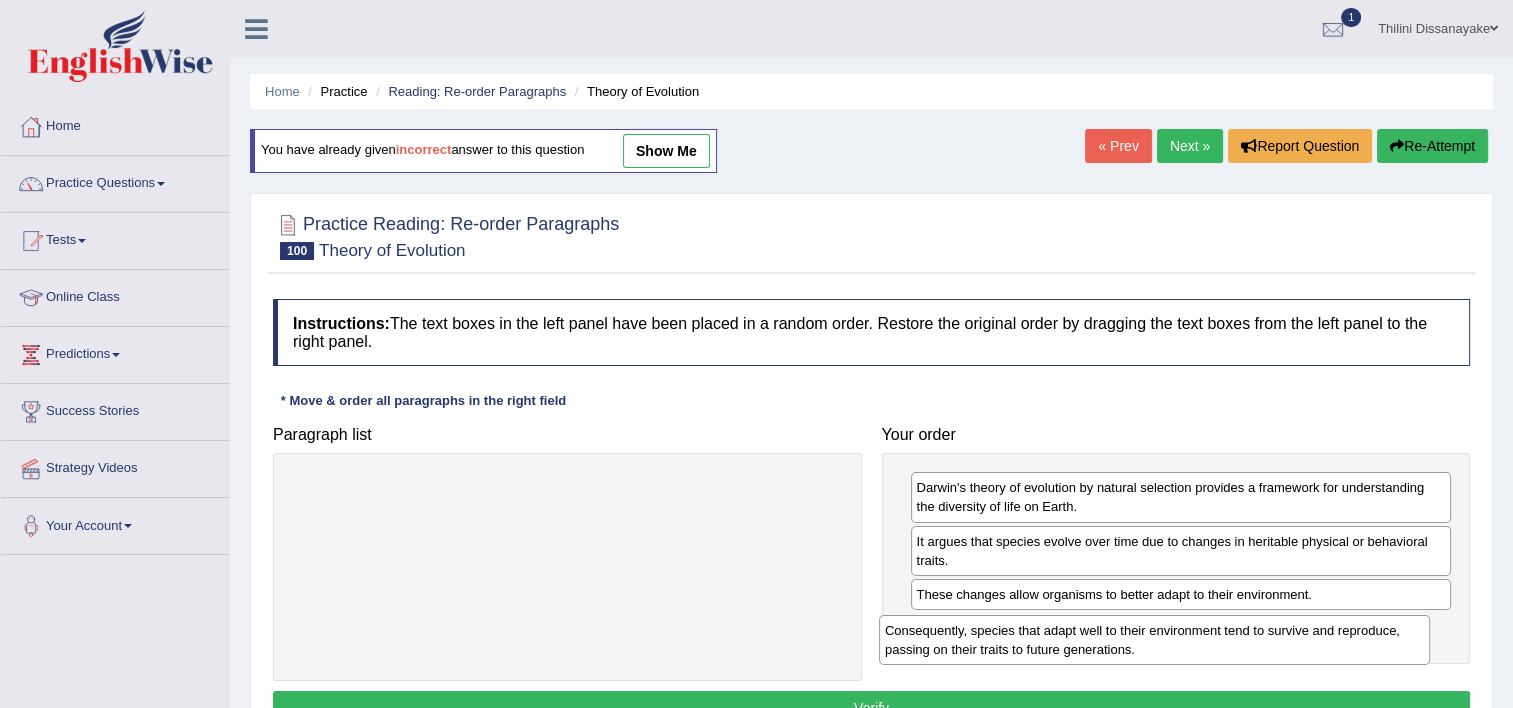 drag, startPoint x: 586, startPoint y: 518, endPoint x: 1197, endPoint y: 644, distance: 623.85657 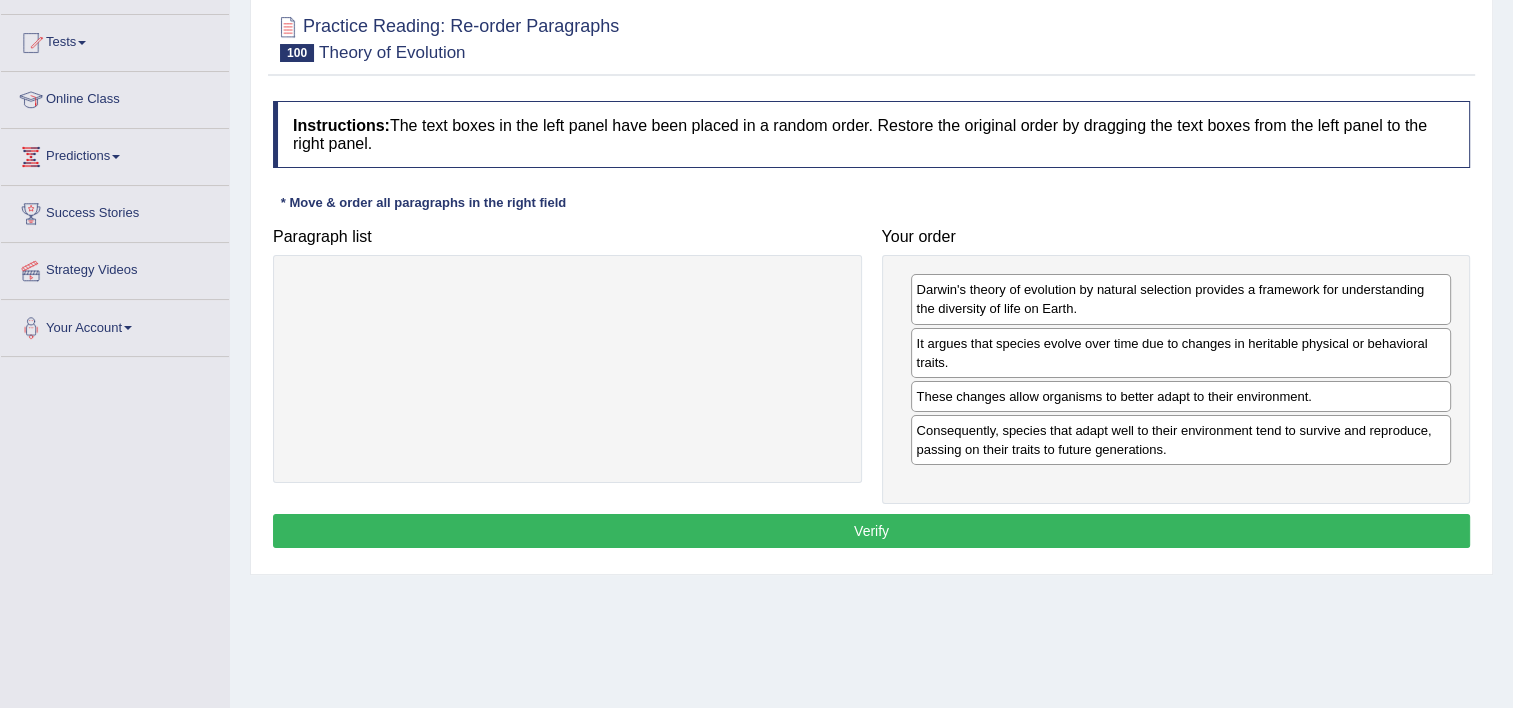 scroll, scrollTop: 200, scrollLeft: 0, axis: vertical 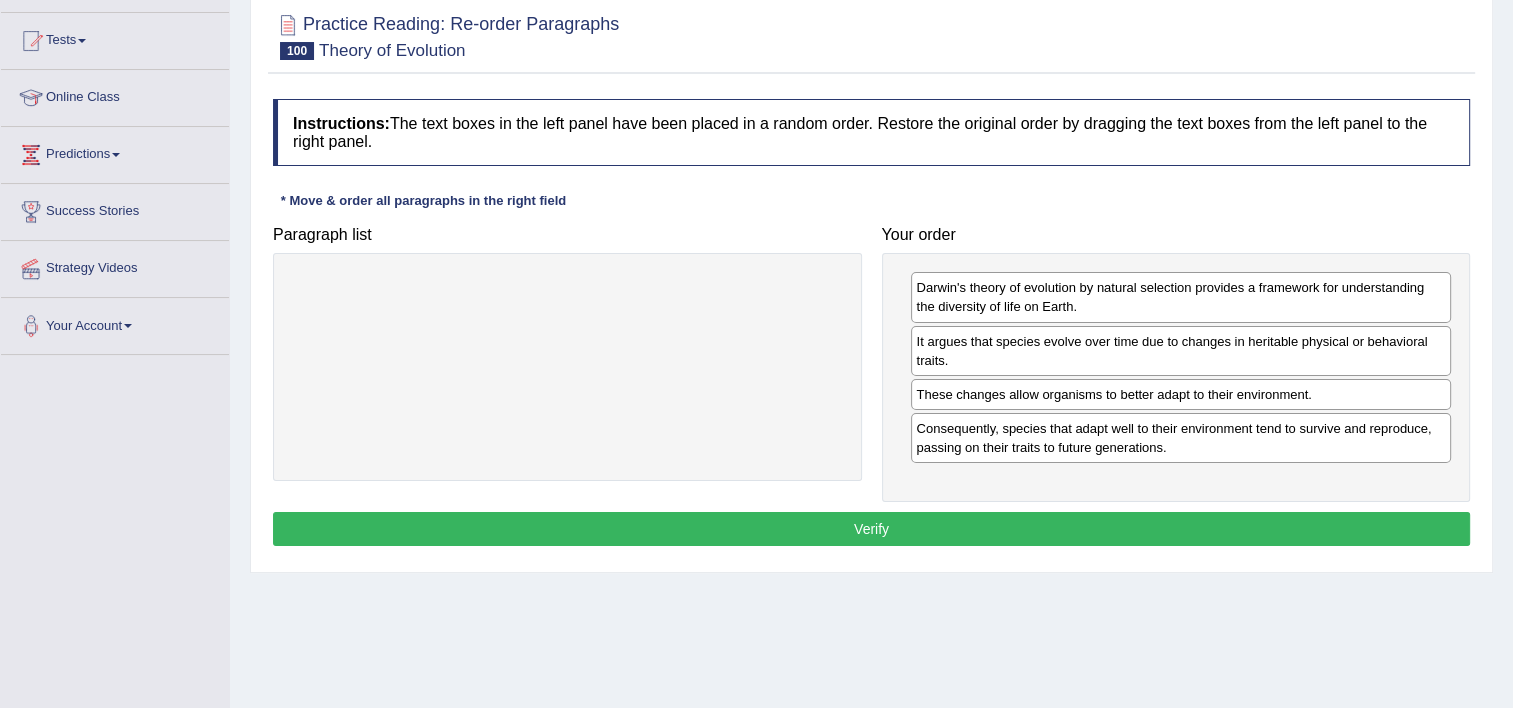 click on "Verify" at bounding box center [871, 529] 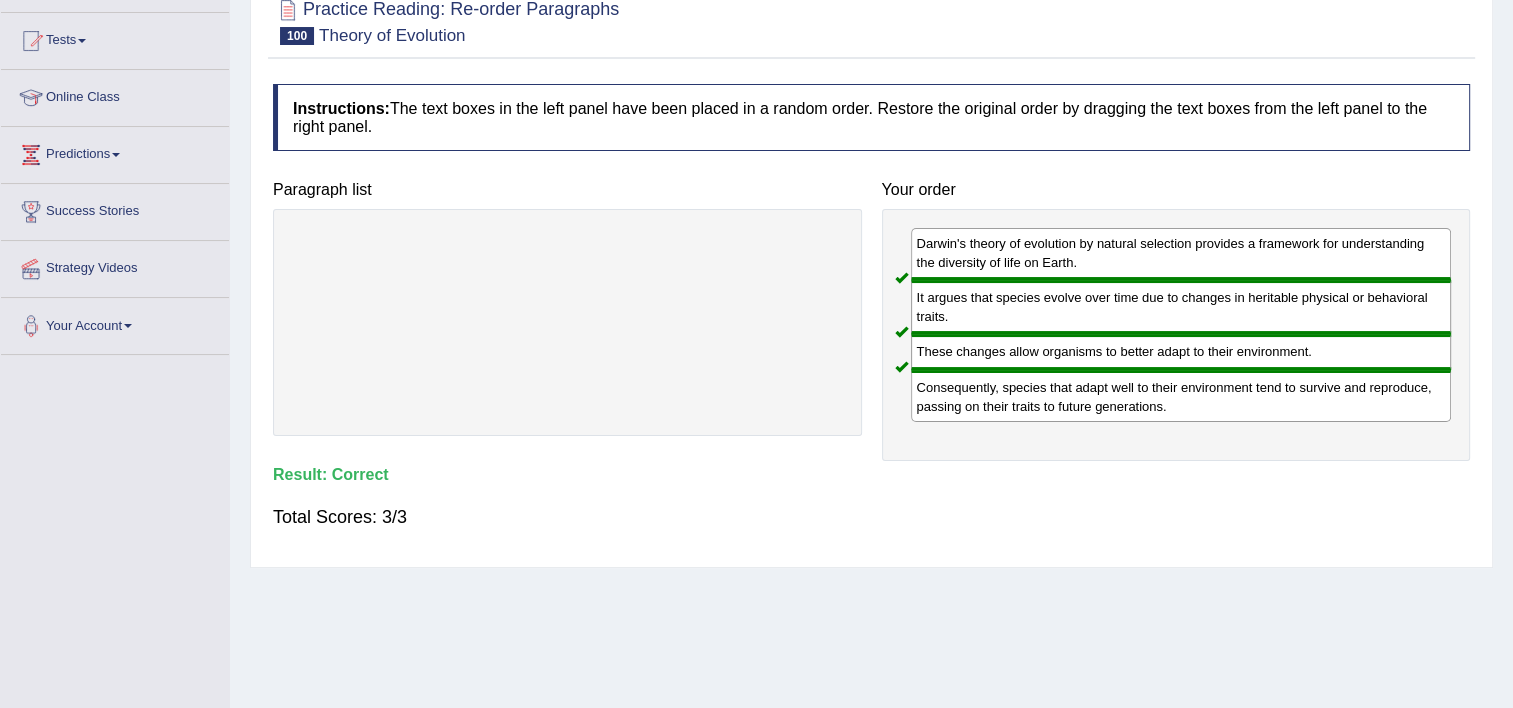 scroll, scrollTop: 0, scrollLeft: 0, axis: both 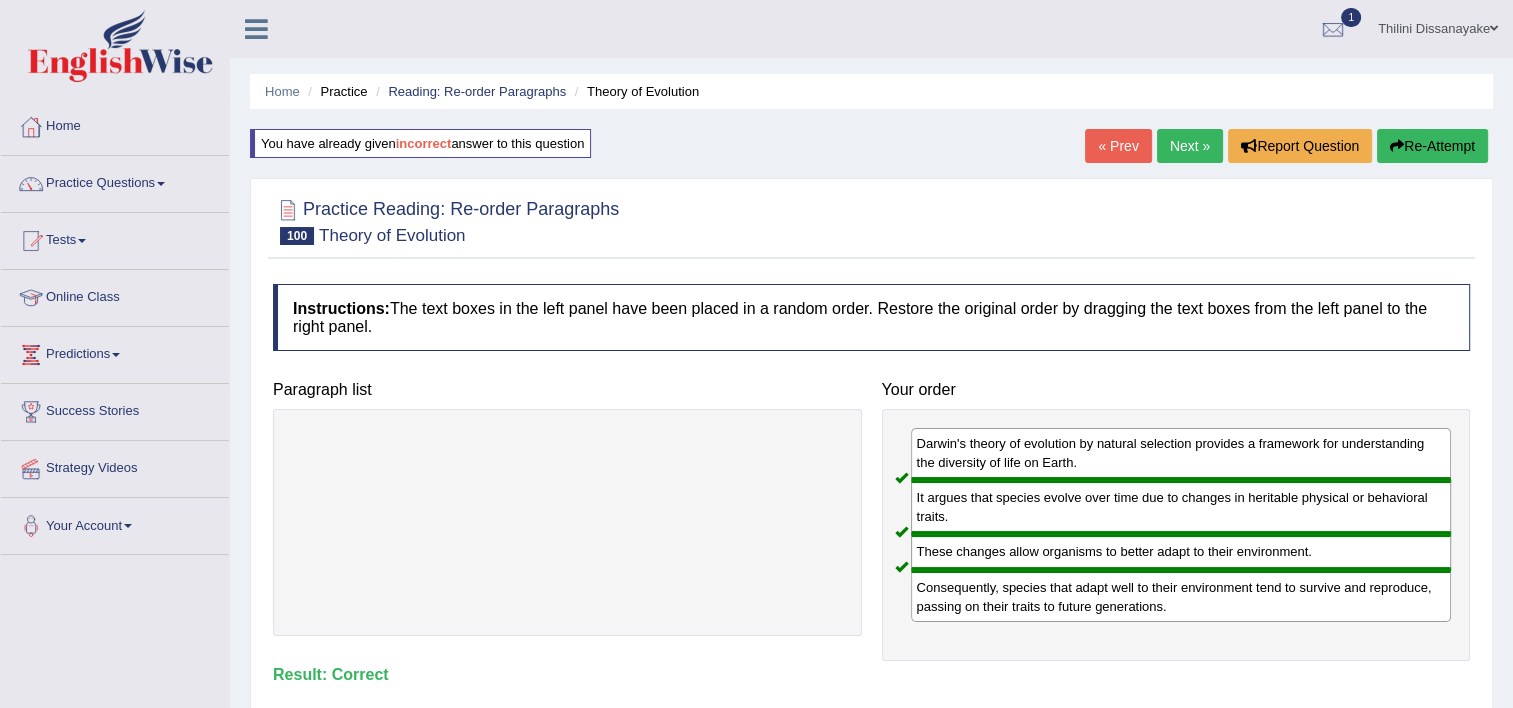 click on "Next »" at bounding box center [1190, 146] 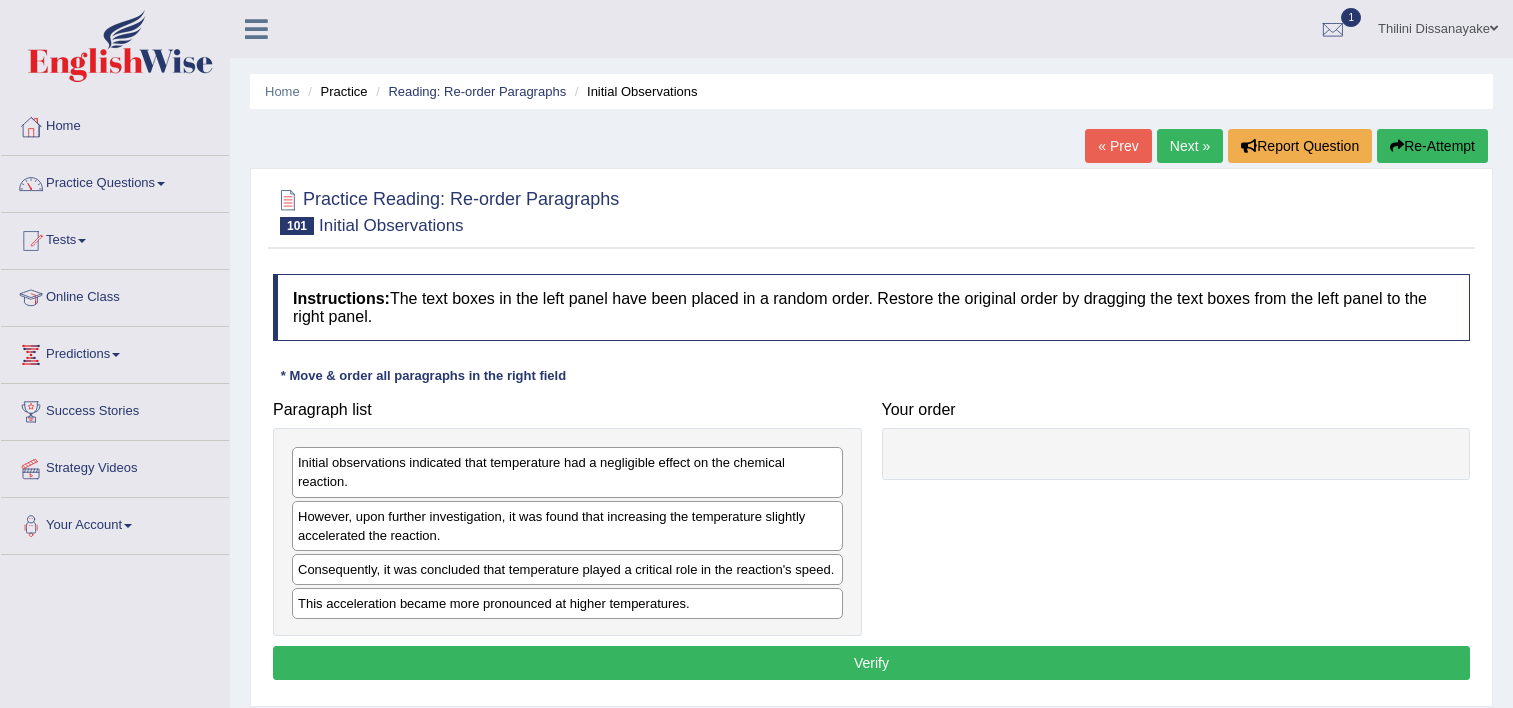 scroll, scrollTop: 0, scrollLeft: 0, axis: both 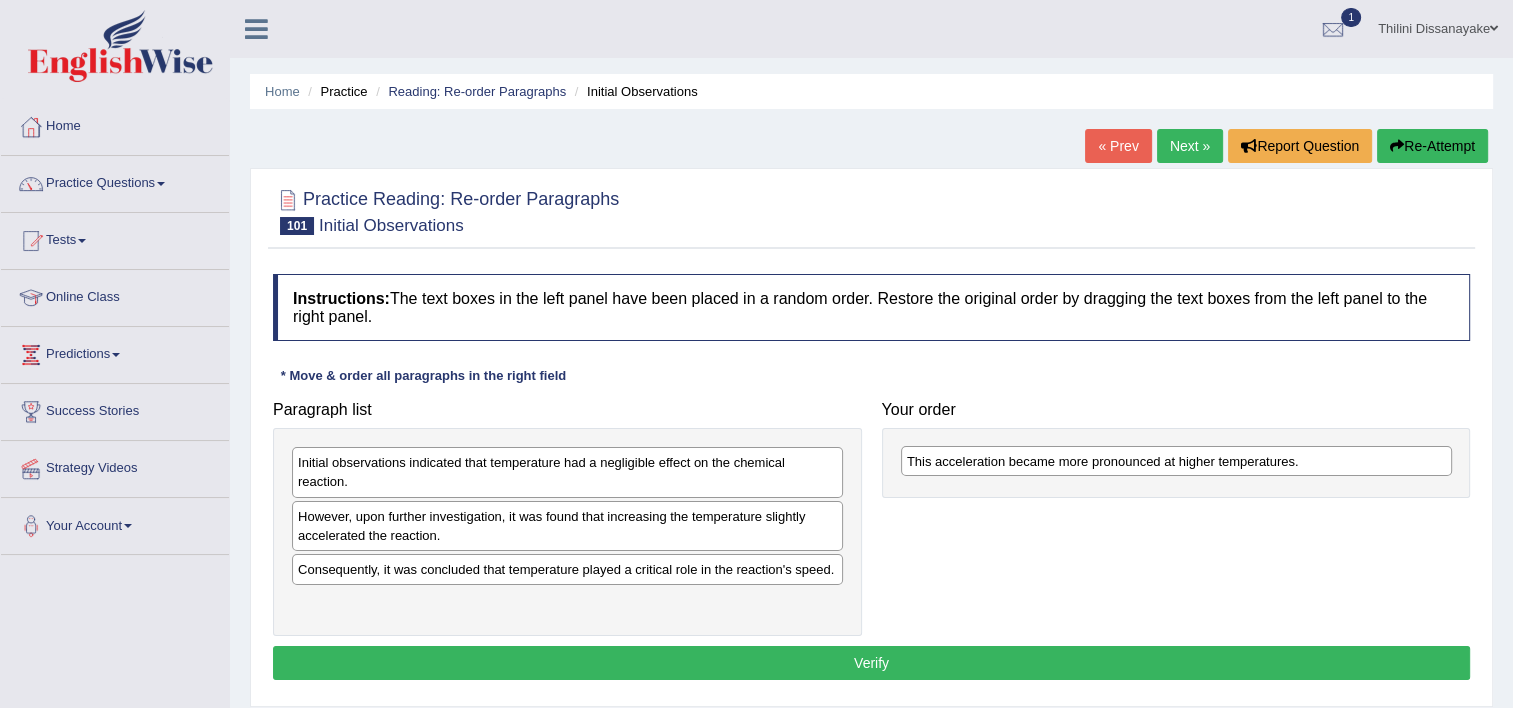 drag, startPoint x: 403, startPoint y: 603, endPoint x: 977, endPoint y: 468, distance: 589.66174 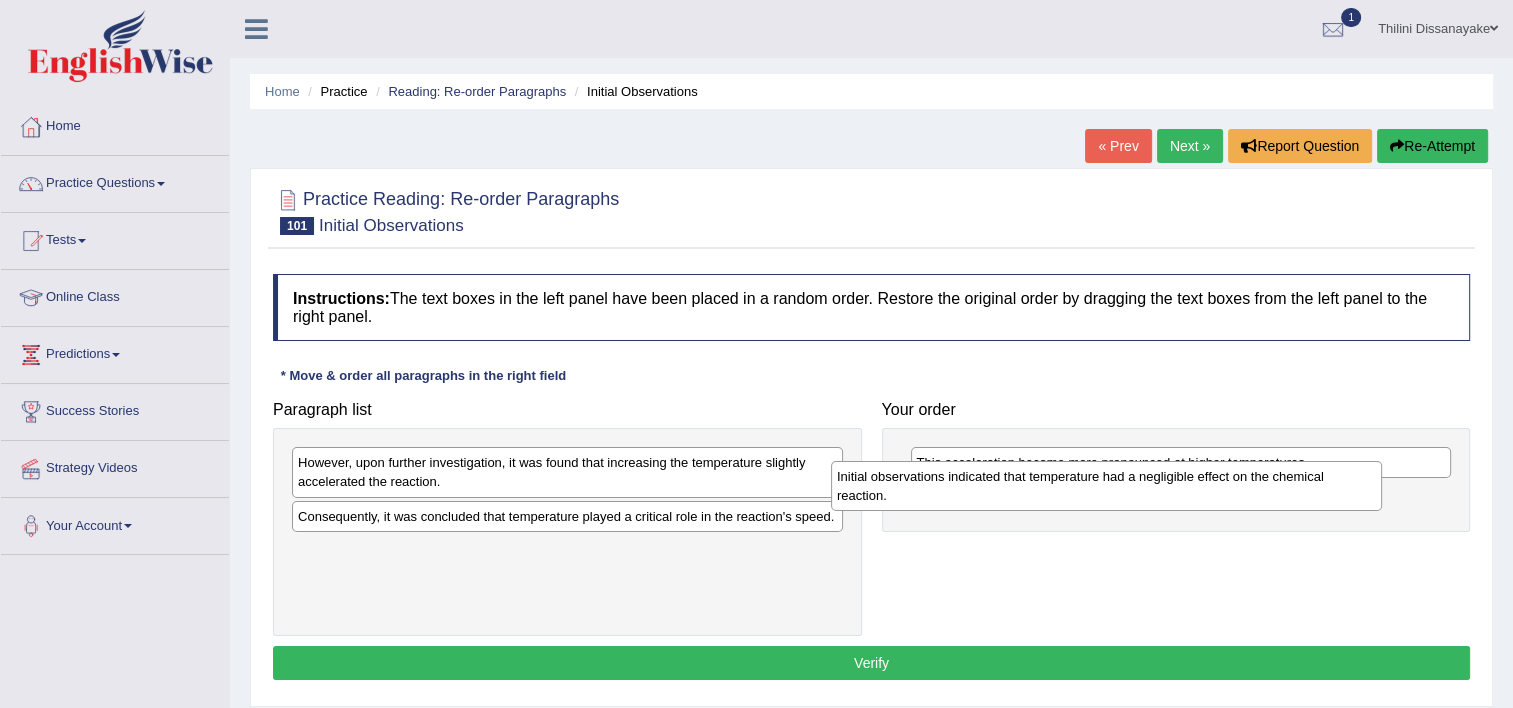 drag, startPoint x: 486, startPoint y: 470, endPoint x: 1003, endPoint y: 486, distance: 517.2475 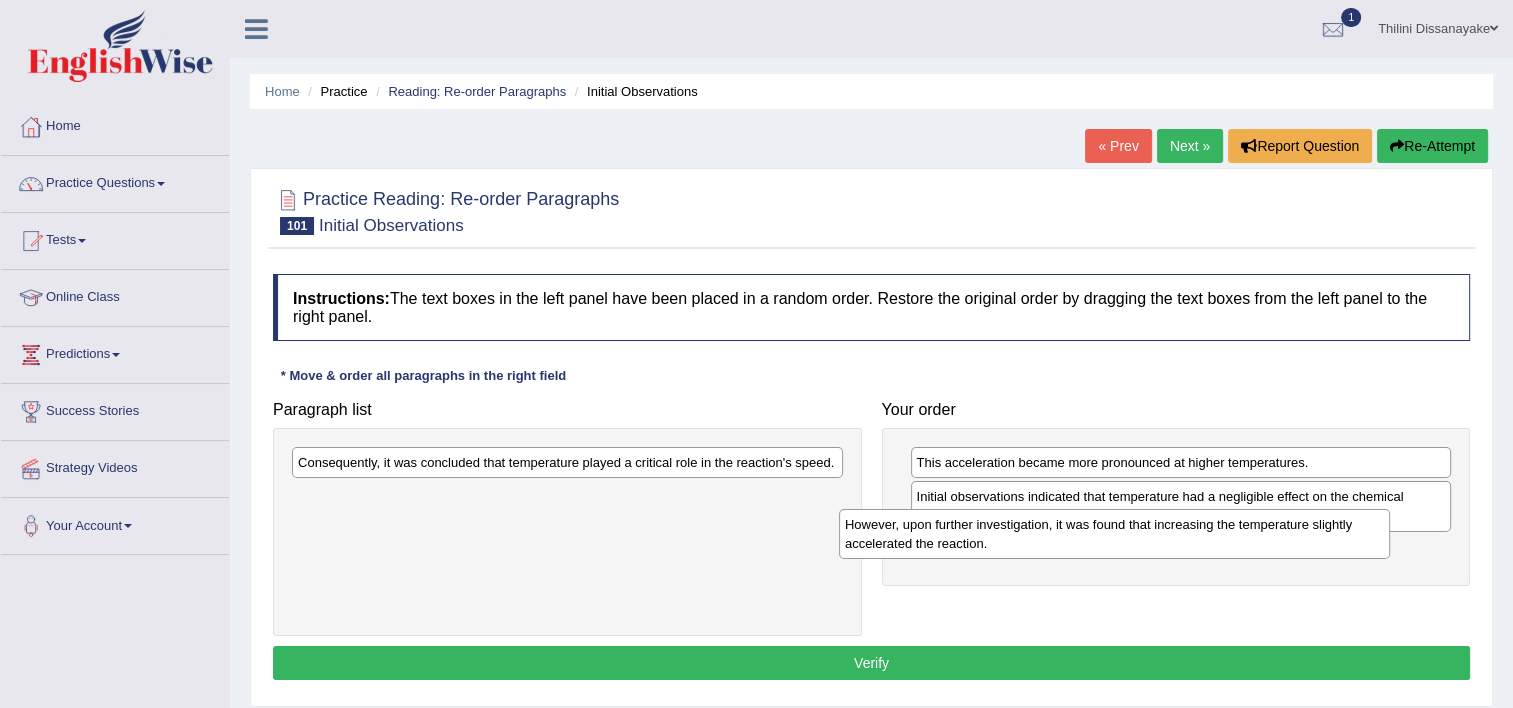 drag, startPoint x: 531, startPoint y: 489, endPoint x: 992, endPoint y: 527, distance: 462.5635 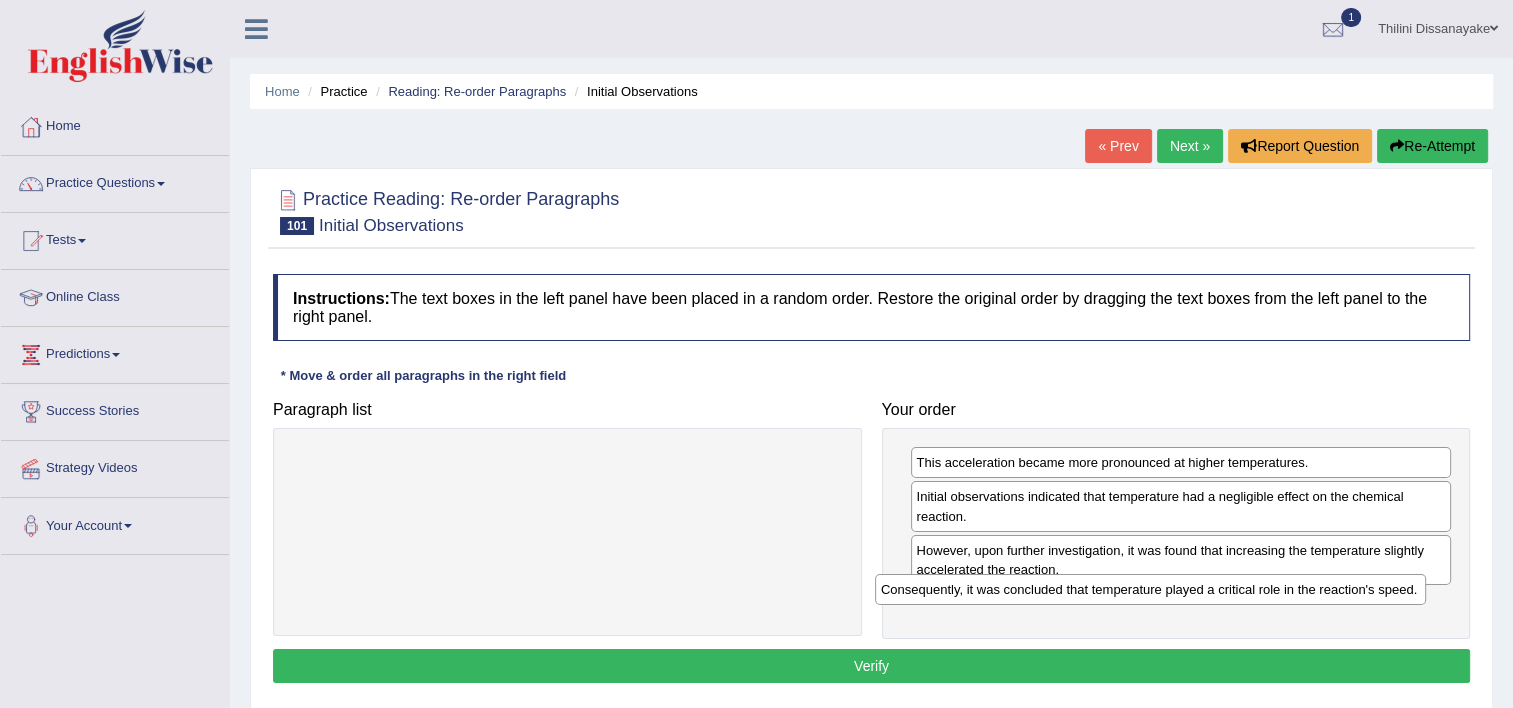 drag, startPoint x: 503, startPoint y: 451, endPoint x: 1088, endPoint y: 579, distance: 598.8397 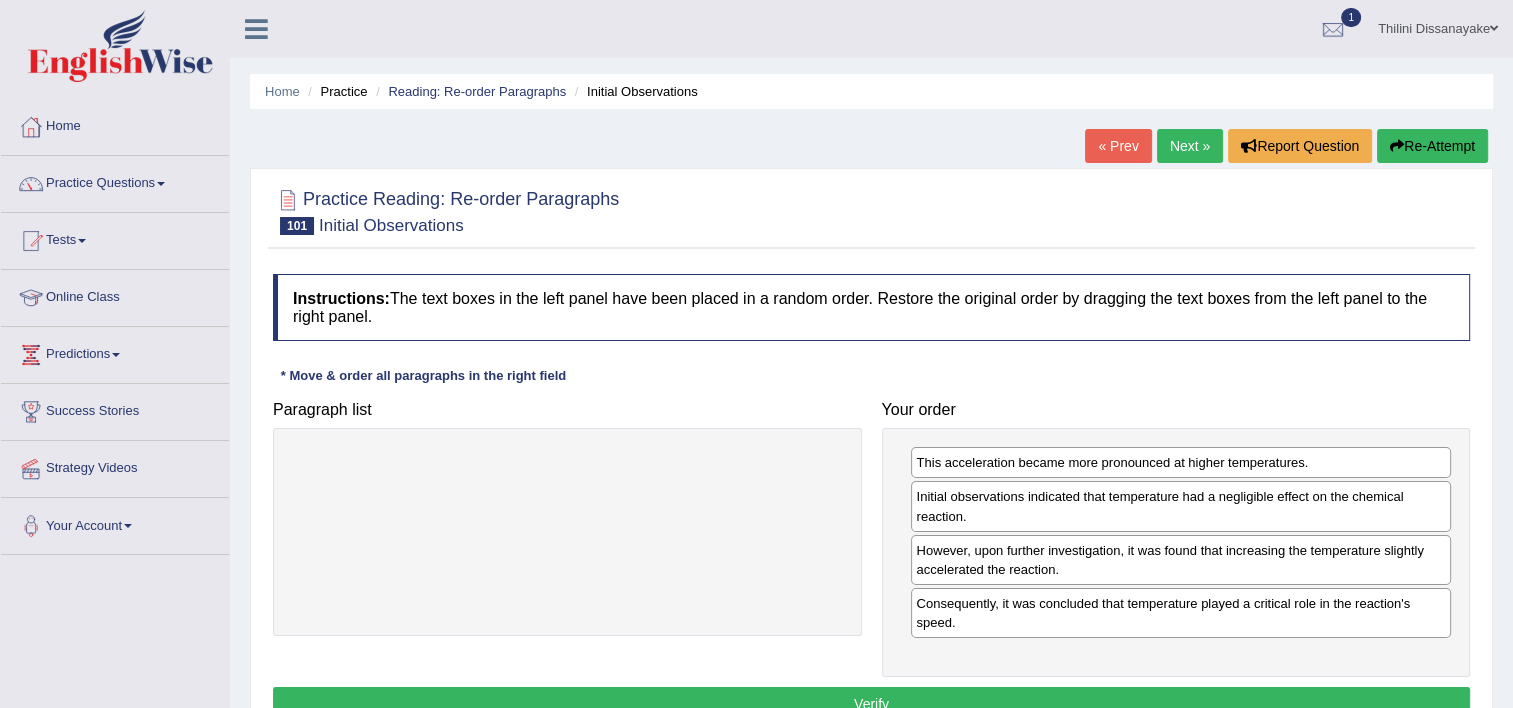 click on "Verify" at bounding box center [871, 704] 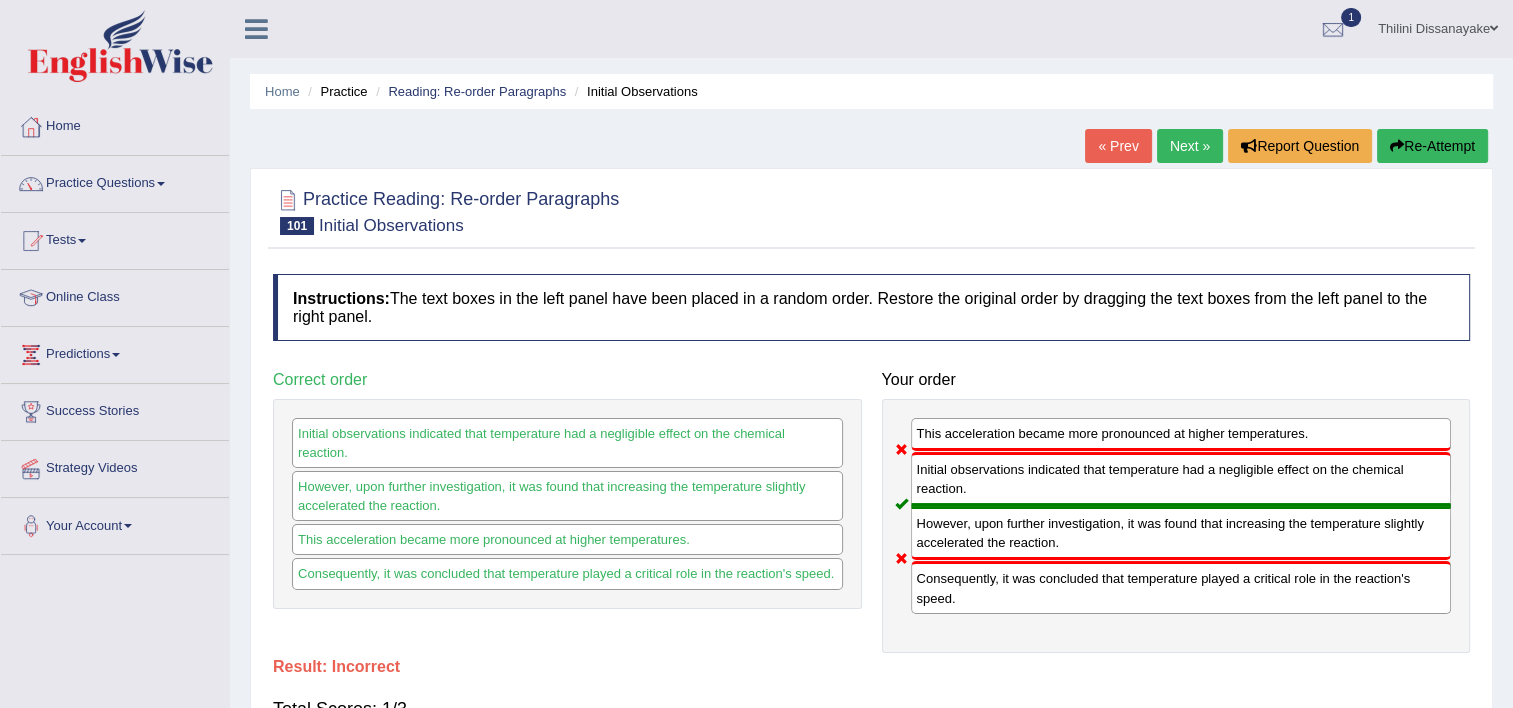 click on "Next »" at bounding box center (1190, 146) 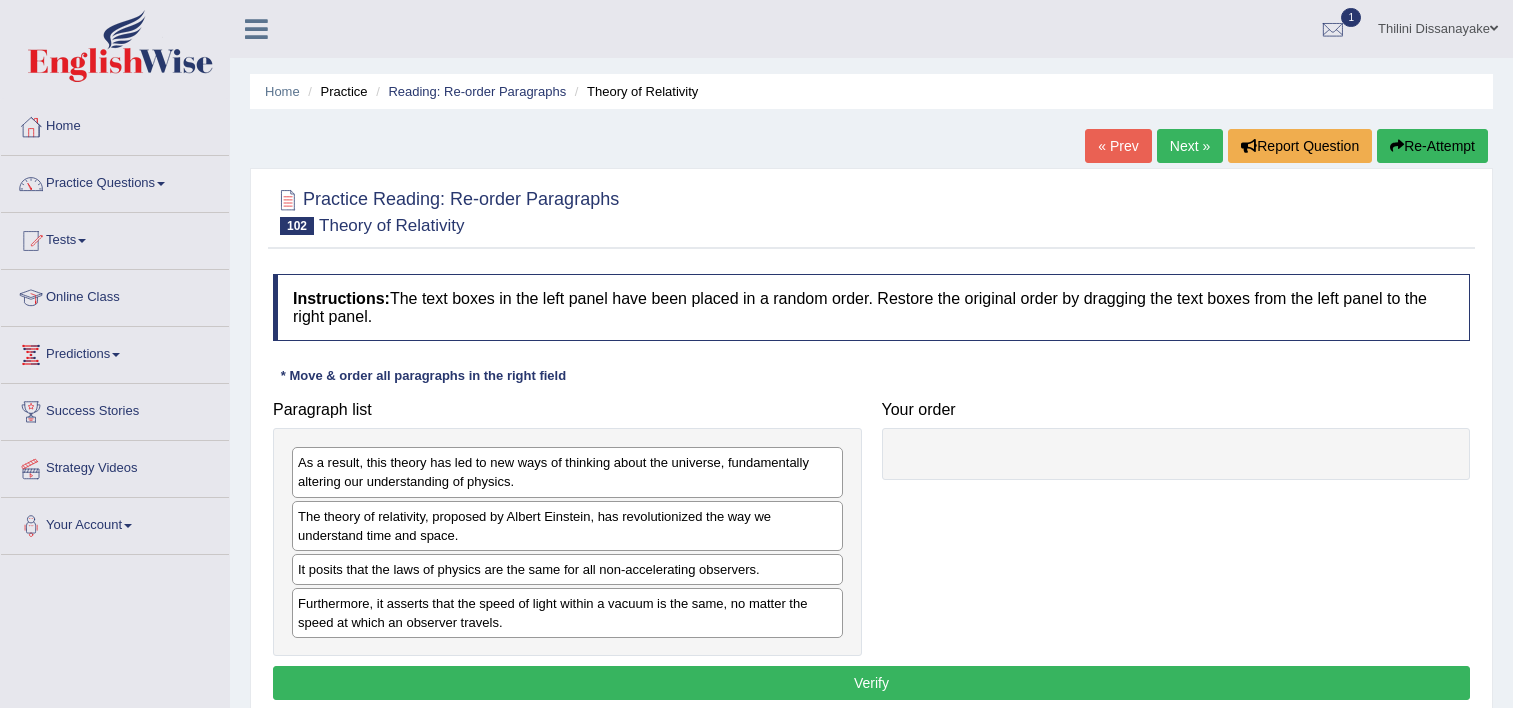 scroll, scrollTop: 0, scrollLeft: 0, axis: both 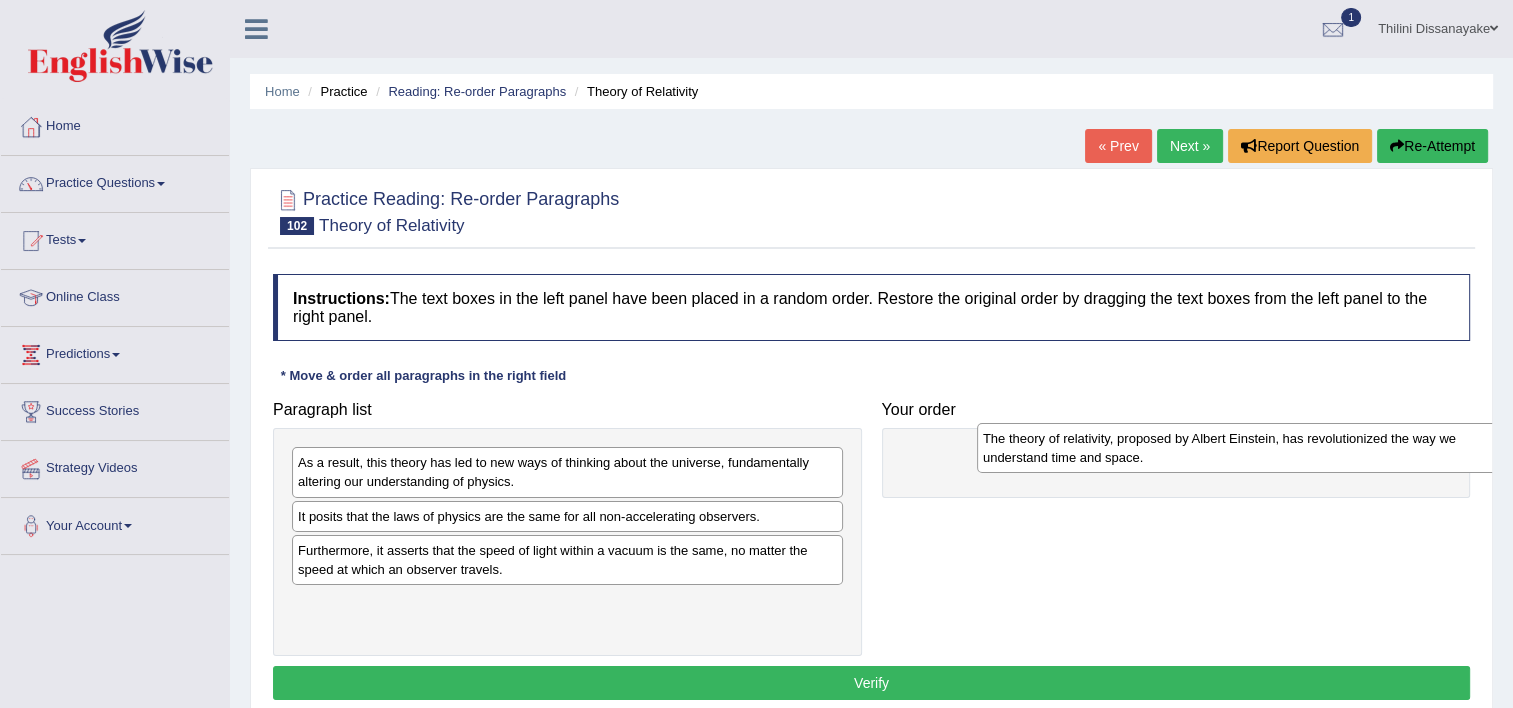 drag, startPoint x: 357, startPoint y: 515, endPoint x: 1042, endPoint y: 438, distance: 689.31415 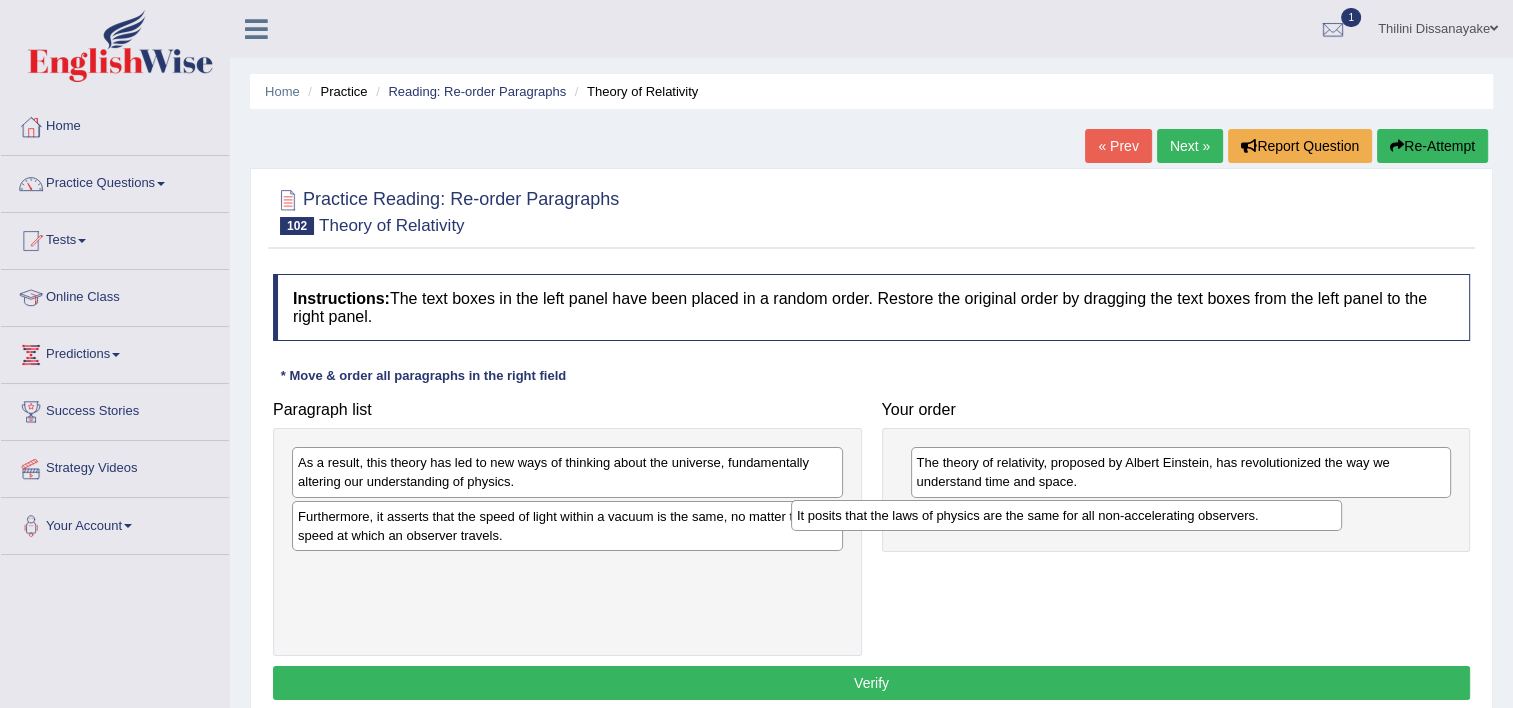 drag, startPoint x: 410, startPoint y: 516, endPoint x: 915, endPoint y: 515, distance: 505.00098 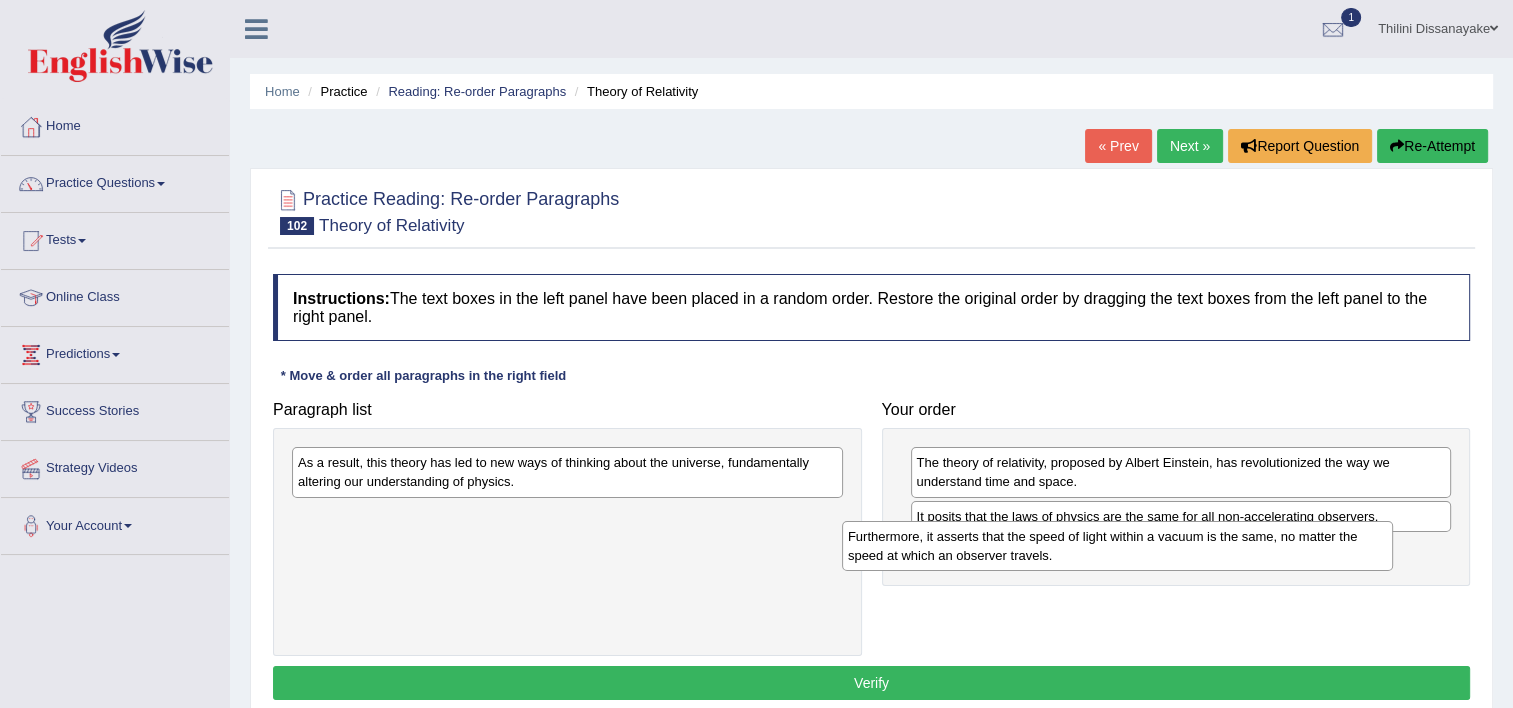 drag, startPoint x: 534, startPoint y: 528, endPoint x: 1084, endPoint y: 549, distance: 550.40076 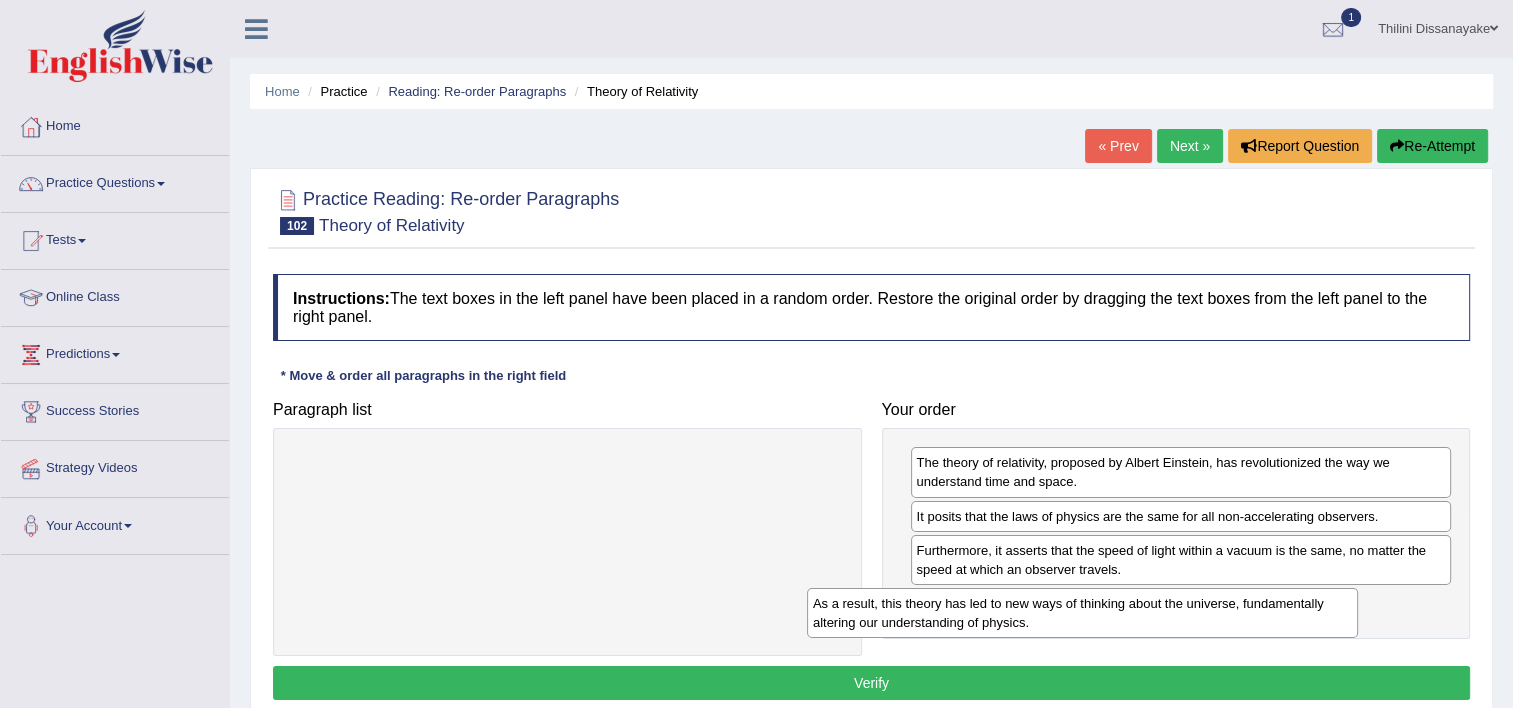 drag, startPoint x: 847, startPoint y: 503, endPoint x: 1341, endPoint y: 619, distance: 507.4367 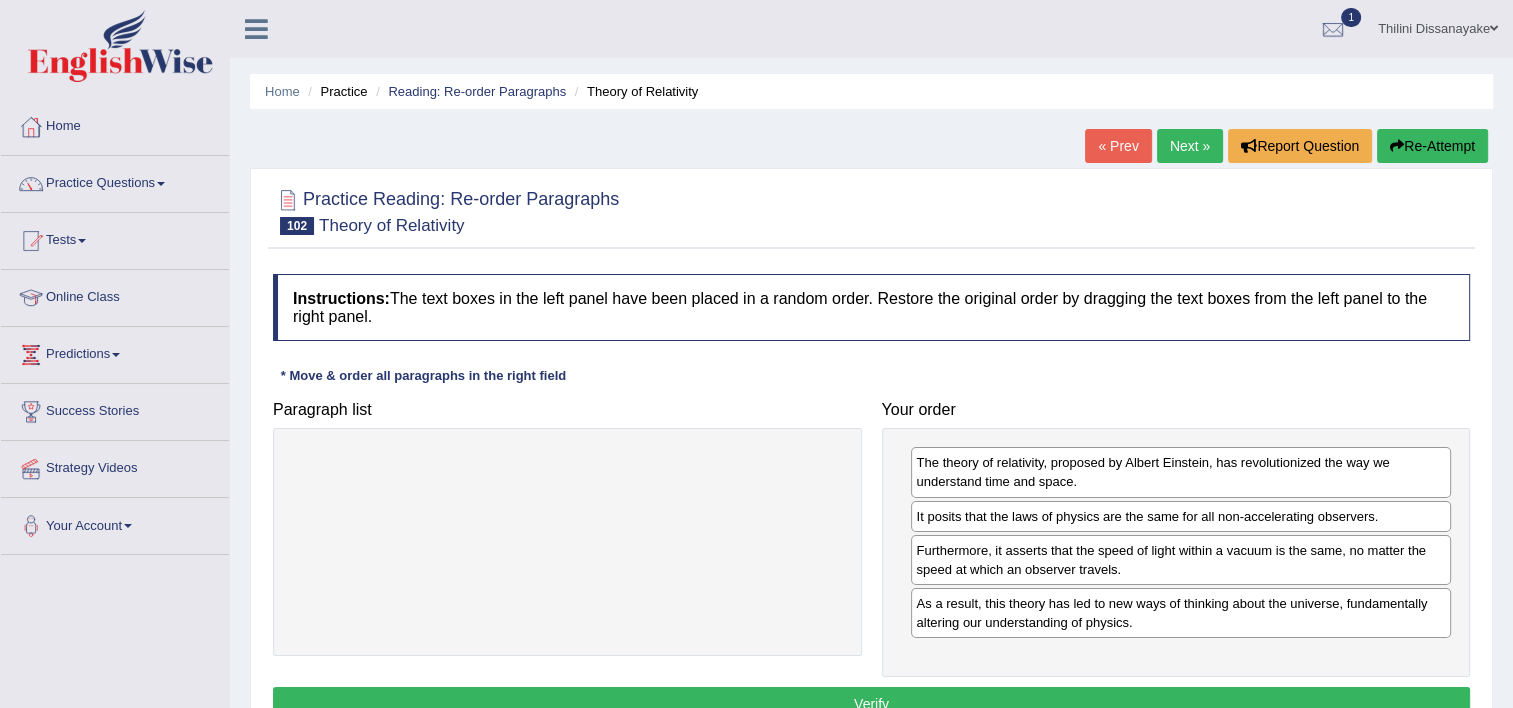 click on "Verify" at bounding box center [871, 704] 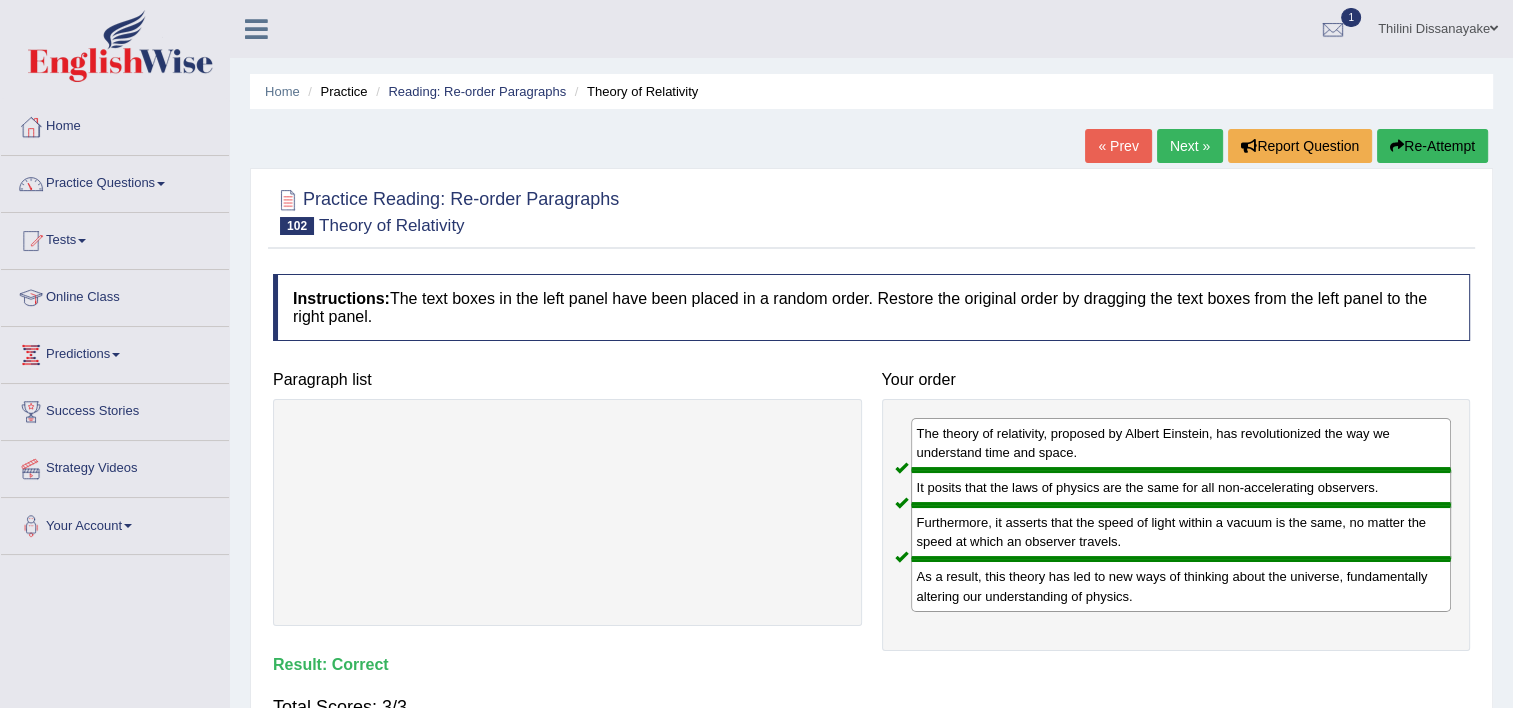 click on "Practice Questions" at bounding box center [115, 181] 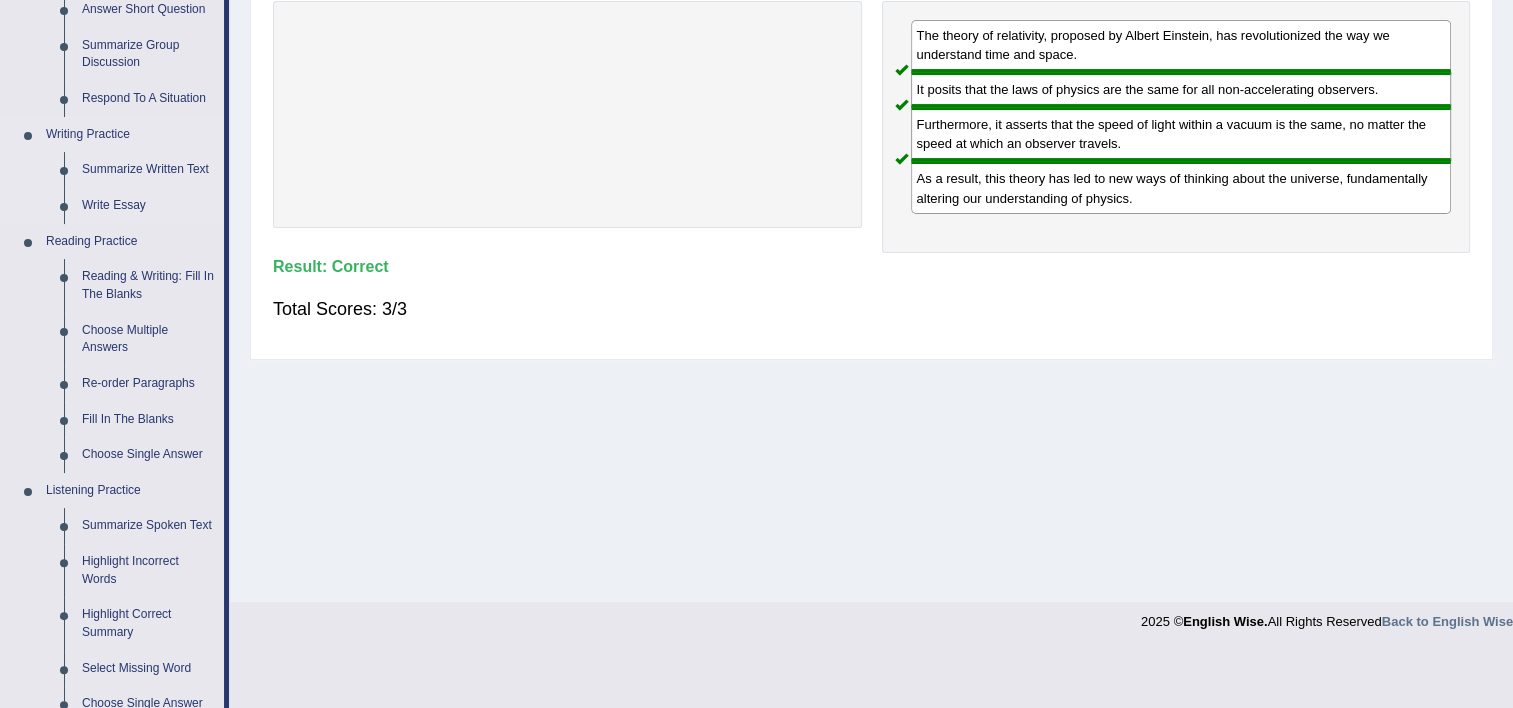 scroll, scrollTop: 400, scrollLeft: 0, axis: vertical 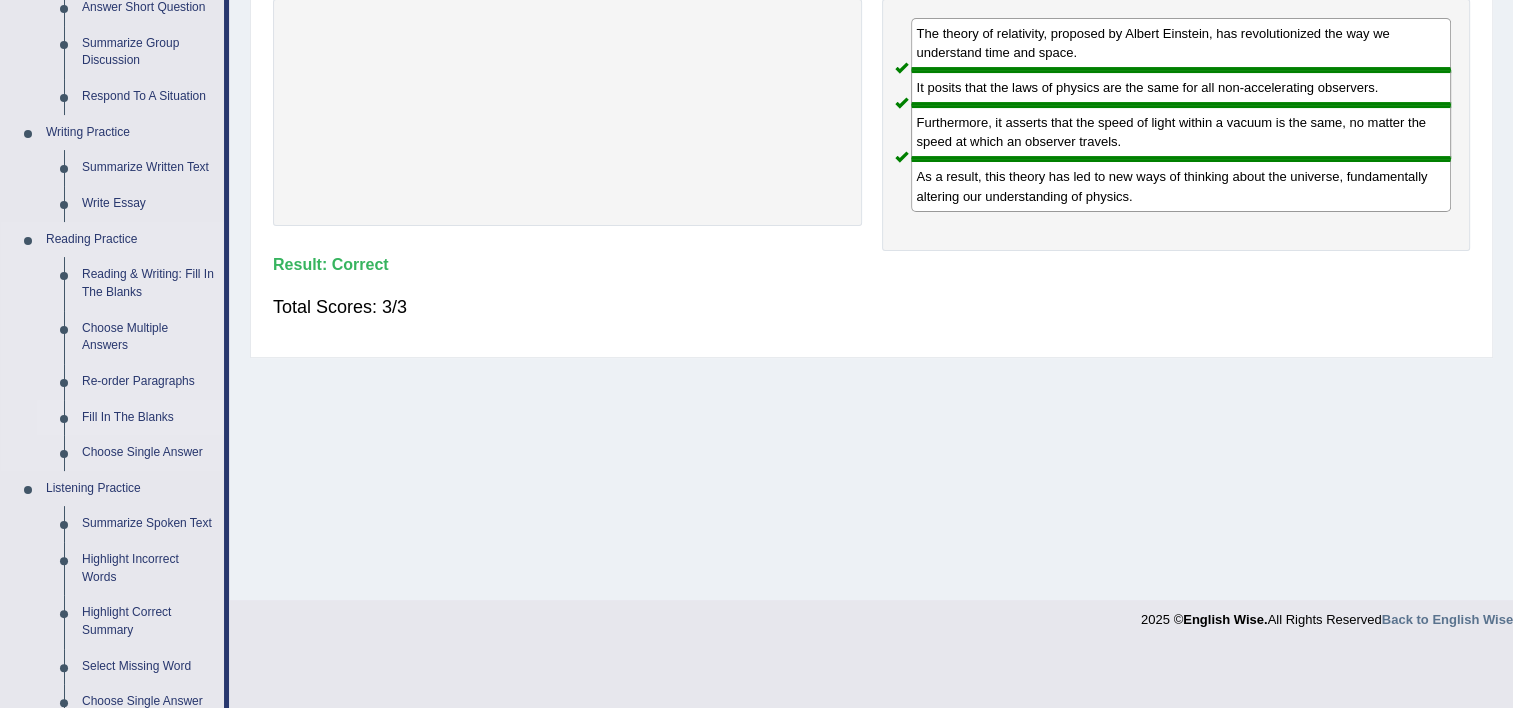 click on "Fill In The Blanks" at bounding box center [148, 418] 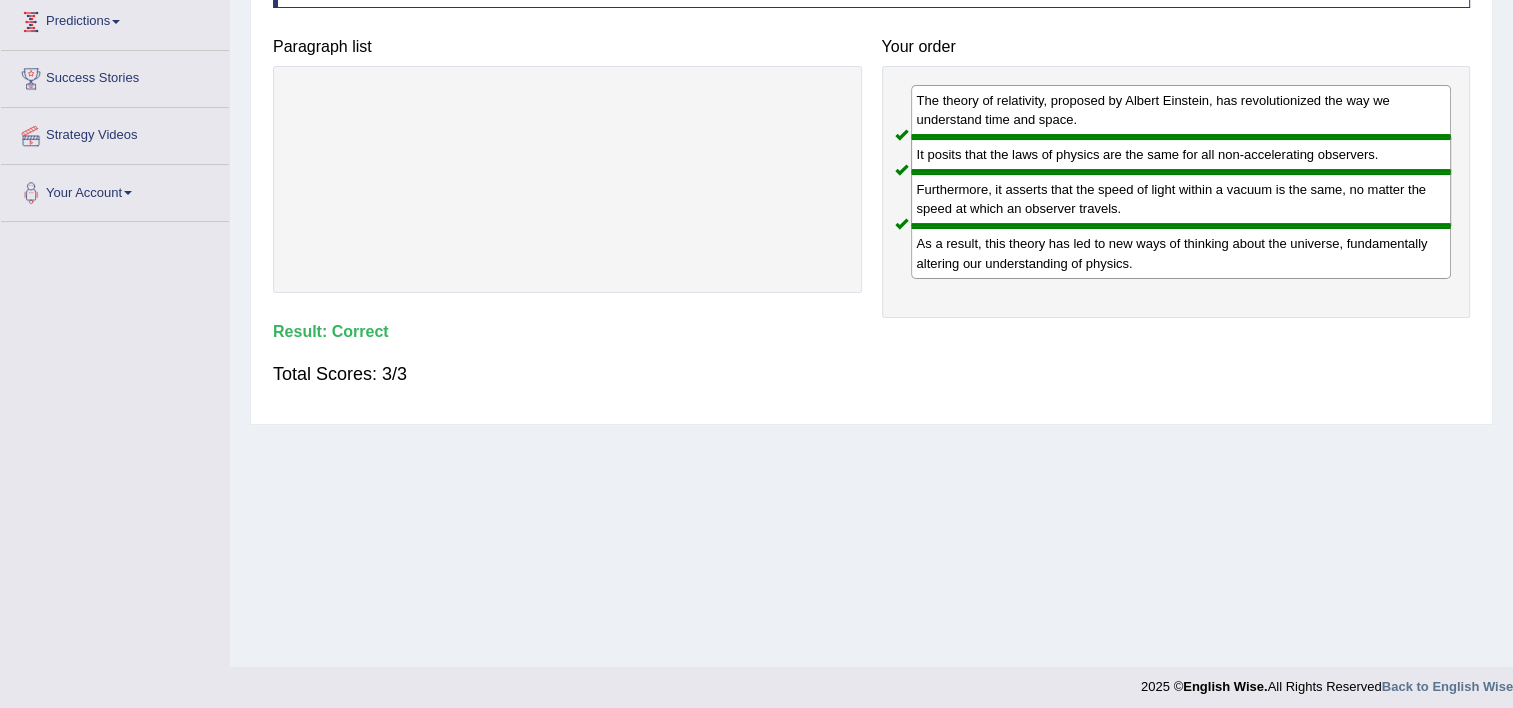 scroll, scrollTop: 342, scrollLeft: 0, axis: vertical 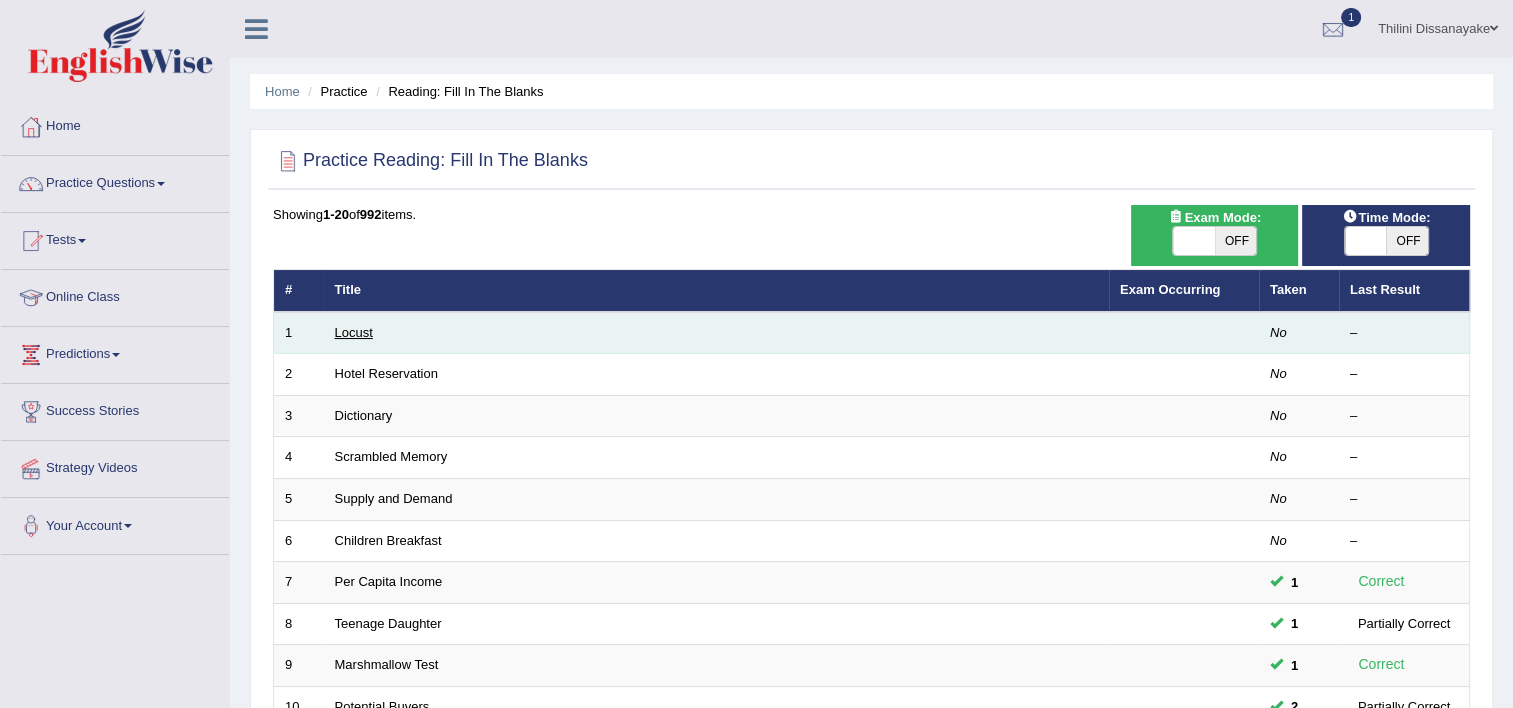 click on "Locust" at bounding box center [354, 332] 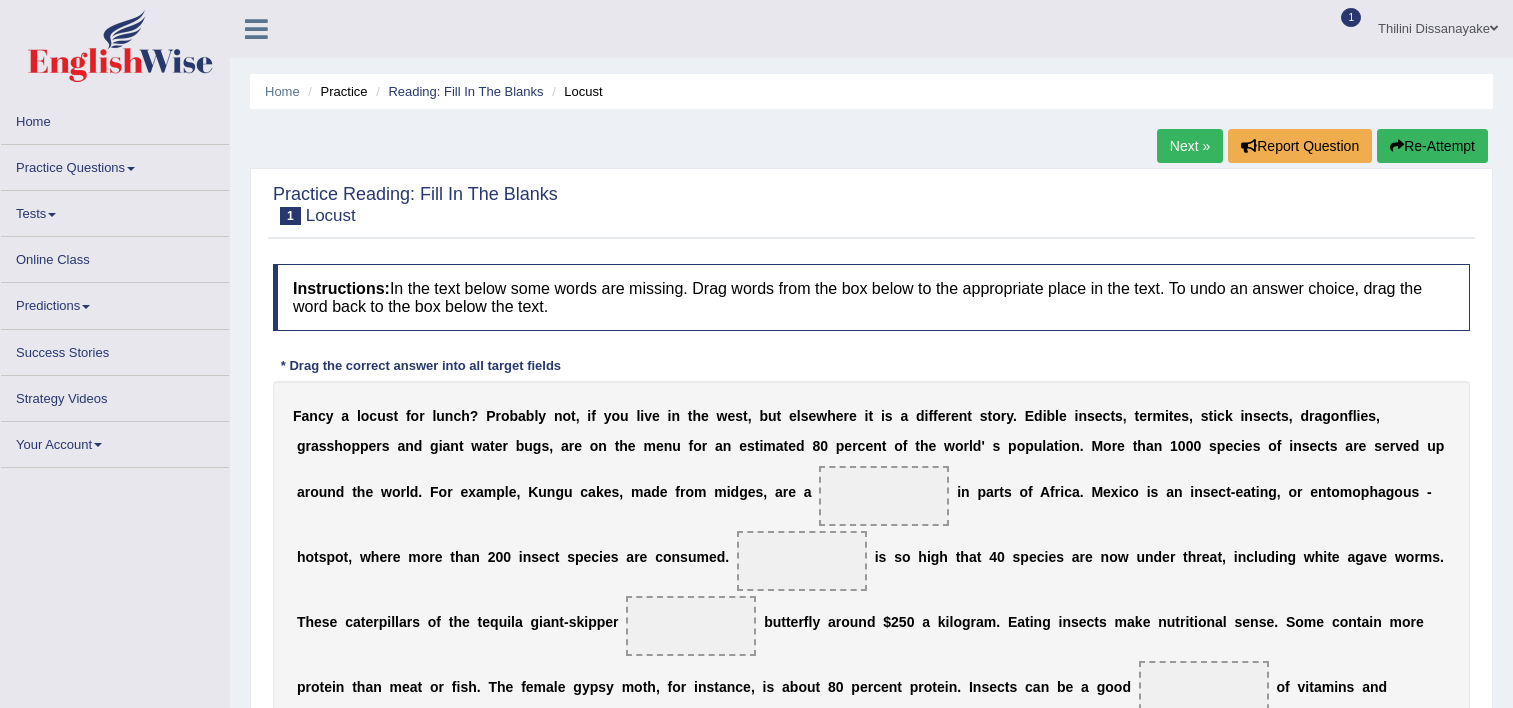 scroll, scrollTop: 0, scrollLeft: 0, axis: both 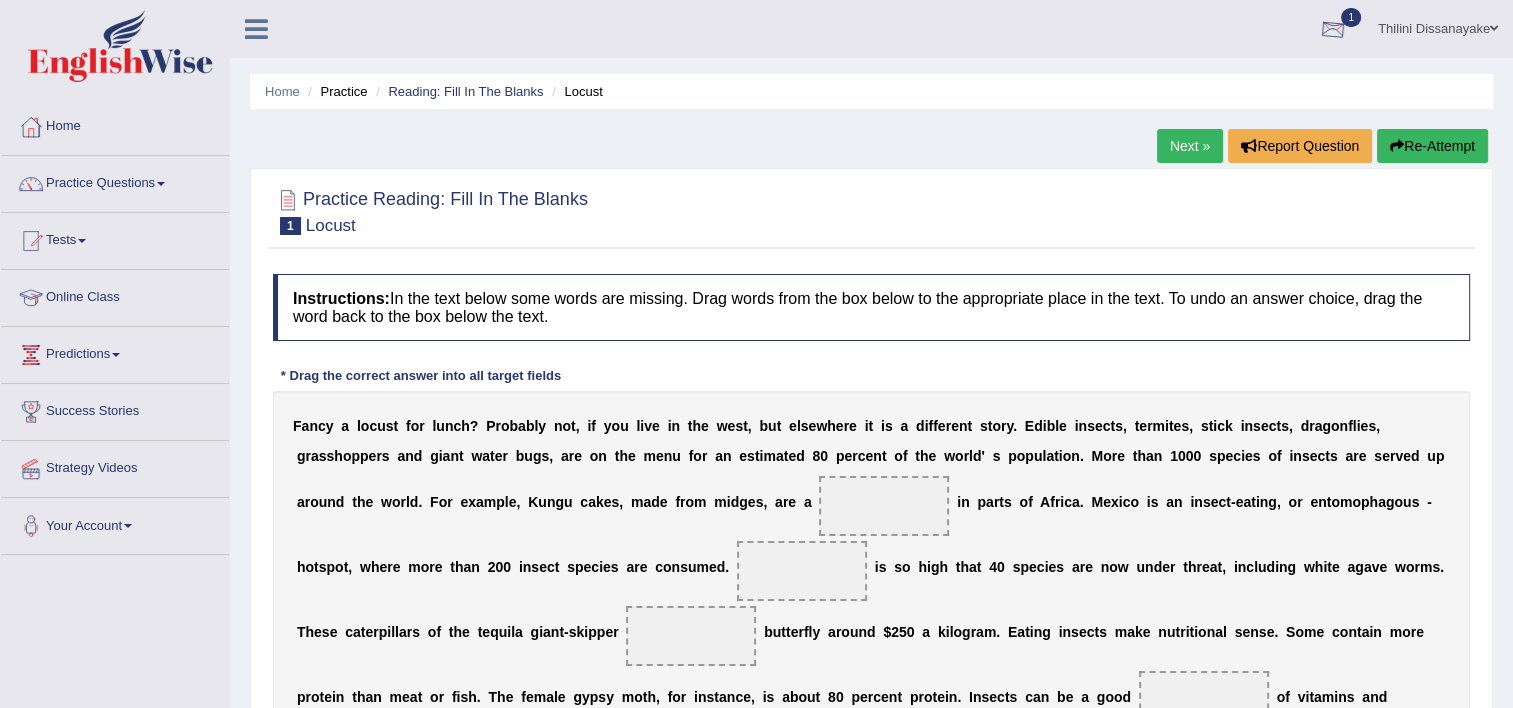 click at bounding box center (1333, 30) 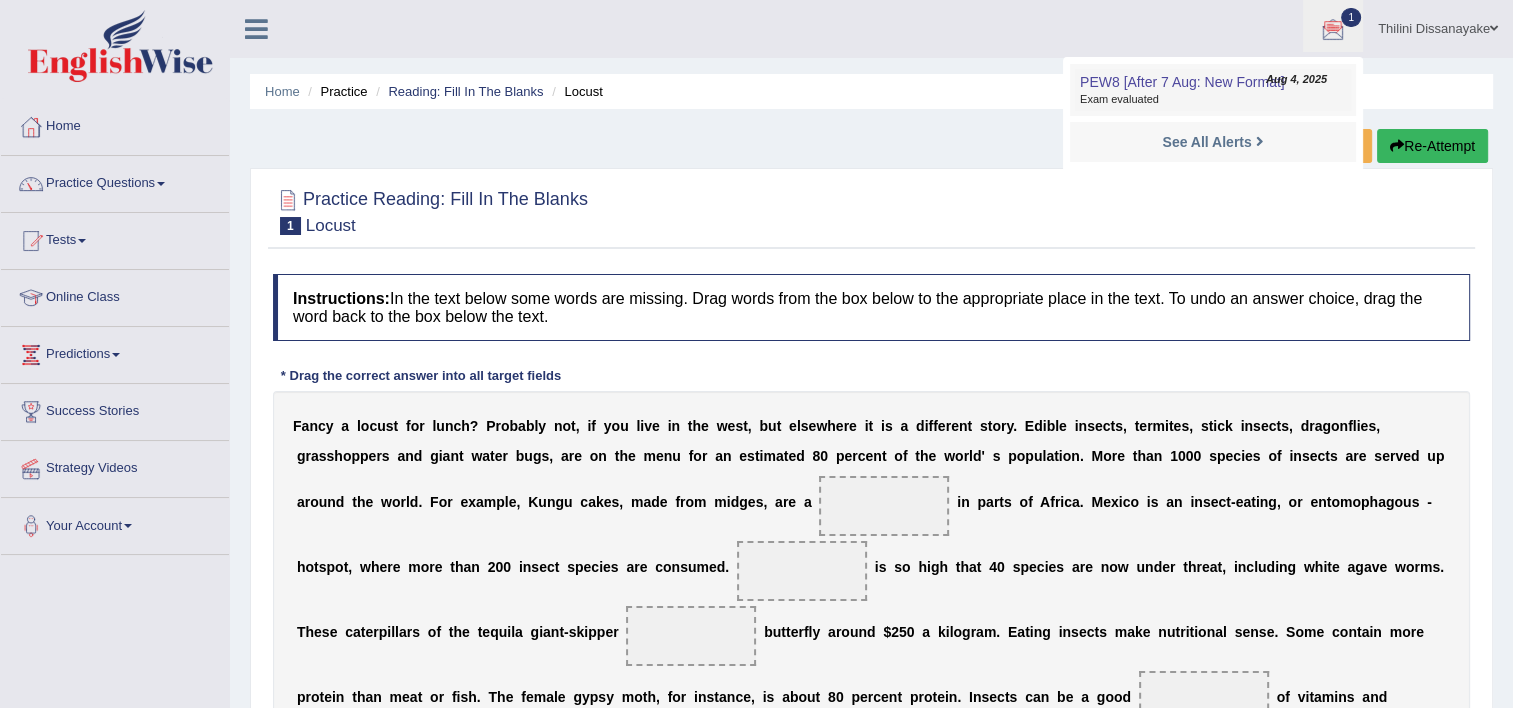 click on "Exam evaluated" at bounding box center (1213, 100) 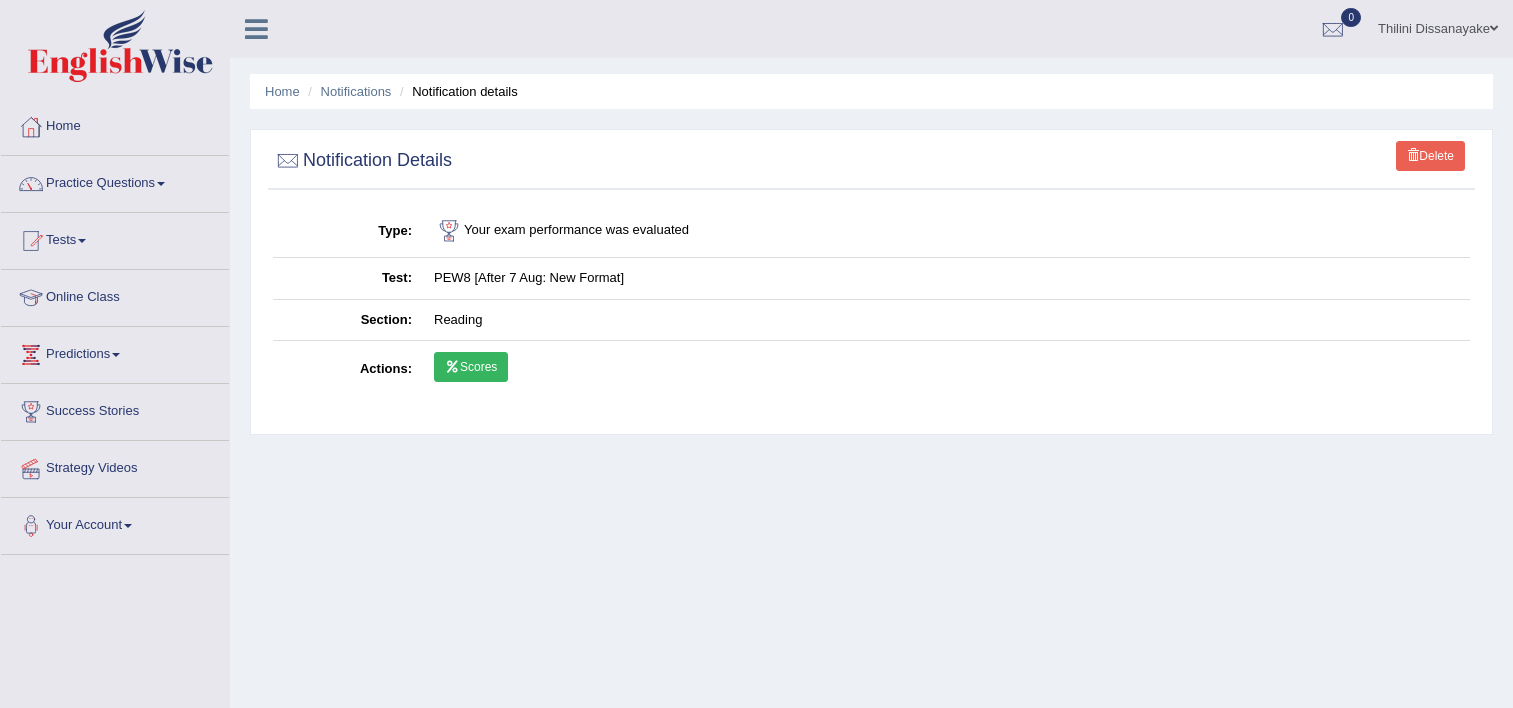 scroll, scrollTop: 0, scrollLeft: 0, axis: both 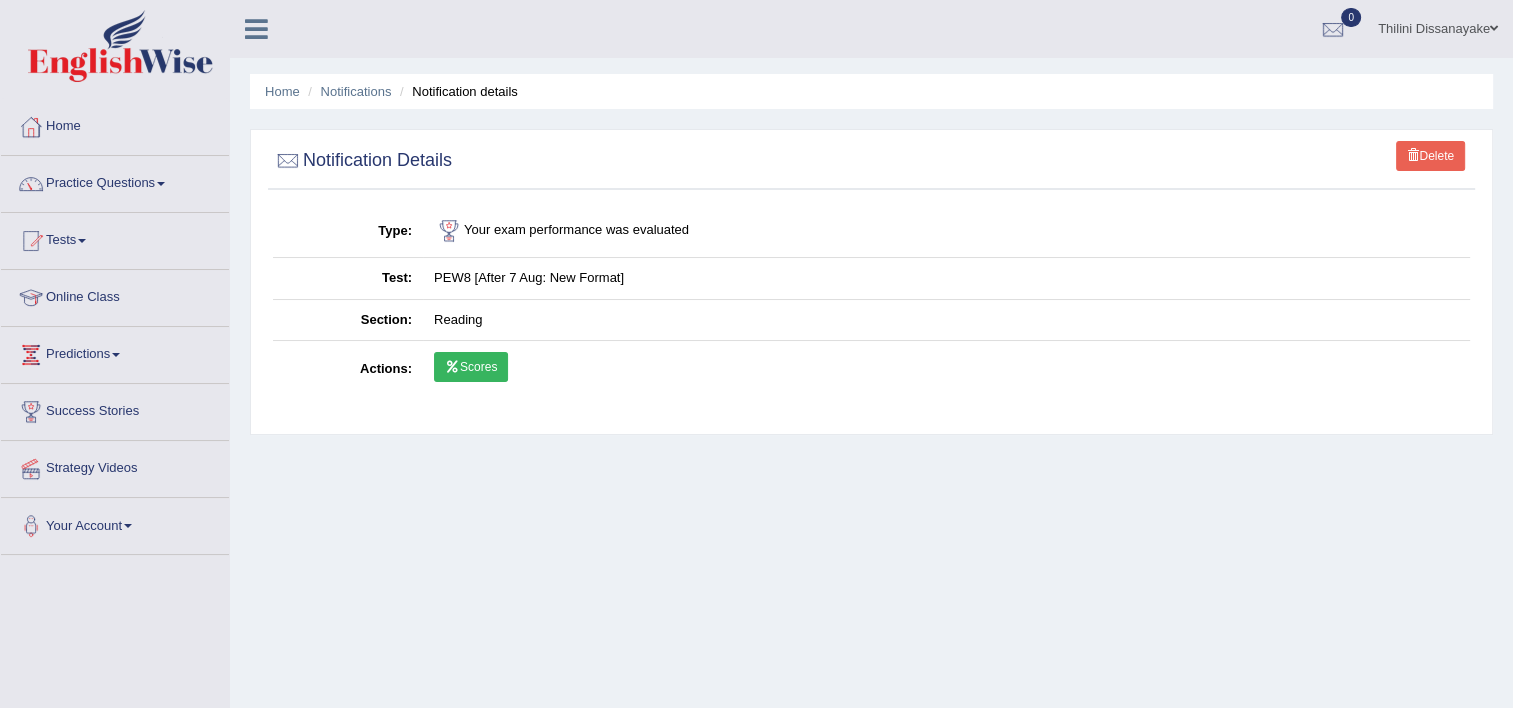 click on "Scores" at bounding box center [471, 367] 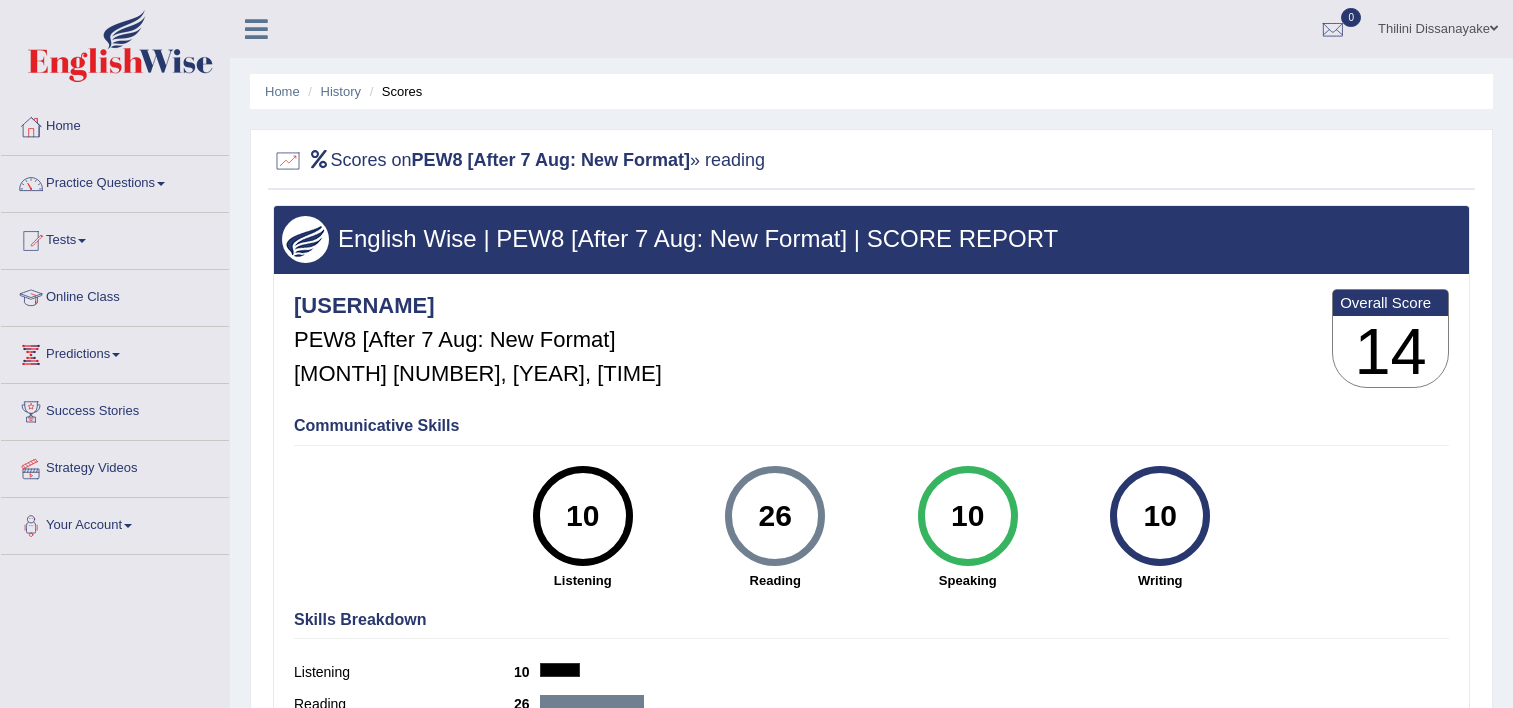 scroll, scrollTop: 0, scrollLeft: 0, axis: both 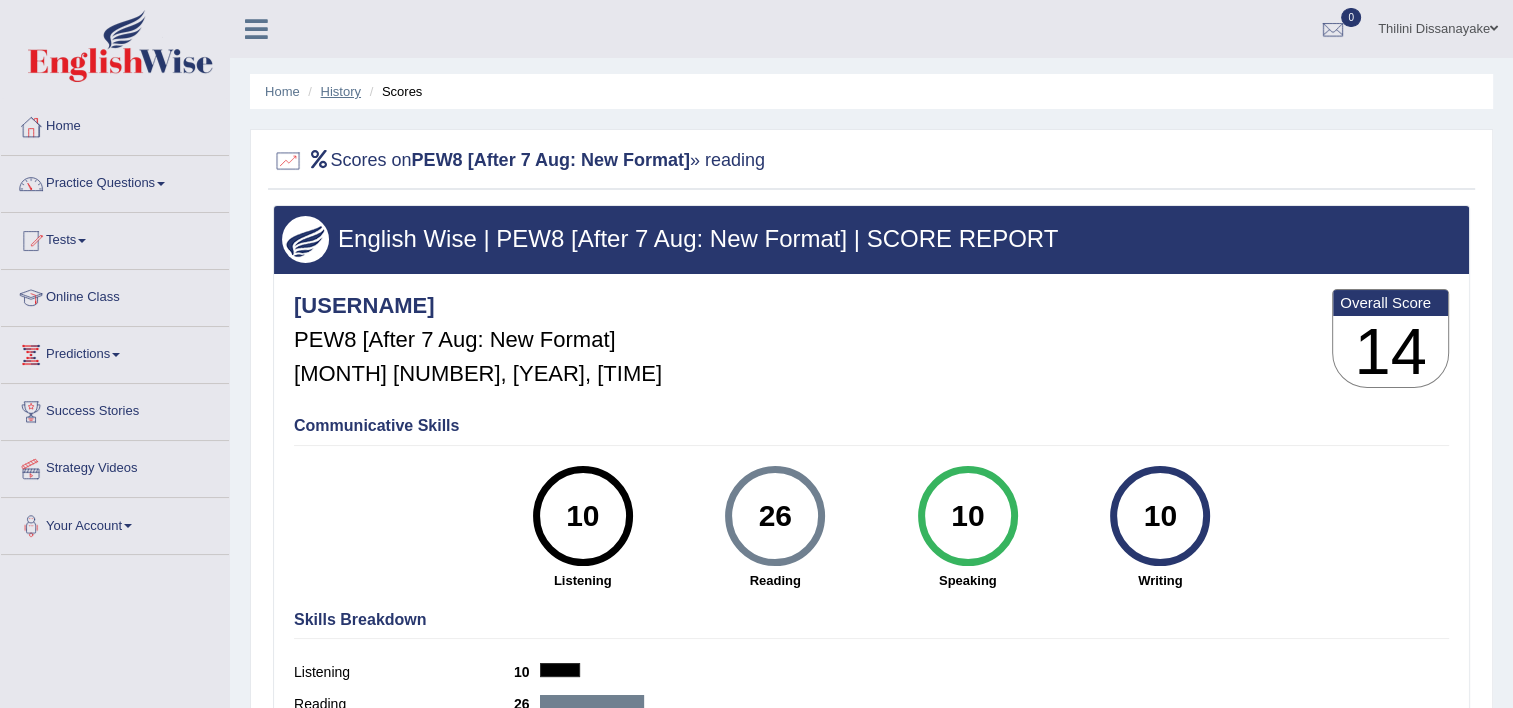 click on "History" at bounding box center [341, 91] 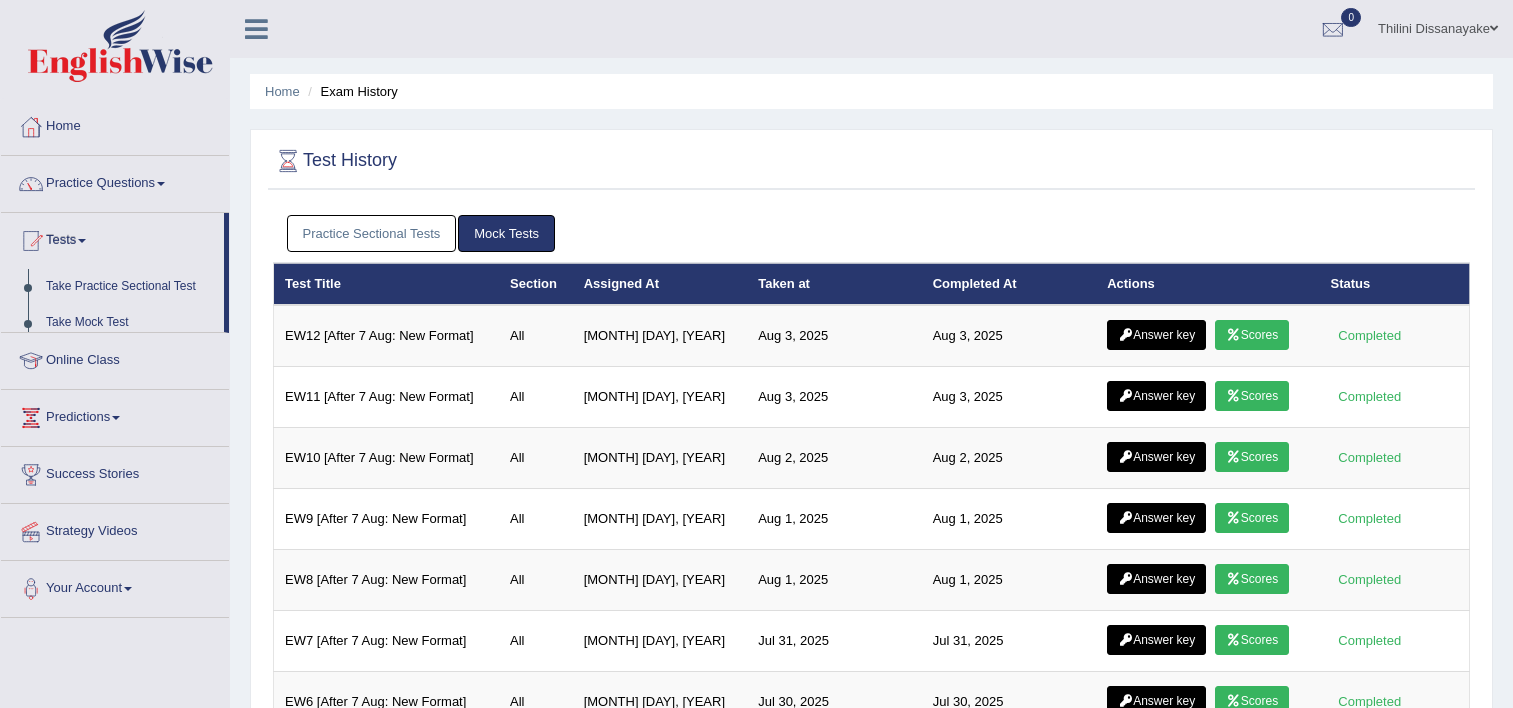scroll, scrollTop: 0, scrollLeft: 0, axis: both 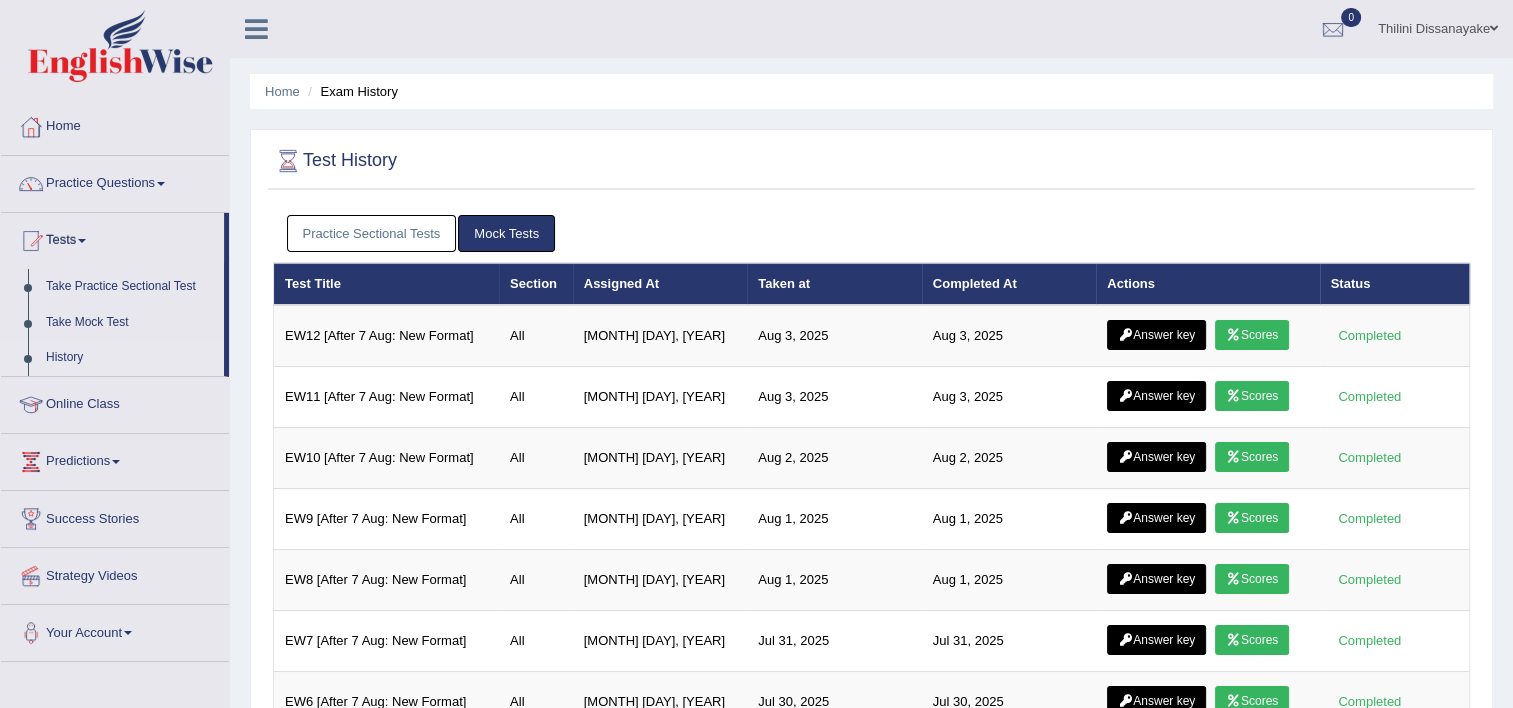 click on "Practice Sectional Tests" at bounding box center [372, 233] 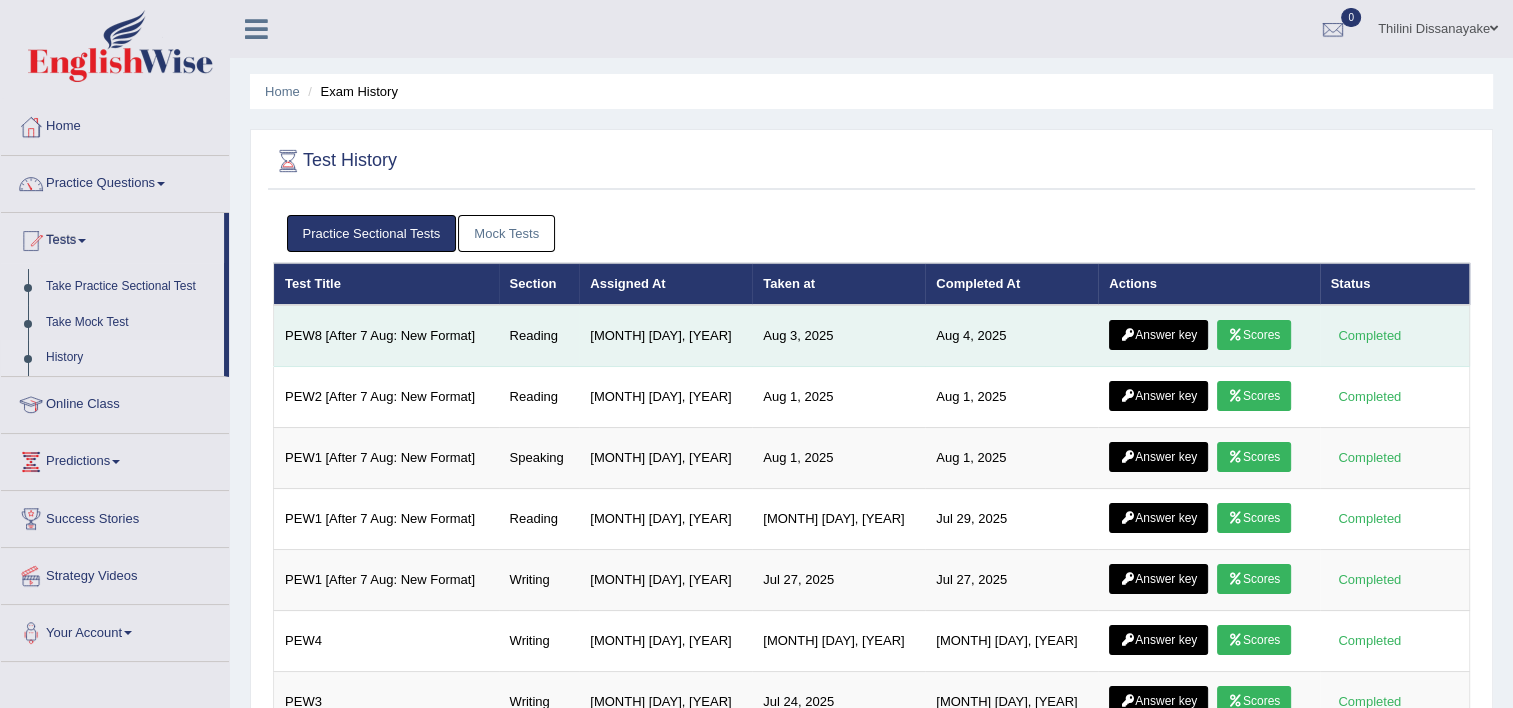click on "Answer key" at bounding box center [1158, 335] 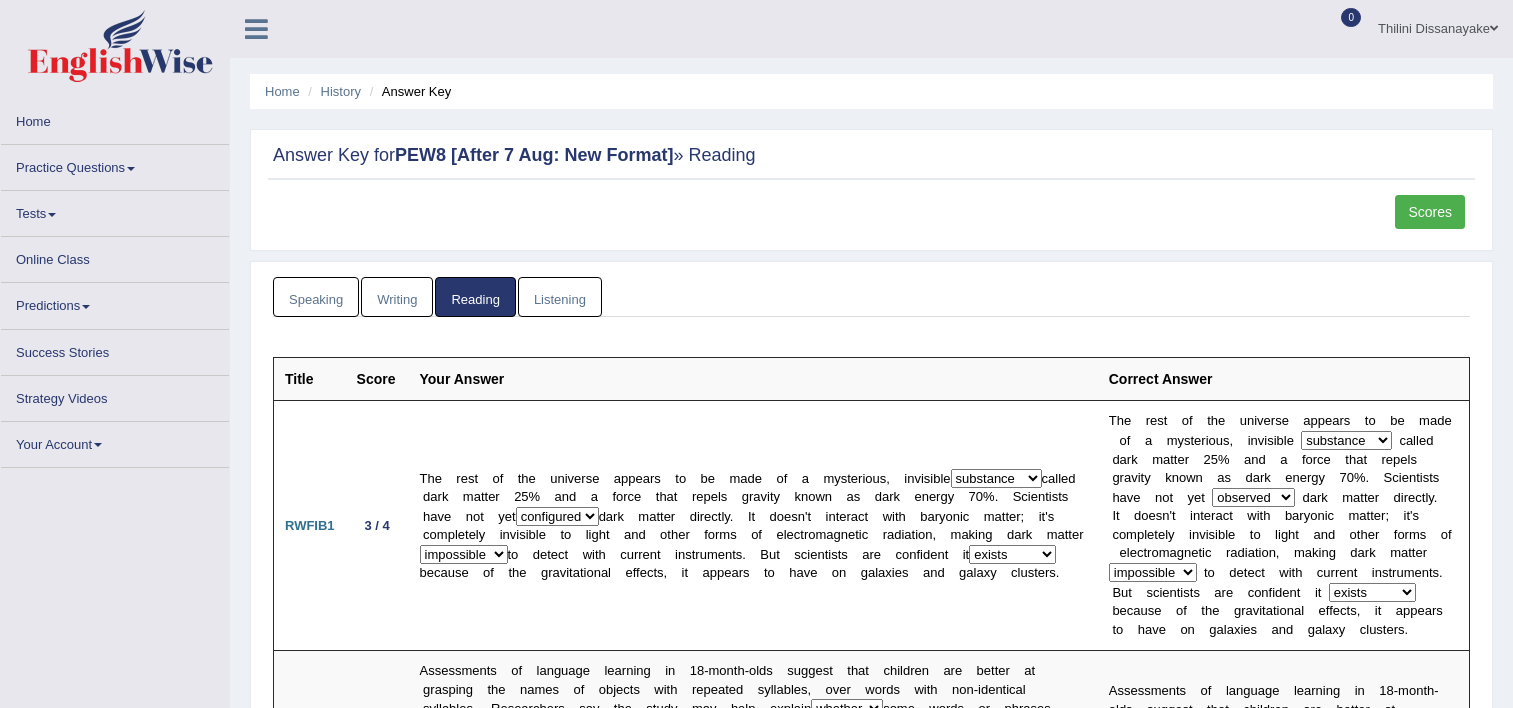 scroll, scrollTop: 0, scrollLeft: 0, axis: both 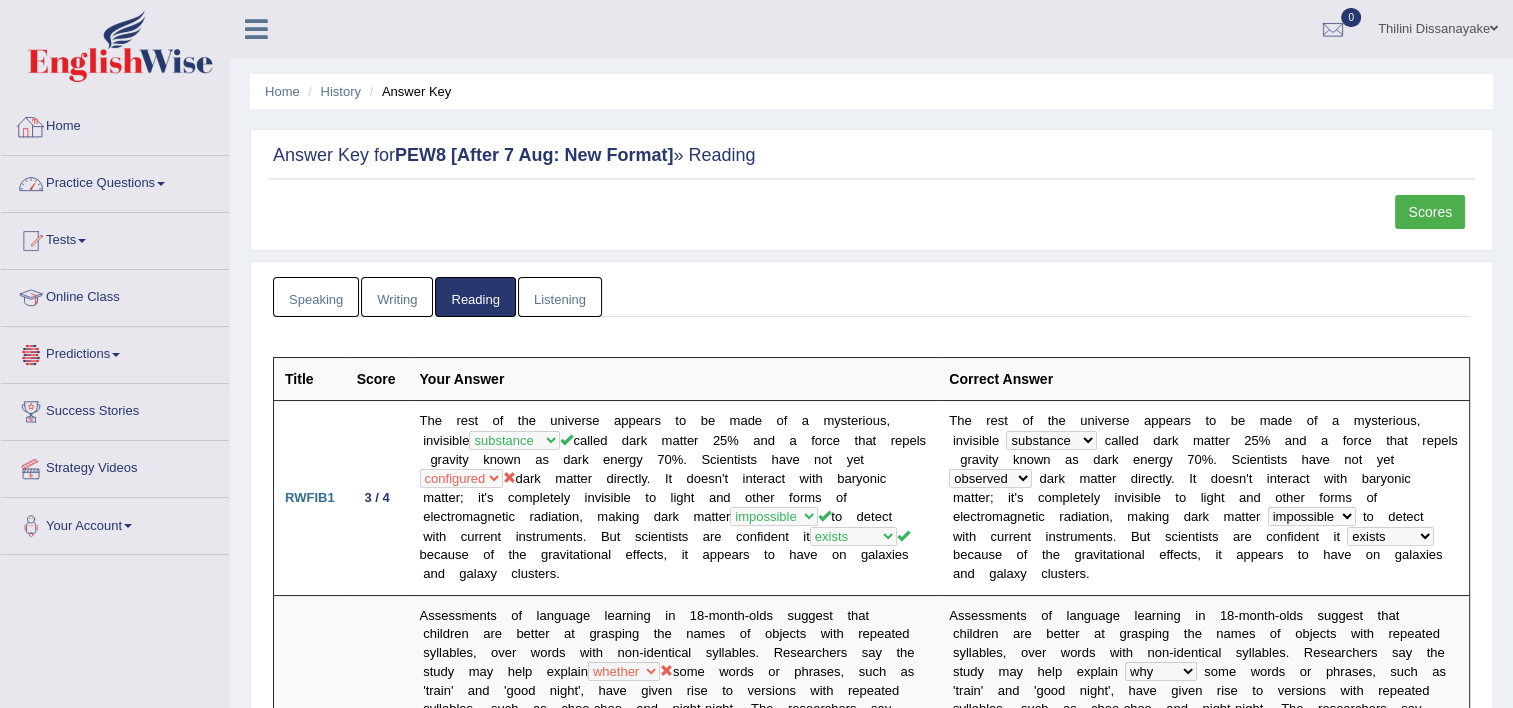click on "Practice Questions" at bounding box center [115, 181] 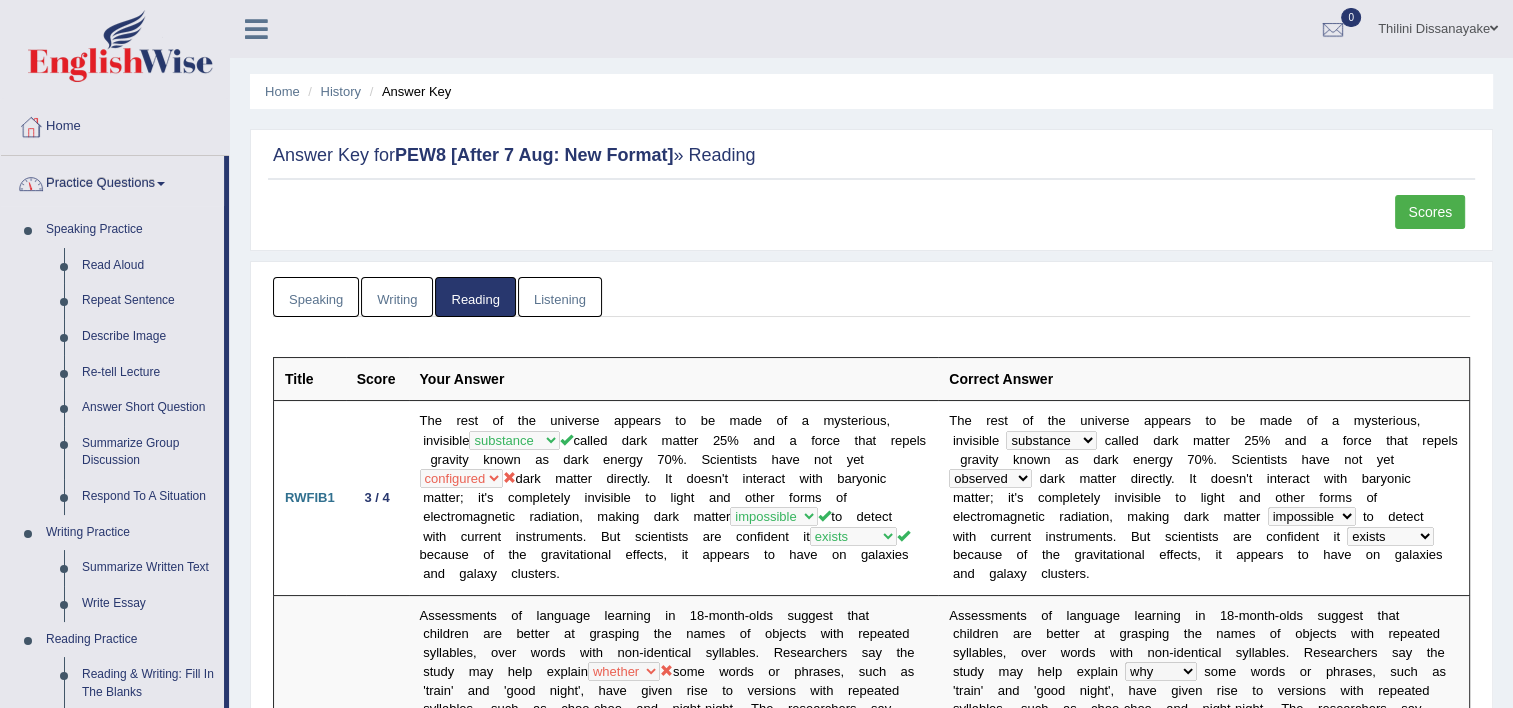 click on "Practice Questions" at bounding box center (112, 181) 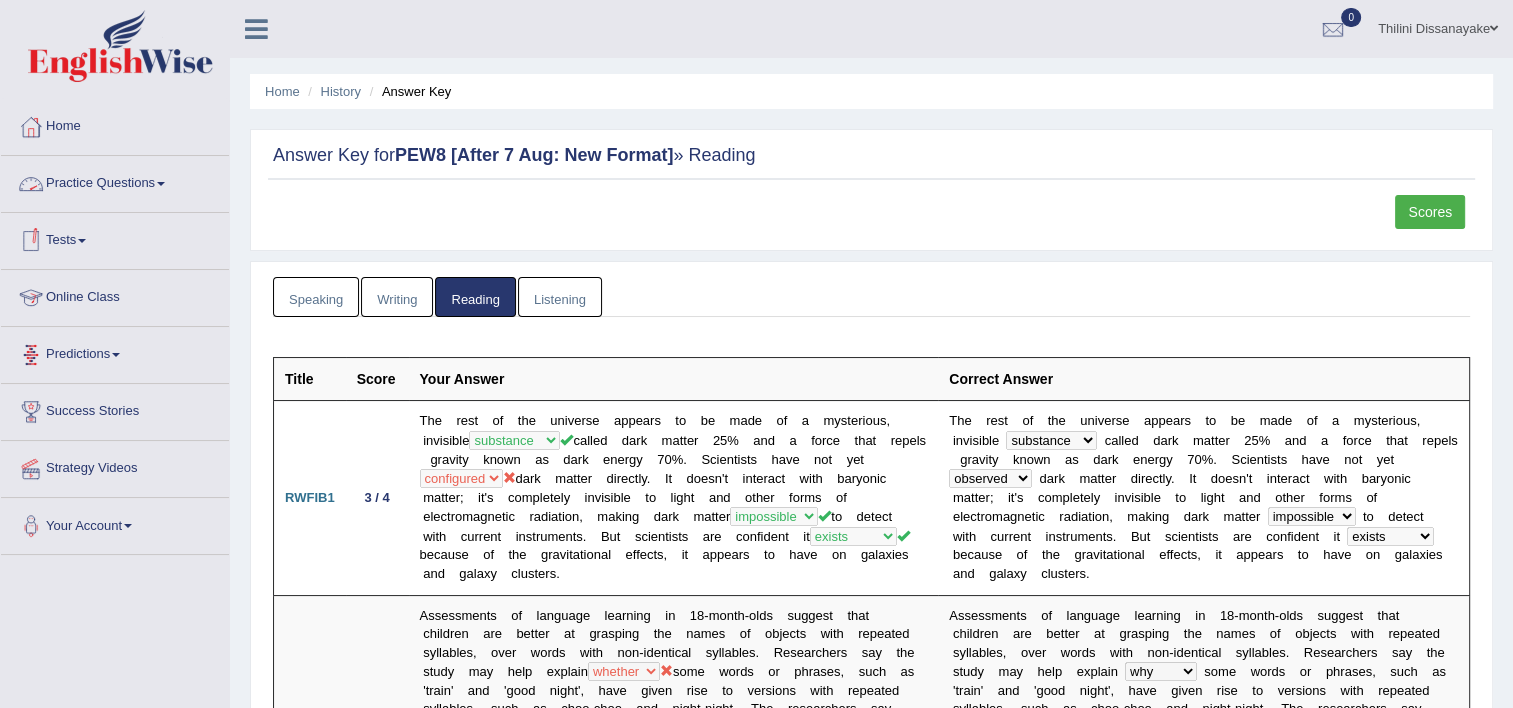 click on "Practice Questions" at bounding box center [115, 181] 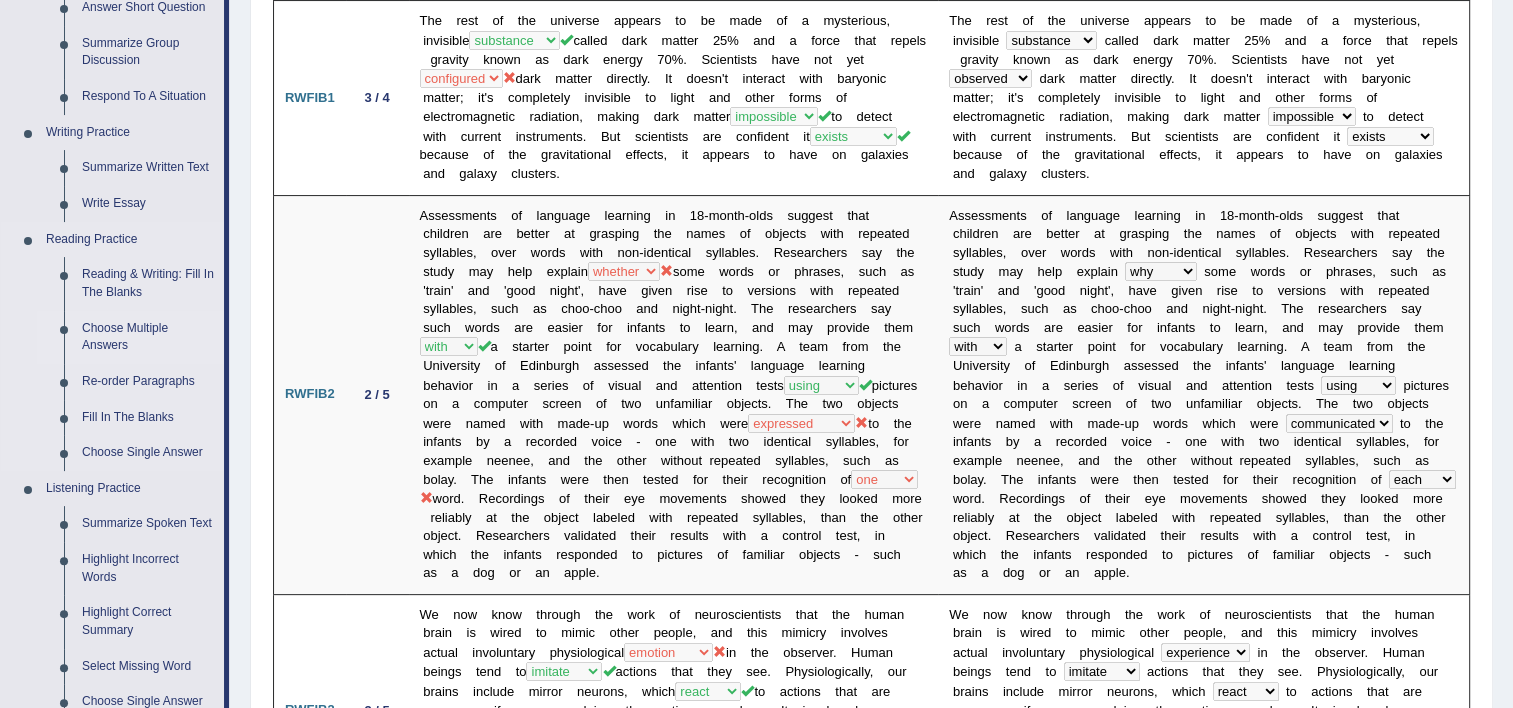 scroll, scrollTop: 100, scrollLeft: 0, axis: vertical 